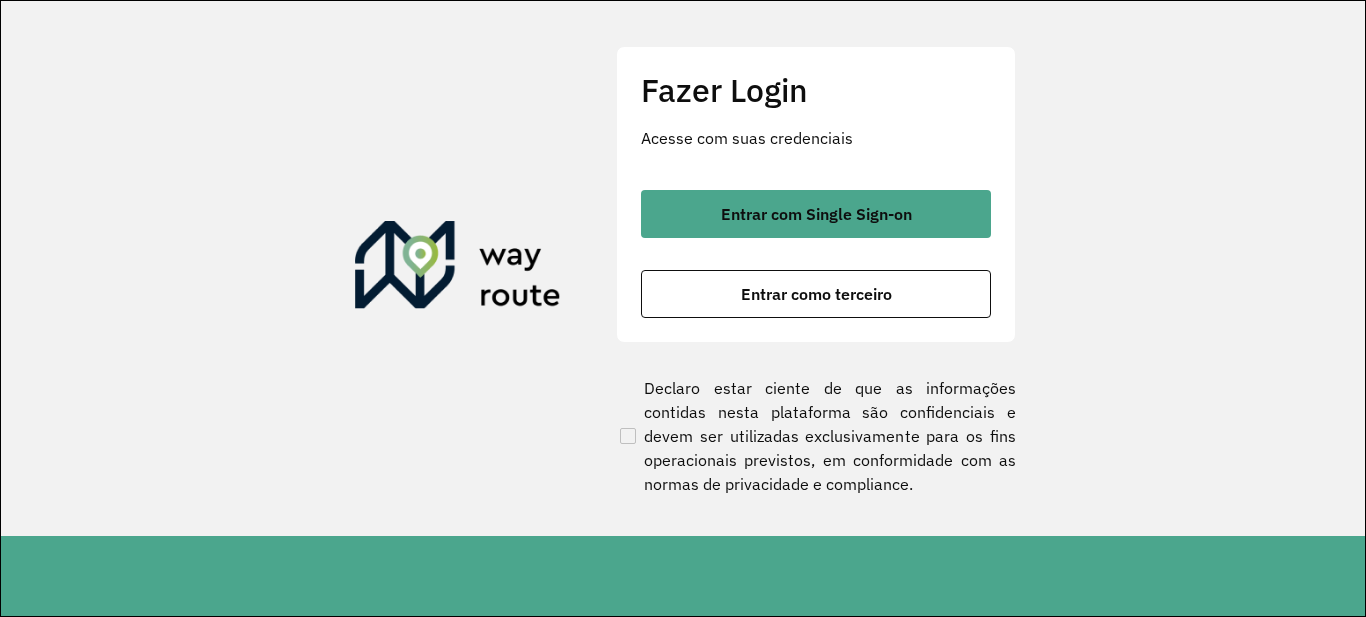 scroll, scrollTop: 0, scrollLeft: 0, axis: both 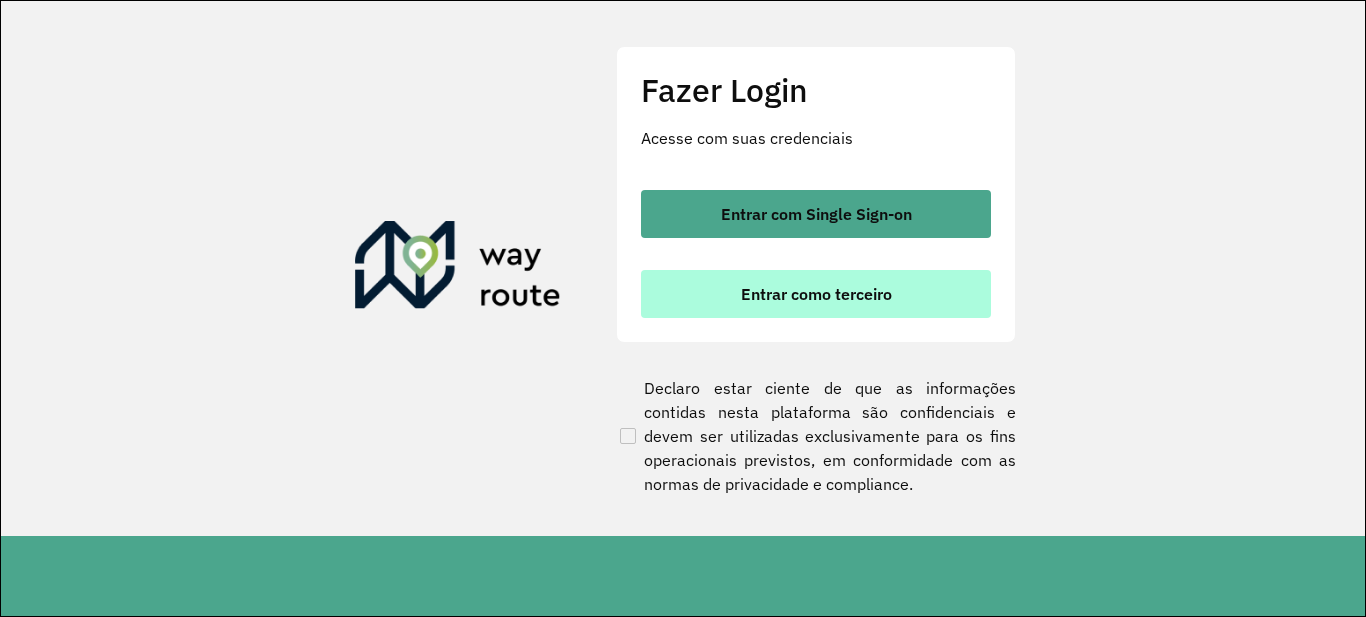click on "Entrar como terceiro" at bounding box center [816, 294] 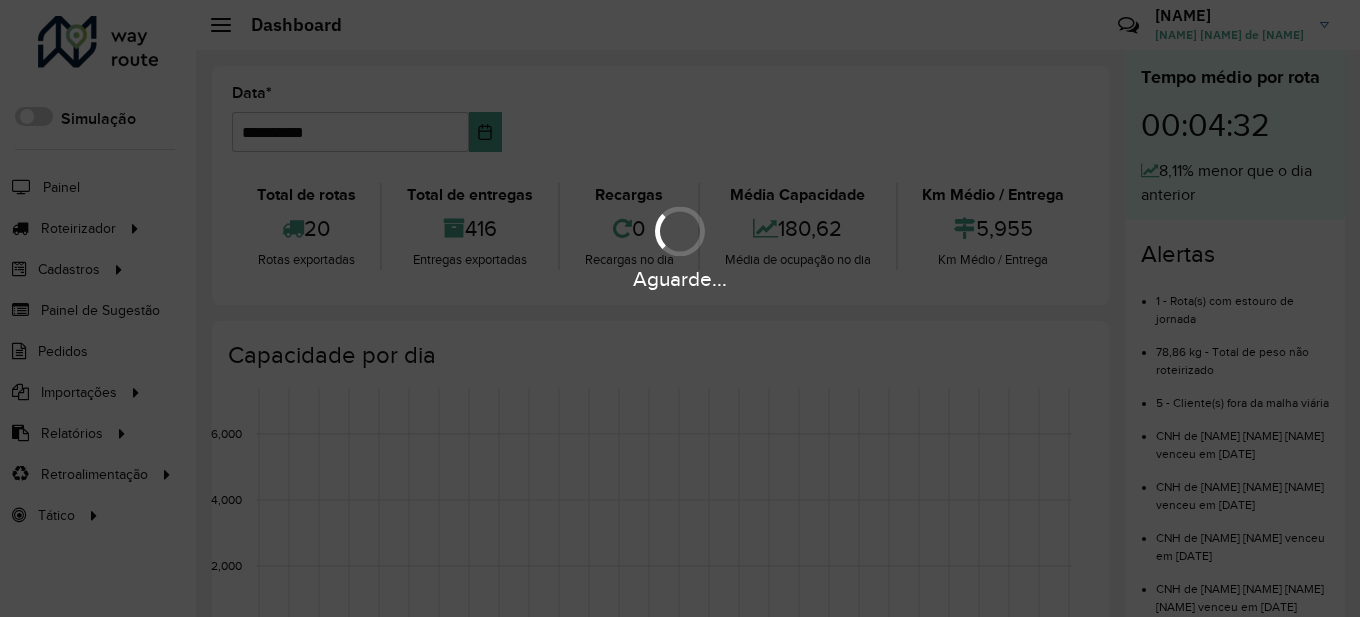 scroll, scrollTop: 0, scrollLeft: 0, axis: both 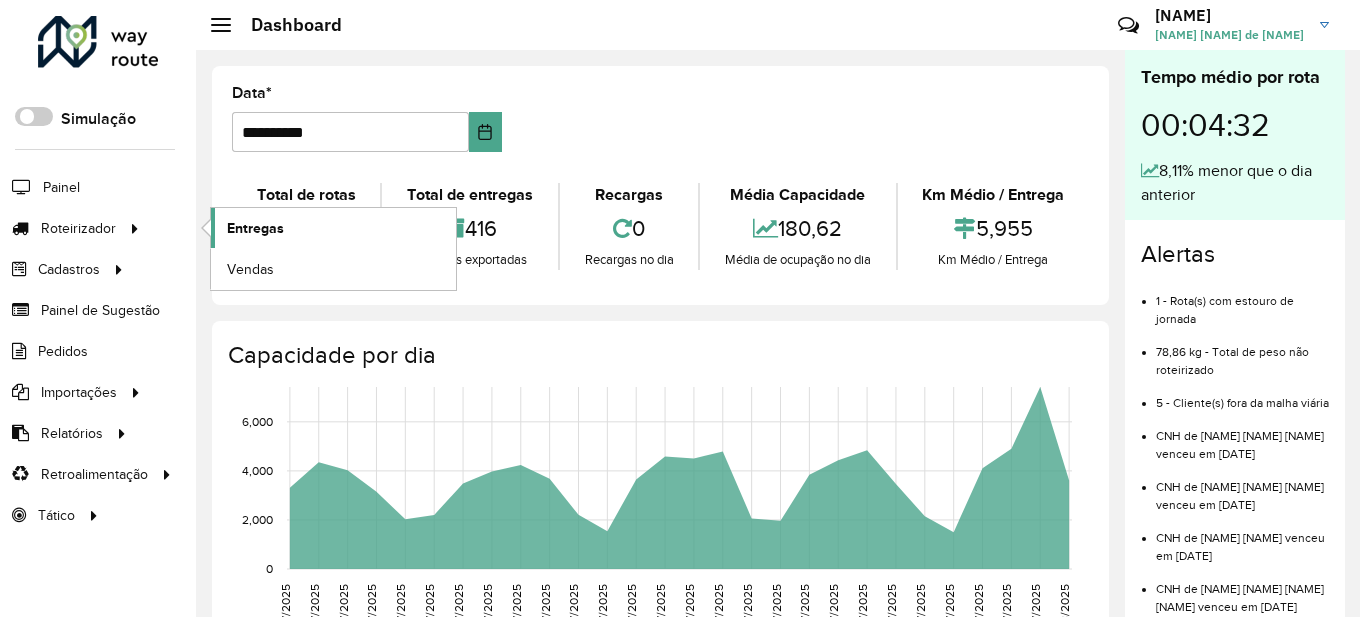 click on "Entregas" 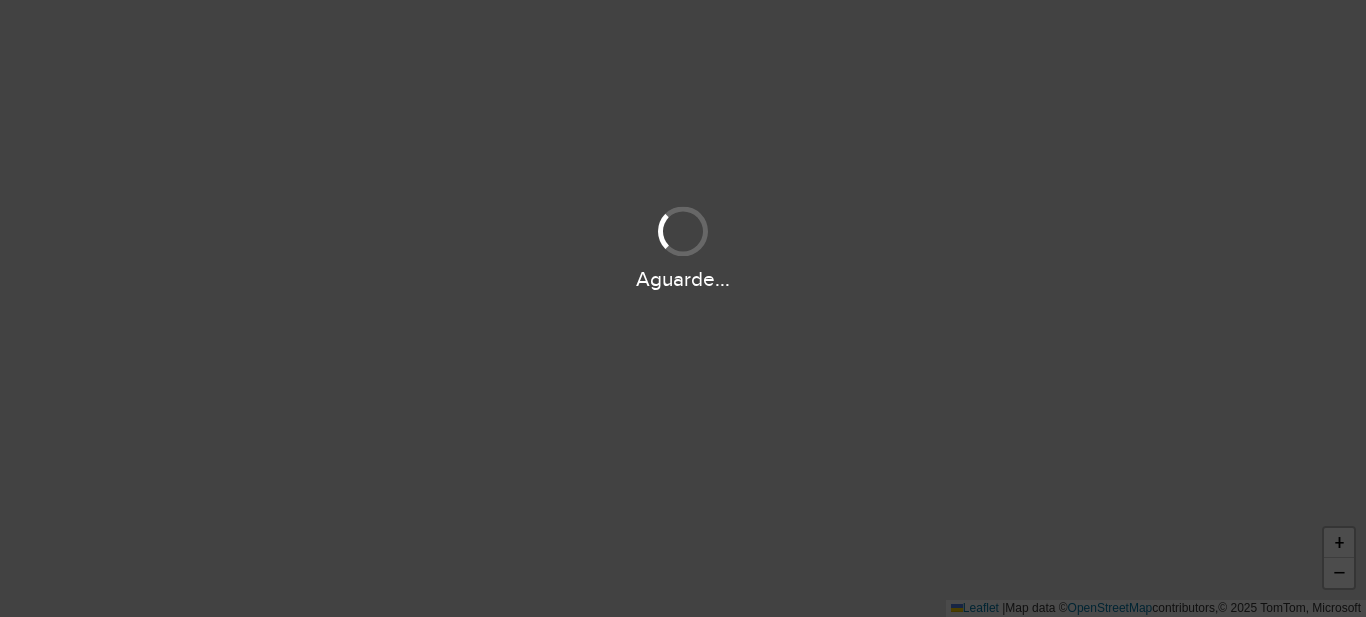 scroll, scrollTop: 0, scrollLeft: 0, axis: both 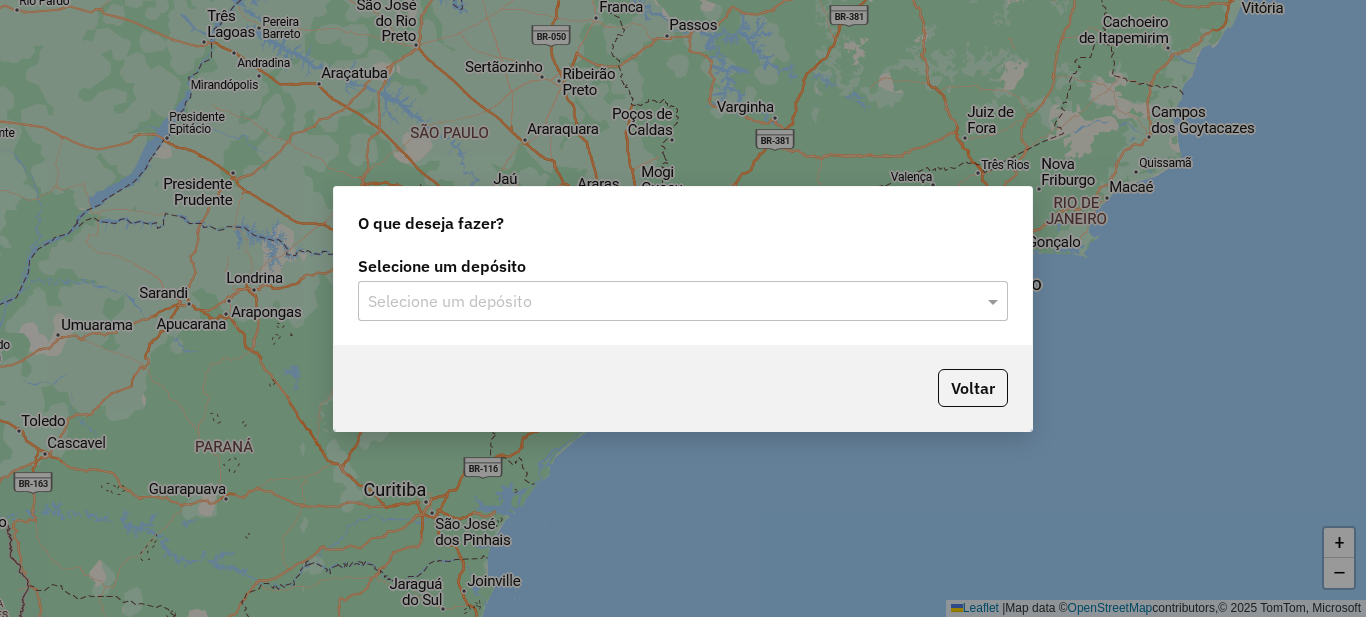 click 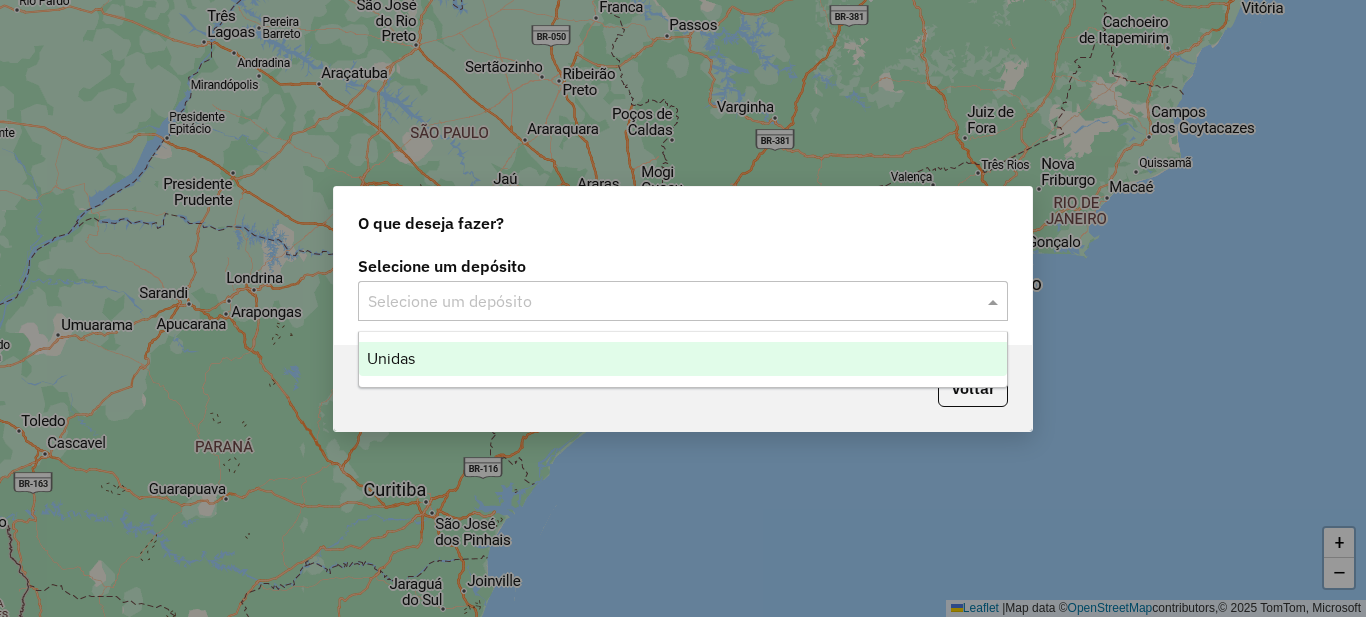 click on "Unidas" at bounding box center (391, 358) 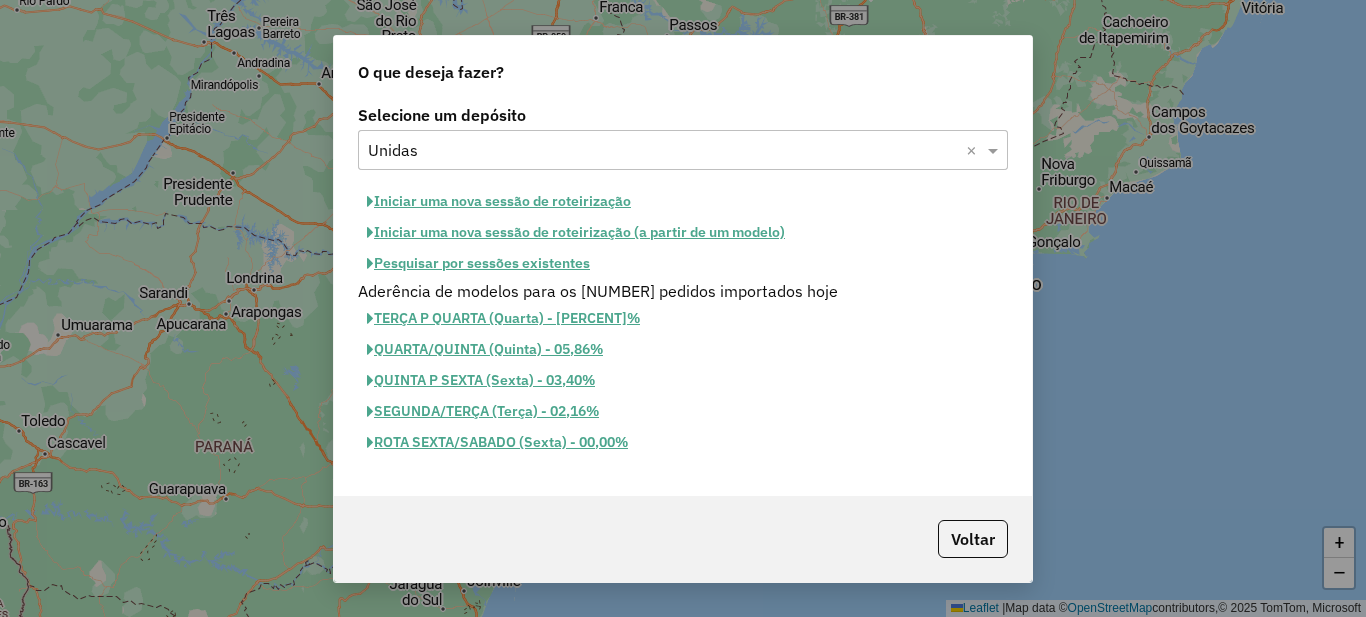 click on "Iniciar uma nova sessão de roteirização" 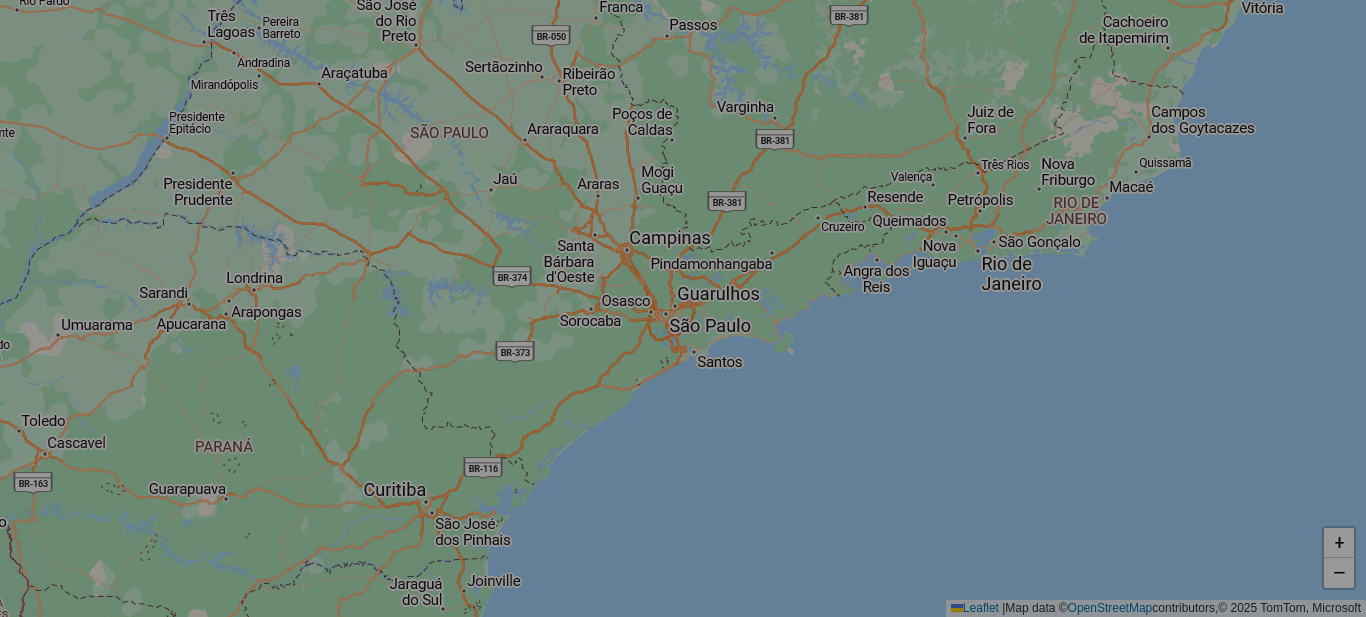 select on "*" 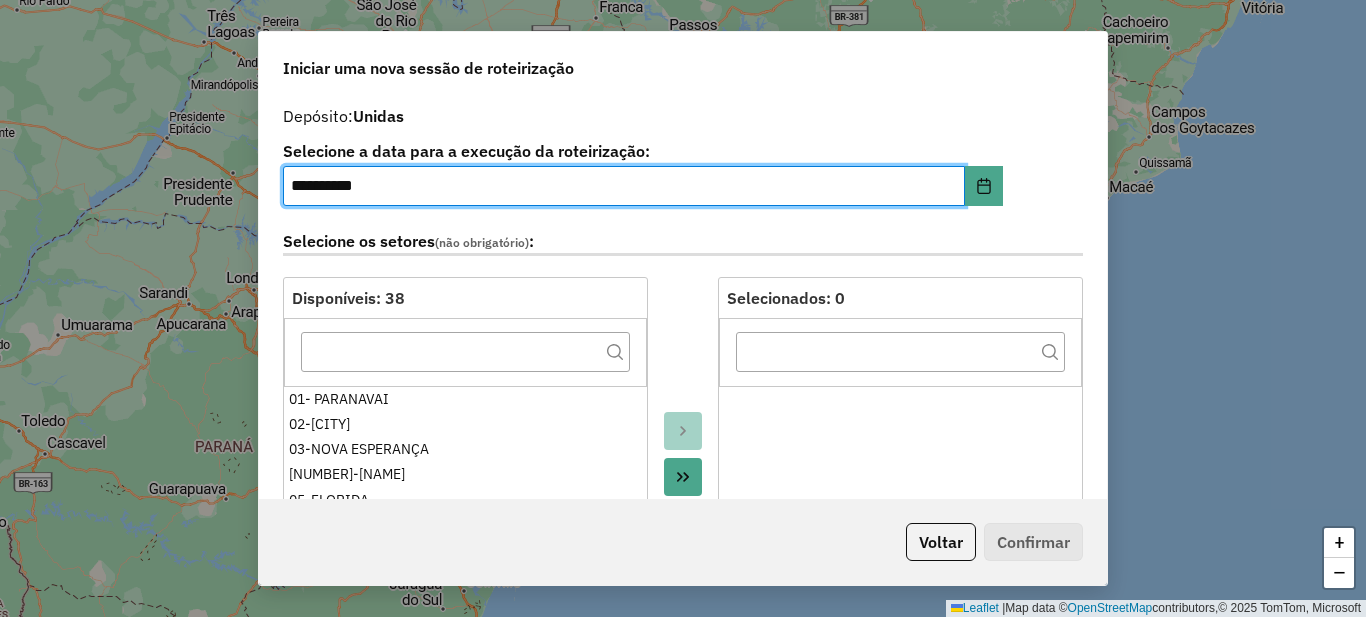 click 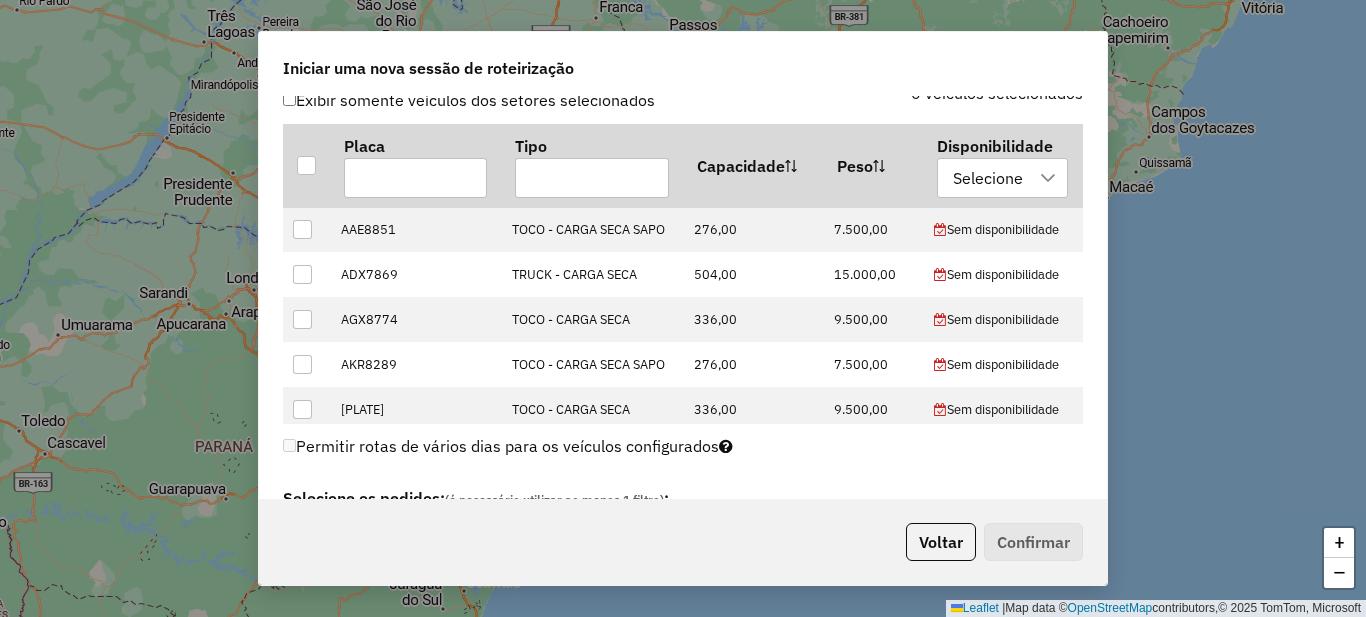 scroll, scrollTop: 1000, scrollLeft: 0, axis: vertical 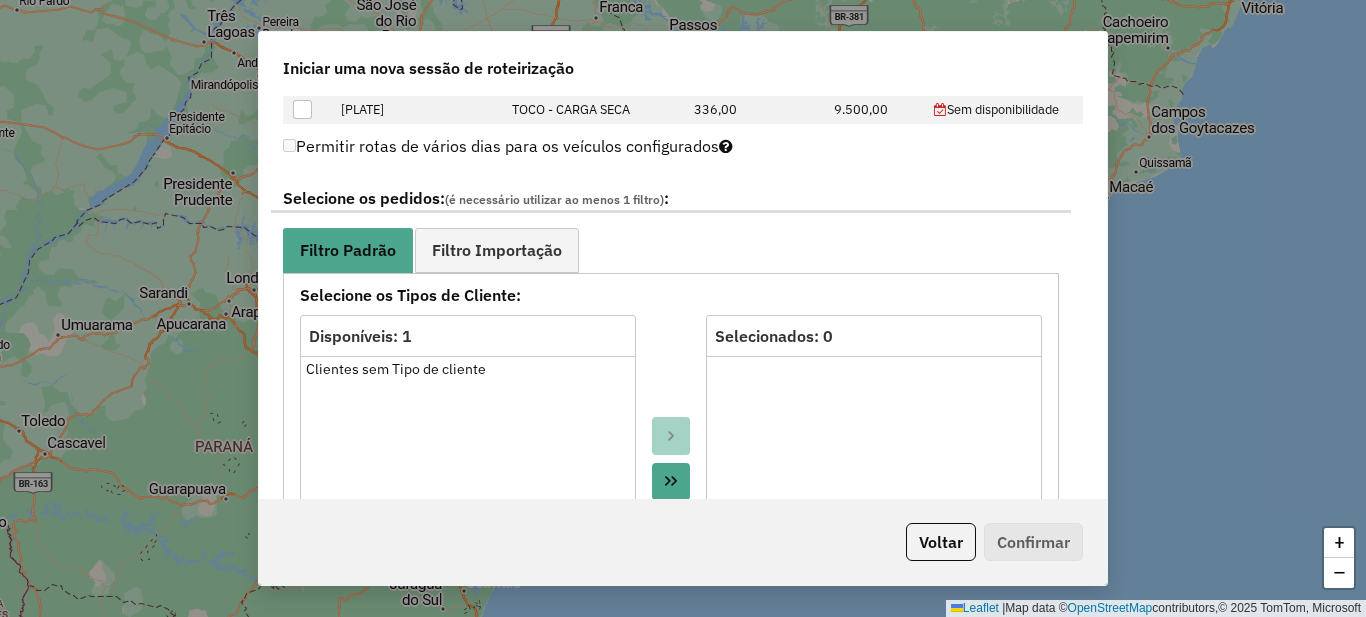 click 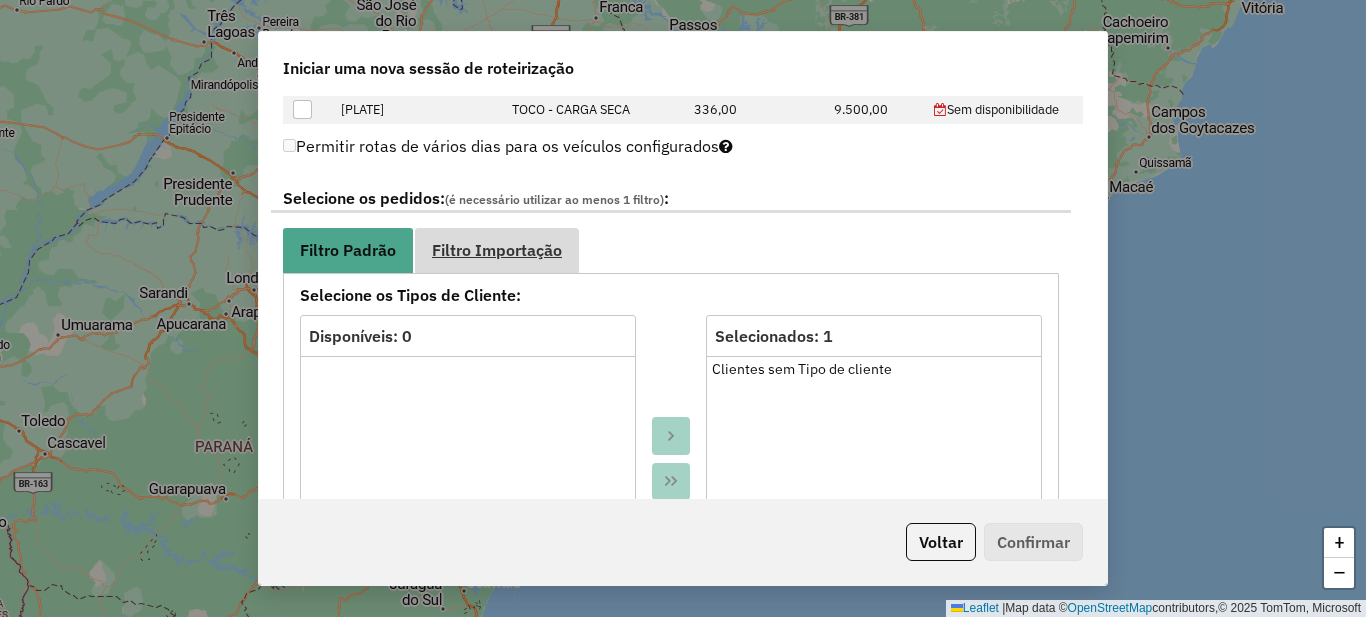 click on "Filtro Importação" at bounding box center [497, 250] 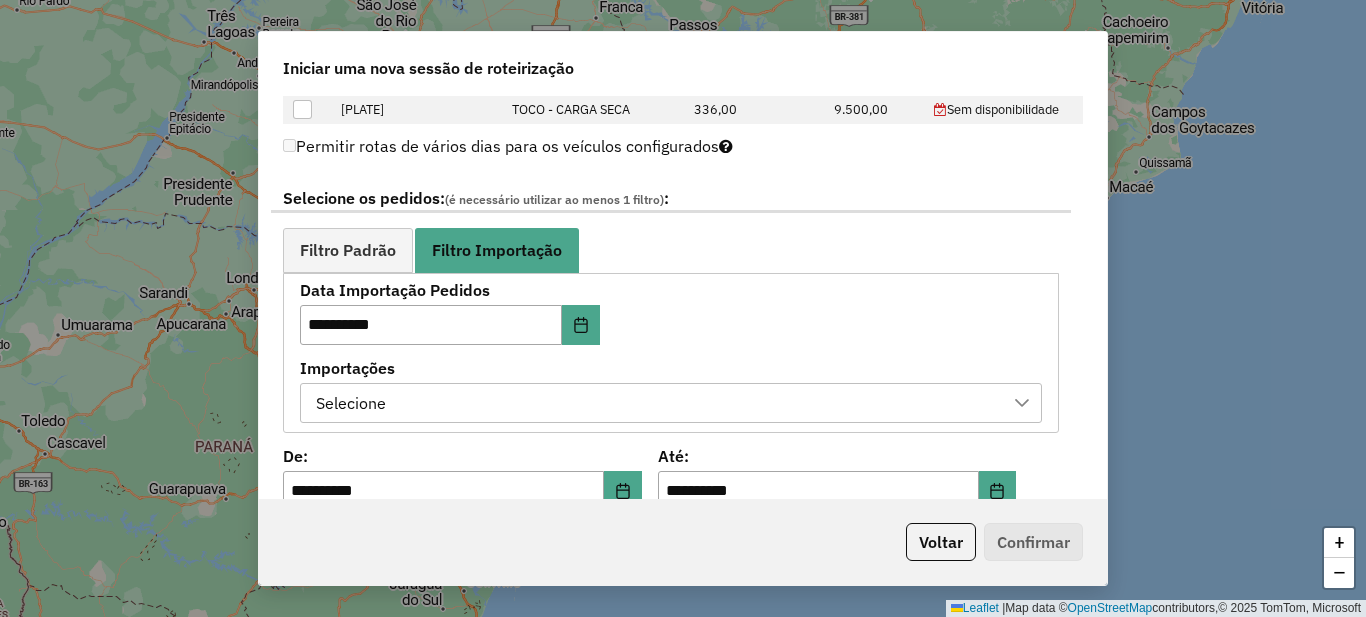 scroll, scrollTop: 1200, scrollLeft: 0, axis: vertical 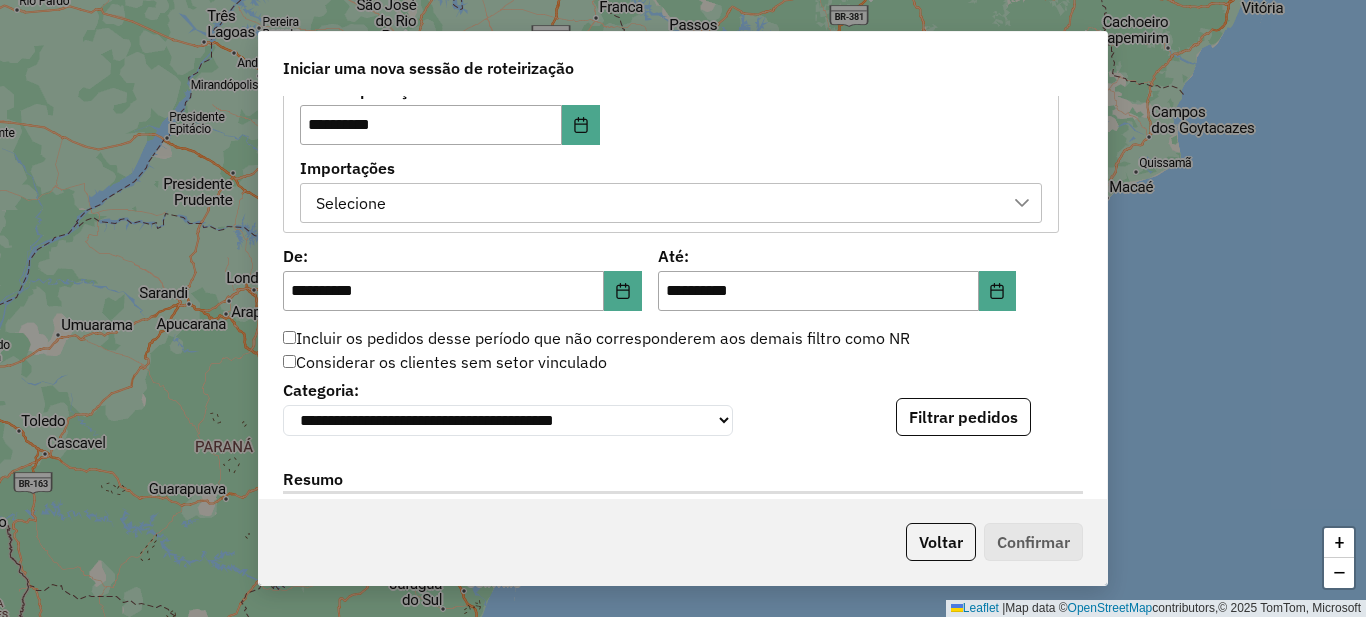 click on "Selecione" at bounding box center [656, 203] 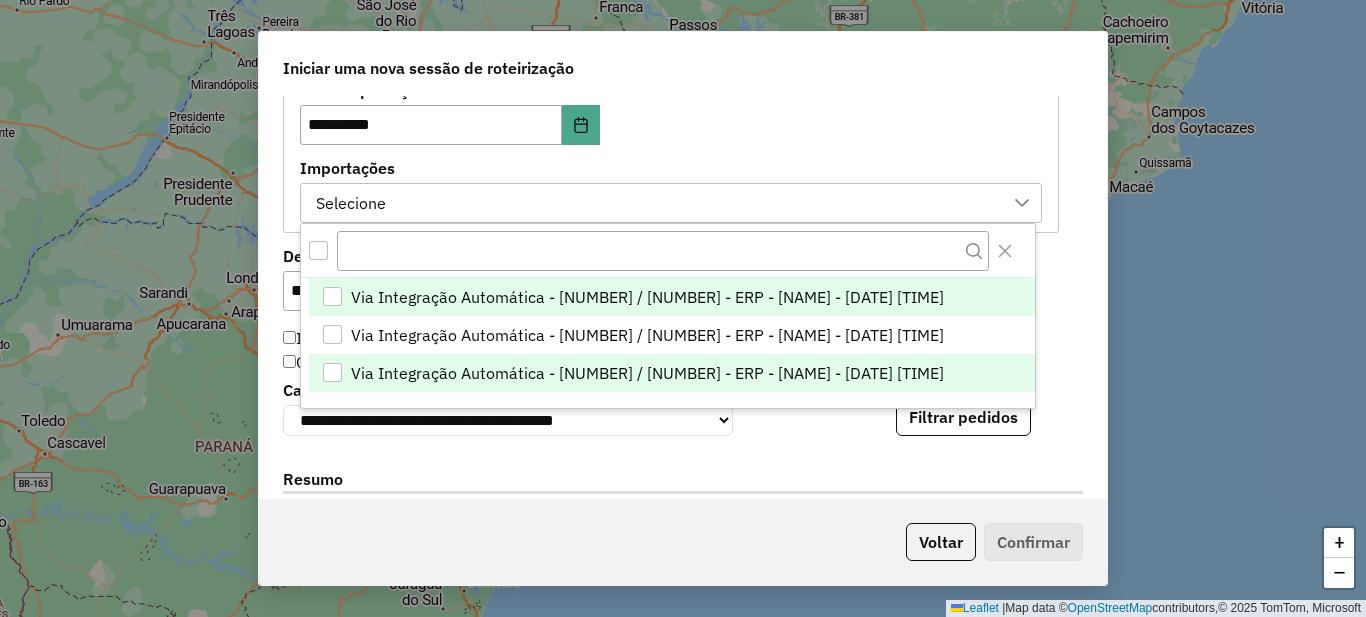 click on "Via Integração Automática - [NUMBER] / [NUMBER] - ERP - [NAME] - [DATE] [TIME]" at bounding box center (647, 373) 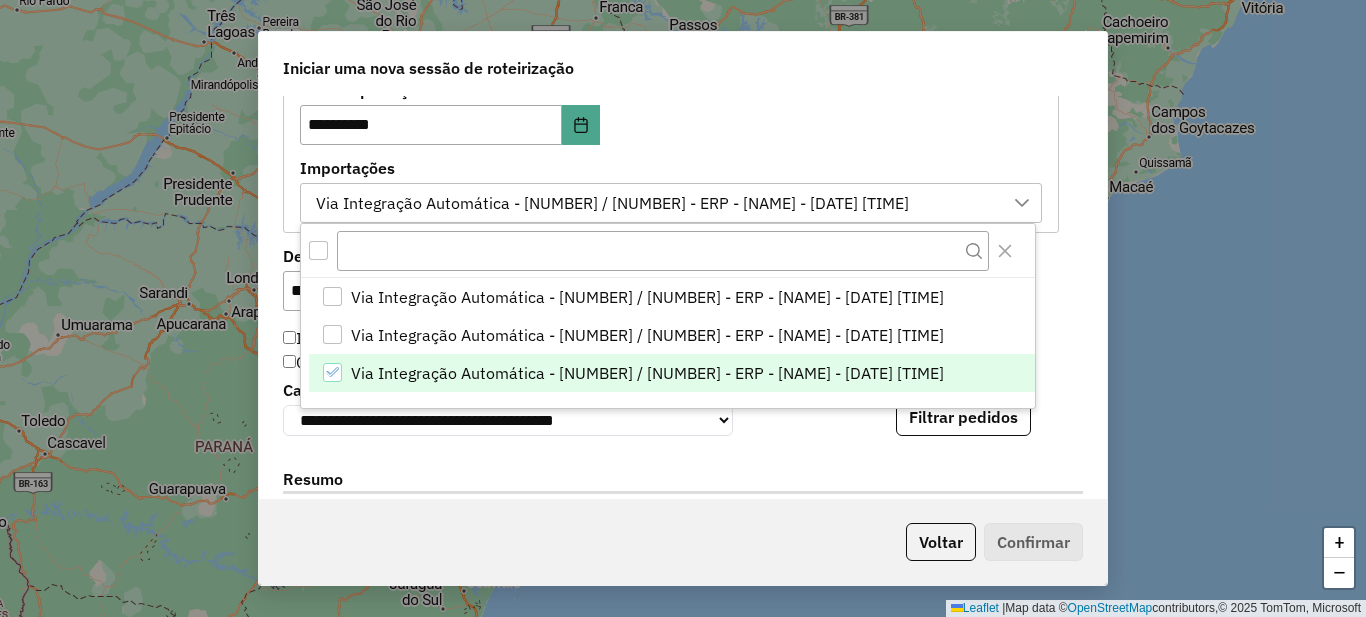 click on "**********" 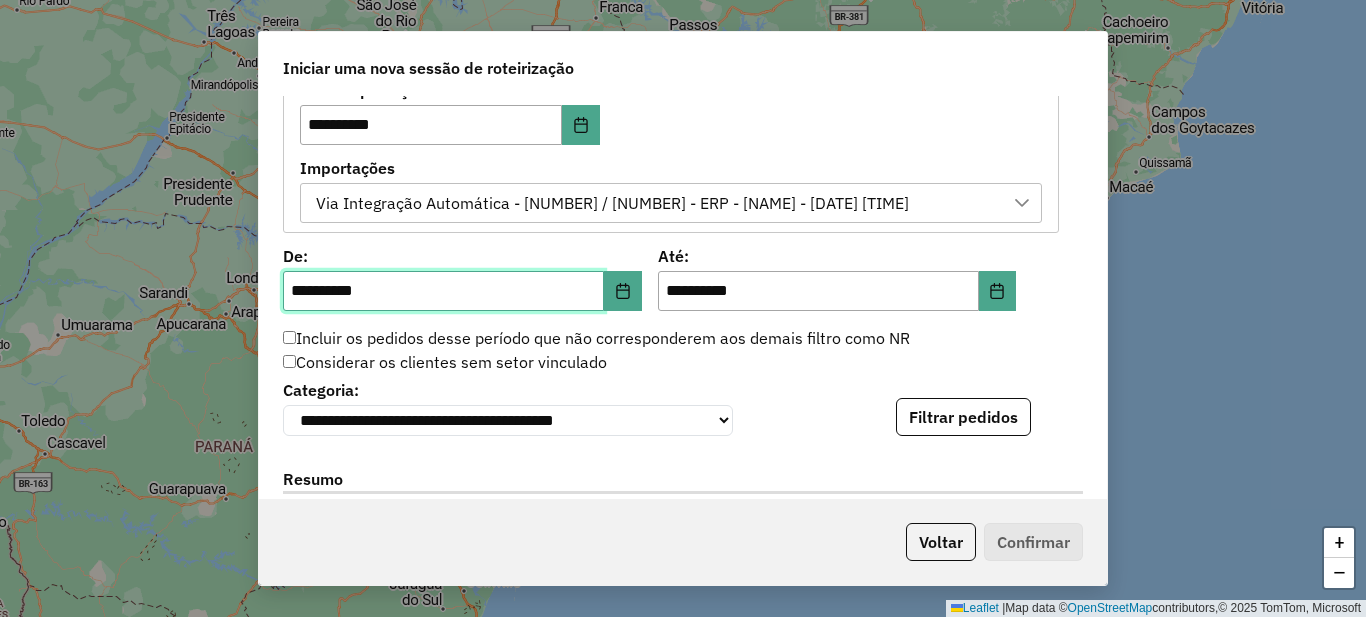 click on "**********" at bounding box center (443, 291) 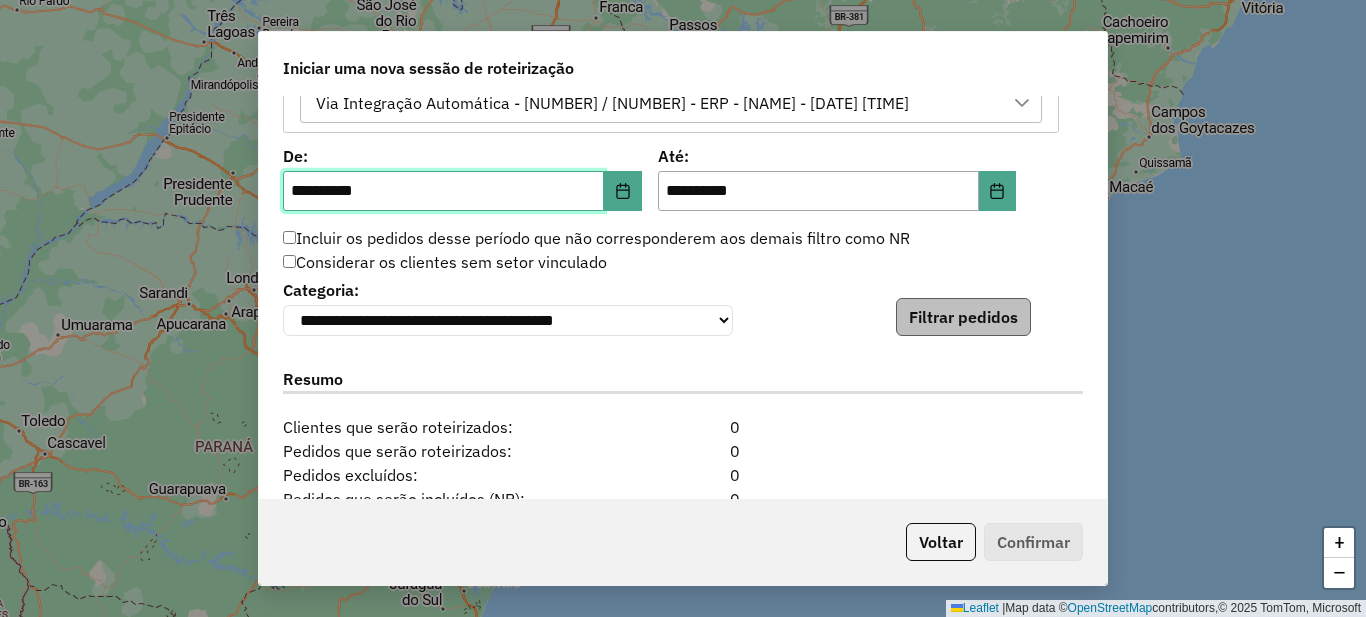 type on "**********" 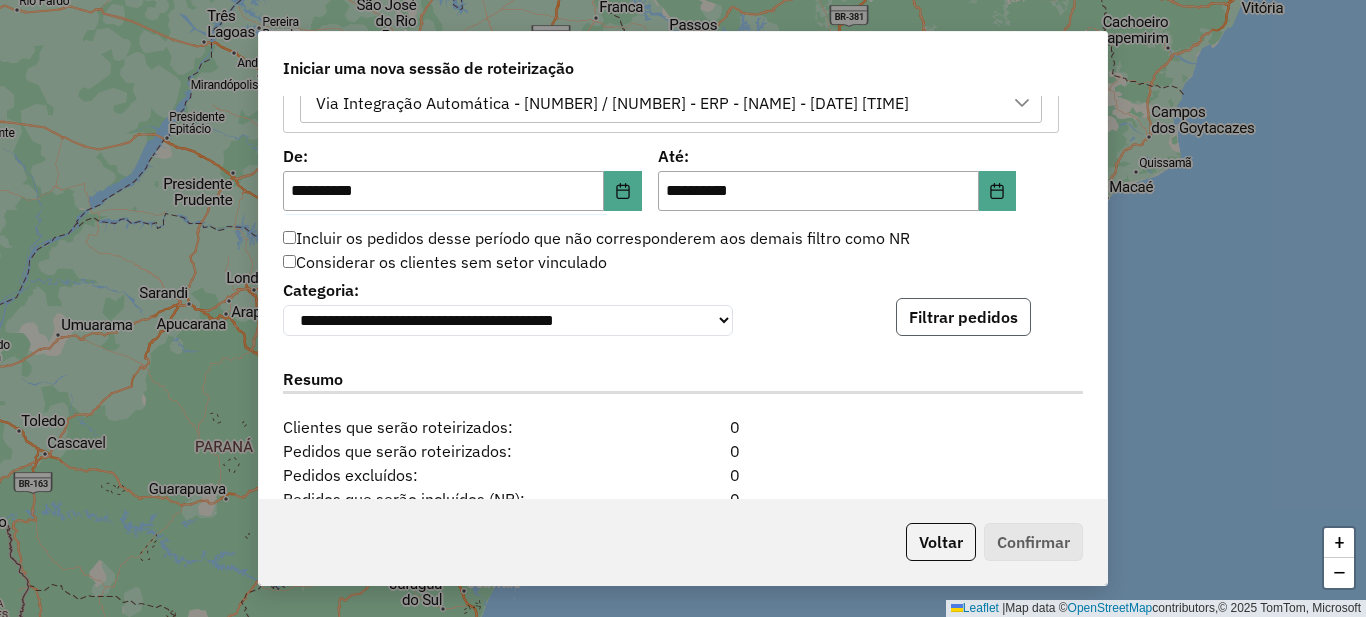 click on "Filtrar pedidos" 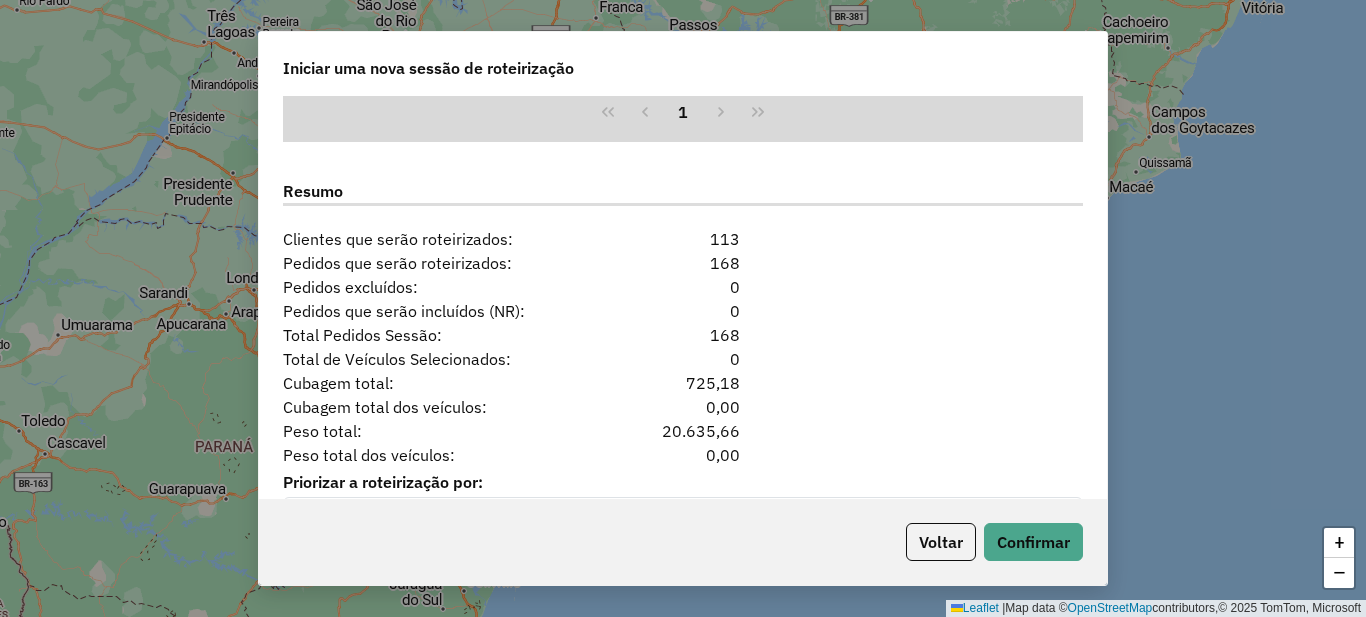 scroll, scrollTop: 1963, scrollLeft: 0, axis: vertical 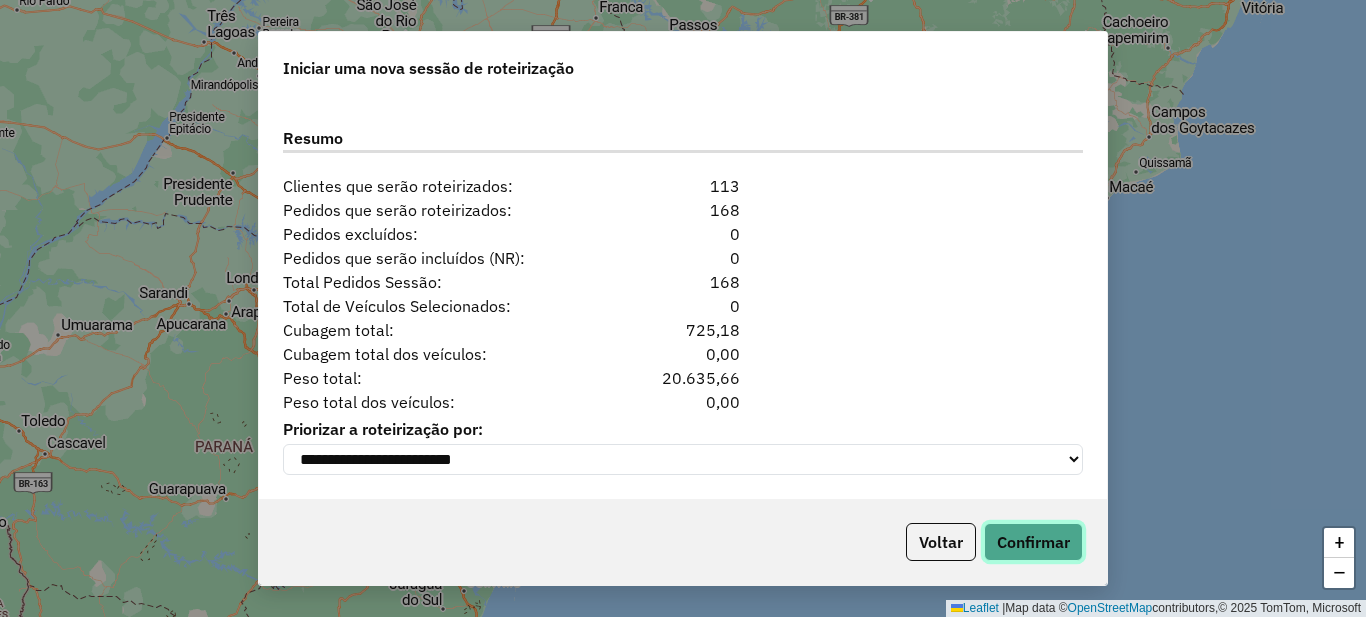 click on "Confirmar" 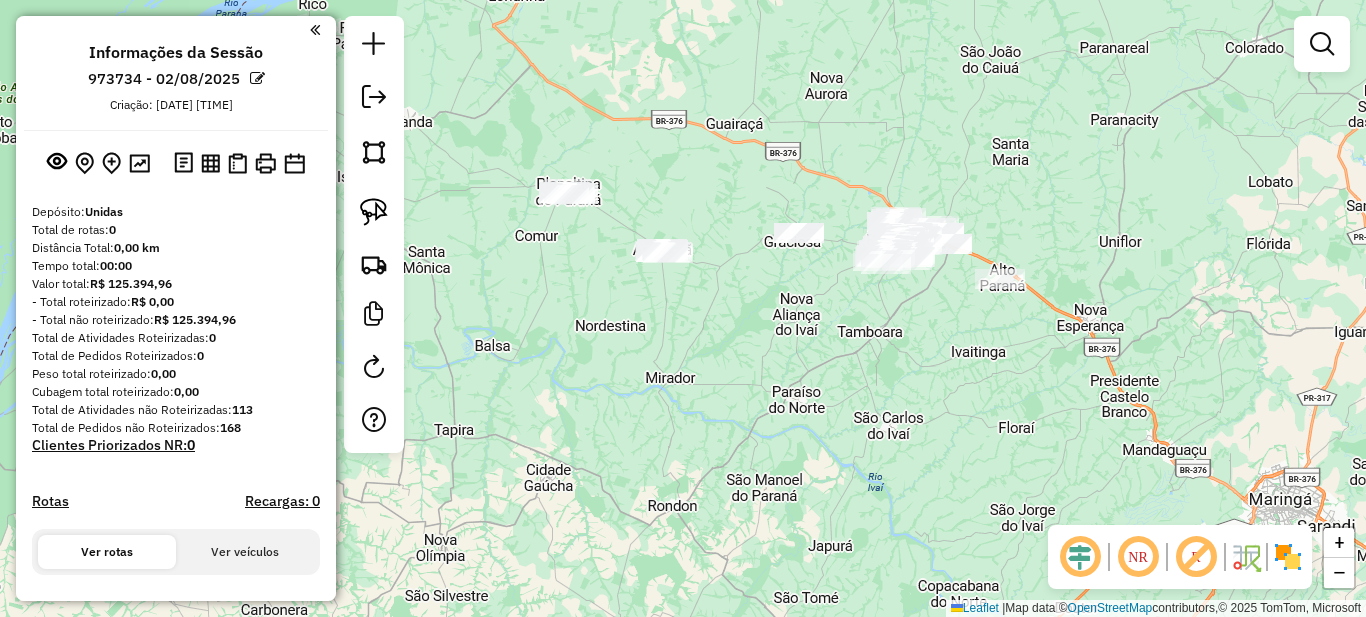 drag, startPoint x: 661, startPoint y: 412, endPoint x: 912, endPoint y: 341, distance: 260.8486 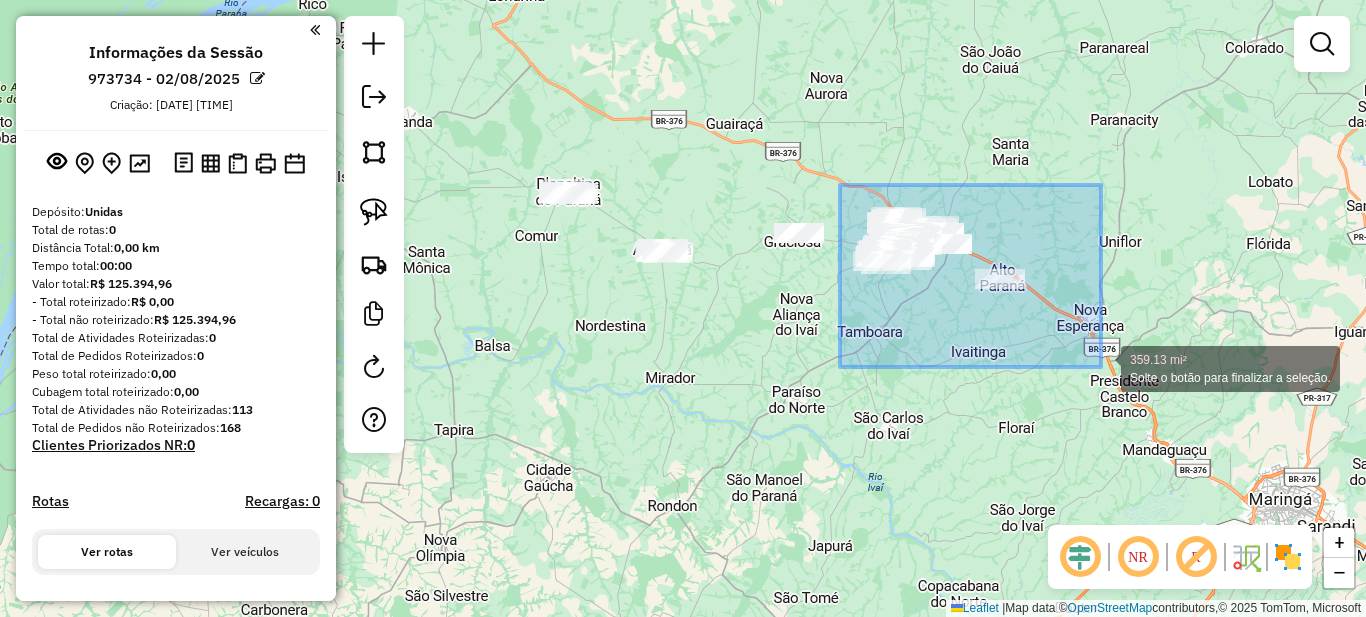 drag, startPoint x: 840, startPoint y: 185, endPoint x: 1101, endPoint y: 367, distance: 318.1902 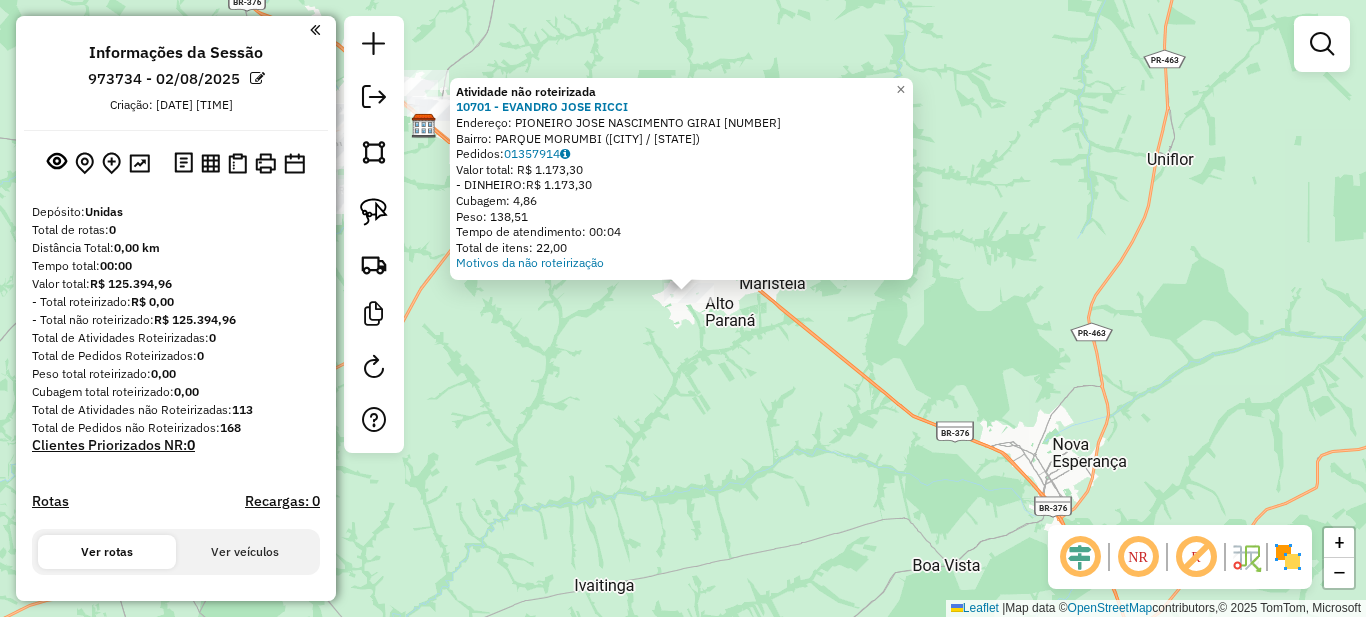 drag, startPoint x: 568, startPoint y: 359, endPoint x: 535, endPoint y: 359, distance: 33 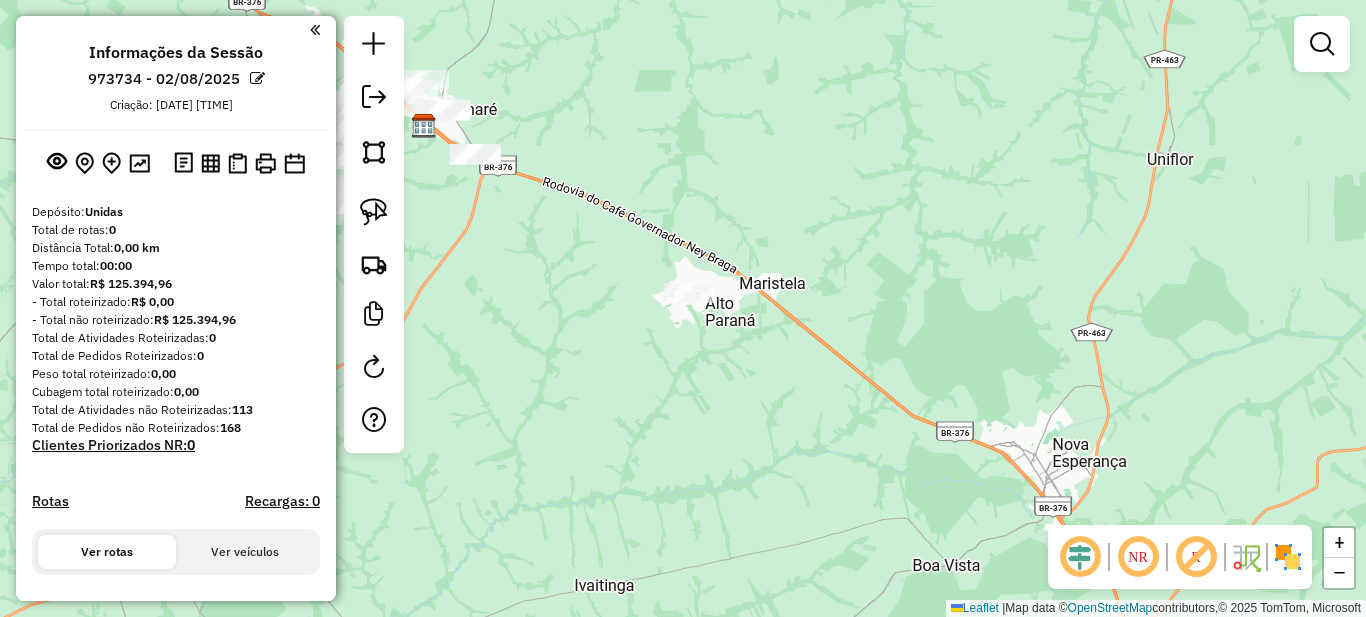 drag, startPoint x: 536, startPoint y: 364, endPoint x: 922, endPoint y: 407, distance: 388.3877 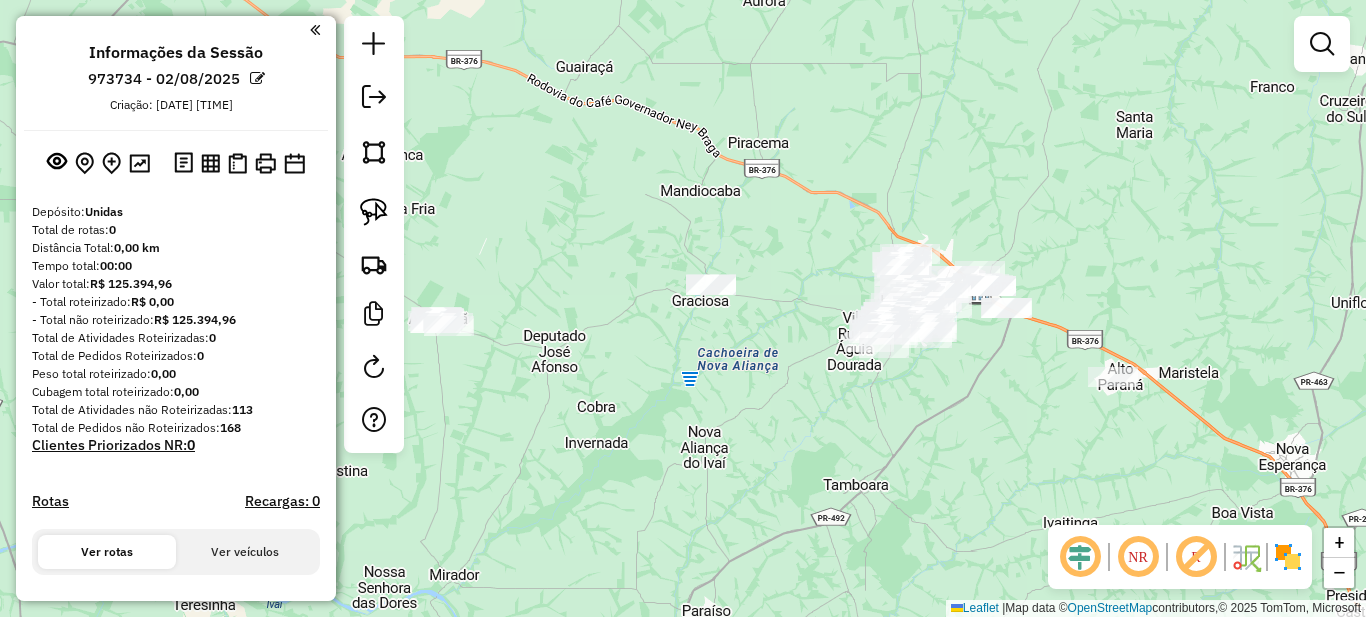 drag, startPoint x: 902, startPoint y: 425, endPoint x: 1022, endPoint y: 437, distance: 120.59851 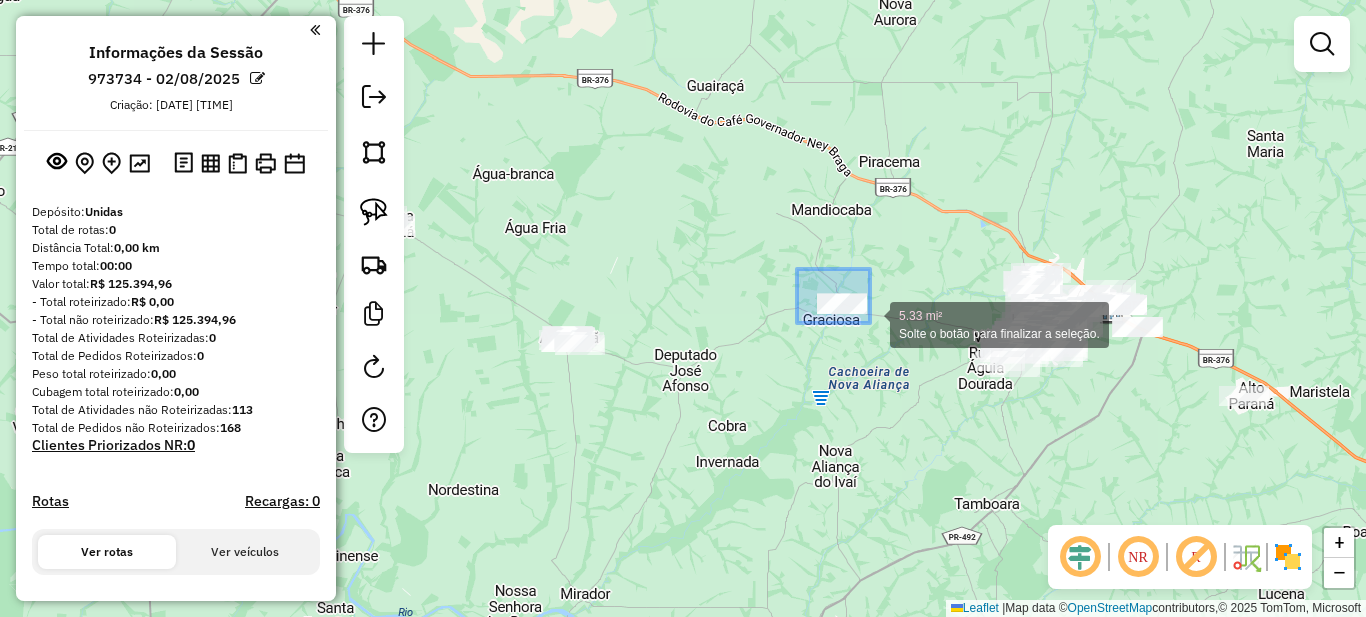 drag, startPoint x: 870, startPoint y: 323, endPoint x: 886, endPoint y: 336, distance: 20.615528 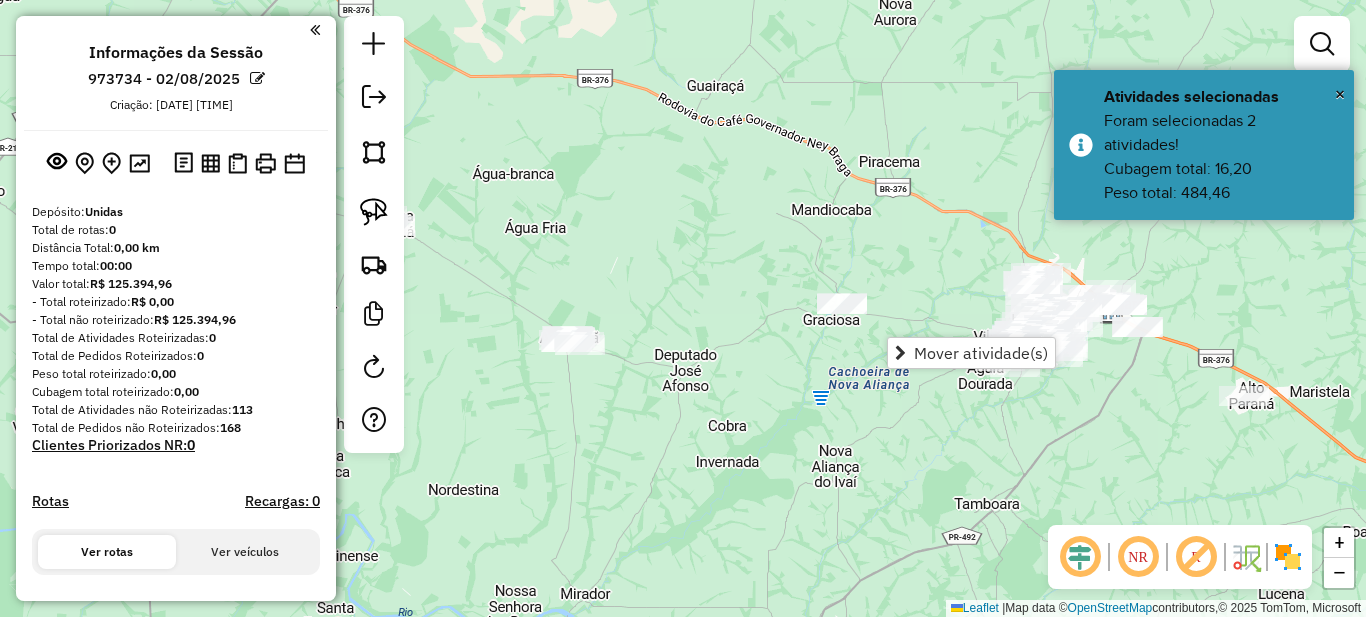 drag, startPoint x: 719, startPoint y: 433, endPoint x: 841, endPoint y: 433, distance: 122 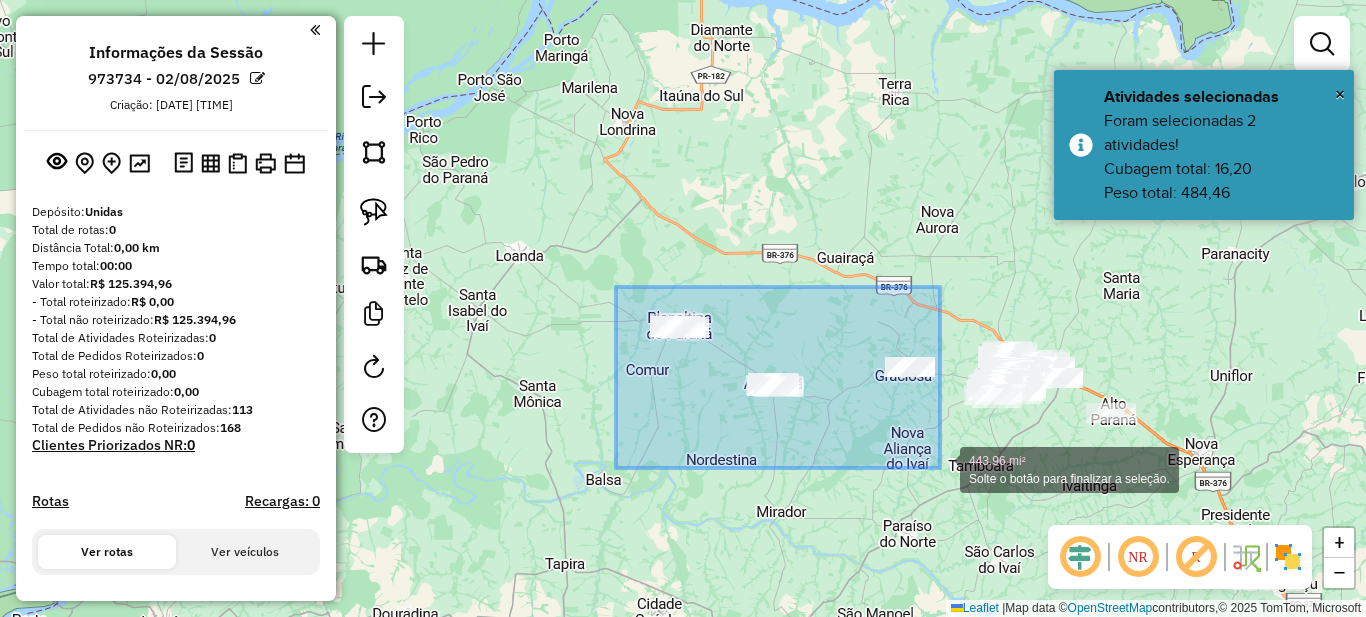 drag, startPoint x: 616, startPoint y: 287, endPoint x: 940, endPoint y: 468, distance: 371.12936 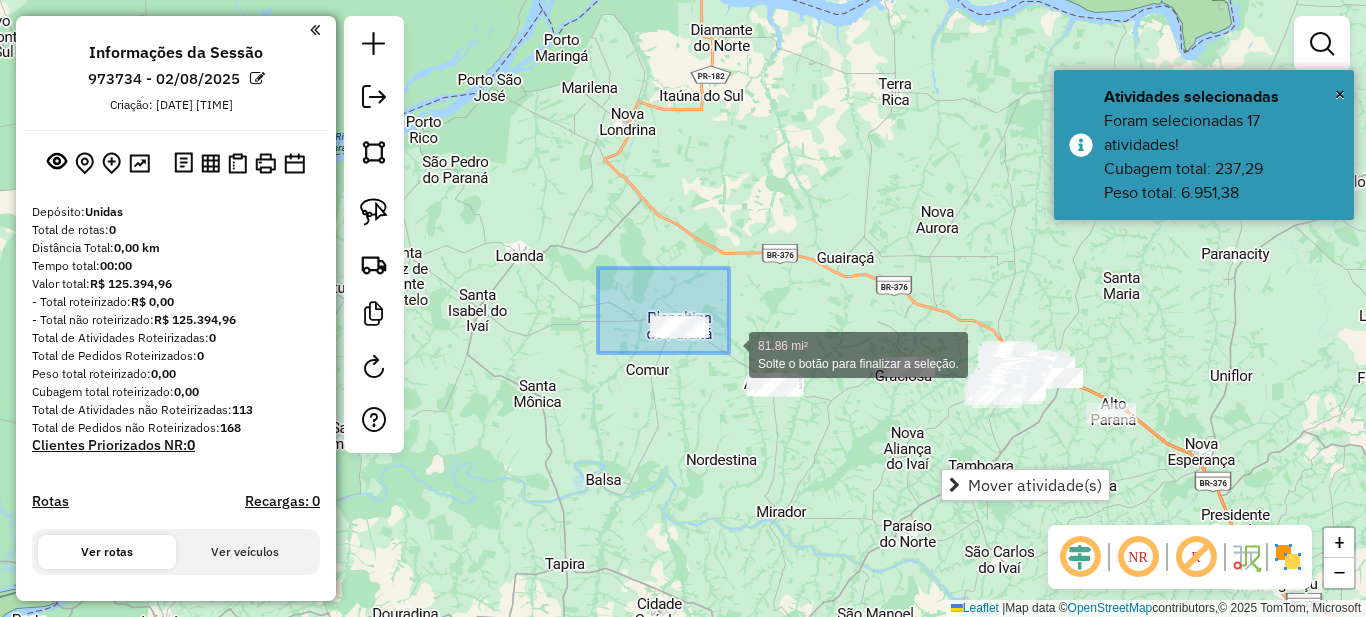 drag, startPoint x: 598, startPoint y: 268, endPoint x: 731, endPoint y: 353, distance: 157.84169 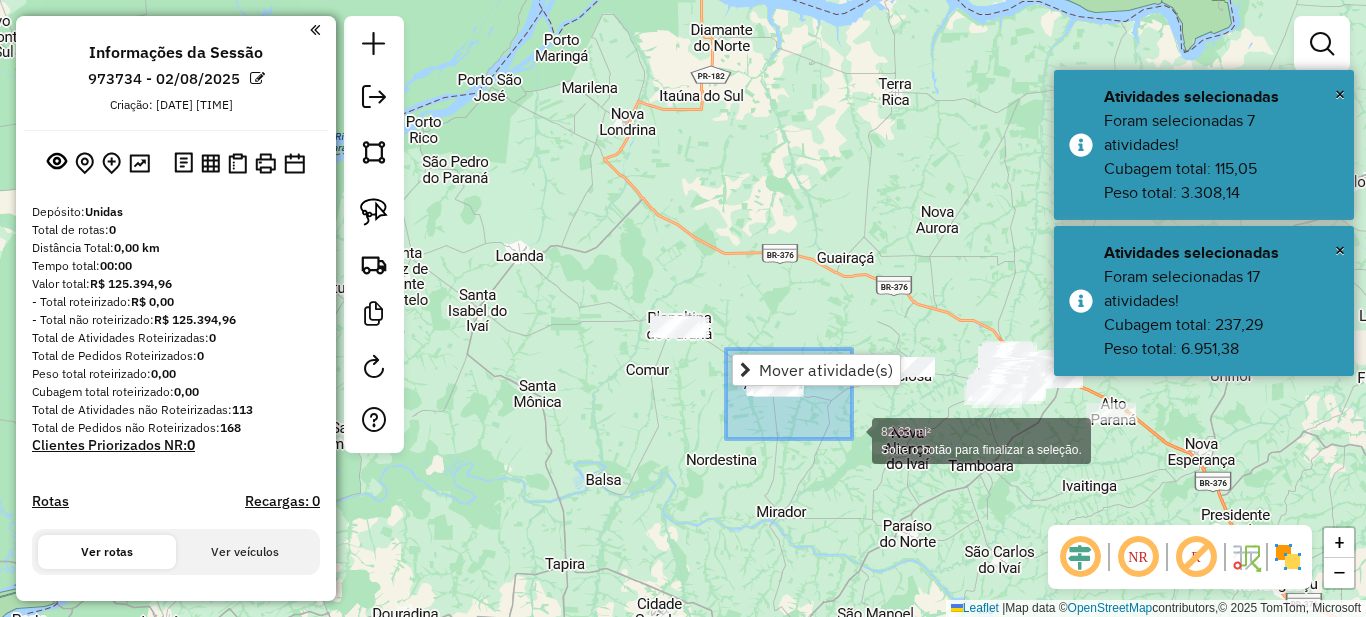 drag, startPoint x: 818, startPoint y: 420, endPoint x: 852, endPoint y: 439, distance: 38.948685 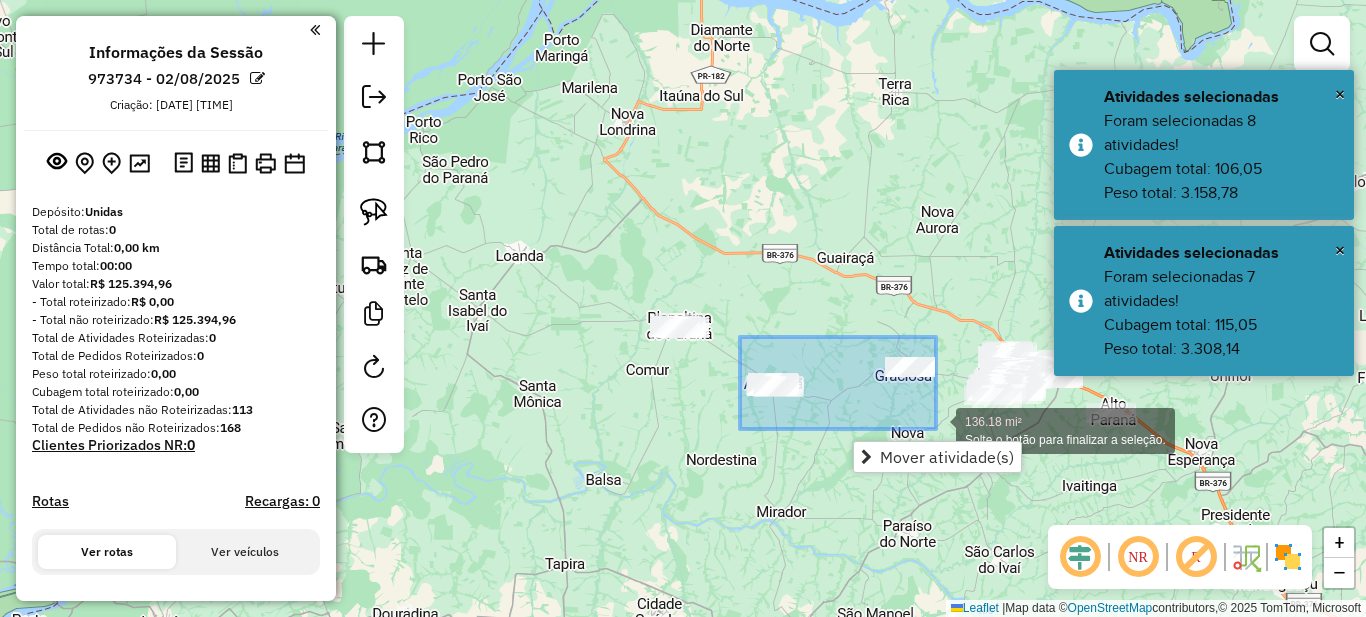 drag, startPoint x: 753, startPoint y: 349, endPoint x: 936, endPoint y: 429, distance: 199.7223 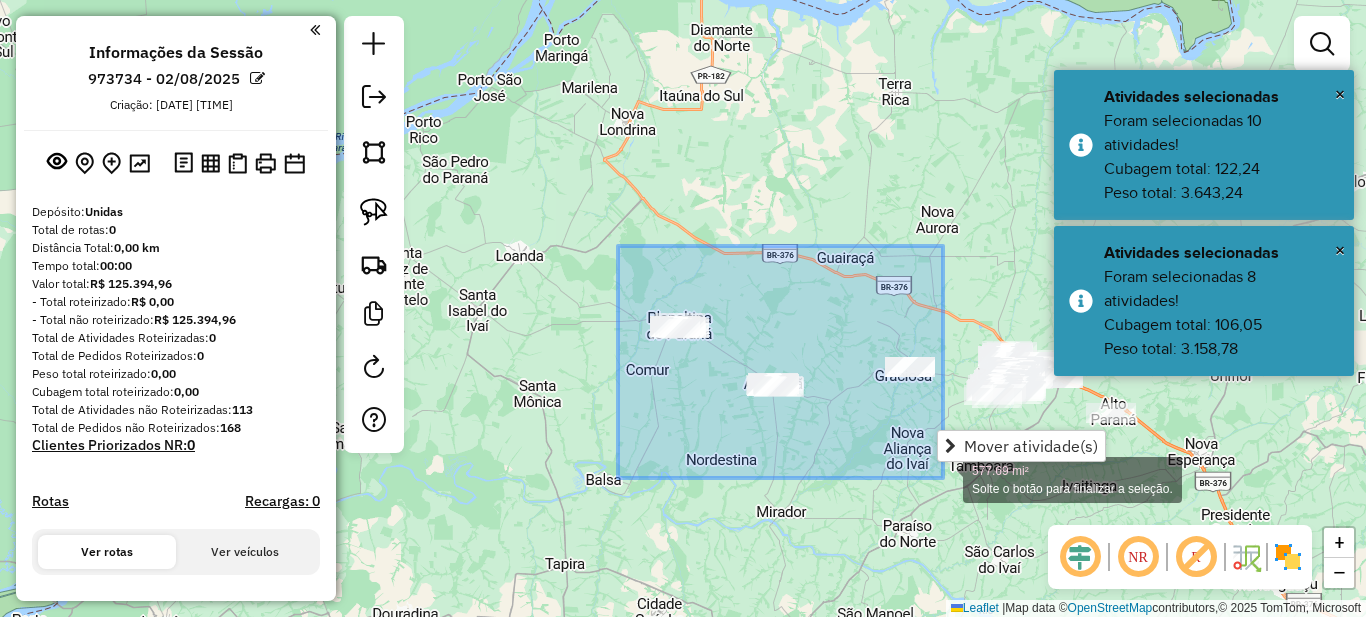 drag, startPoint x: 675, startPoint y: 298, endPoint x: 943, endPoint y: 478, distance: 322.83743 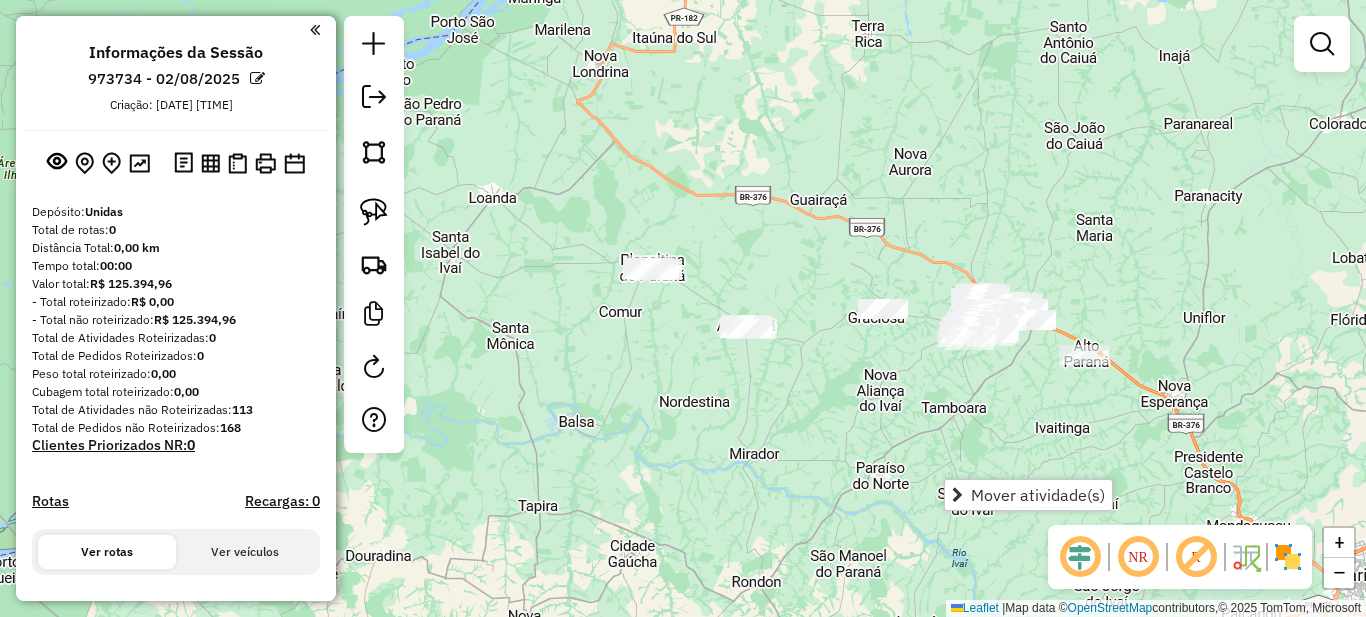 drag, startPoint x: 747, startPoint y: 330, endPoint x: 718, endPoint y: 270, distance: 66.64083 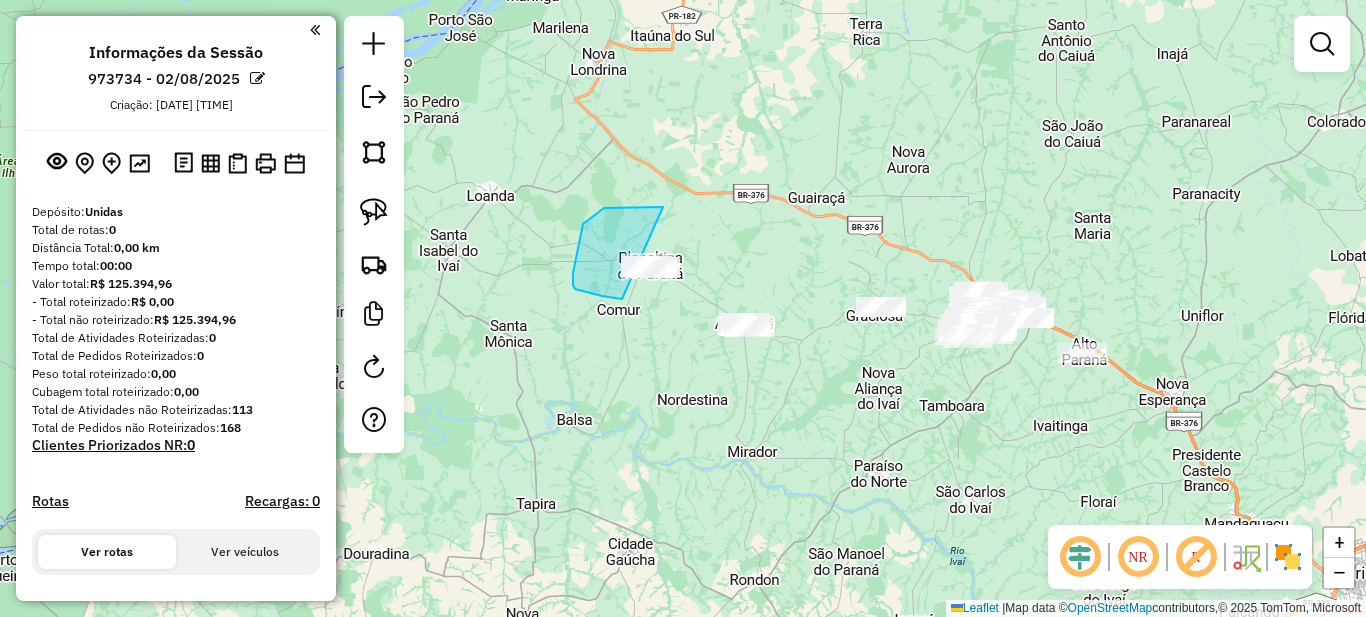 drag, startPoint x: 648, startPoint y: 207, endPoint x: 697, endPoint y: 273, distance: 82.20097 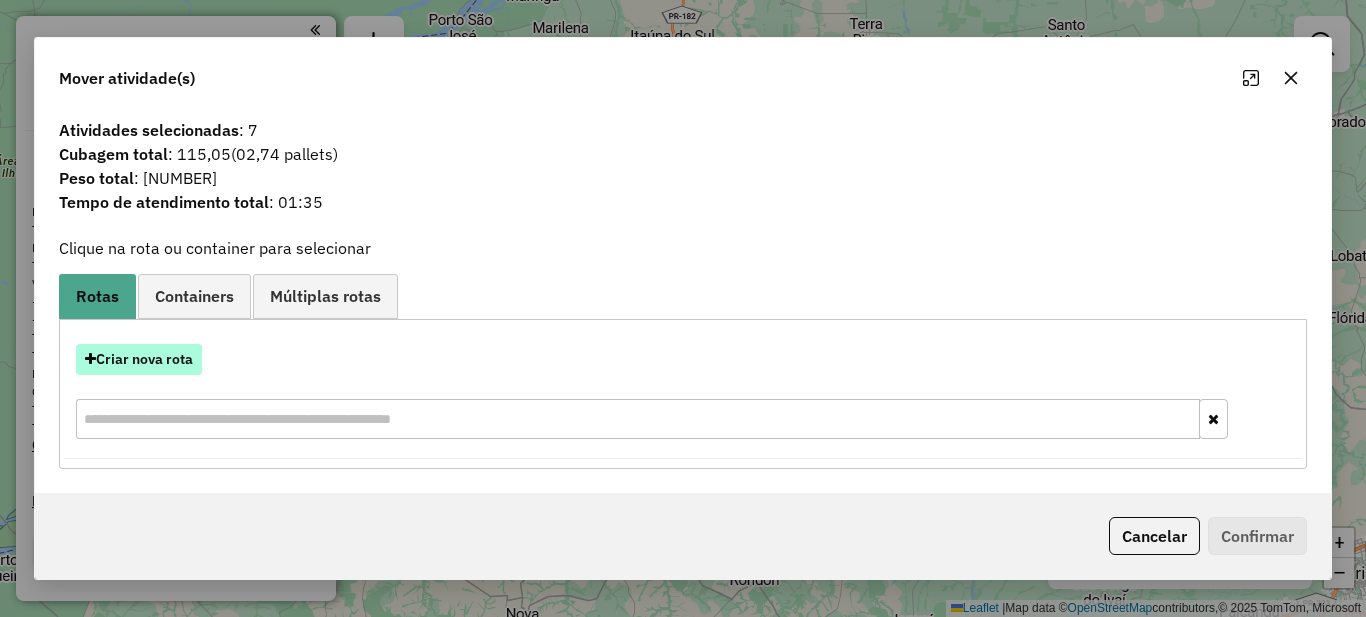 click on "Criar nova rota" at bounding box center [139, 359] 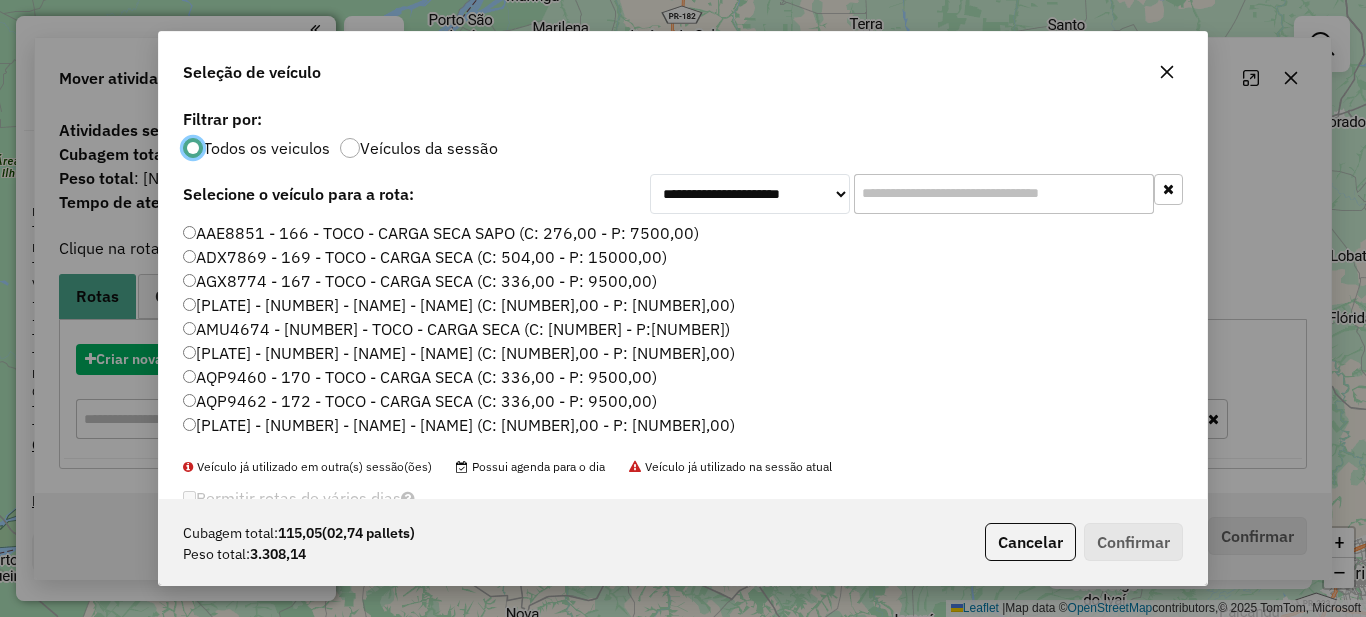 scroll, scrollTop: 11, scrollLeft: 6, axis: both 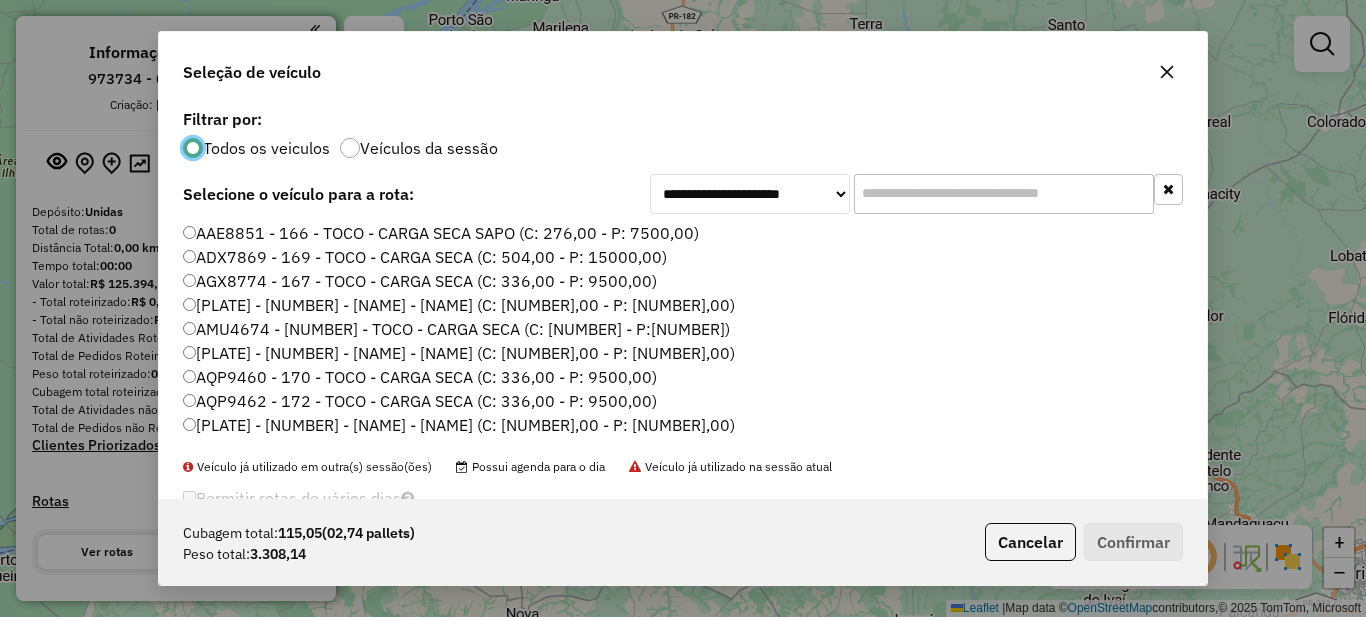 click 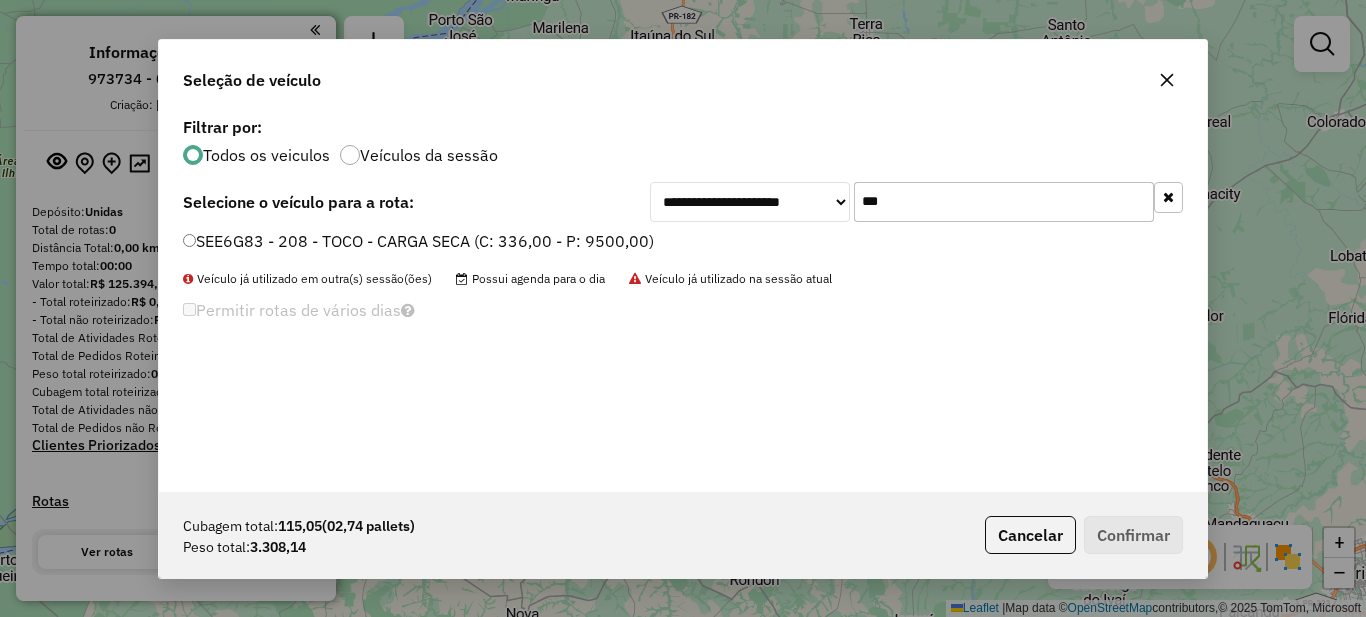 drag, startPoint x: 911, startPoint y: 200, endPoint x: 845, endPoint y: 199, distance: 66.007576 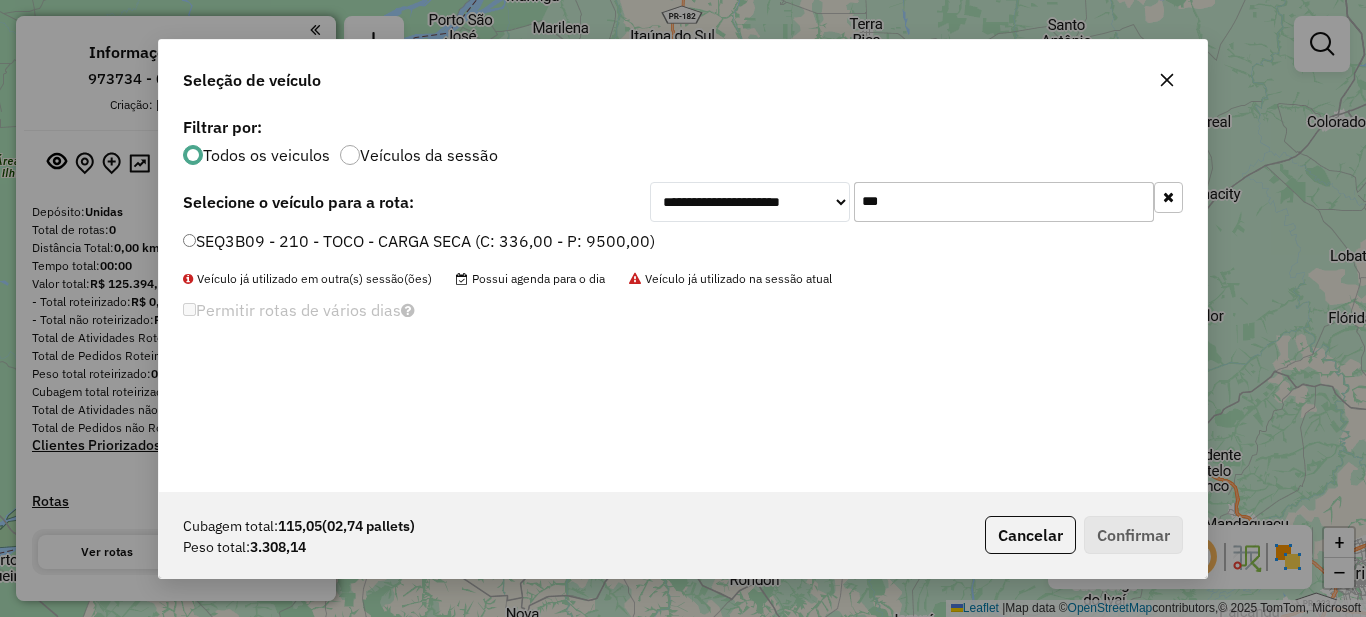 type on "***" 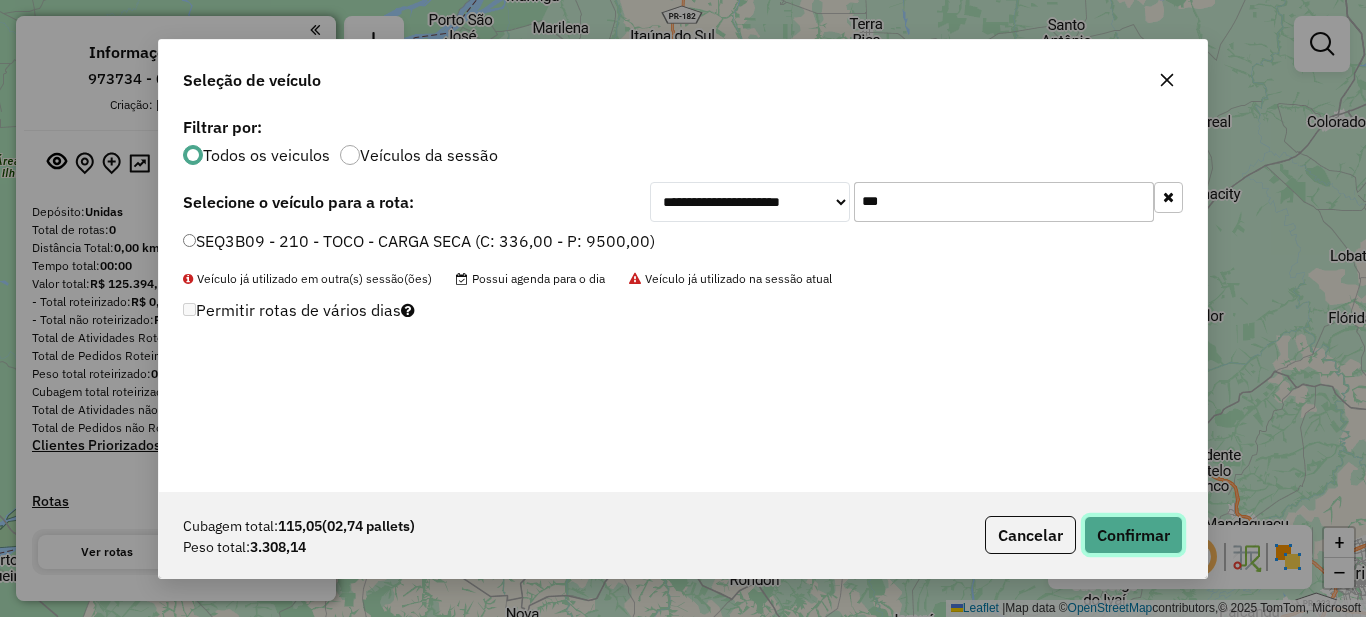 click on "Confirmar" 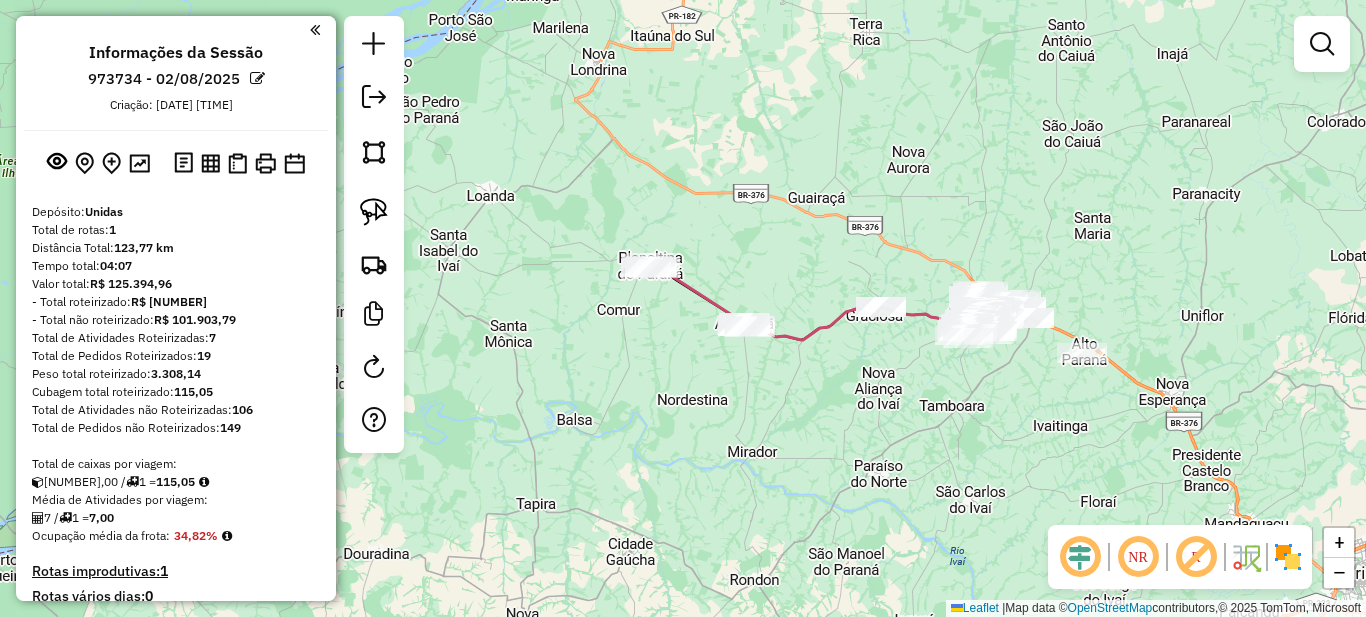 scroll, scrollTop: 400, scrollLeft: 0, axis: vertical 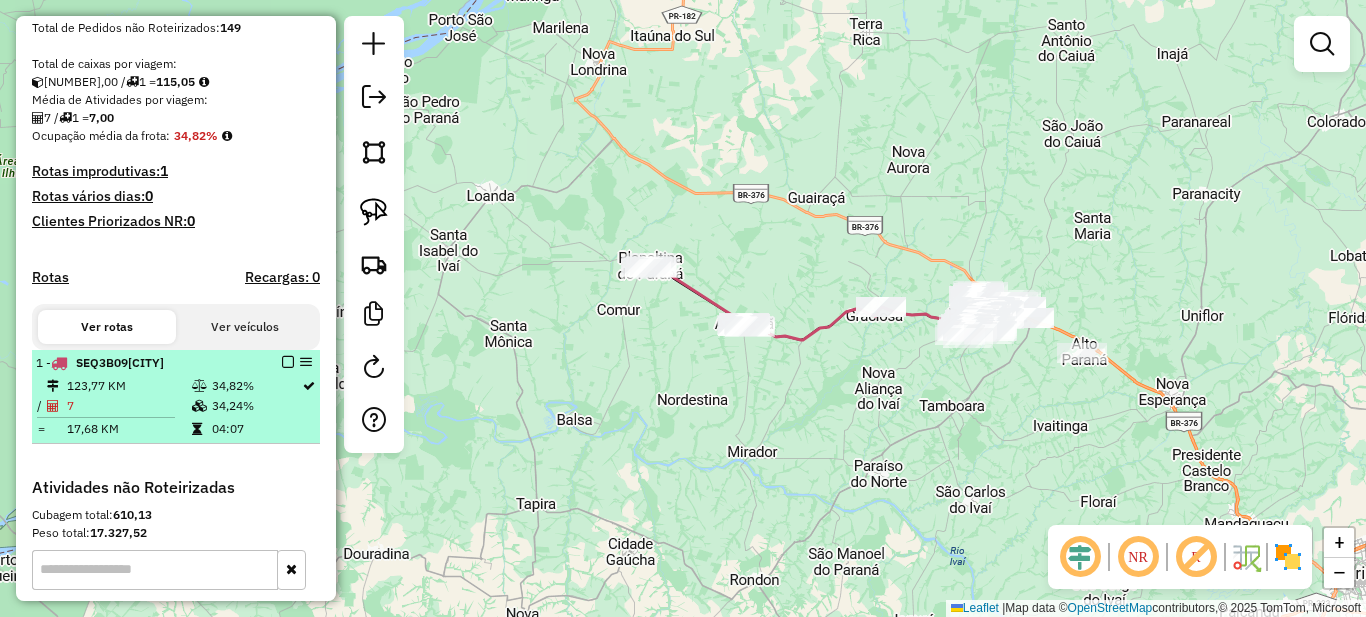 click at bounding box center (288, 362) 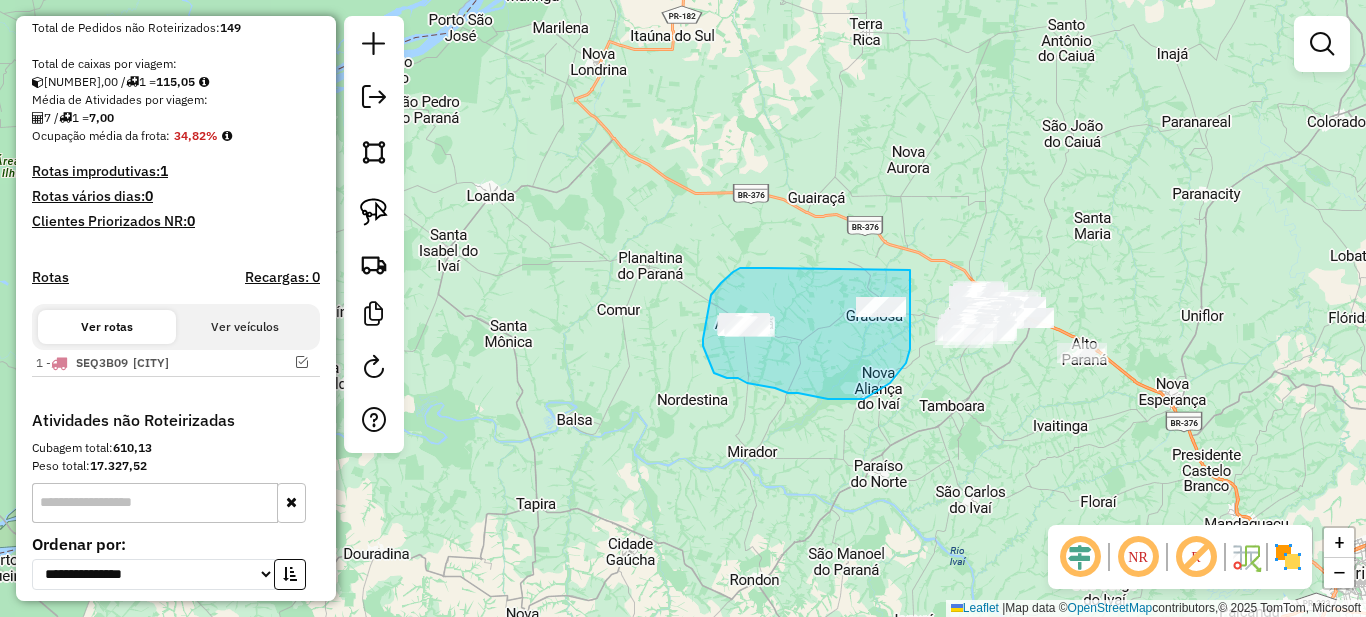 drag, startPoint x: 759, startPoint y: 268, endPoint x: 910, endPoint y: 267, distance: 151.00331 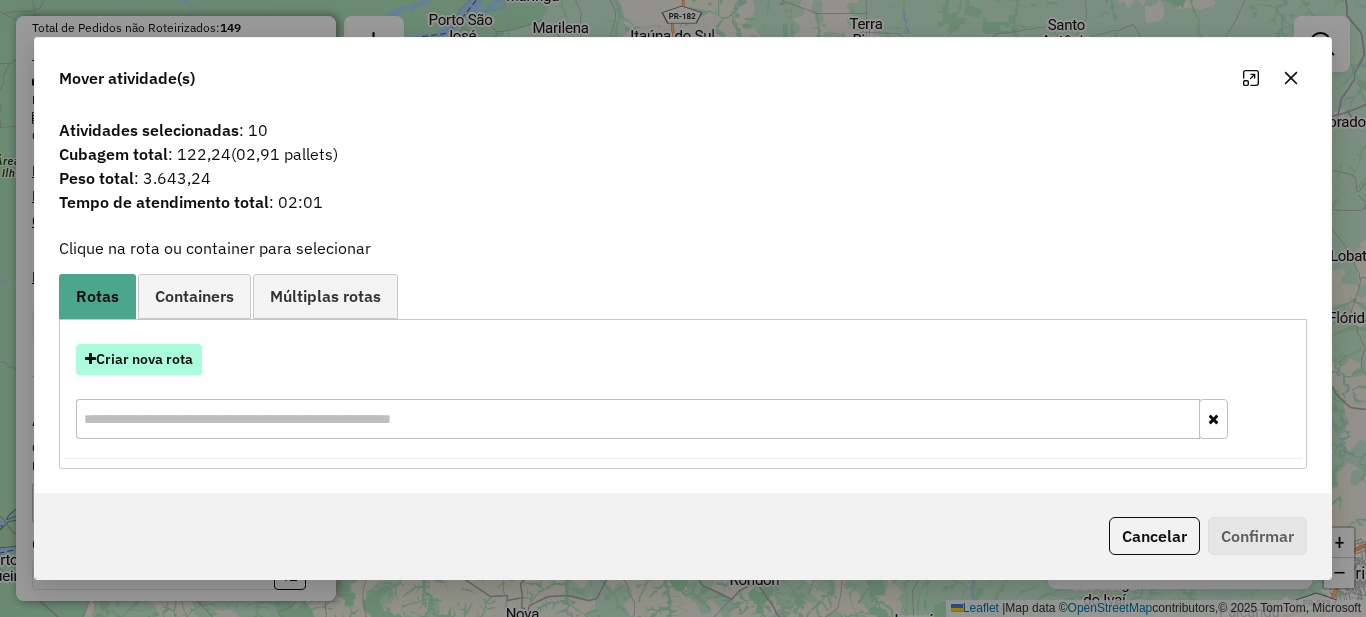 click on "Criar nova rota" at bounding box center (139, 359) 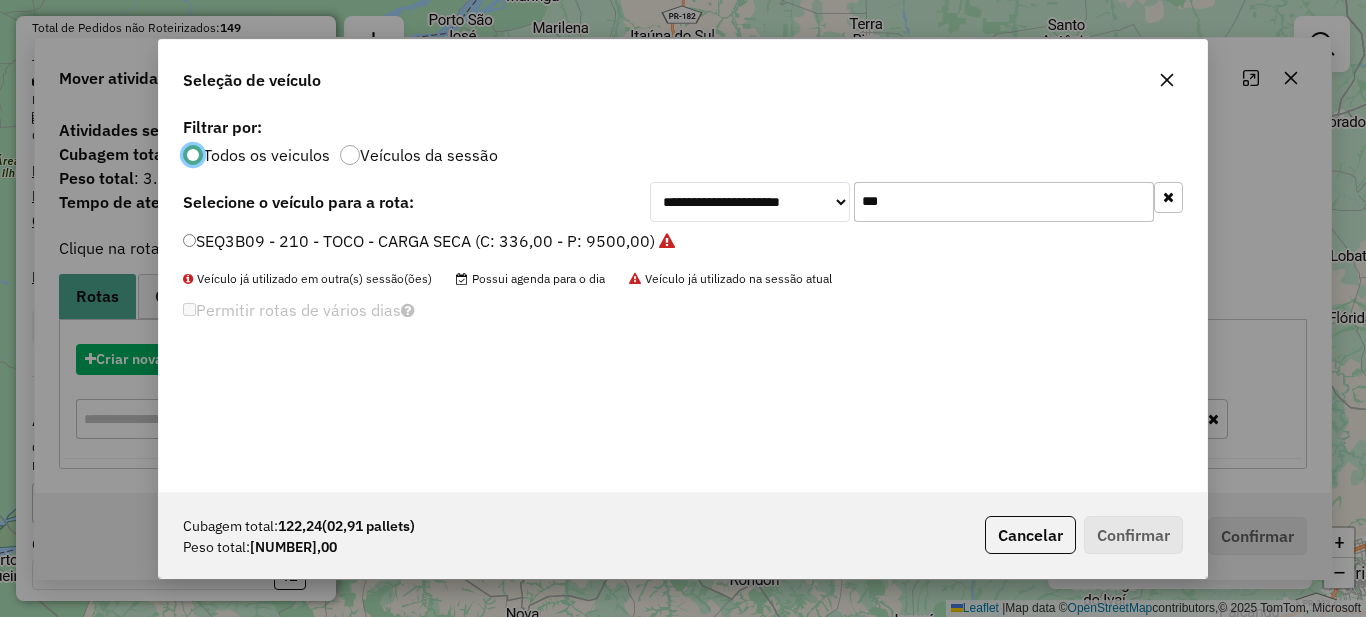 scroll, scrollTop: 11, scrollLeft: 6, axis: both 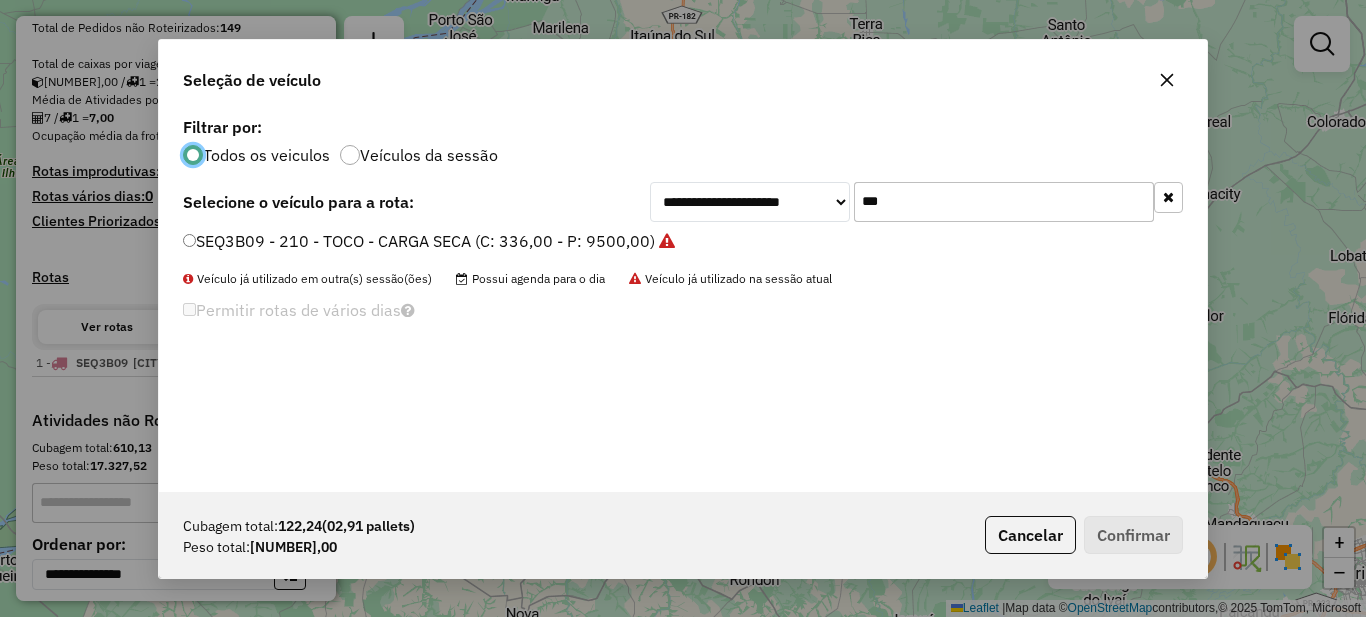 click on "***" 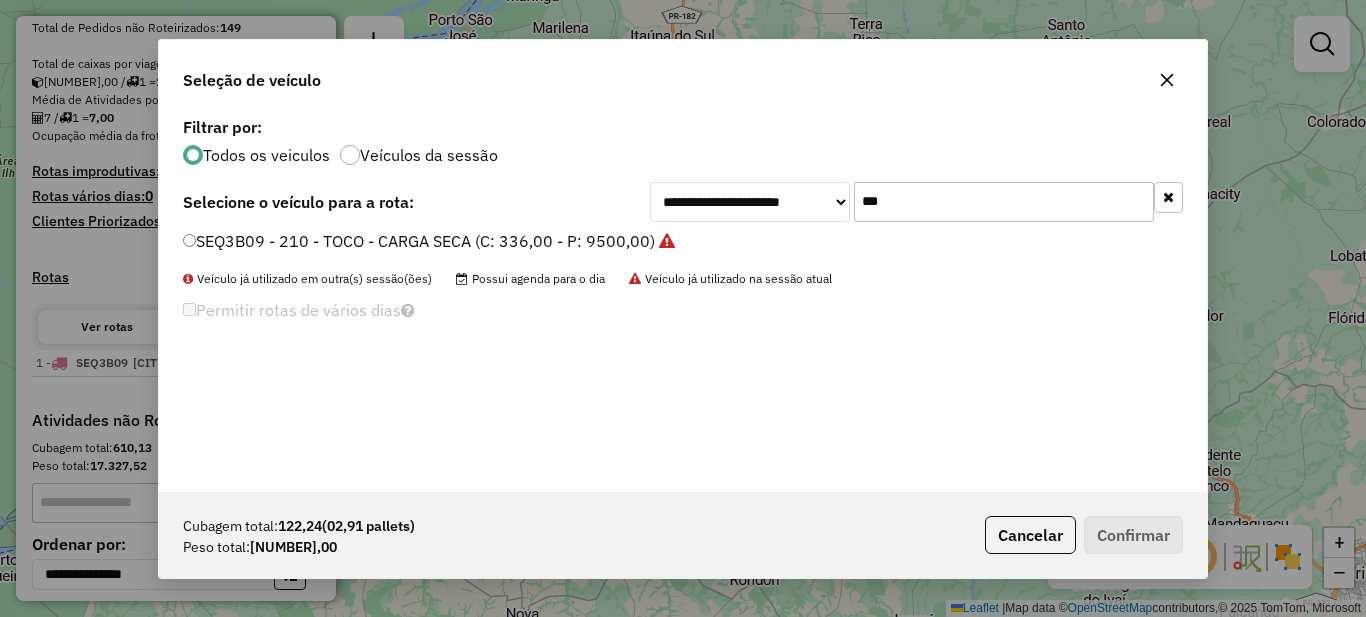 click on "***" 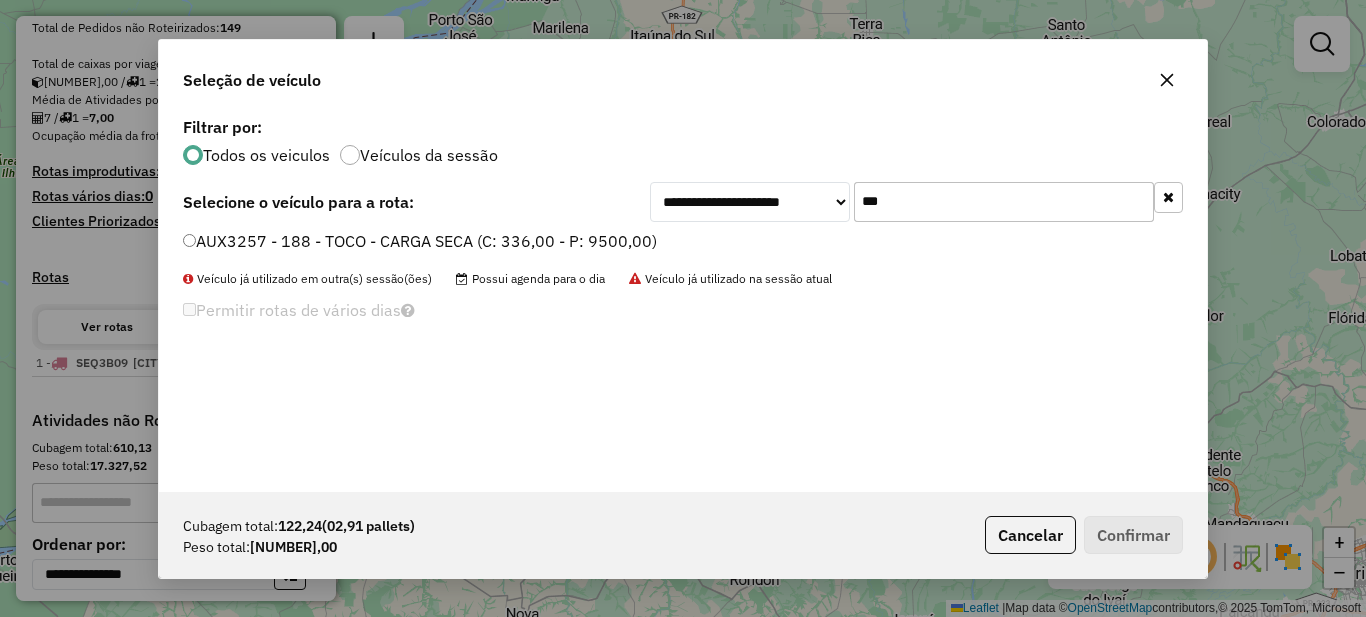 type on "***" 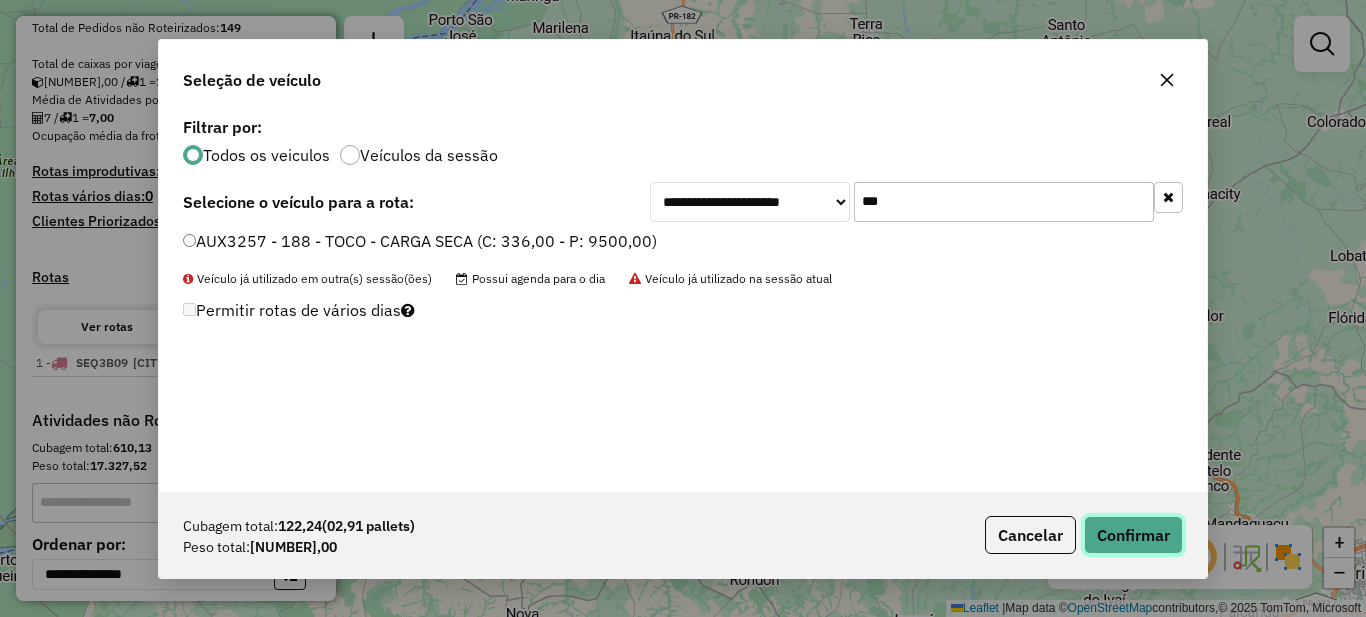 click on "Confirmar" 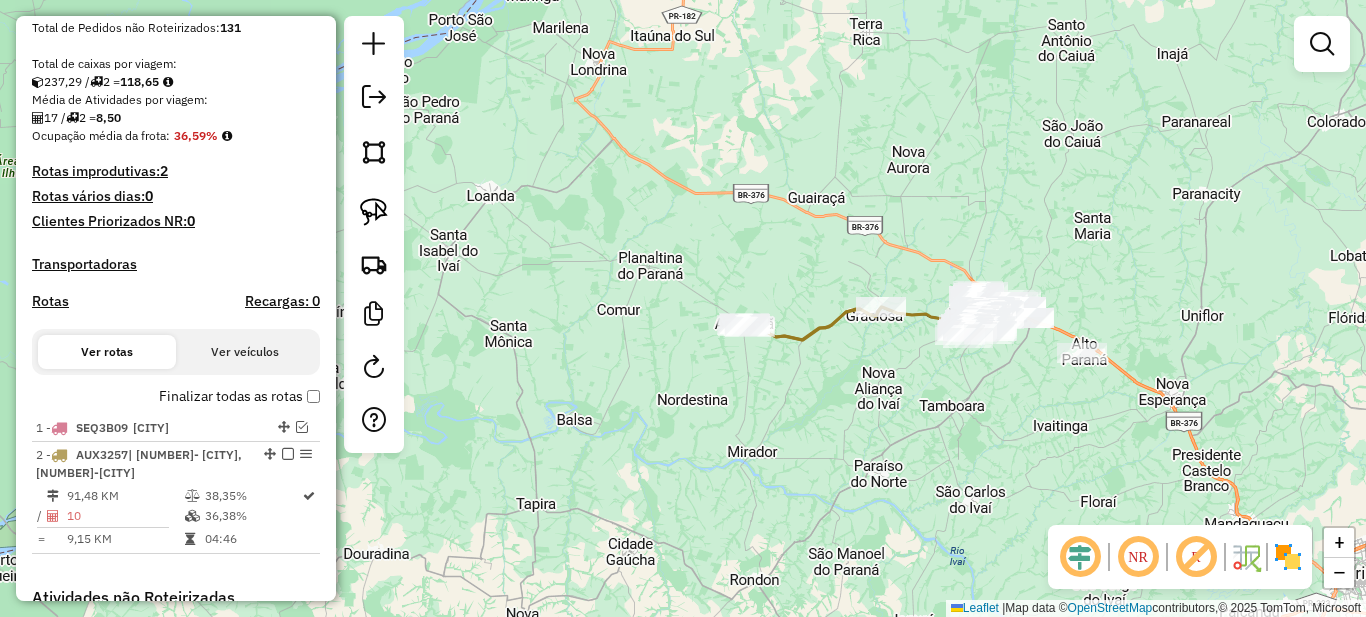 scroll, scrollTop: 600, scrollLeft: 0, axis: vertical 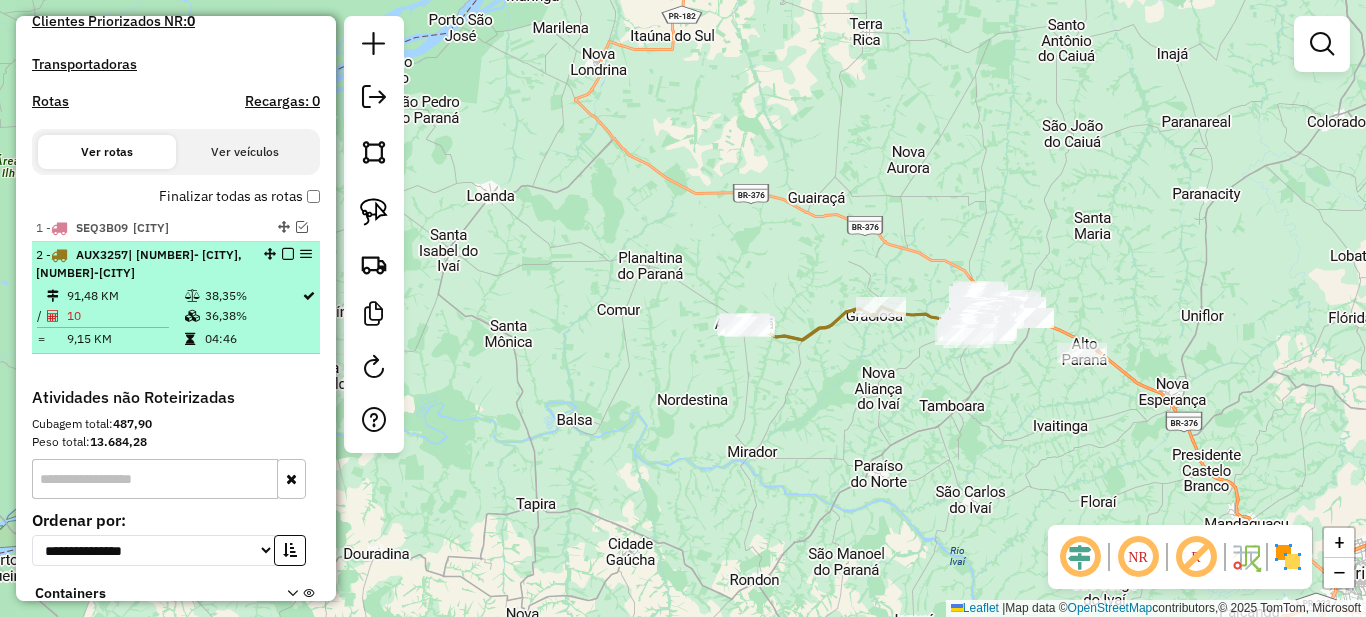 click at bounding box center (288, 254) 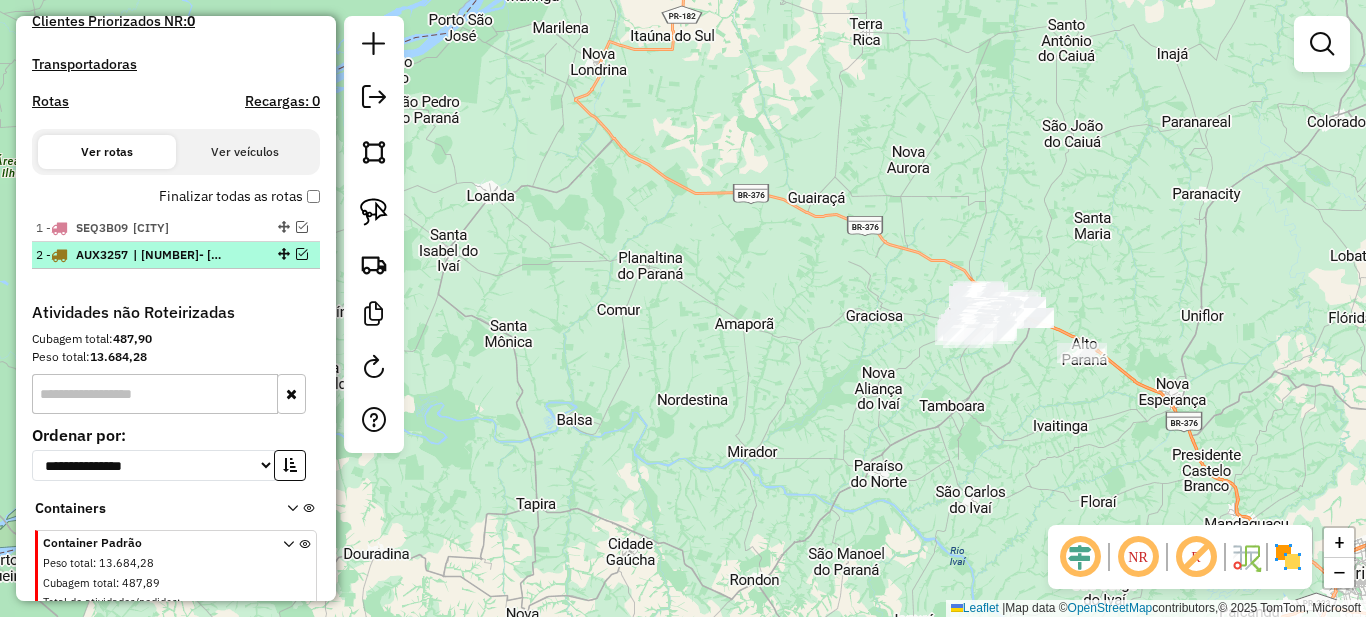 click at bounding box center (302, 254) 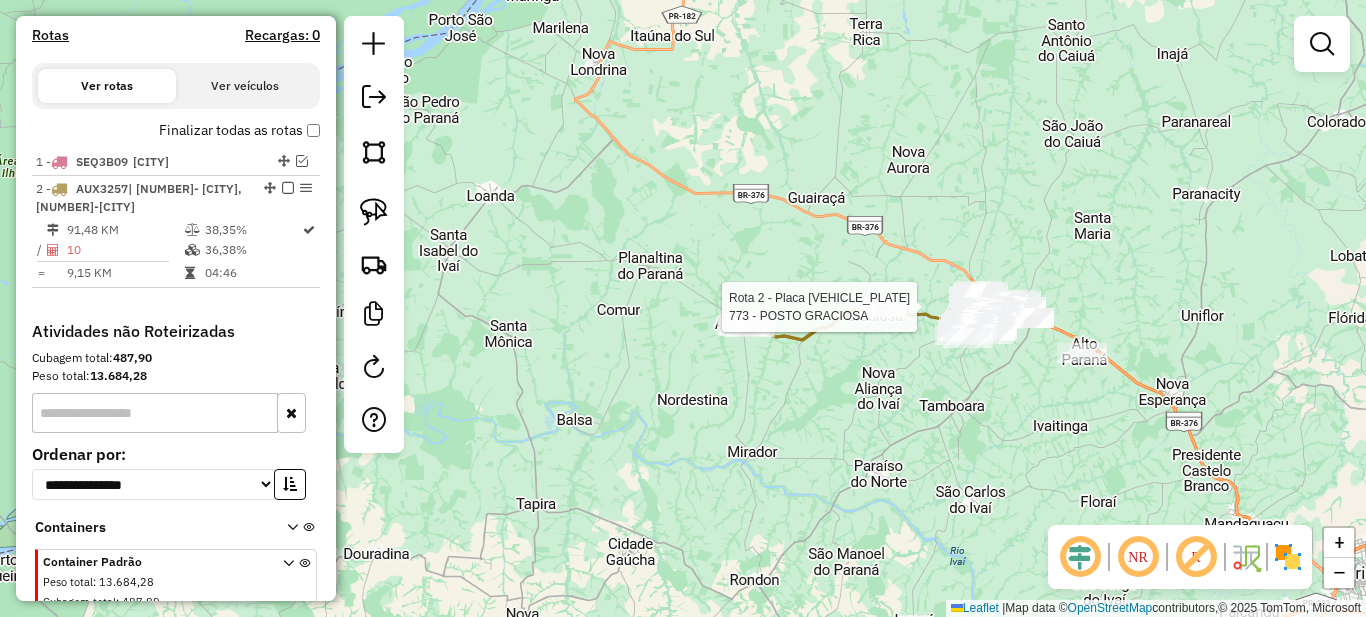 select on "**********" 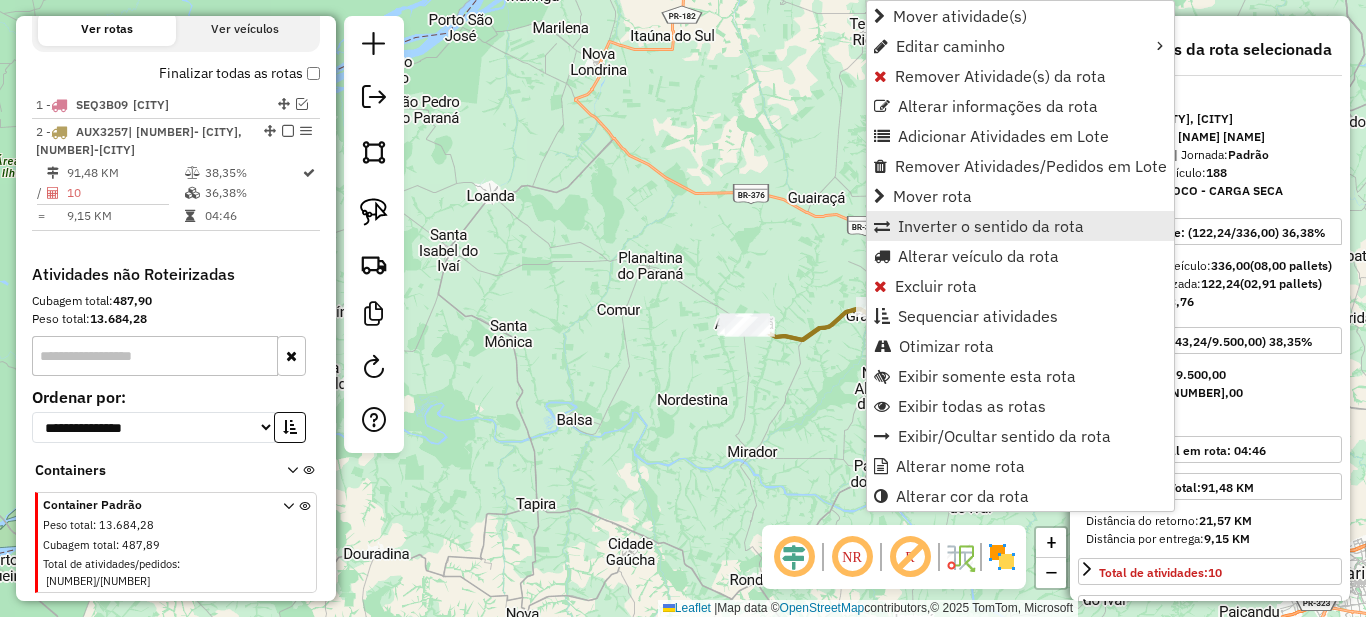 scroll, scrollTop: 747, scrollLeft: 0, axis: vertical 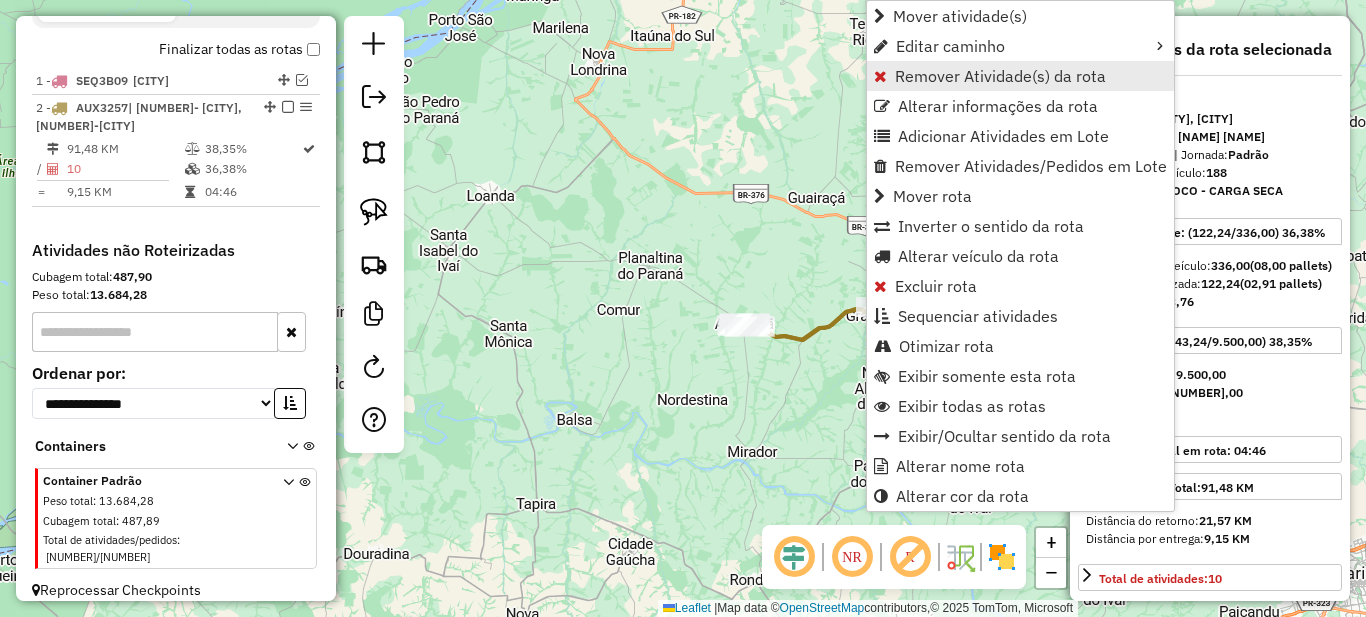 click on "Remover Atividade(s) da rota" at bounding box center [1000, 76] 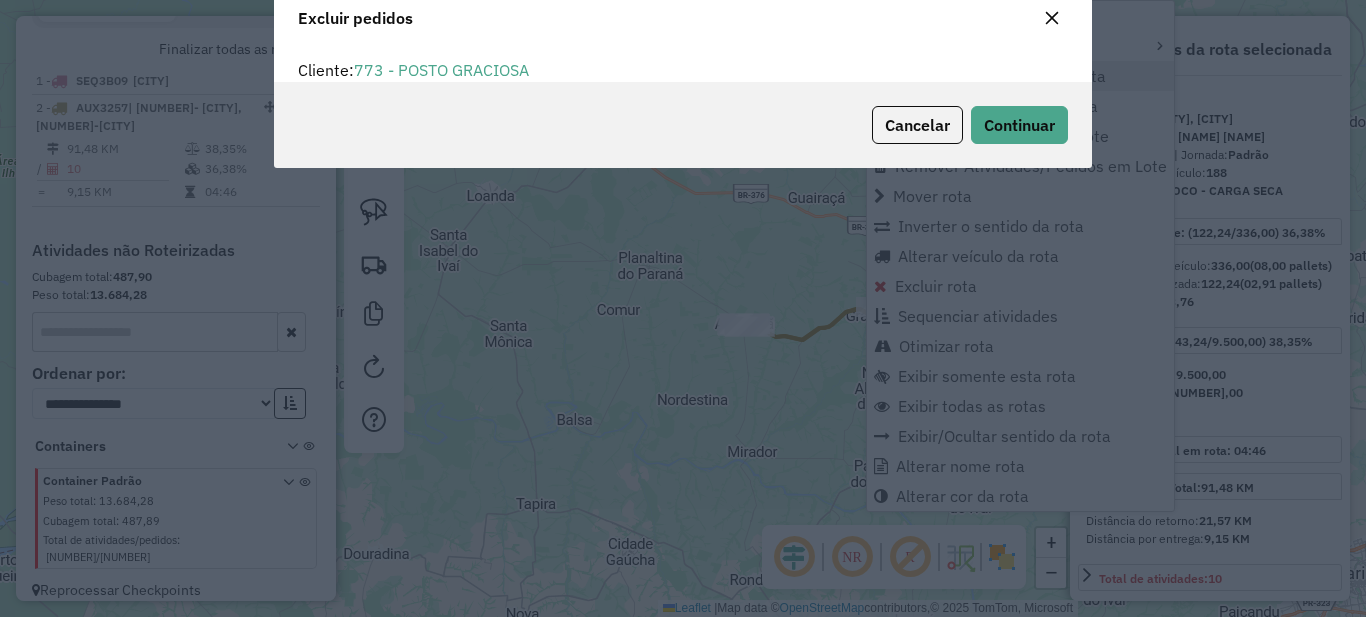 scroll, scrollTop: 12, scrollLeft: 6, axis: both 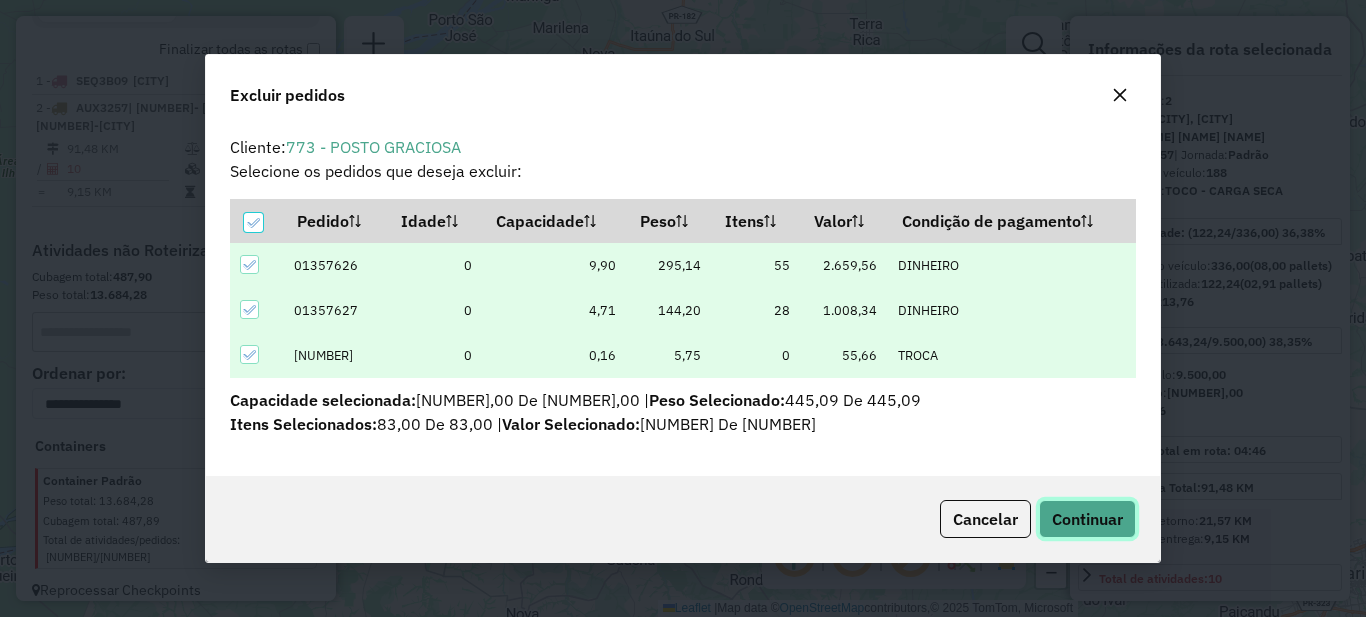 click on "Continuar" 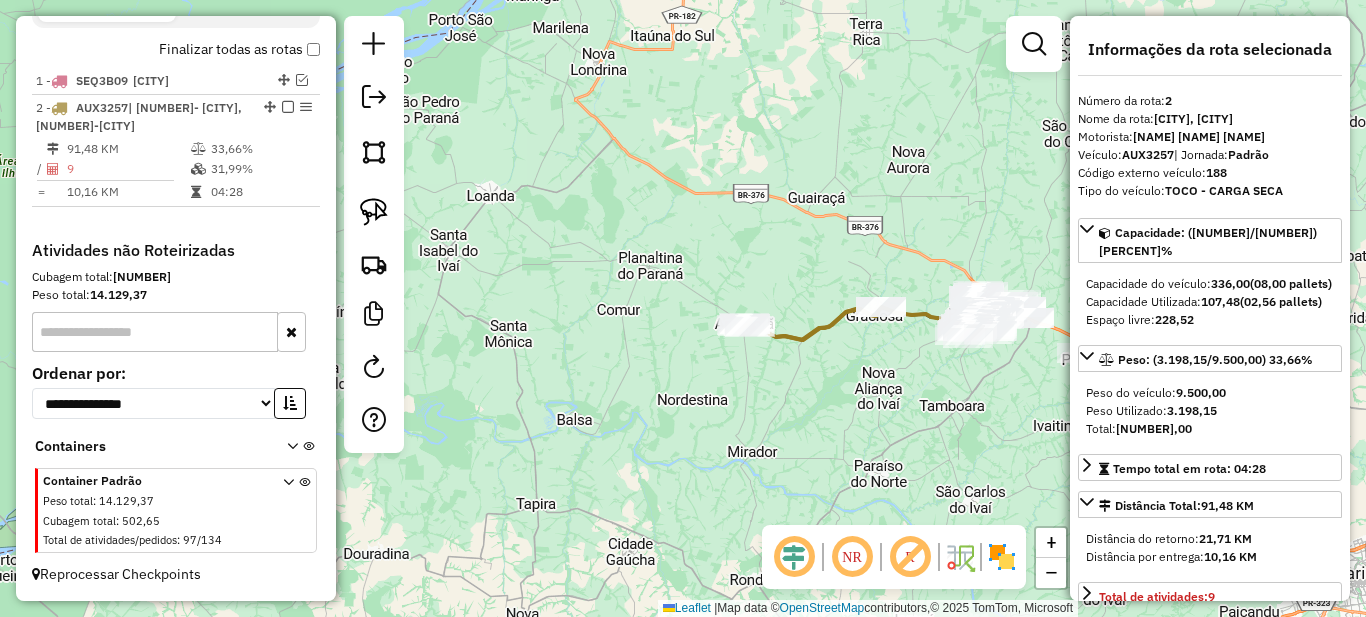 scroll, scrollTop: 200, scrollLeft: 0, axis: vertical 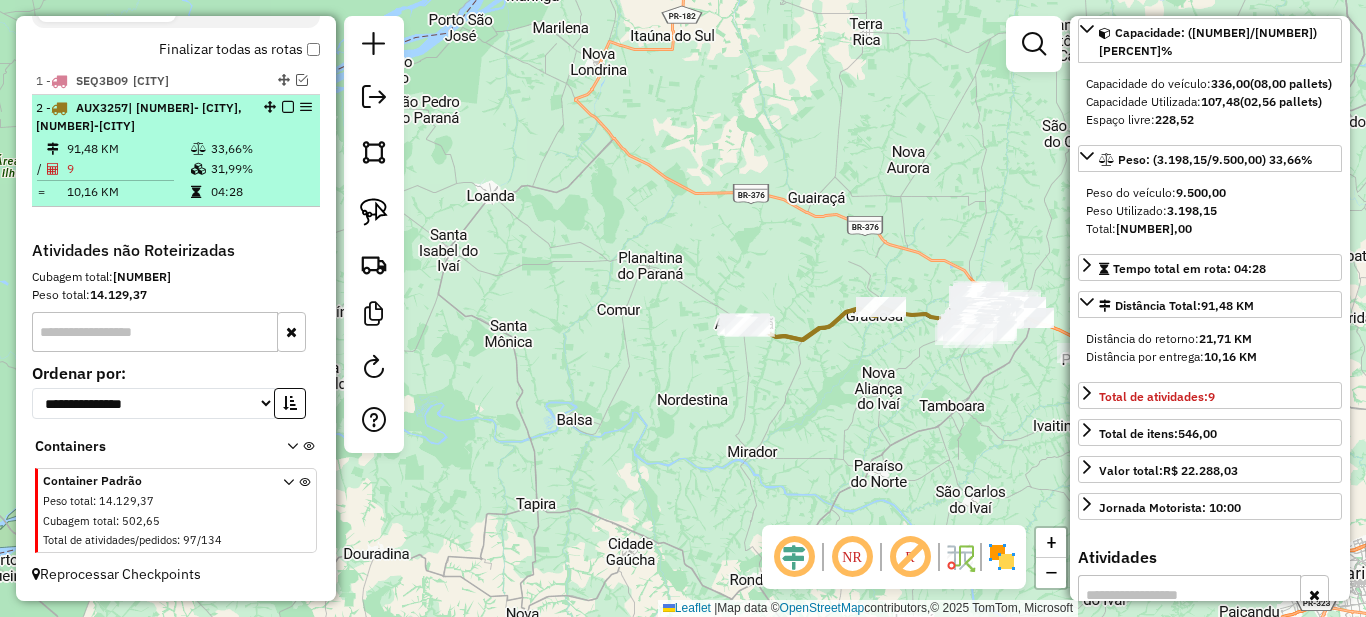 click at bounding box center [288, 107] 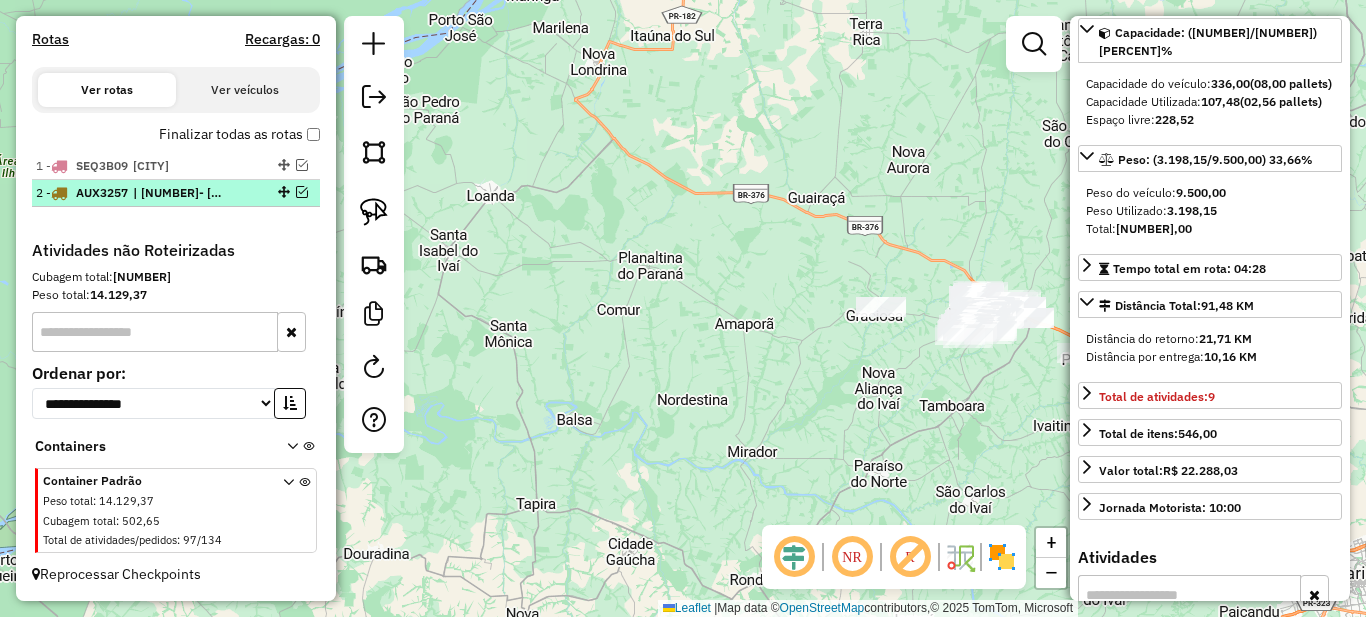 scroll, scrollTop: 662, scrollLeft: 0, axis: vertical 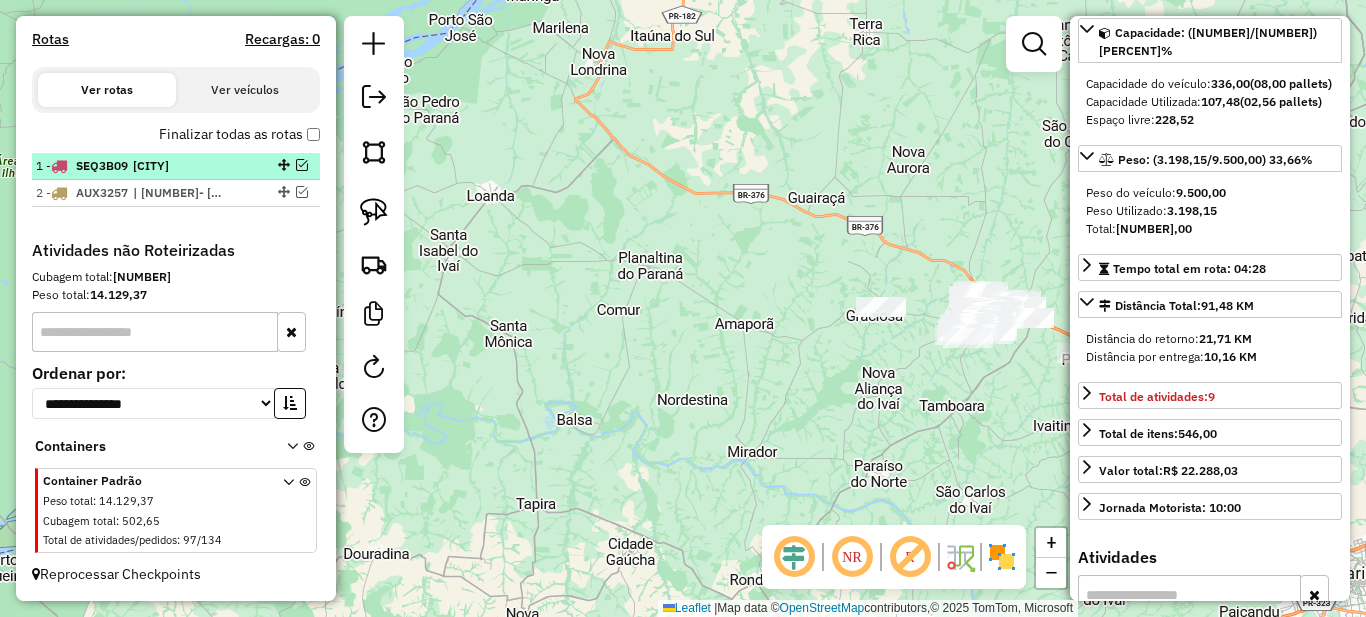 click at bounding box center [302, 165] 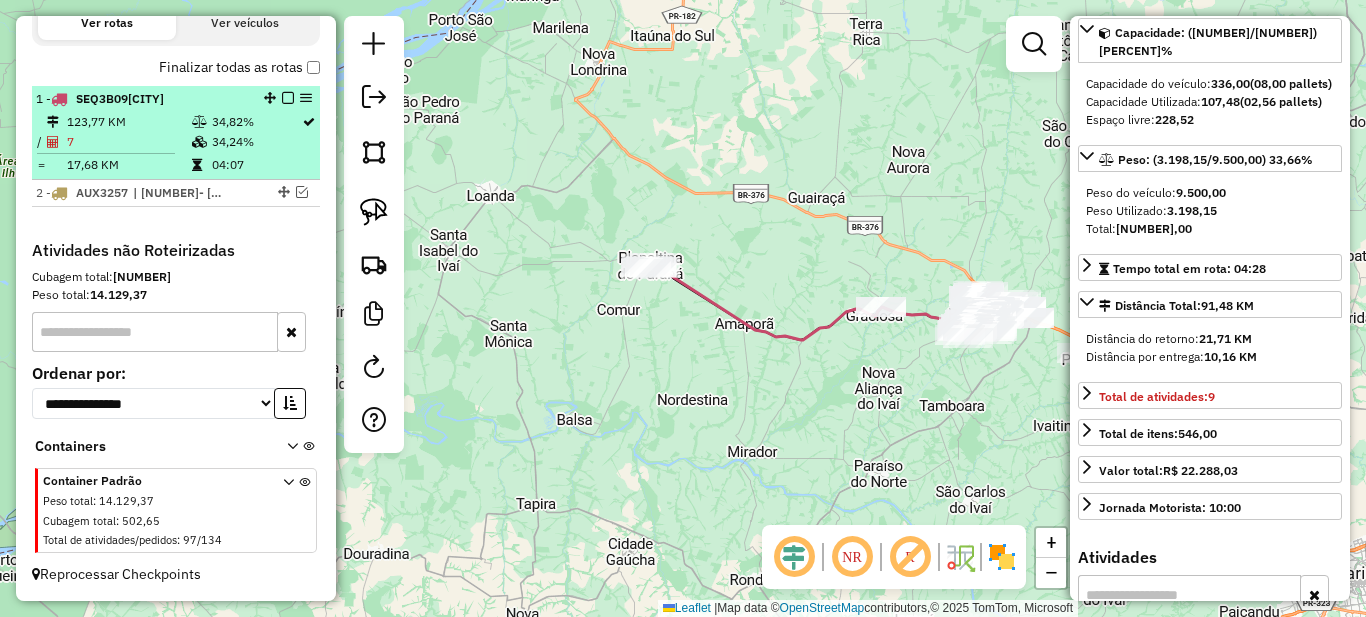 click on "34,82%" at bounding box center (256, 122) 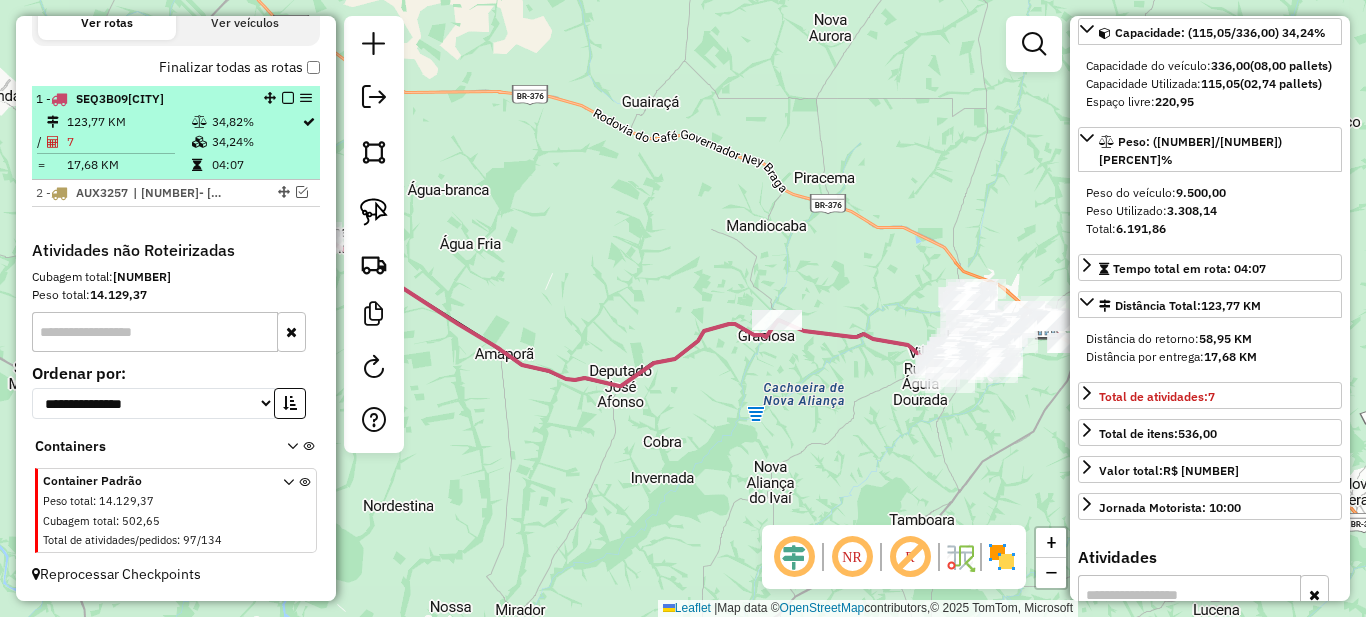 click at bounding box center [288, 98] 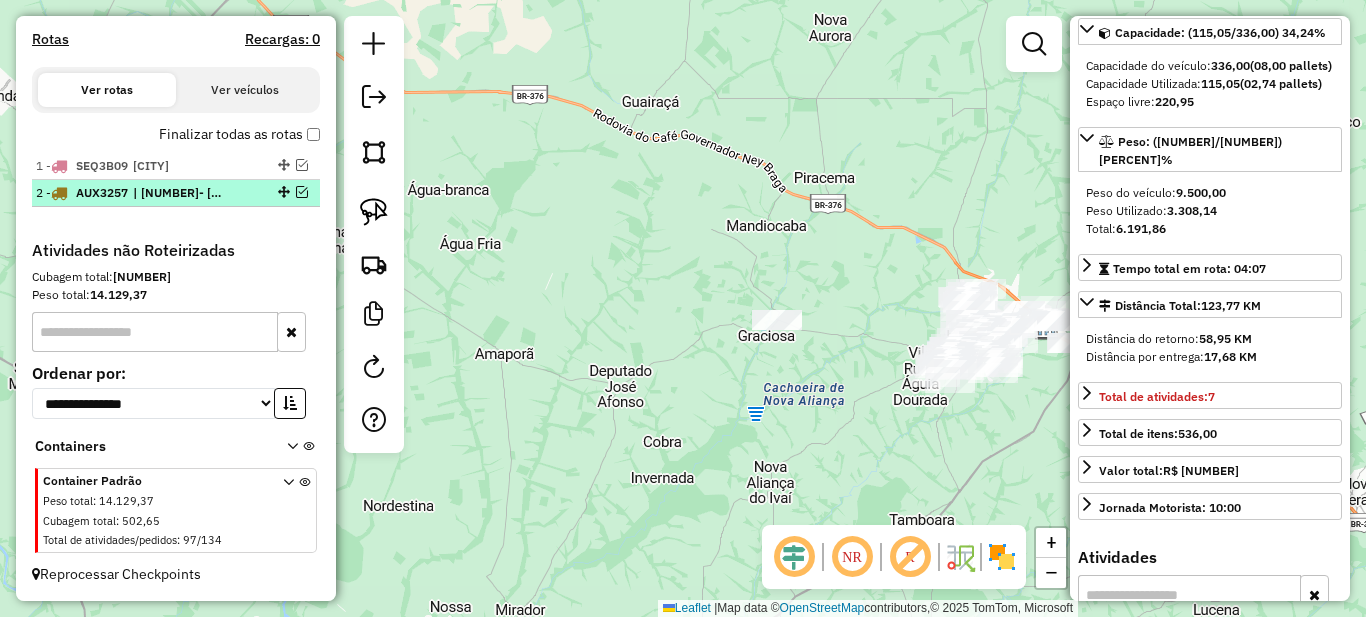 click at bounding box center (302, 192) 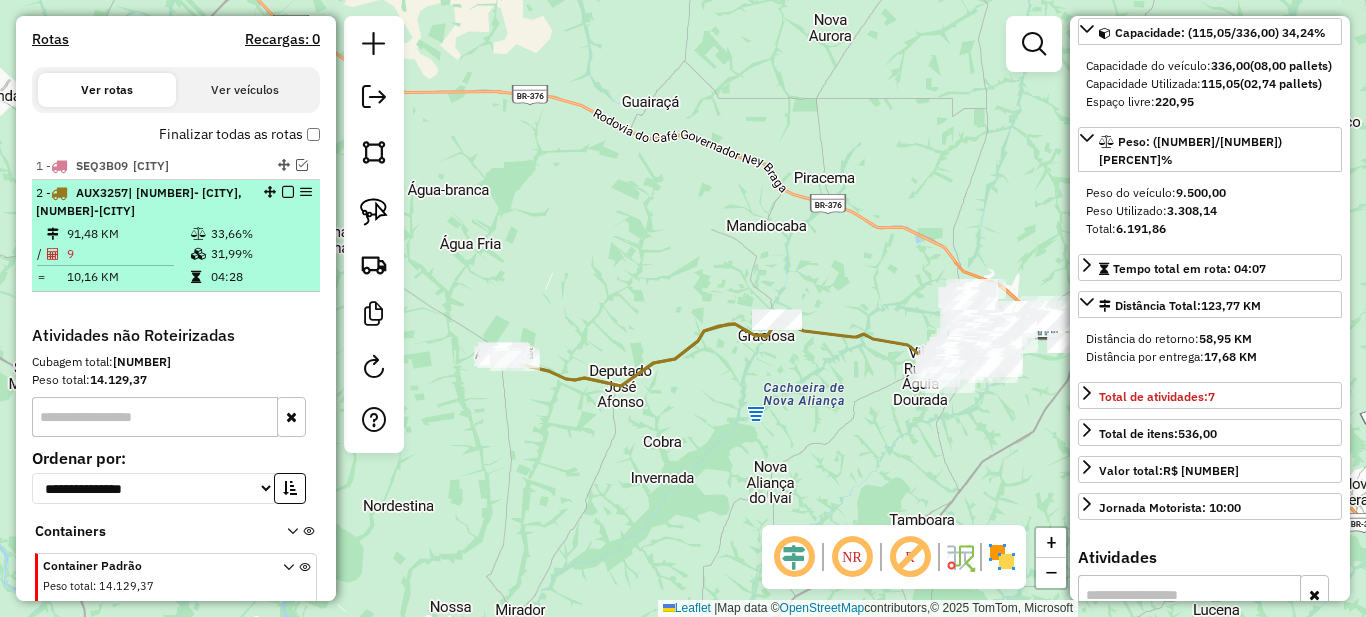 scroll, scrollTop: 747, scrollLeft: 0, axis: vertical 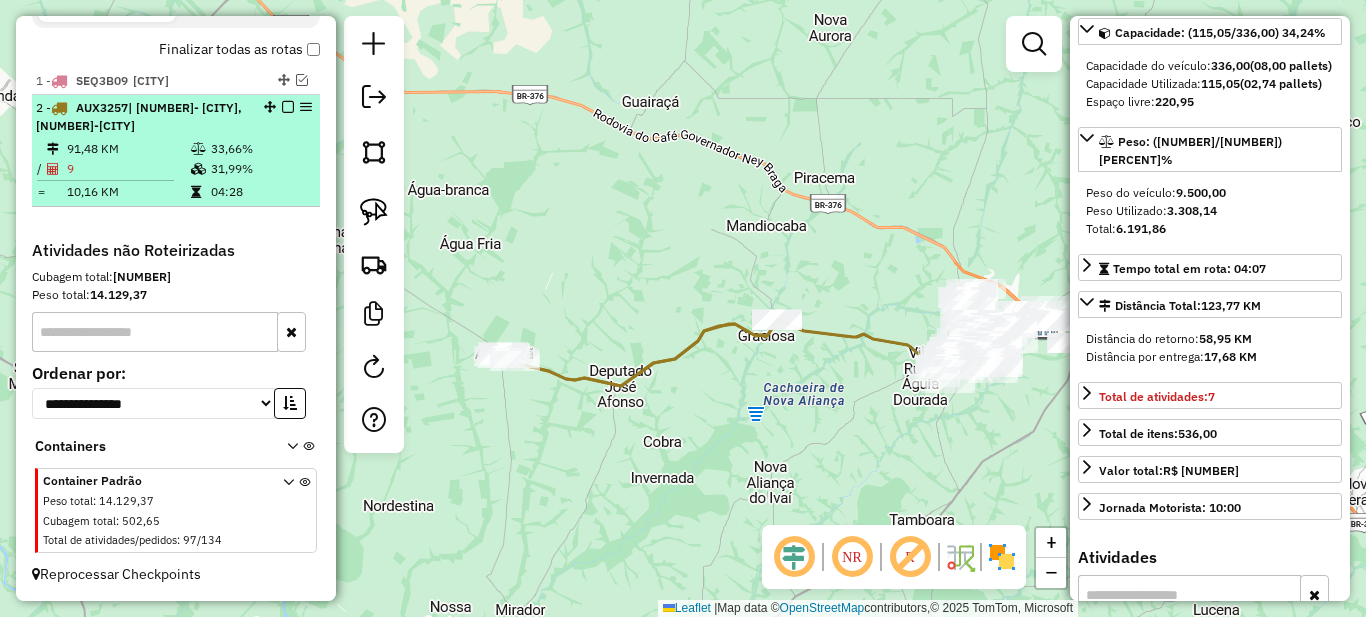click on "33,66%" at bounding box center (260, 149) 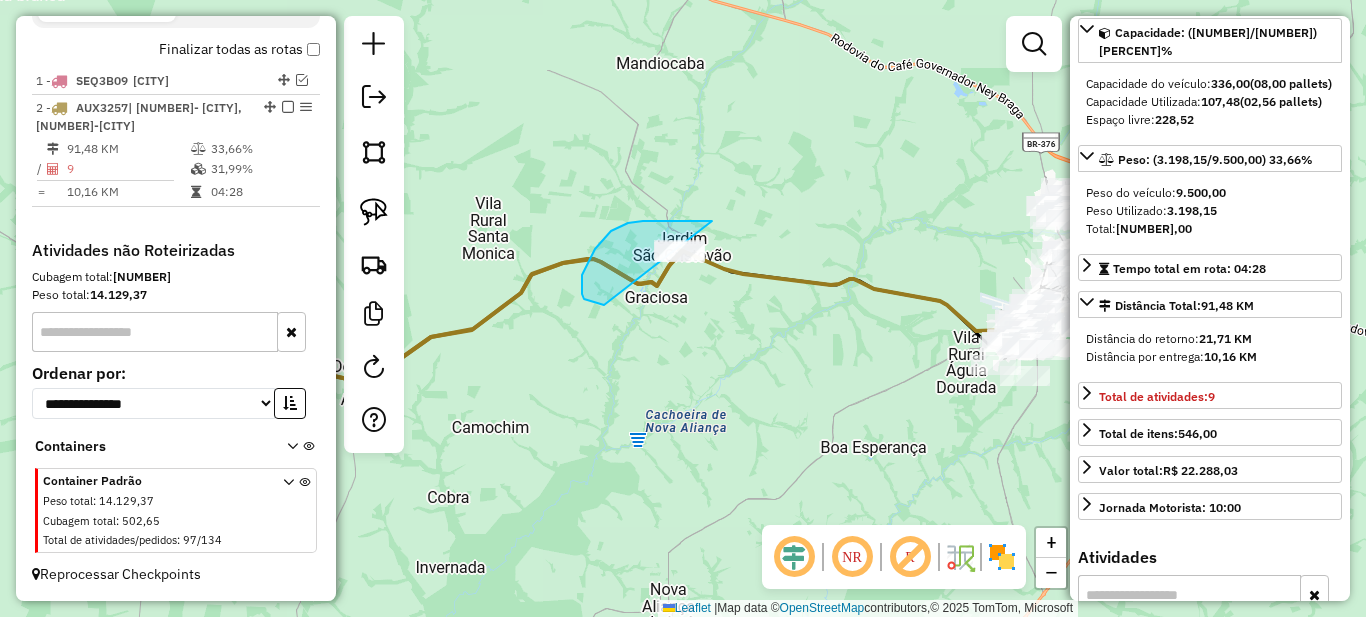 drag, startPoint x: 674, startPoint y: 221, endPoint x: 758, endPoint y: 227, distance: 84.21401 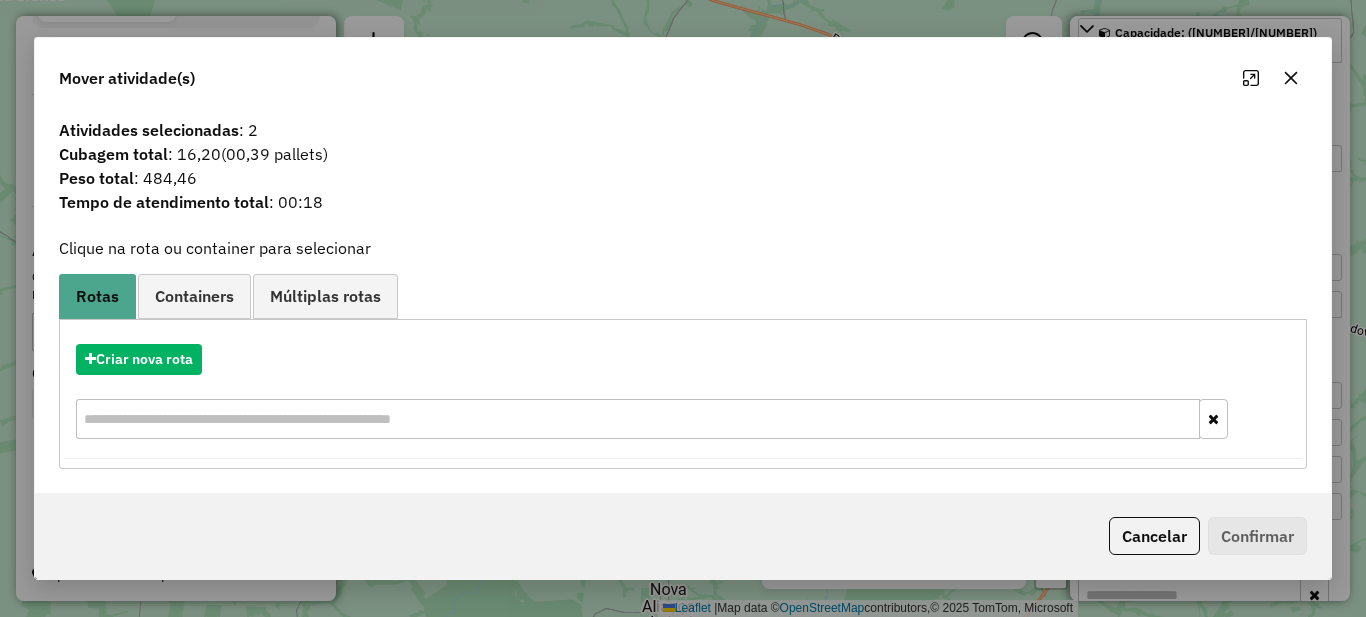 click on "Criar nova rota" at bounding box center (683, 394) 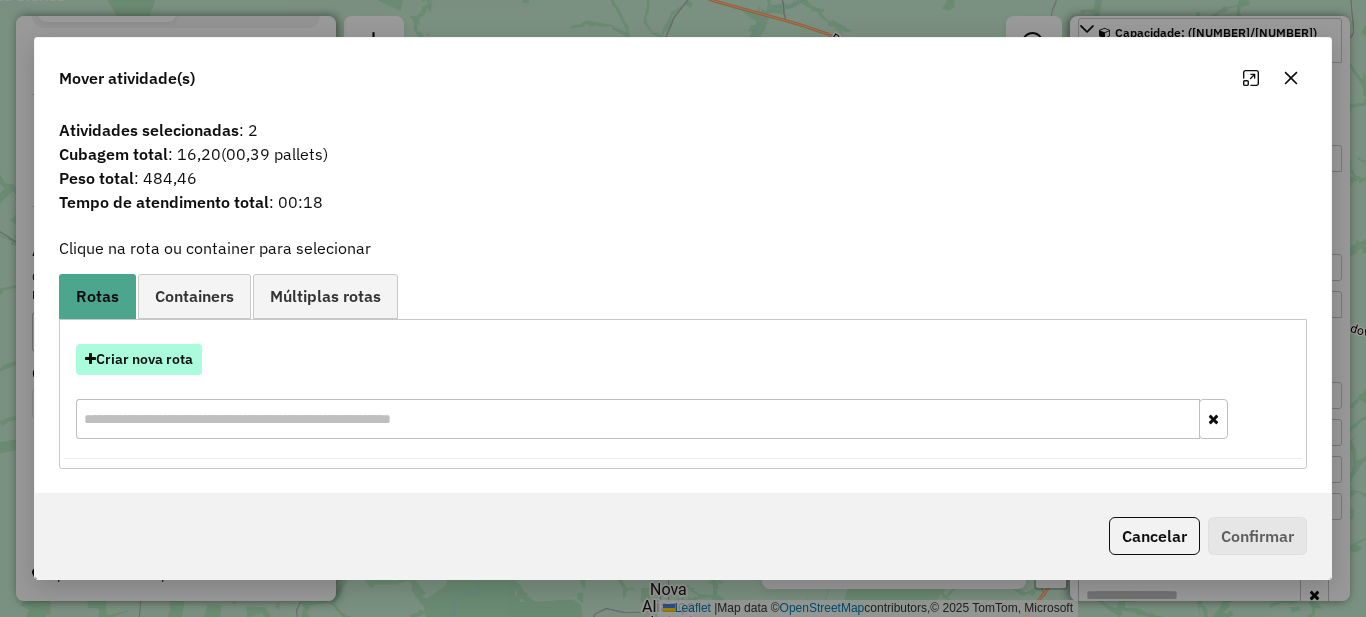 click on "Criar nova rota" at bounding box center [139, 359] 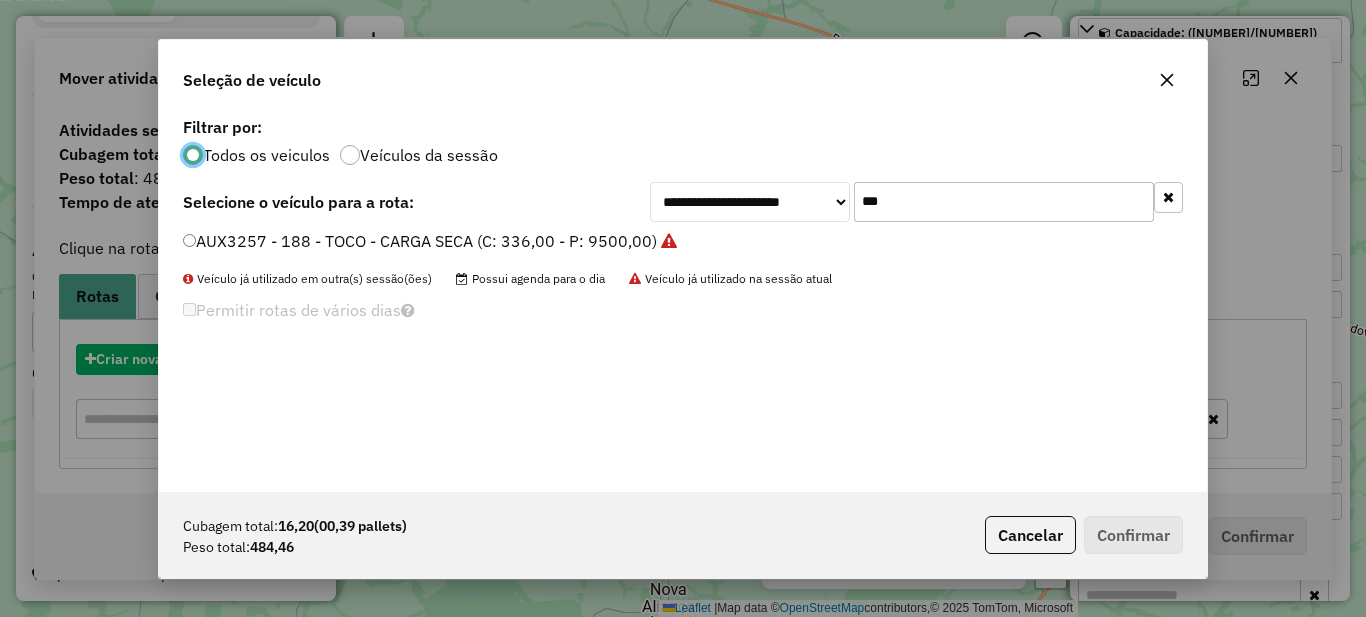 scroll, scrollTop: 11, scrollLeft: 6, axis: both 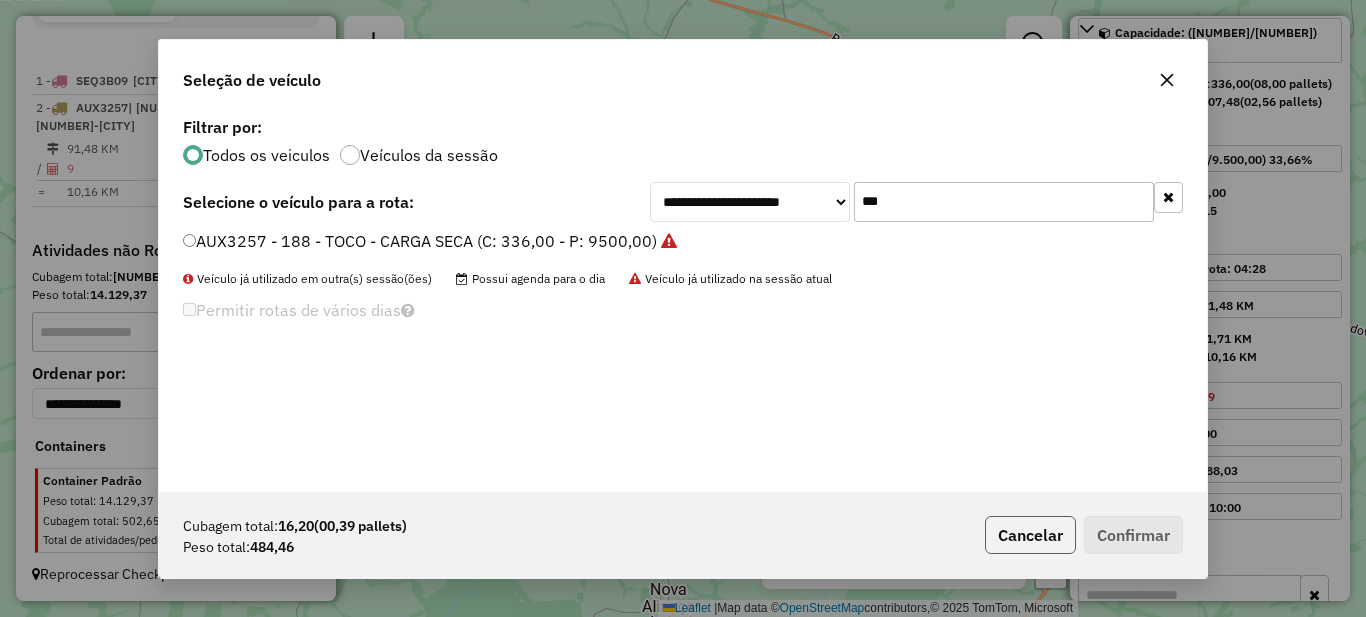 click on "Cancelar" 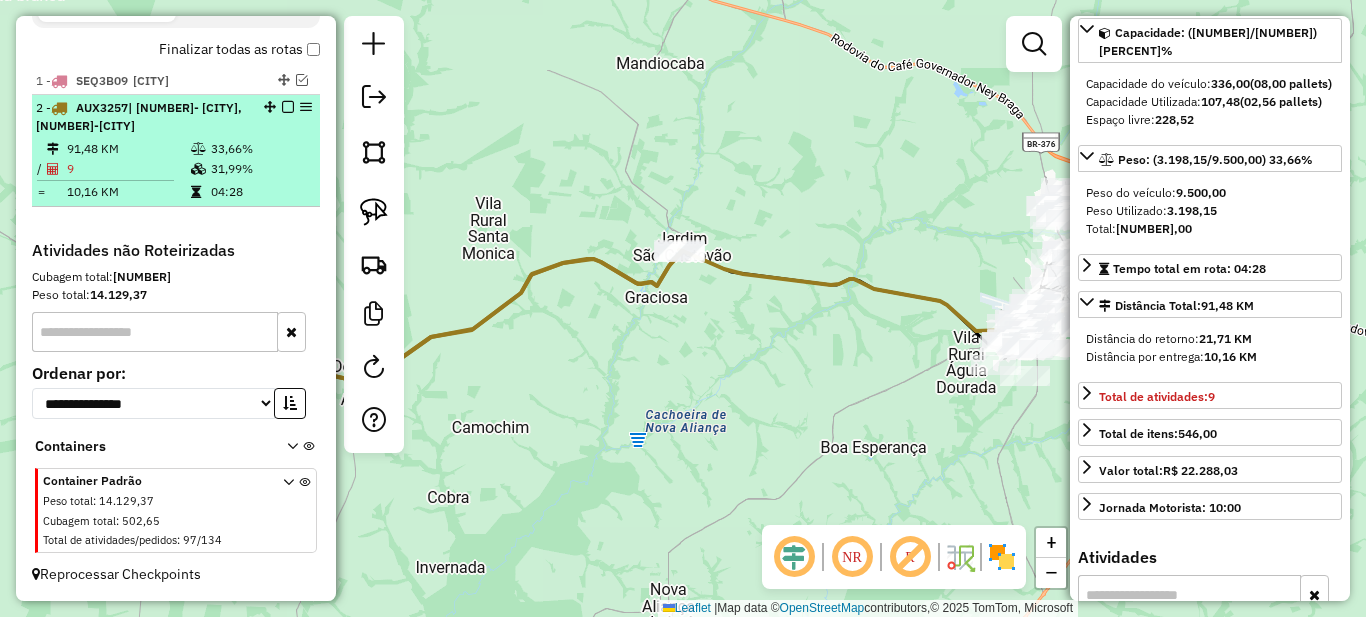 click on "33,66%" at bounding box center (260, 149) 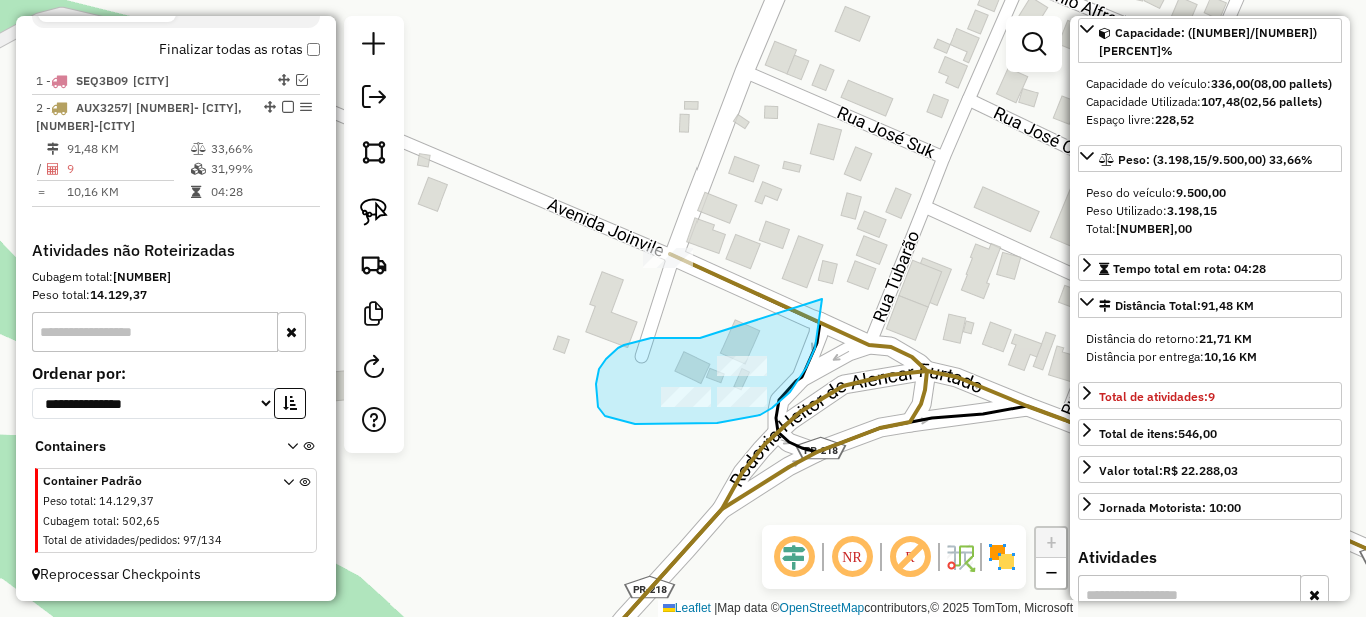 drag, startPoint x: 680, startPoint y: 338, endPoint x: 822, endPoint y: 299, distance: 147.25827 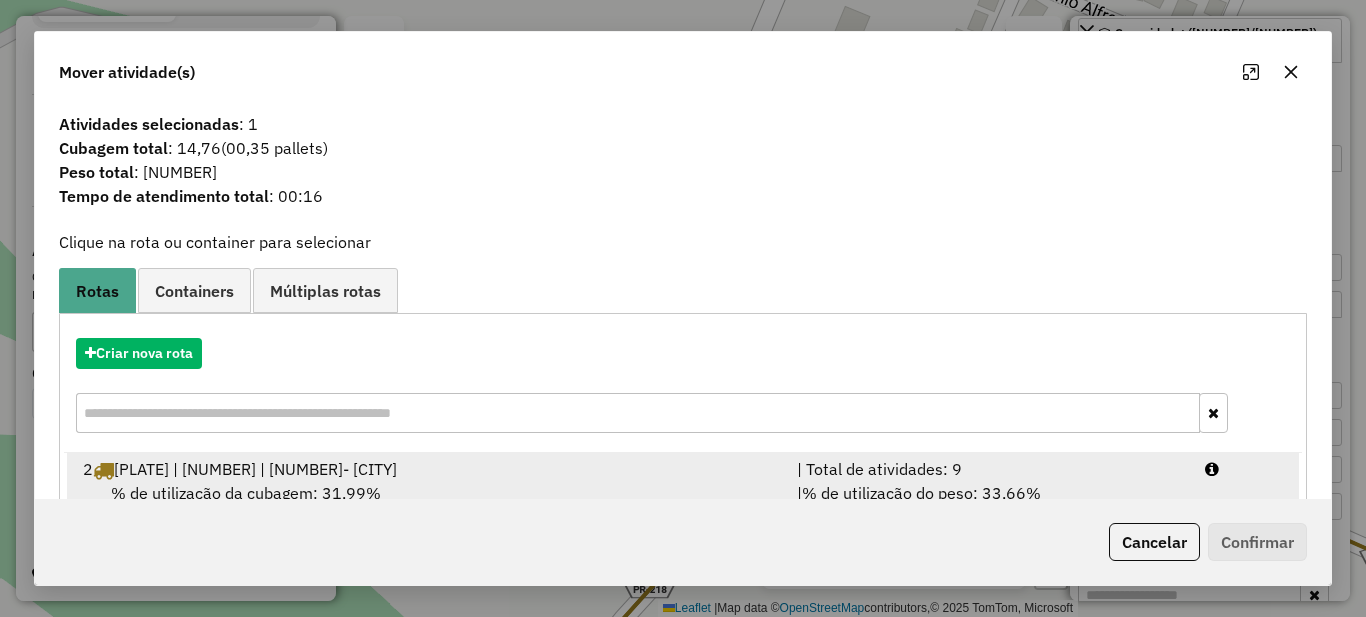 scroll, scrollTop: 70, scrollLeft: 0, axis: vertical 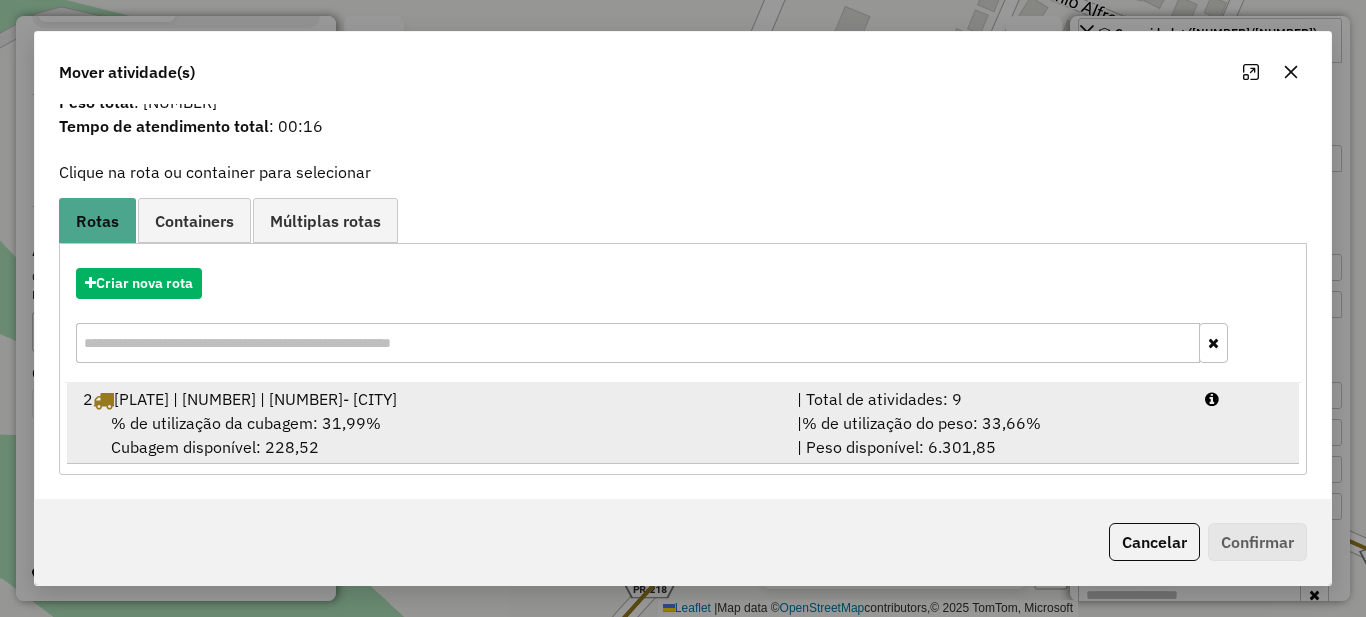 click on "% de utilização do peso: 33,66%" at bounding box center (921, 423) 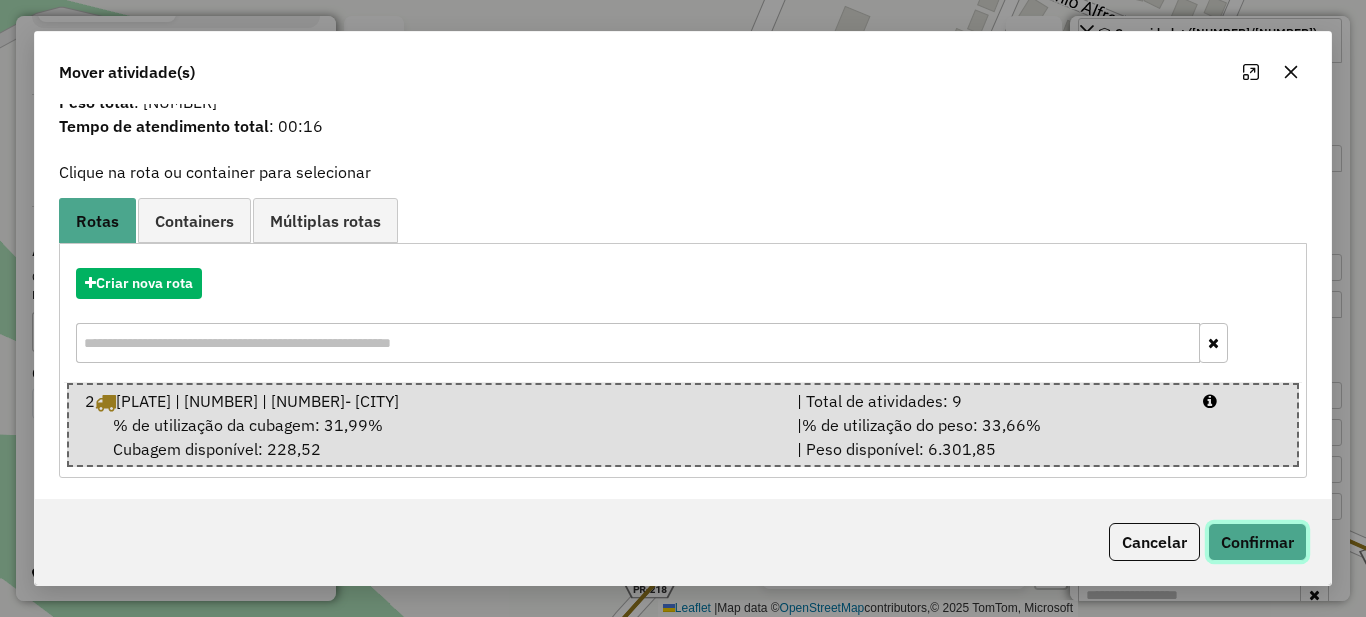 click on "Confirmar" 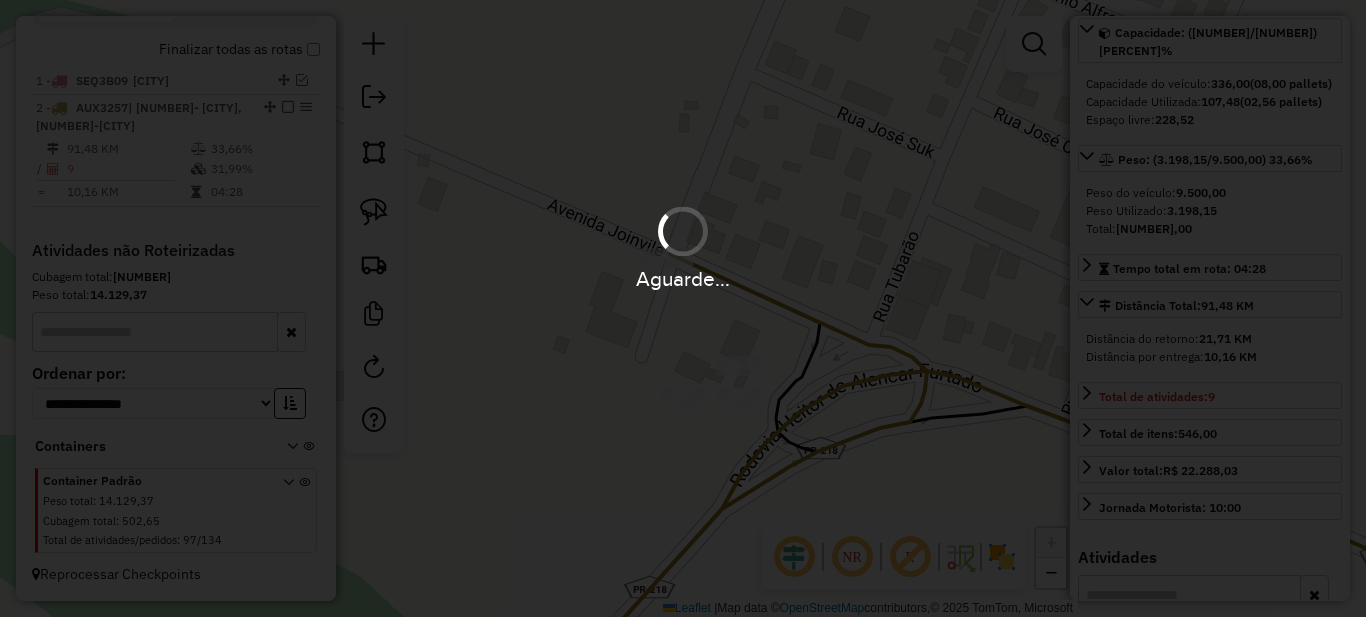 scroll, scrollTop: 0, scrollLeft: 0, axis: both 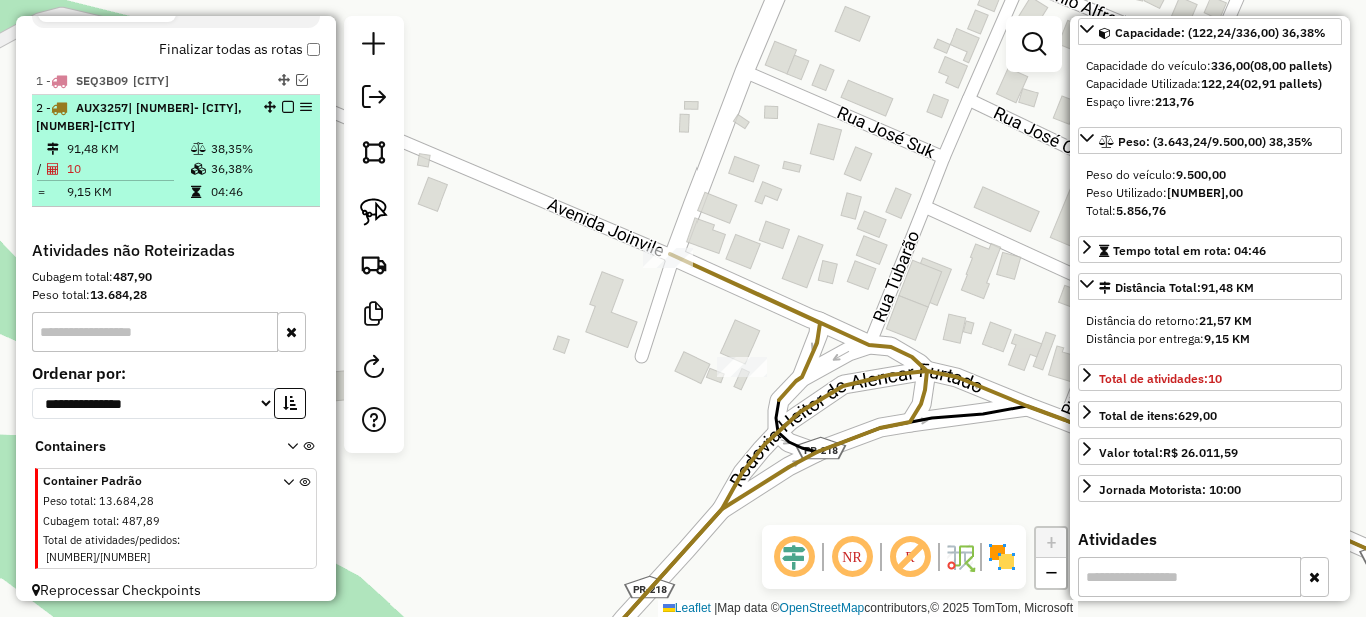 click at bounding box center (288, 107) 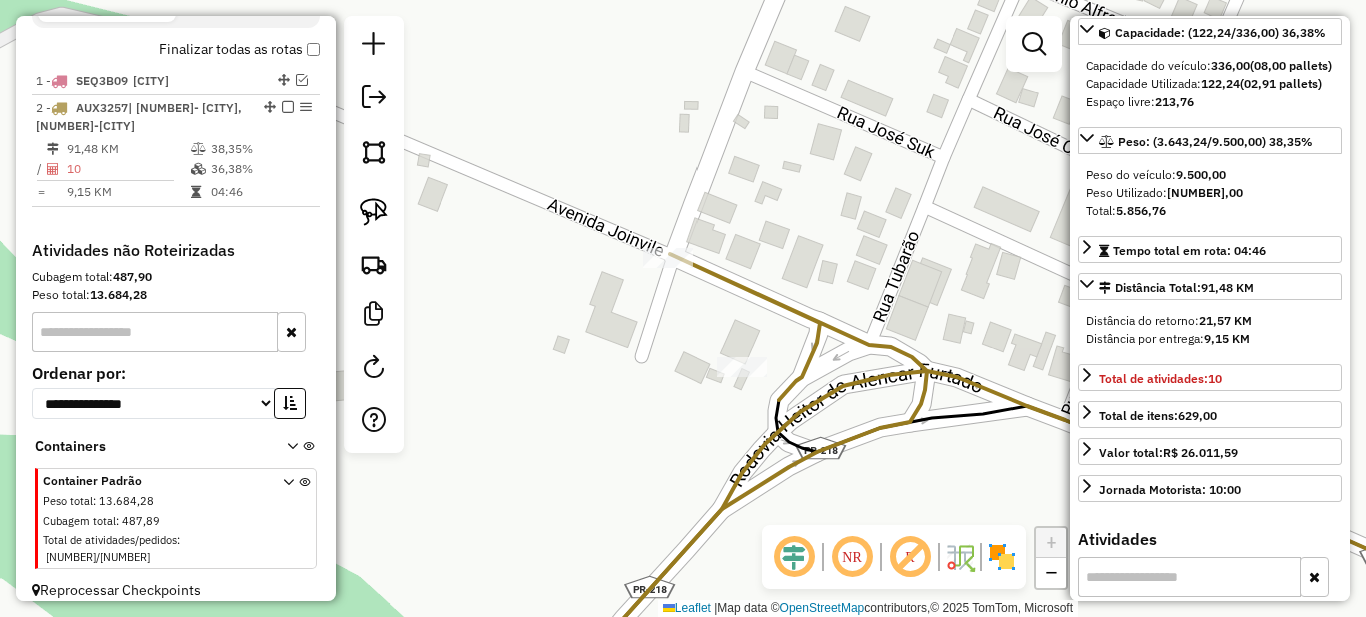 scroll, scrollTop: 662, scrollLeft: 0, axis: vertical 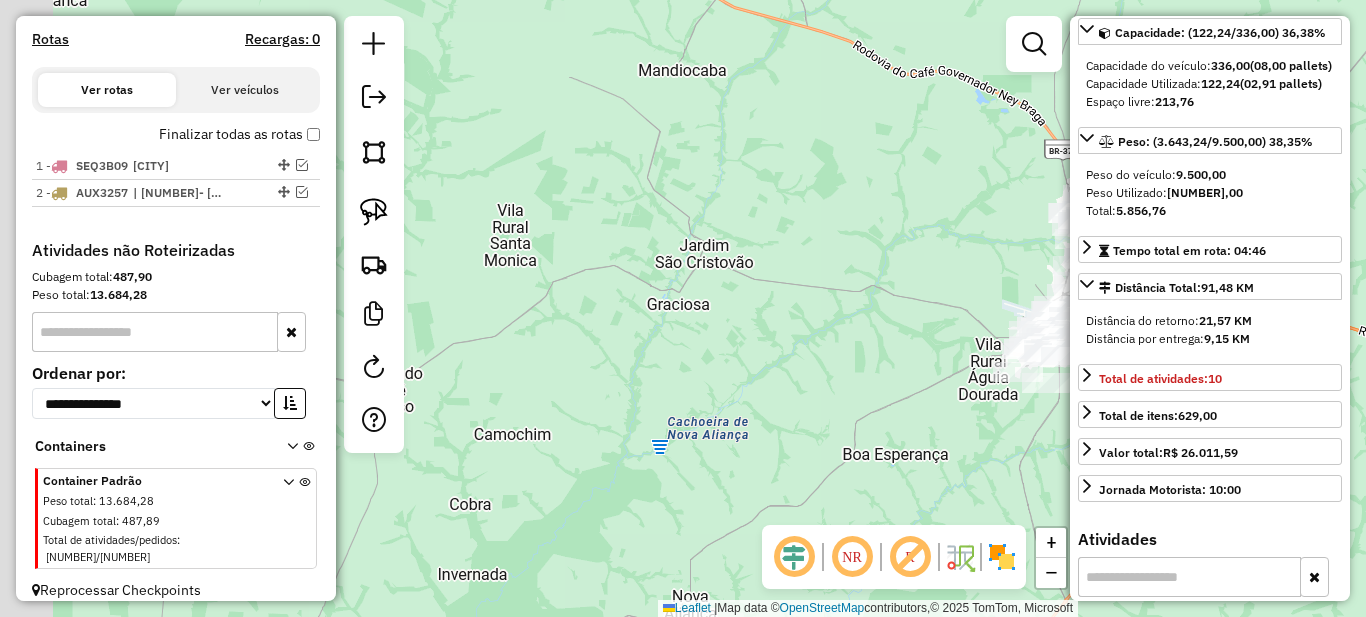 drag, startPoint x: 717, startPoint y: 391, endPoint x: 809, endPoint y: 391, distance: 92 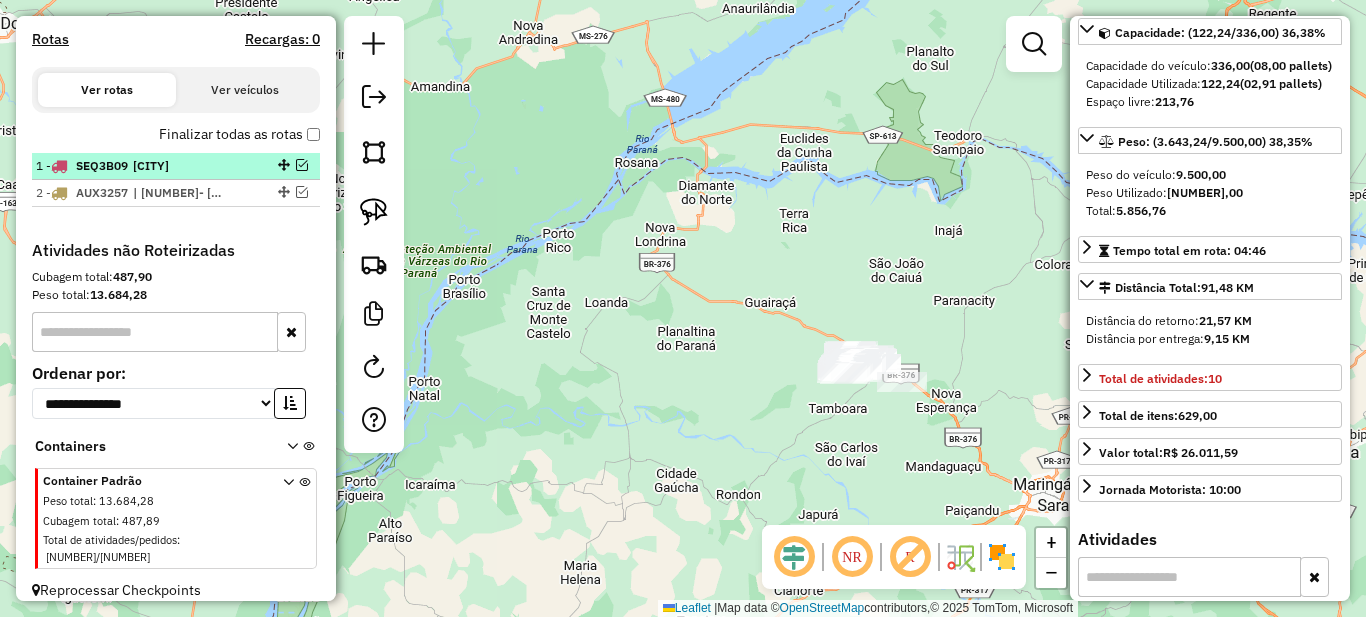 click at bounding box center [302, 165] 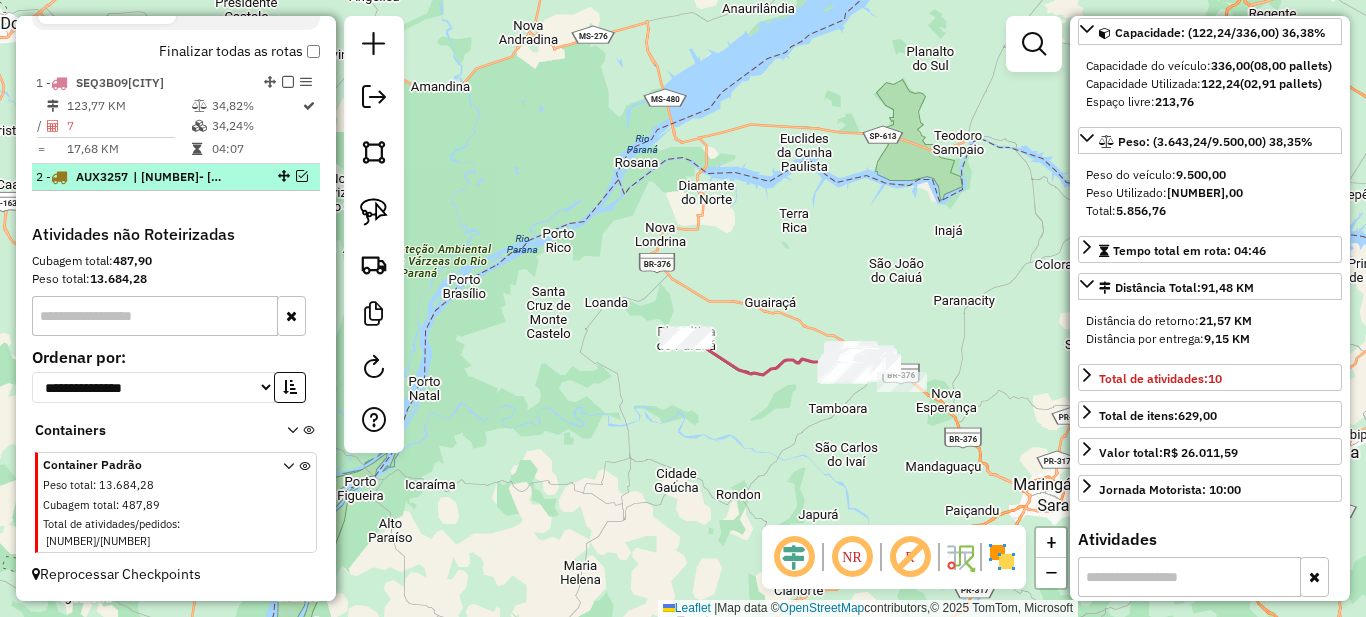 click at bounding box center (302, 176) 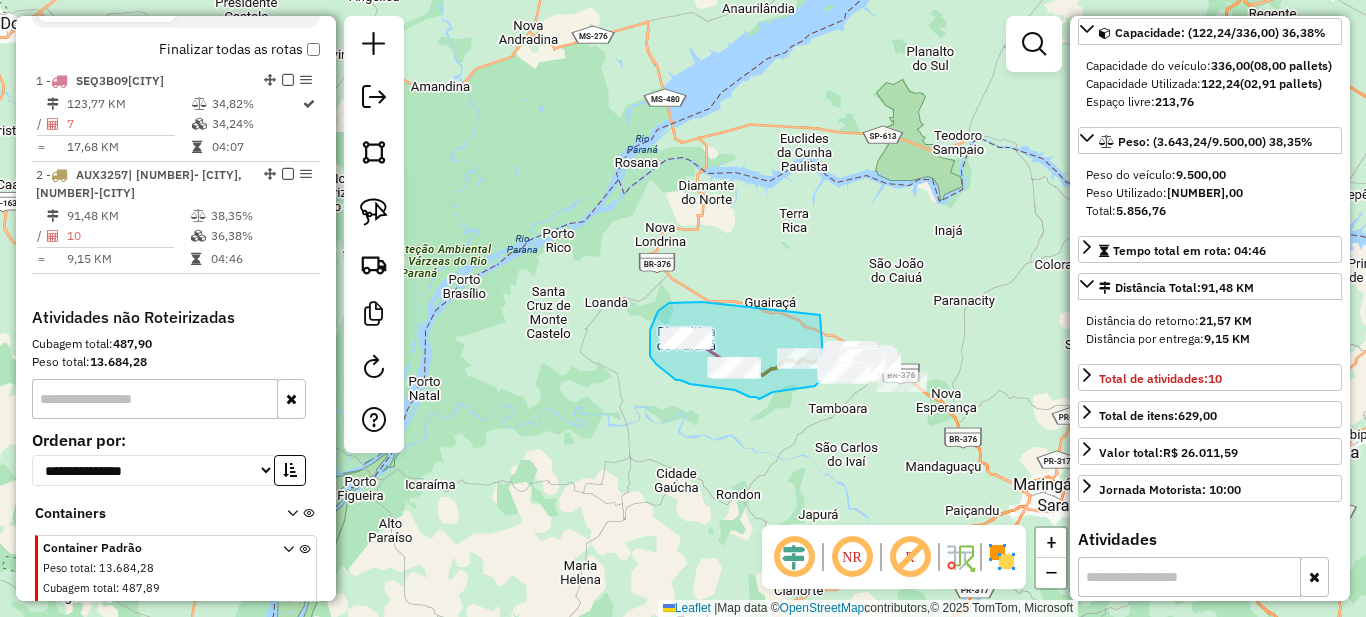 drag, startPoint x: 696, startPoint y: 302, endPoint x: 820, endPoint y: 313, distance: 124.486946 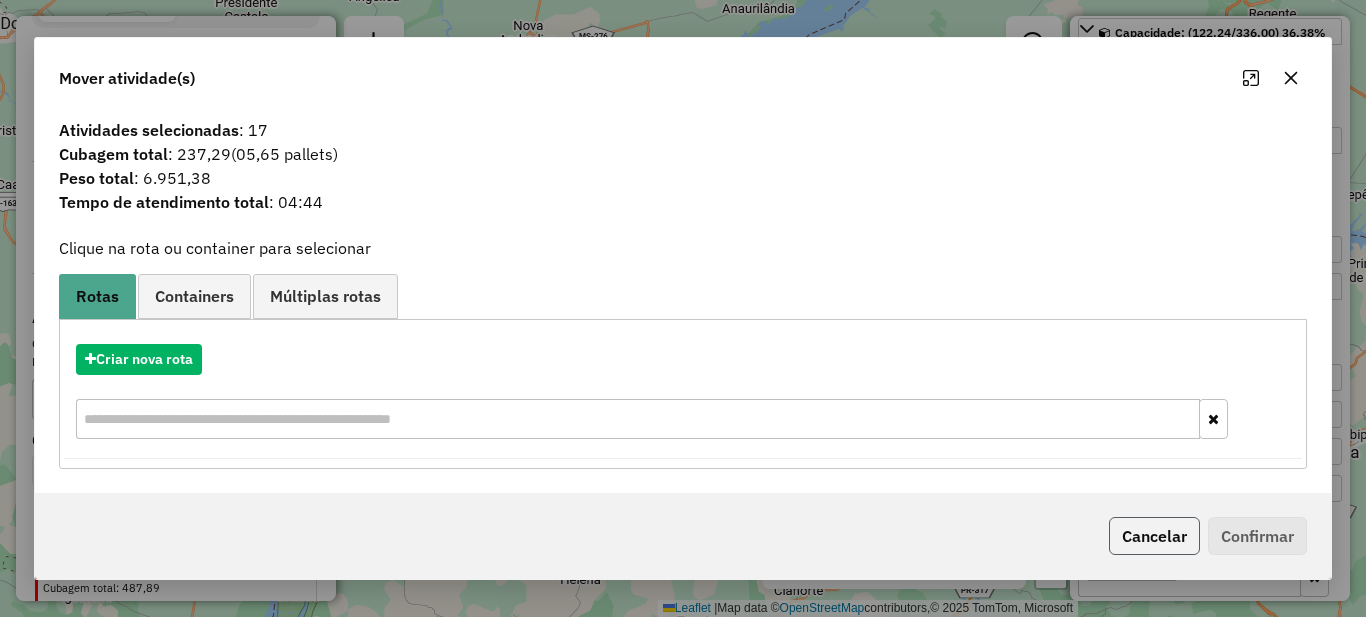 click on "Cancelar" 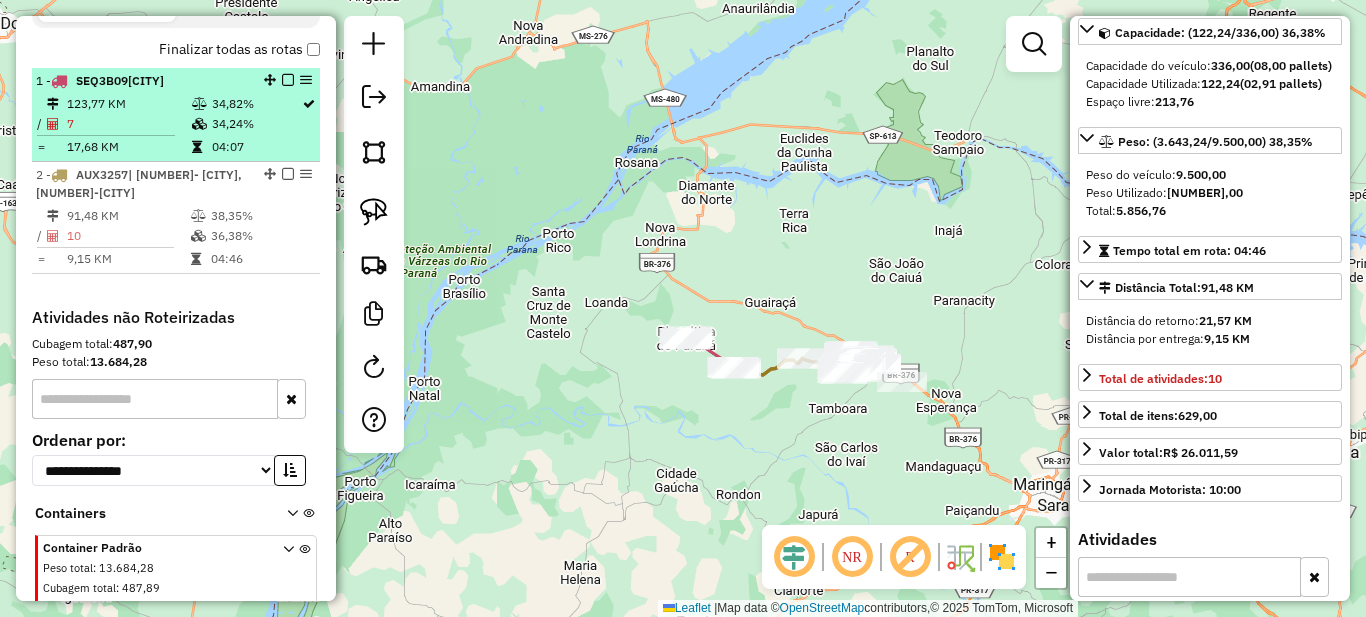 click on "1 -       SEQ3B09   | 33-[CITY]" at bounding box center [142, 81] 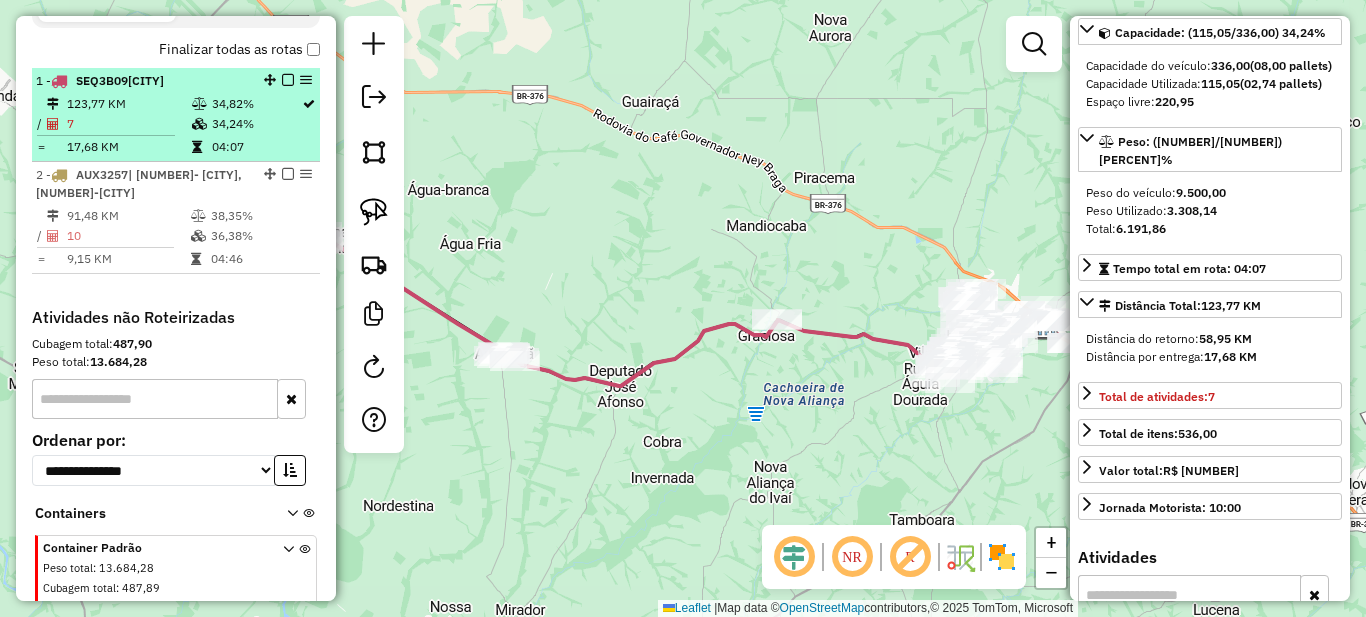 click at bounding box center [288, 80] 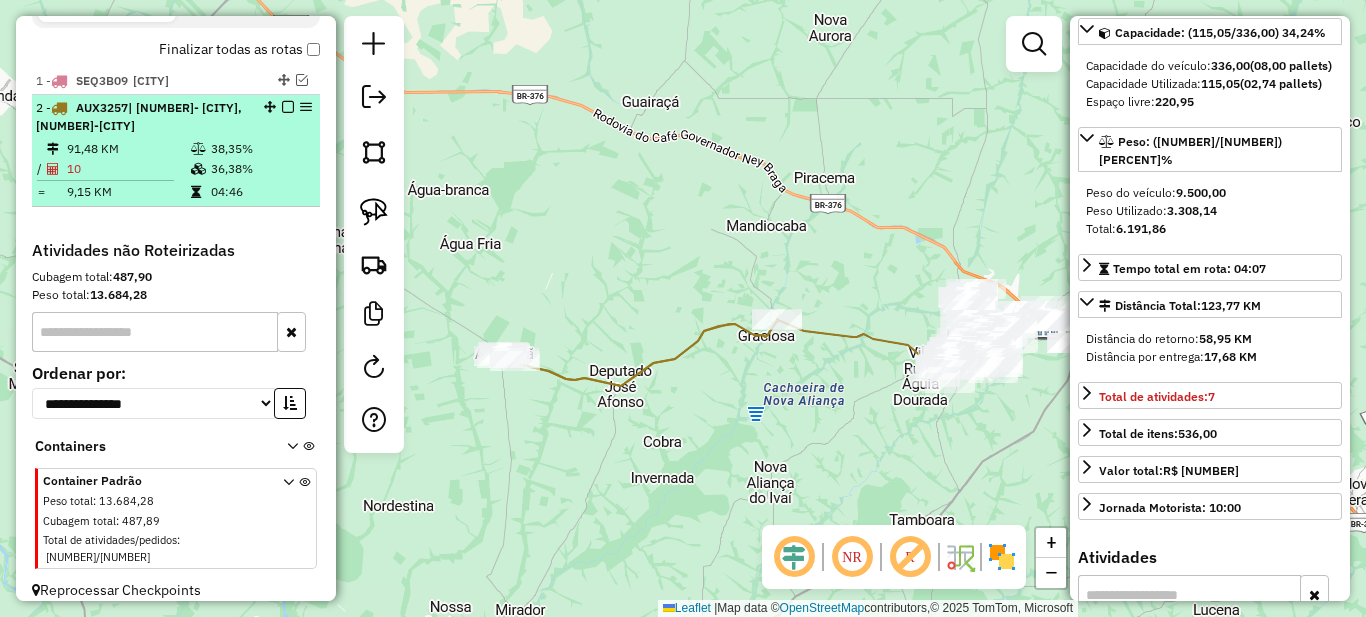 click on "36,38%" at bounding box center (260, 169) 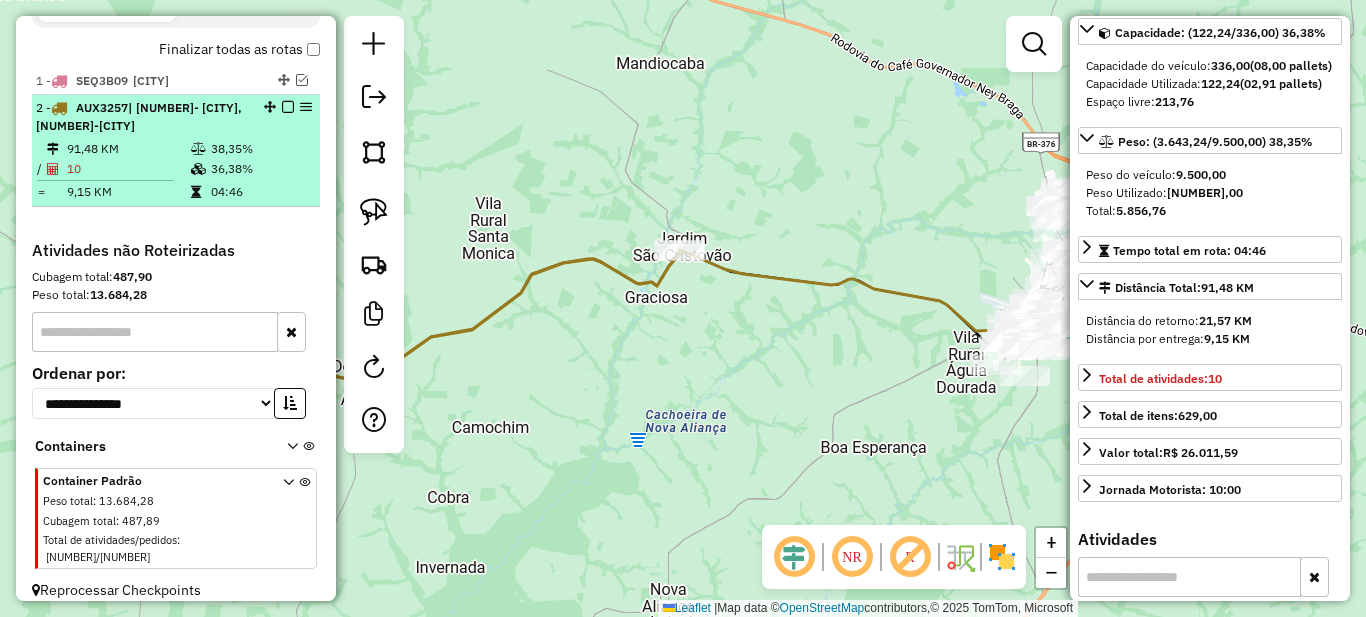 click at bounding box center (288, 107) 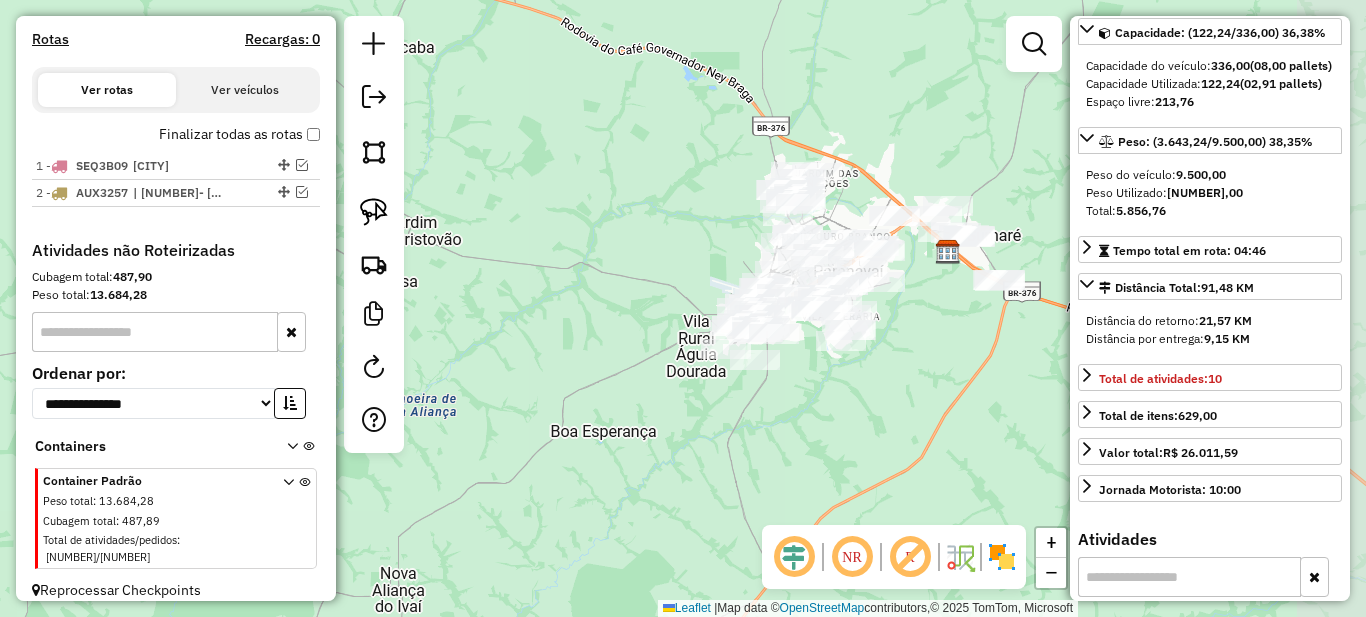 drag, startPoint x: 763, startPoint y: 362, endPoint x: 603, endPoint y: 347, distance: 160.70158 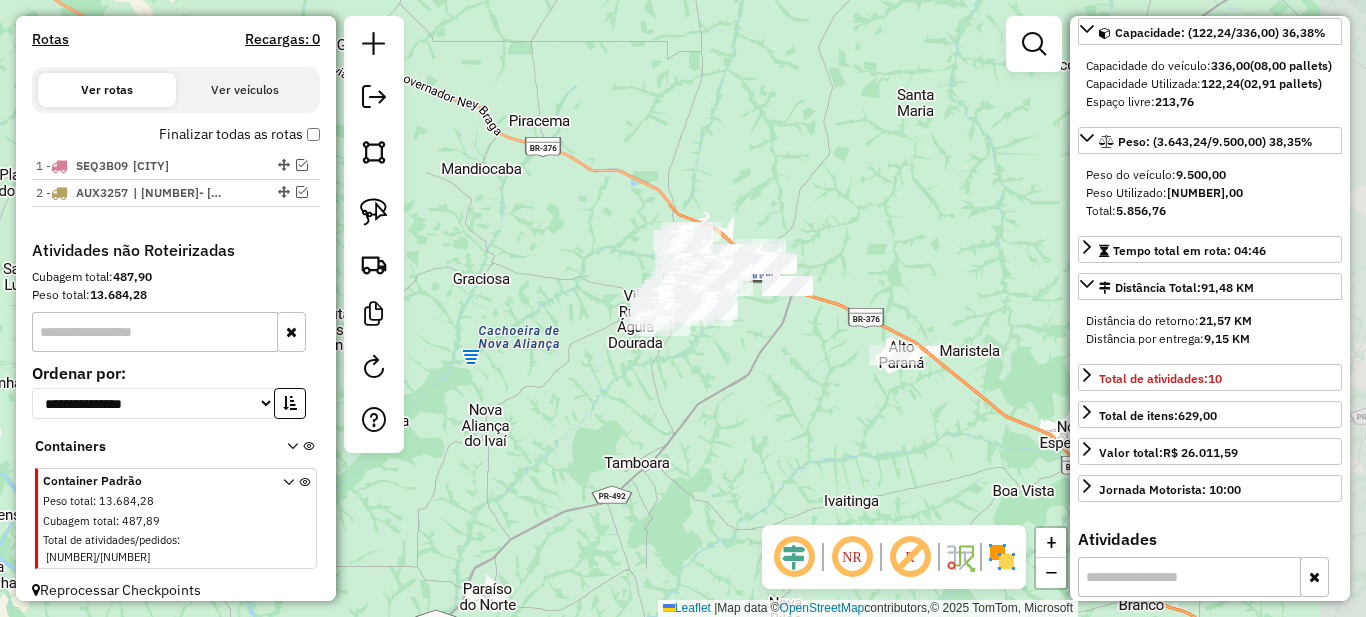 drag, startPoint x: 797, startPoint y: 404, endPoint x: 741, endPoint y: 404, distance: 56 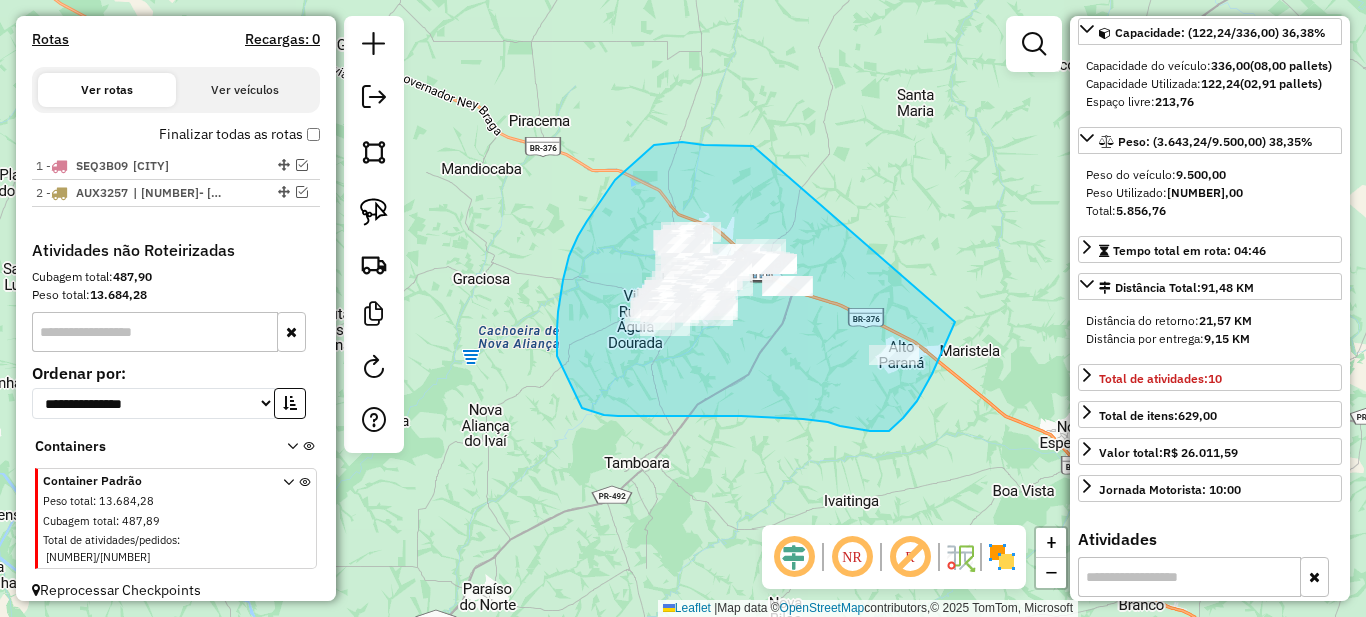 drag, startPoint x: 737, startPoint y: 145, endPoint x: 955, endPoint y: 322, distance: 280.80777 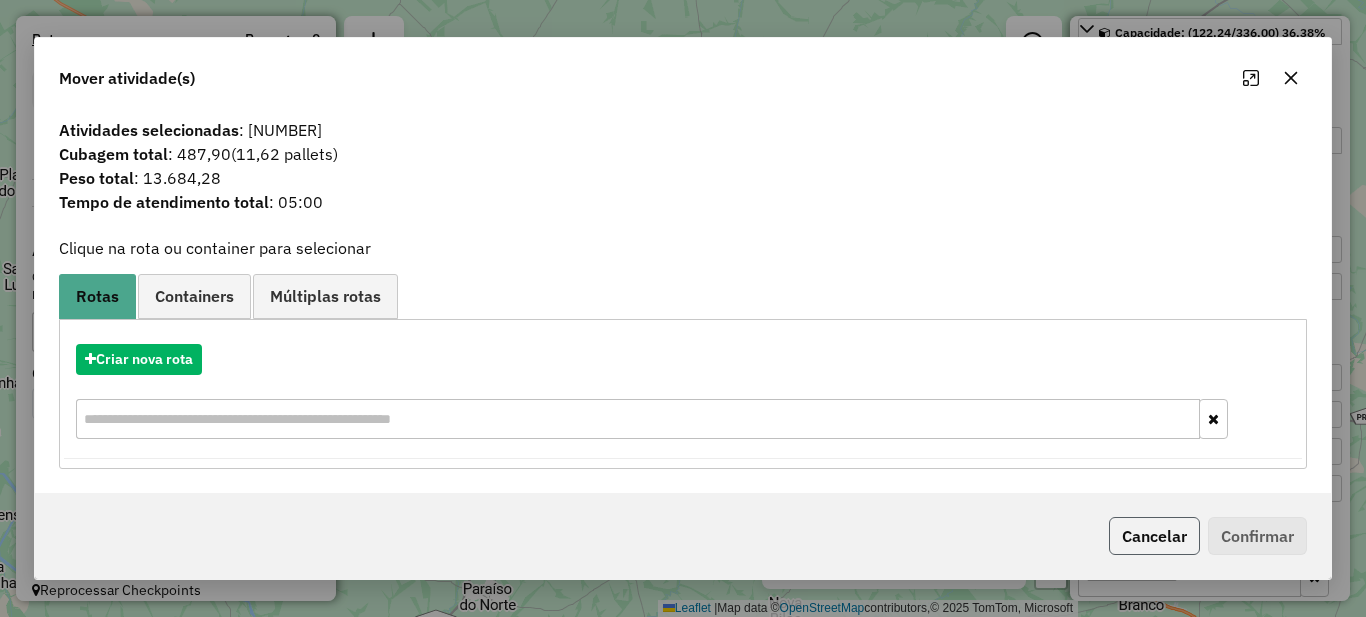 click on "Cancelar" 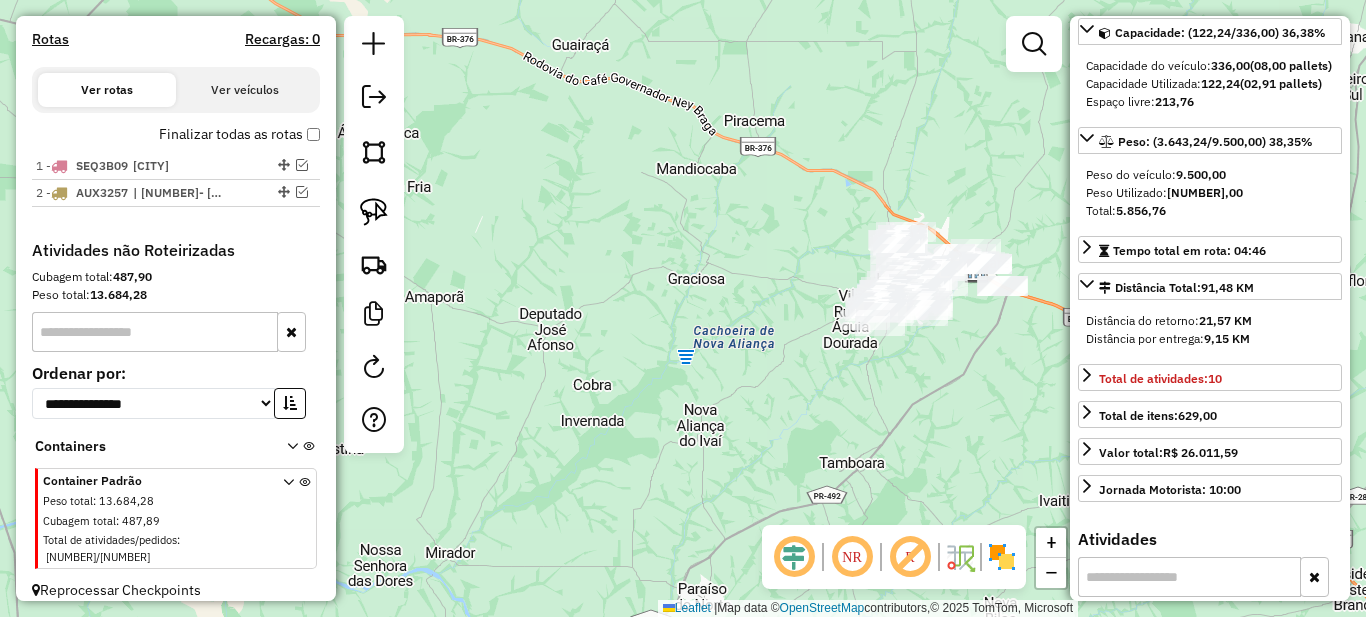 drag, startPoint x: 514, startPoint y: 311, endPoint x: 736, endPoint y: 311, distance: 222 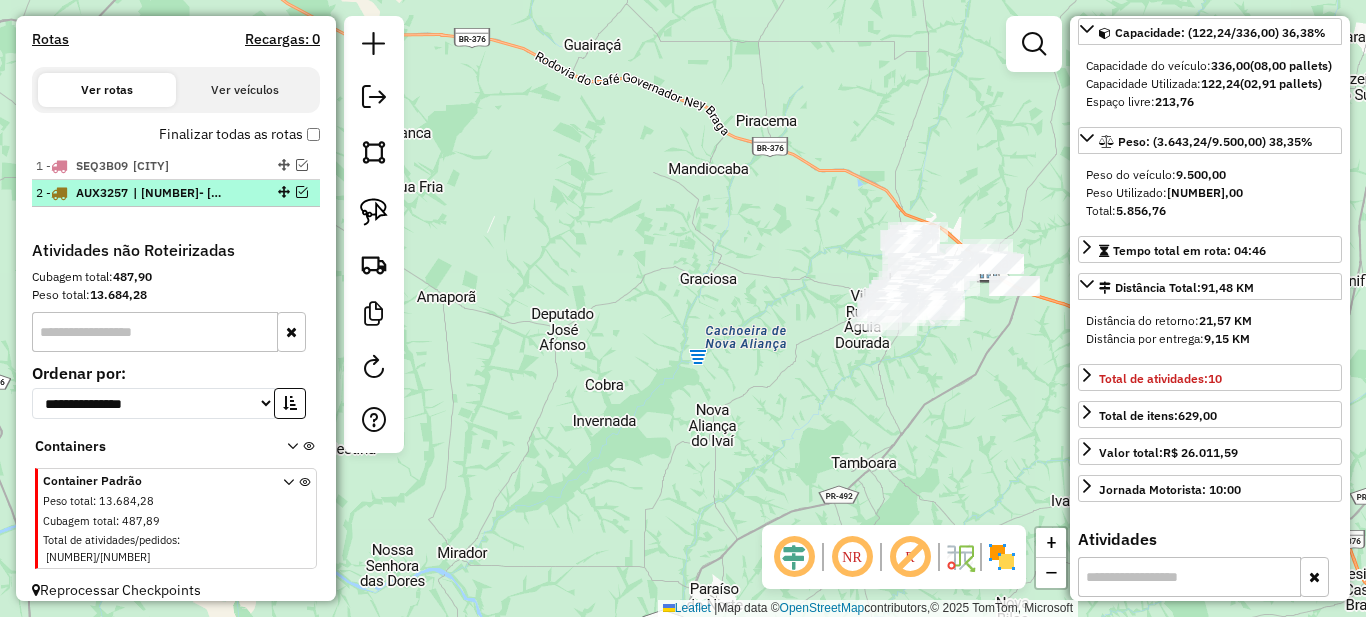 click on "[NUMBER] -       AUX3257   | [NUMBER]-PARANAVAI, [NUMBER]-[NAME]" at bounding box center (142, 193) 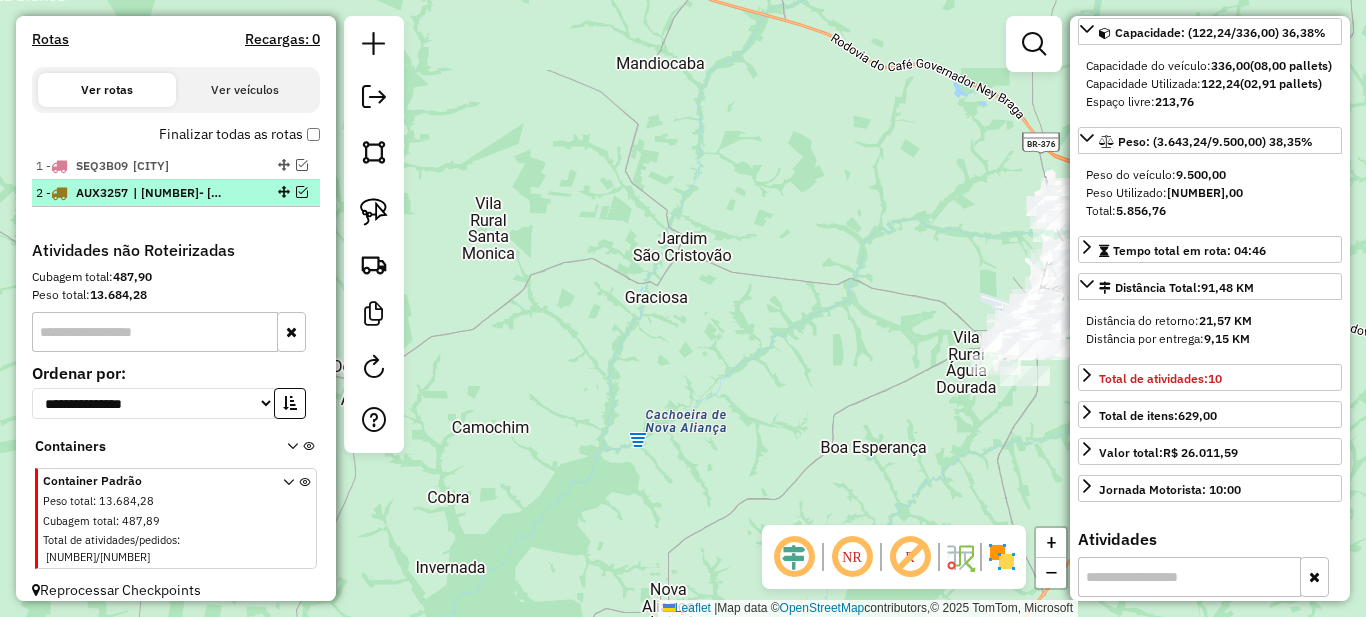 click at bounding box center [302, 192] 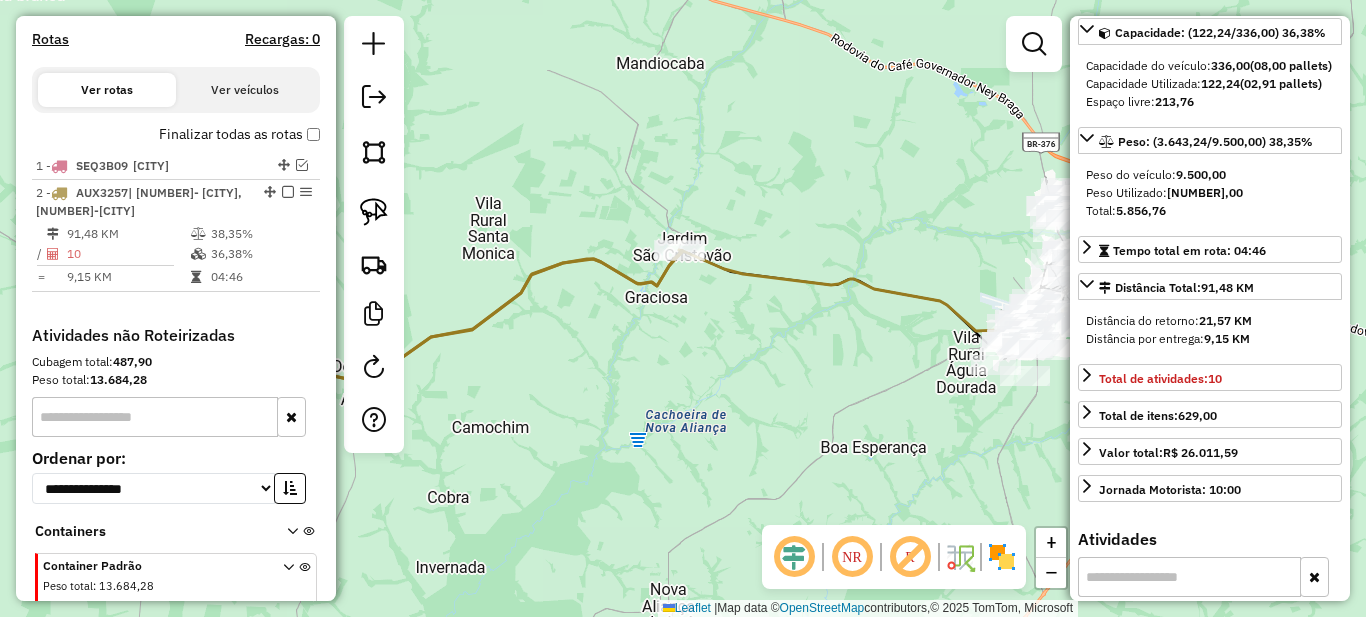 scroll, scrollTop: 747, scrollLeft: 0, axis: vertical 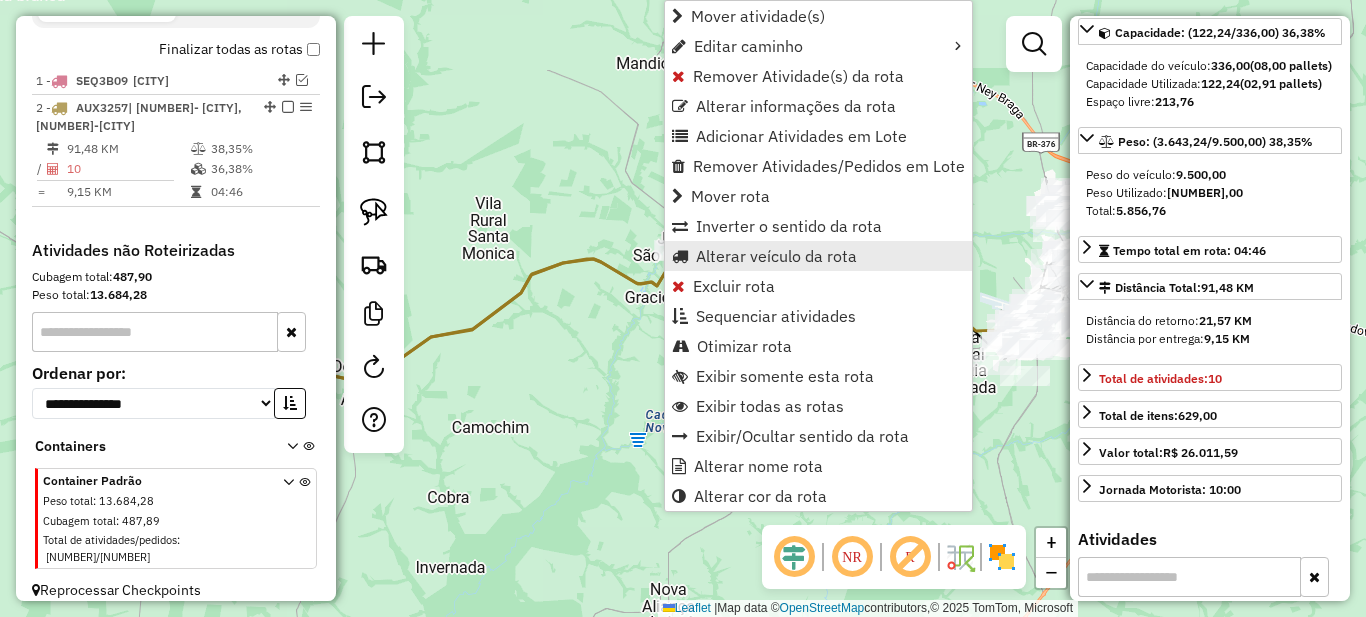 click on "Alterar veículo da rota" at bounding box center (776, 256) 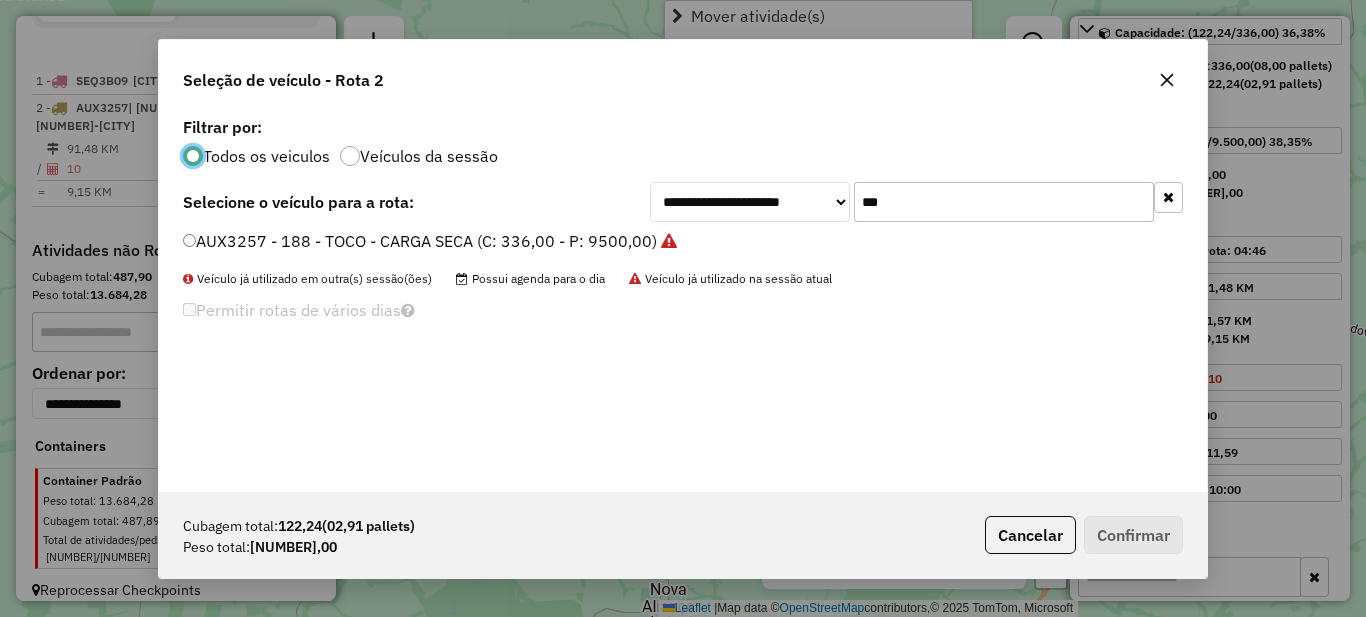 scroll, scrollTop: 11, scrollLeft: 6, axis: both 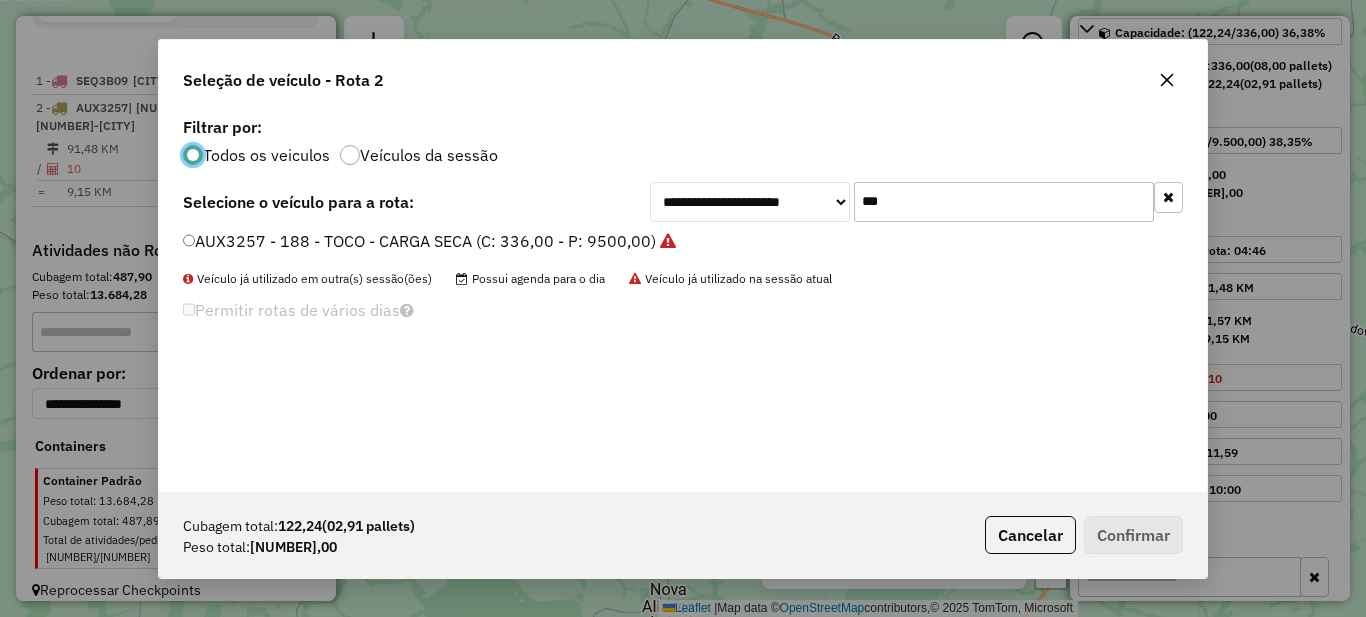 click on "***" 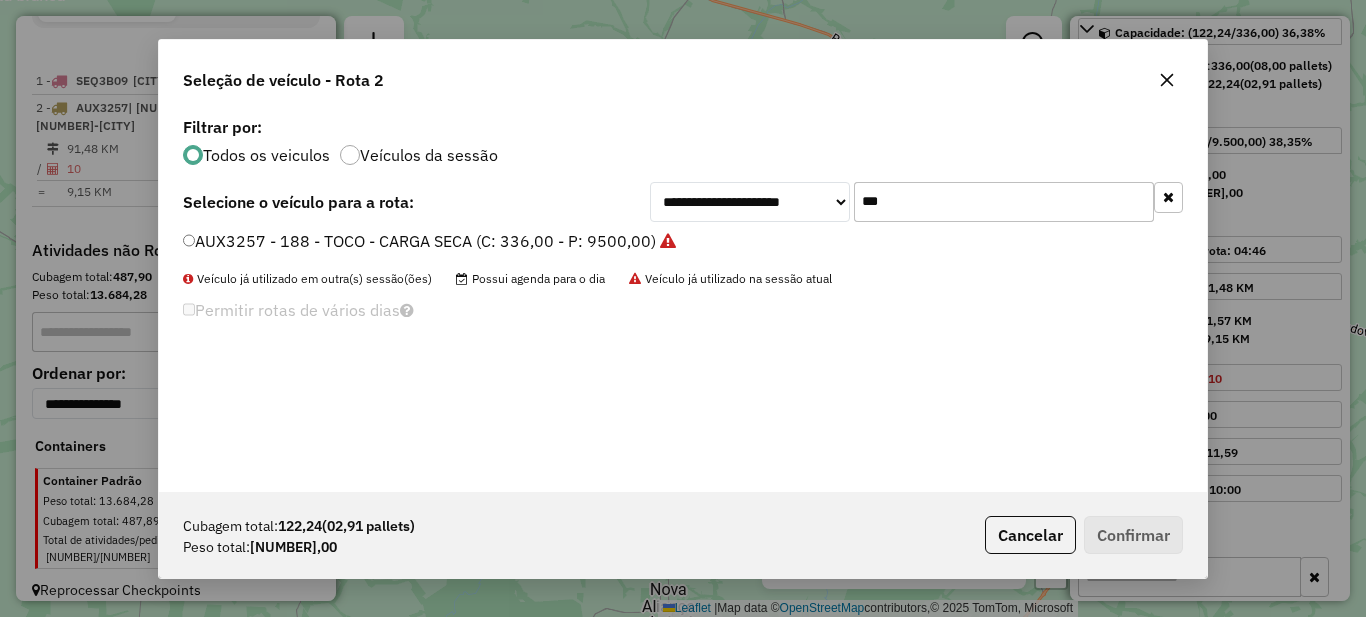 click on "***" 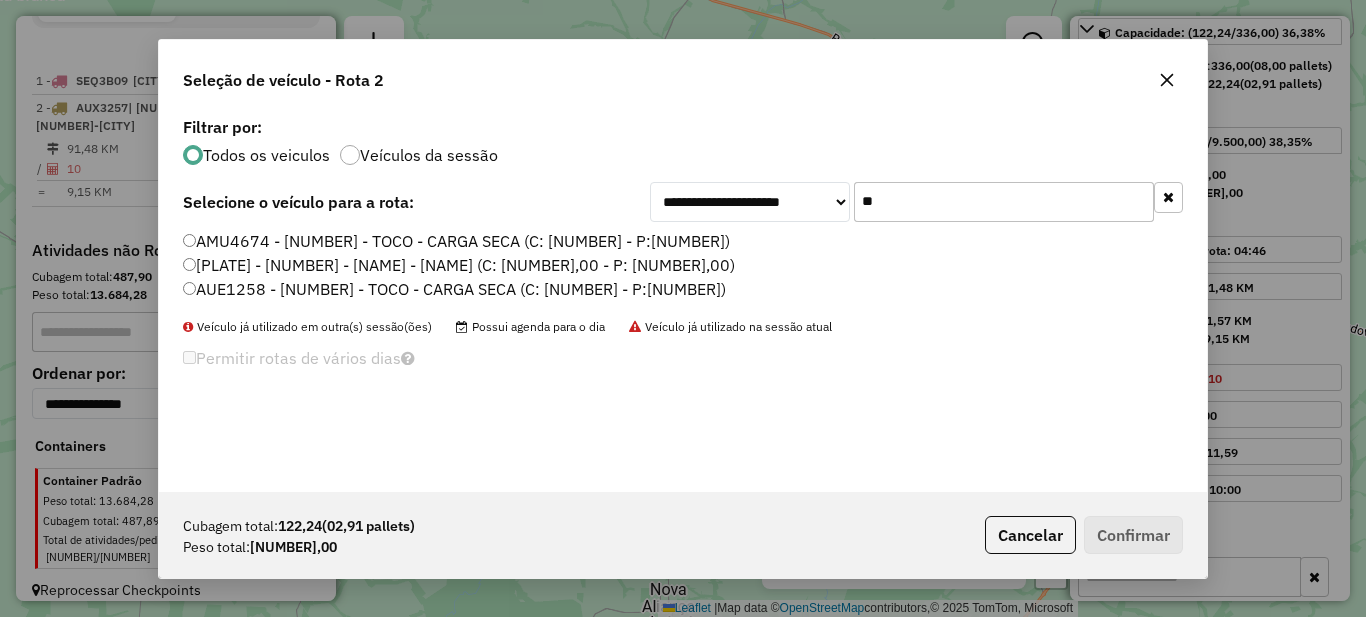 type on "**" 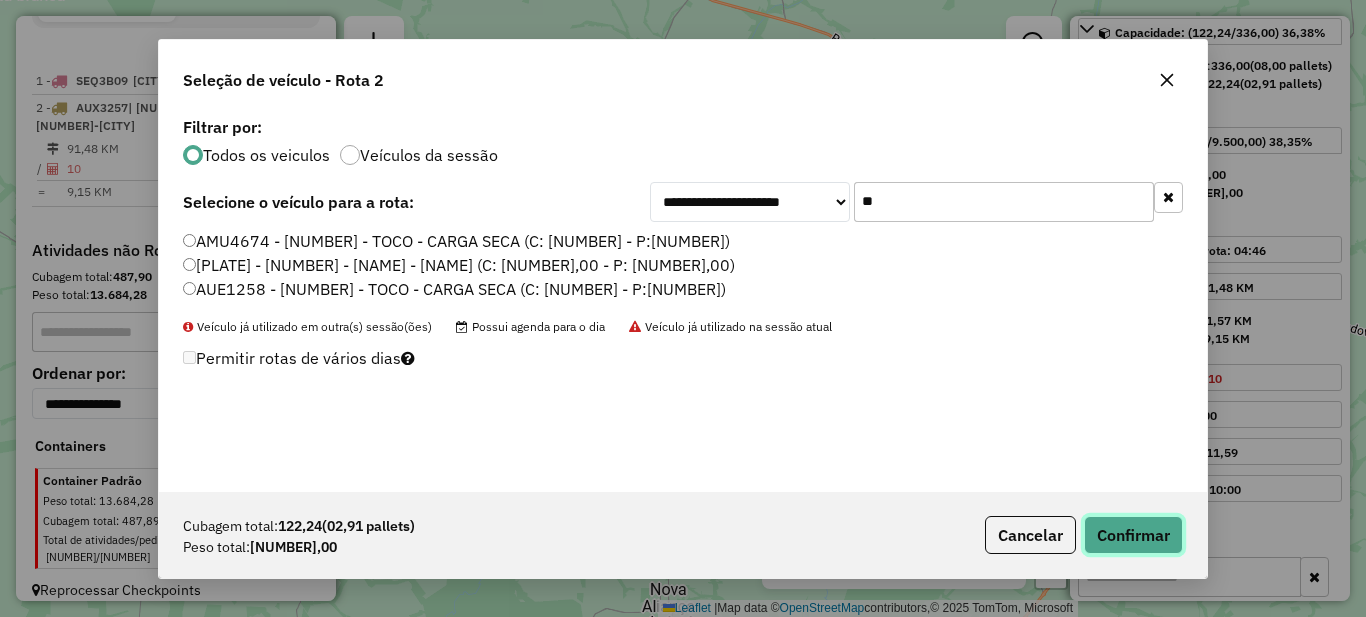 click on "Confirmar" 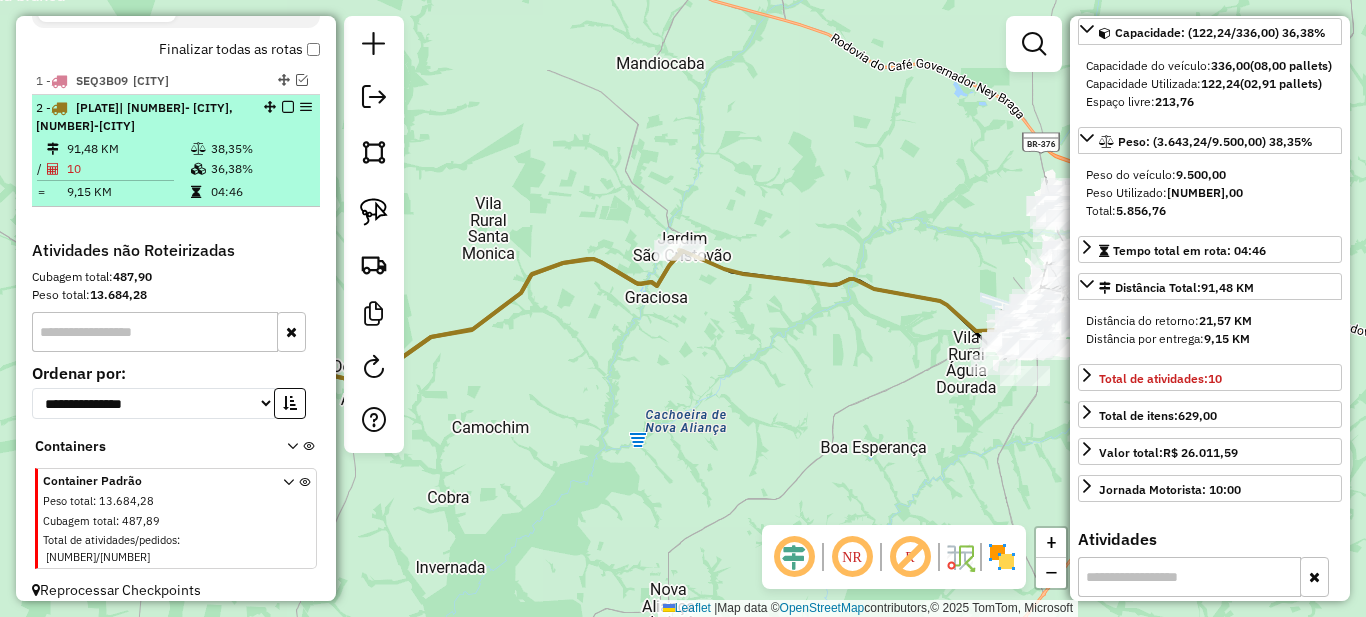 click on "38,35%" at bounding box center [260, 149] 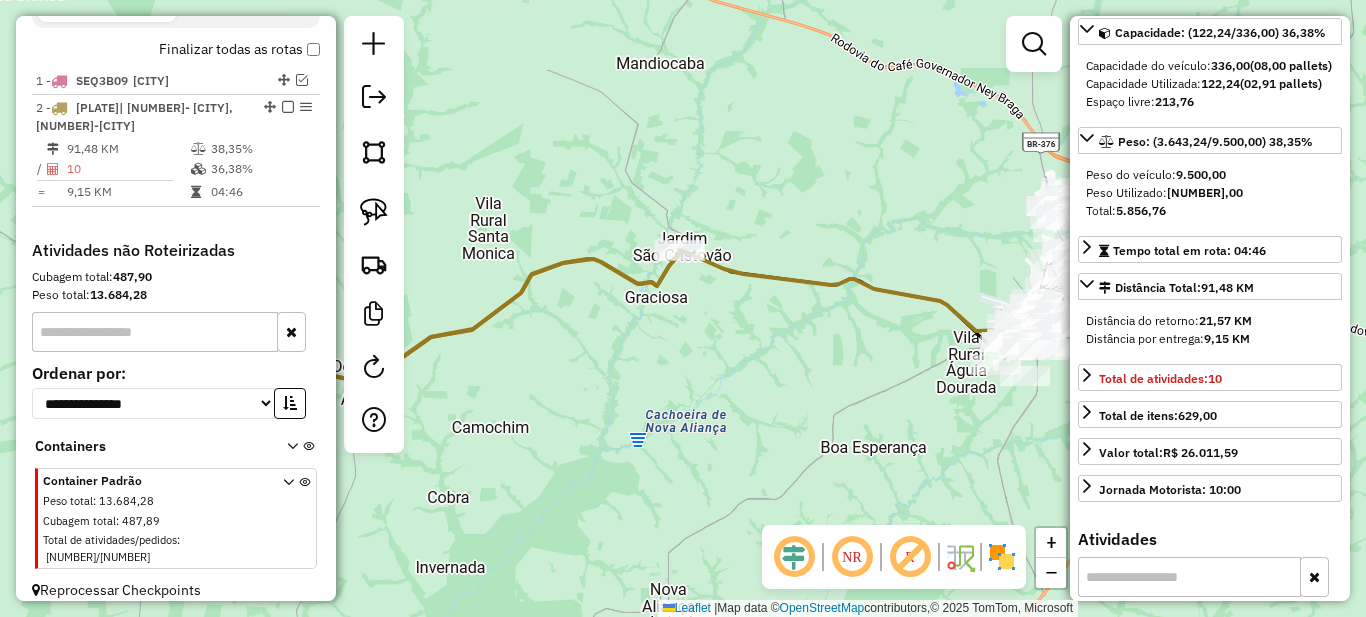 scroll, scrollTop: 662, scrollLeft: 0, axis: vertical 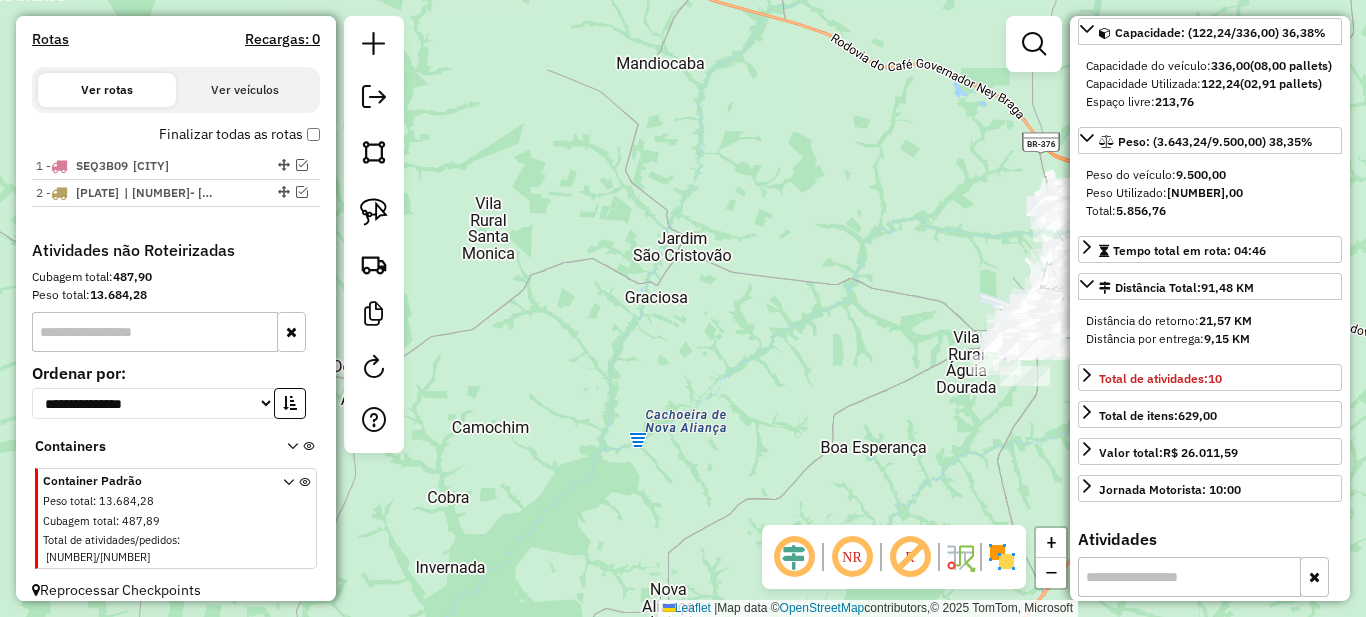 drag, startPoint x: 543, startPoint y: 225, endPoint x: 809, endPoint y: 225, distance: 266 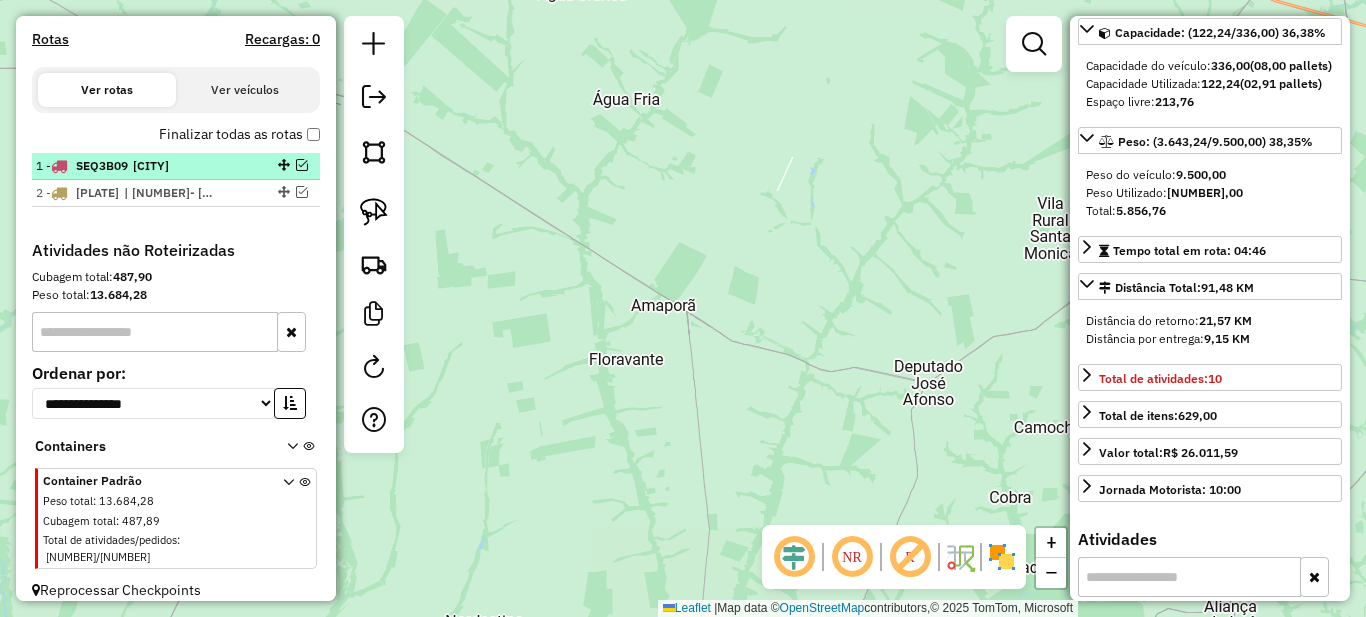 click at bounding box center [302, 165] 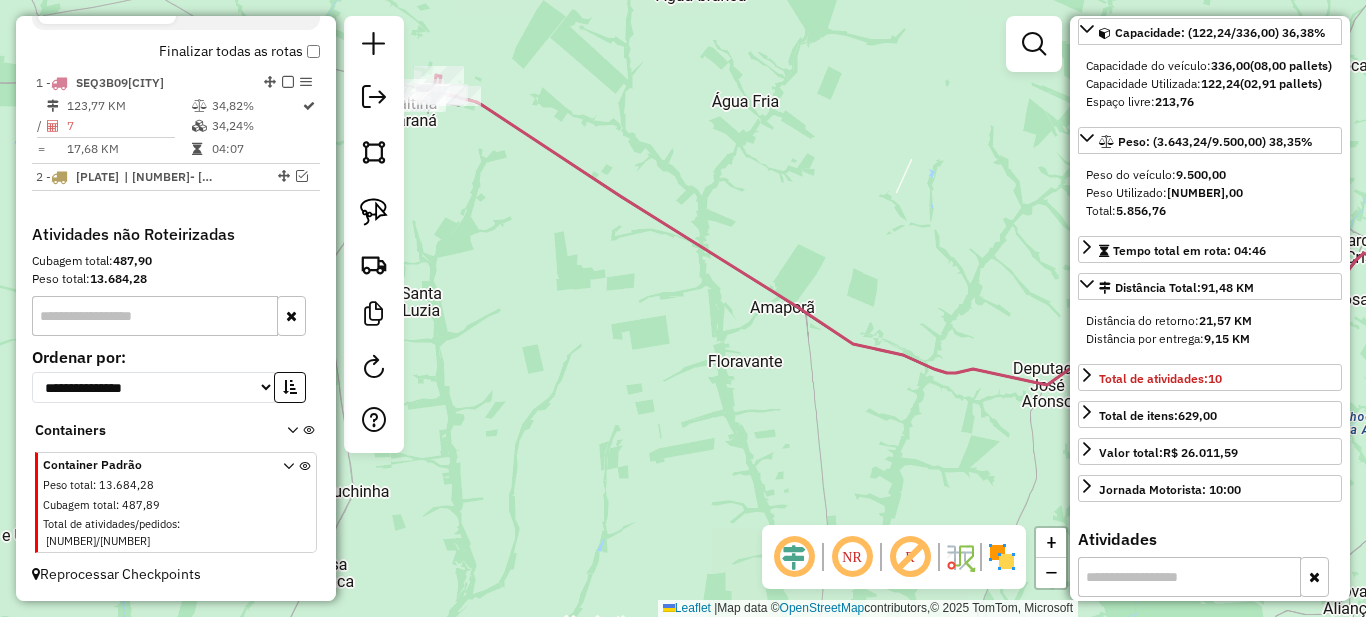 drag, startPoint x: 549, startPoint y: 177, endPoint x: 759, endPoint y: 200, distance: 211.25577 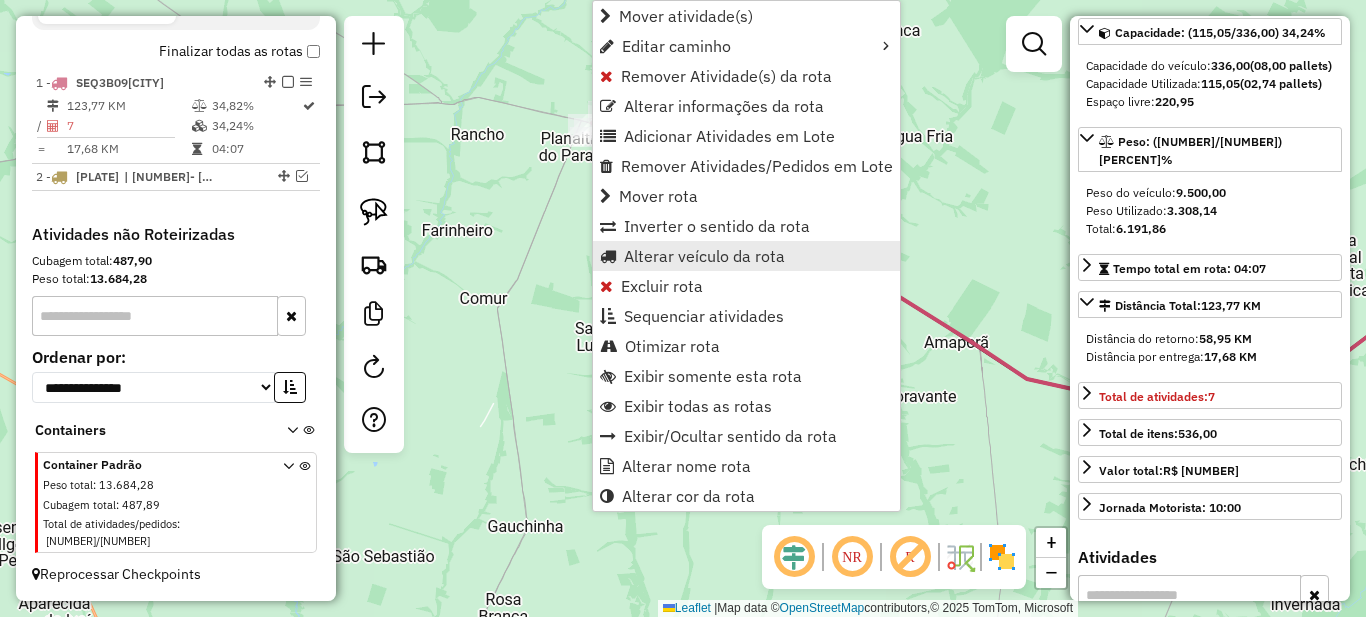 click on "Alterar veículo da rota" at bounding box center (704, 256) 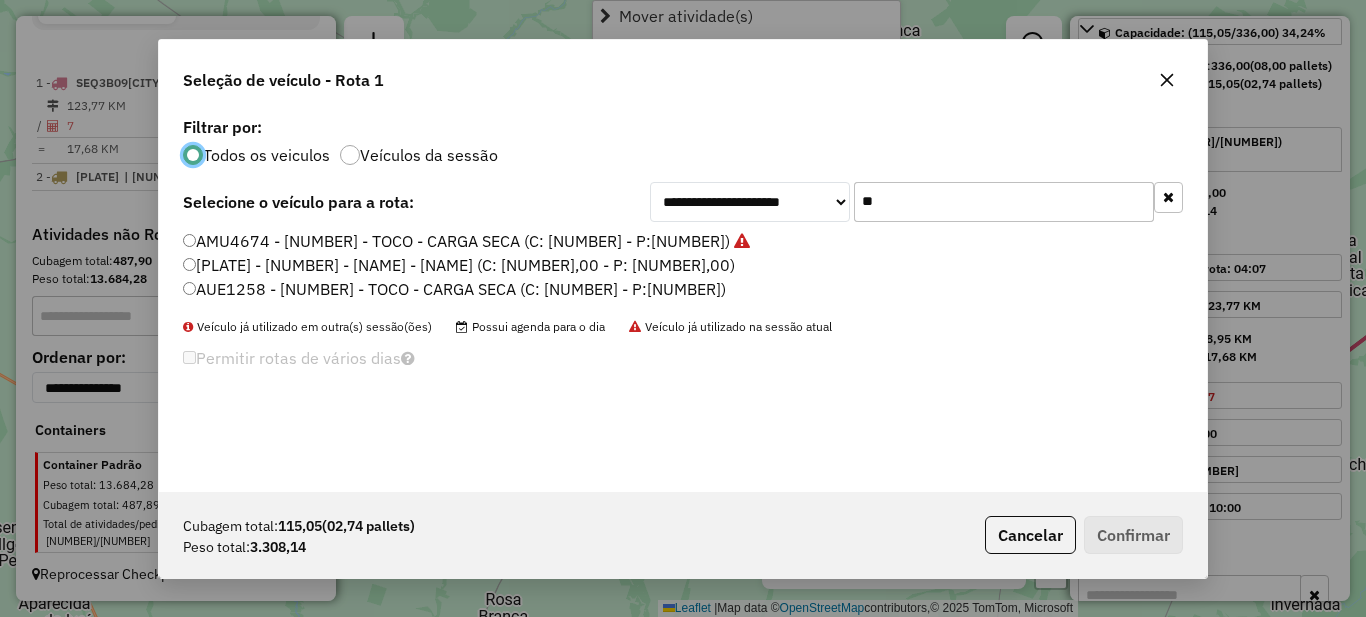 scroll, scrollTop: 11, scrollLeft: 6, axis: both 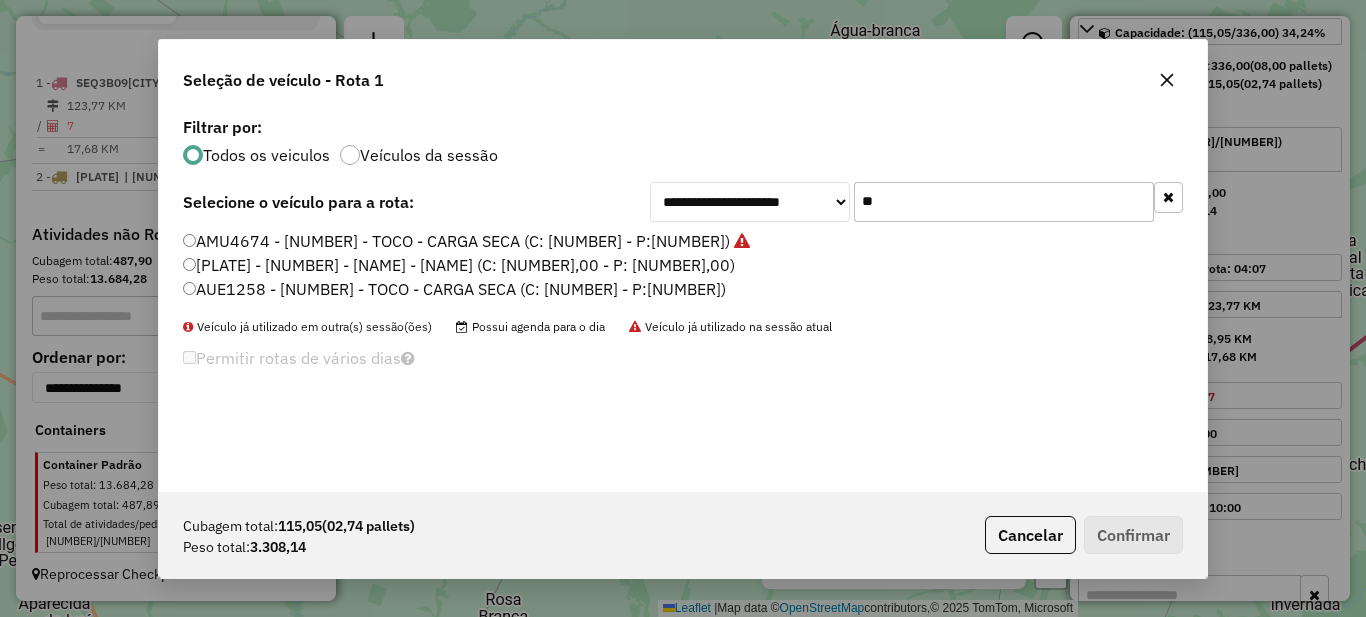 click on "**" 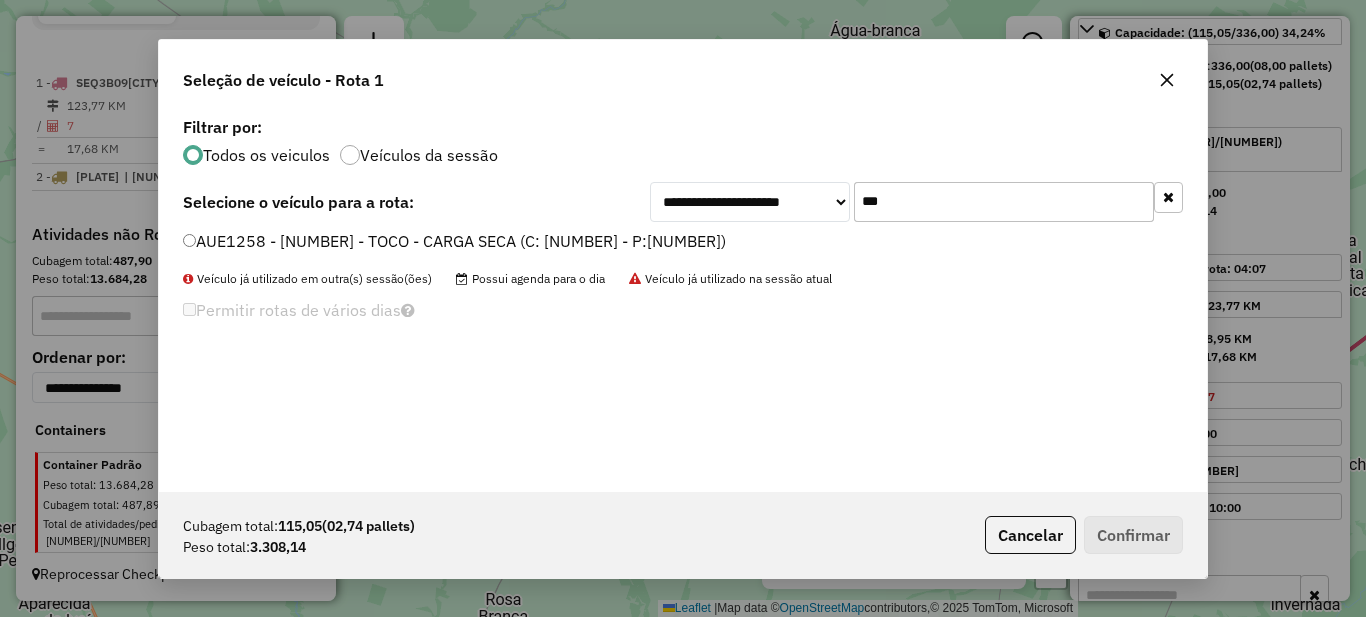 type on "***" 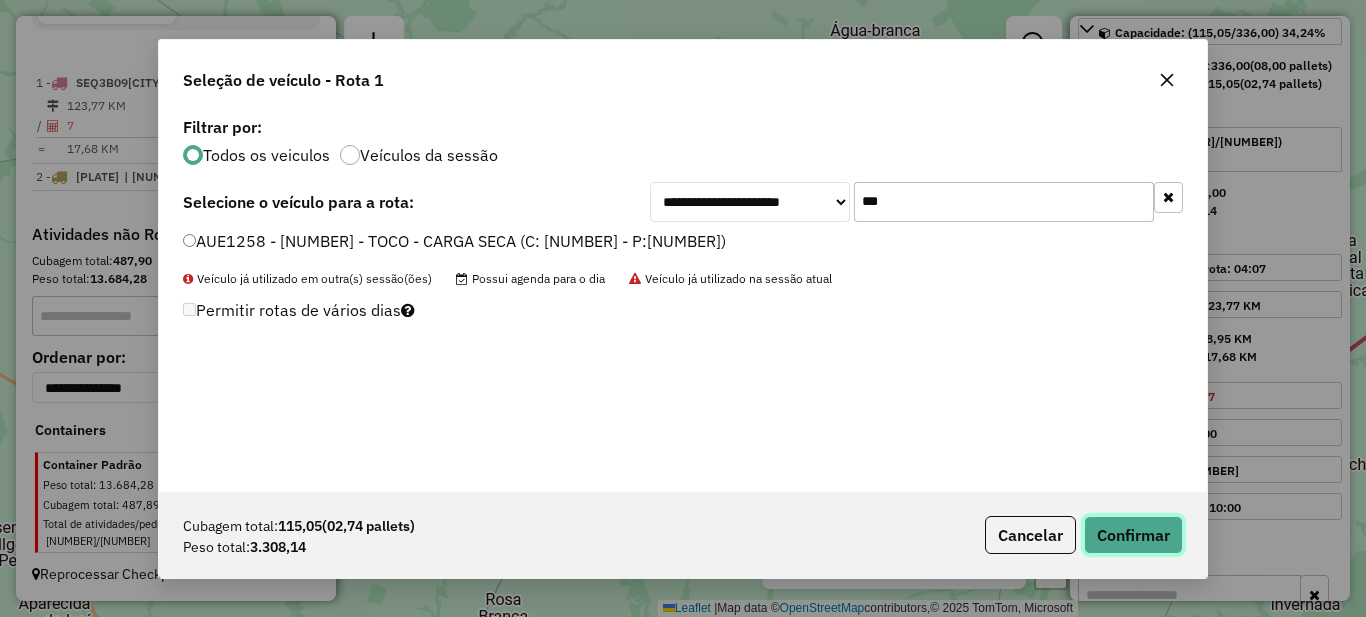 click on "Confirmar" 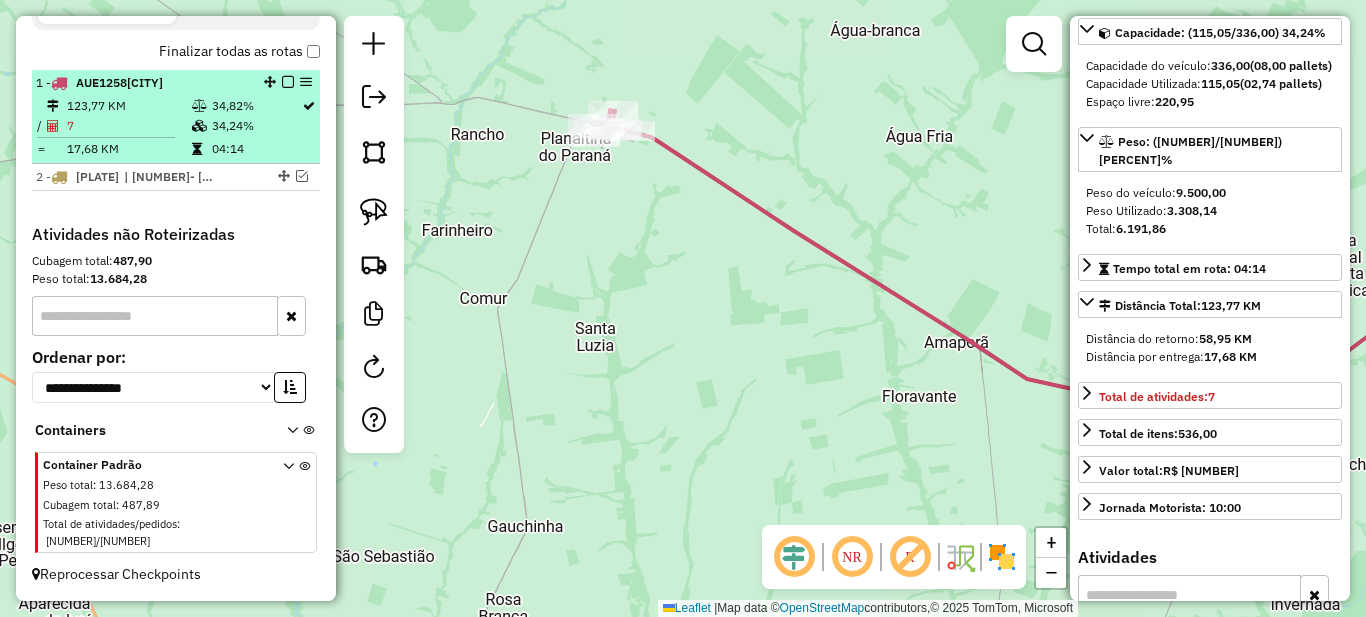 click on "[NUMBER] -     [PLATE]   | [NUMBER]-[CITY]" at bounding box center (176, 83) 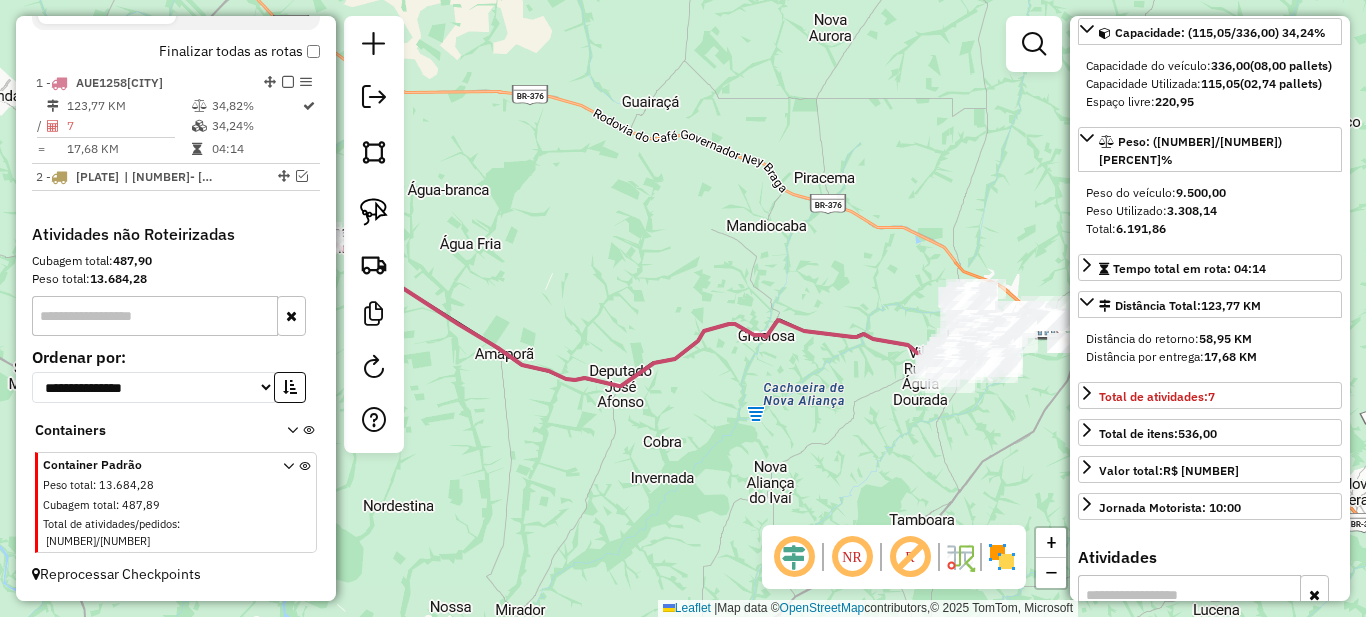 click at bounding box center [288, 82] 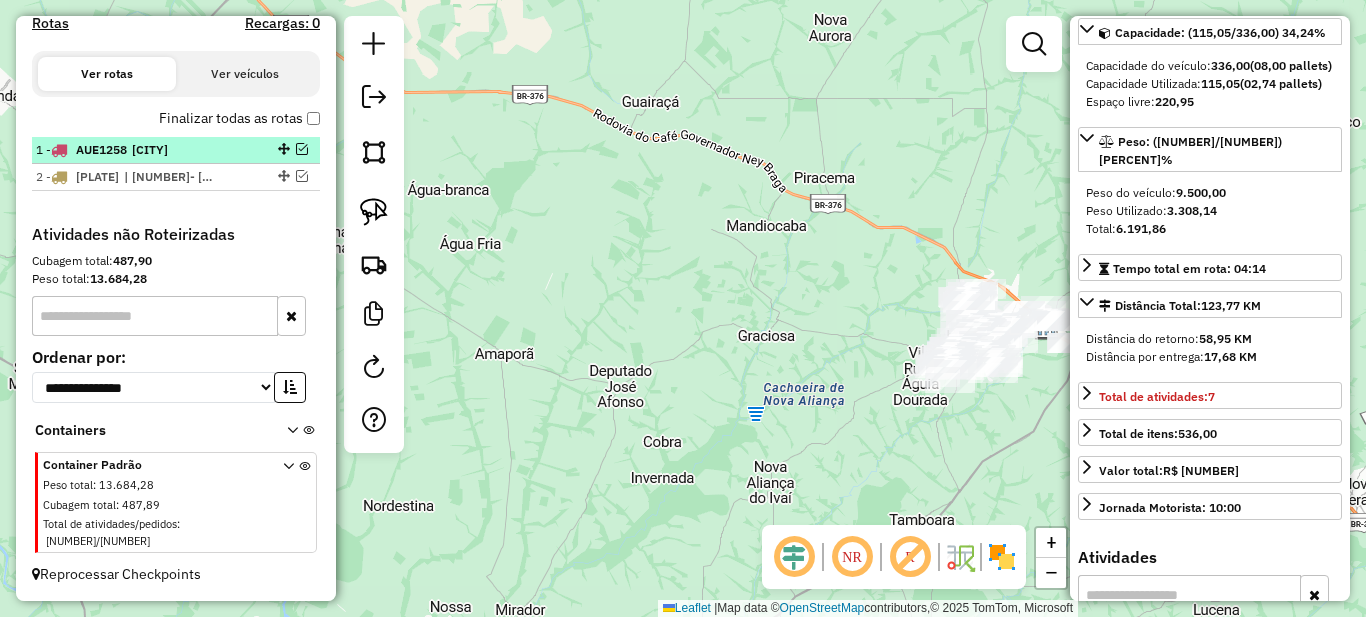 scroll, scrollTop: 662, scrollLeft: 0, axis: vertical 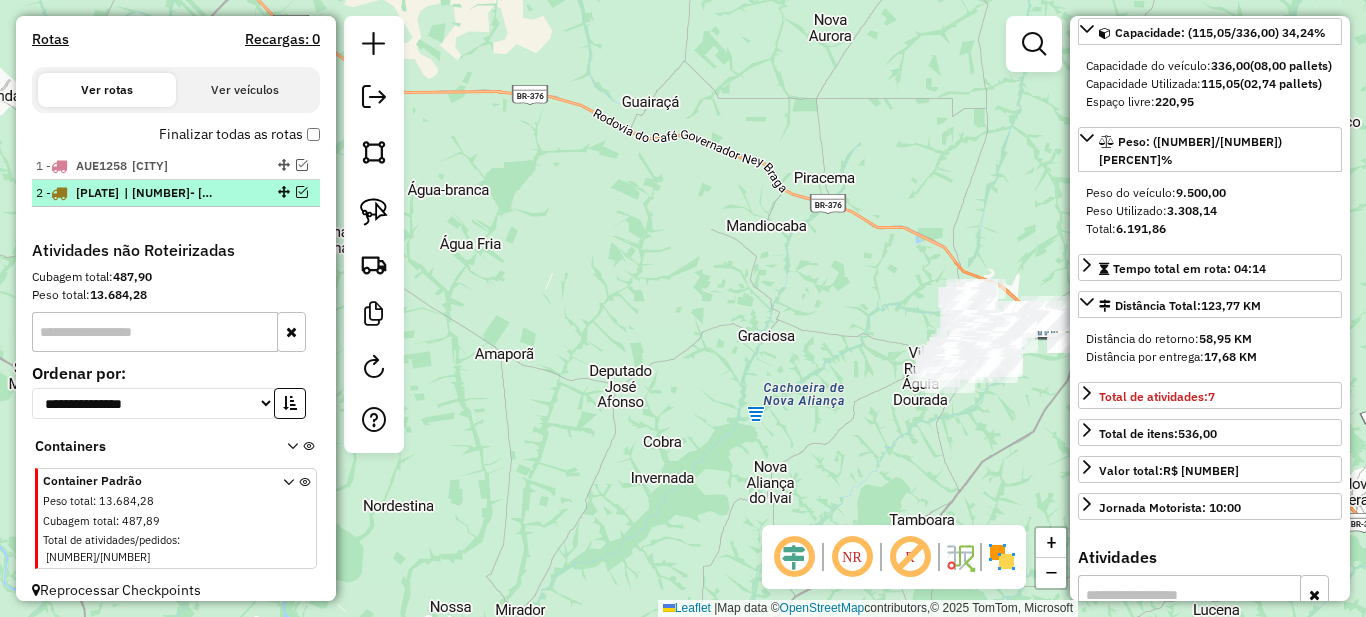 click on "[PLATE] | [CITY], [CITY]" at bounding box center [142, 193] 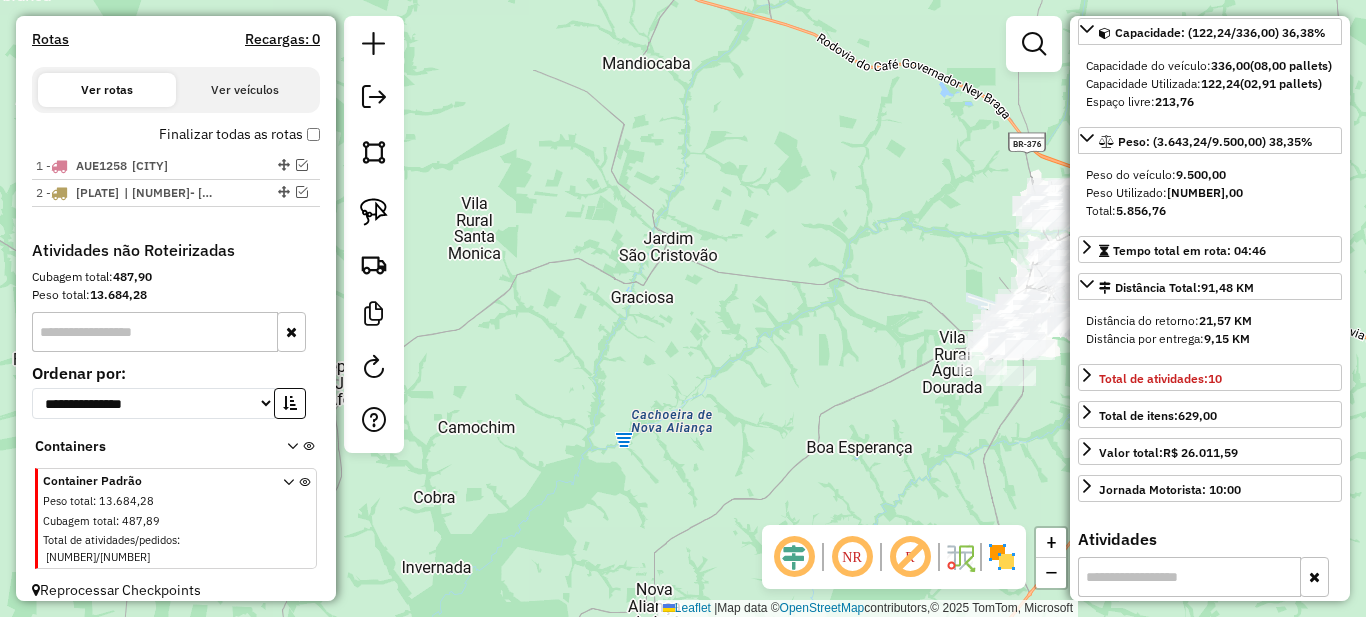 drag, startPoint x: 851, startPoint y: 273, endPoint x: 693, endPoint y: 272, distance: 158.00316 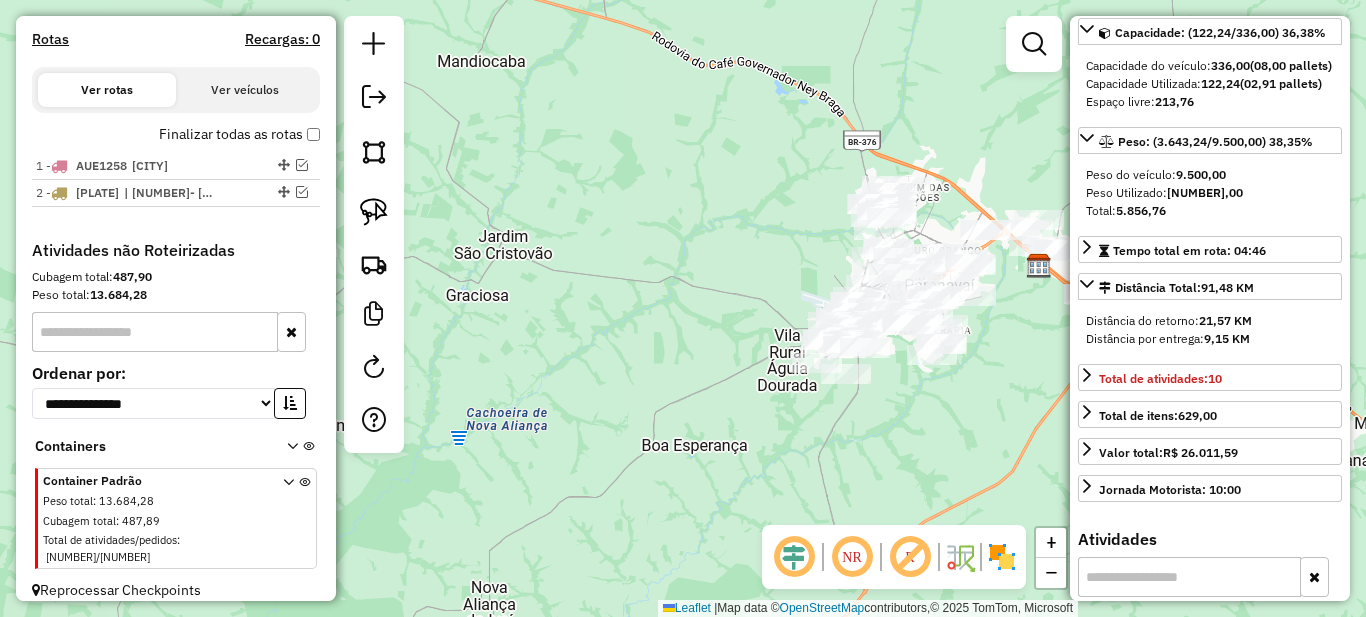 drag, startPoint x: 974, startPoint y: 425, endPoint x: 818, endPoint y: 428, distance: 156.02884 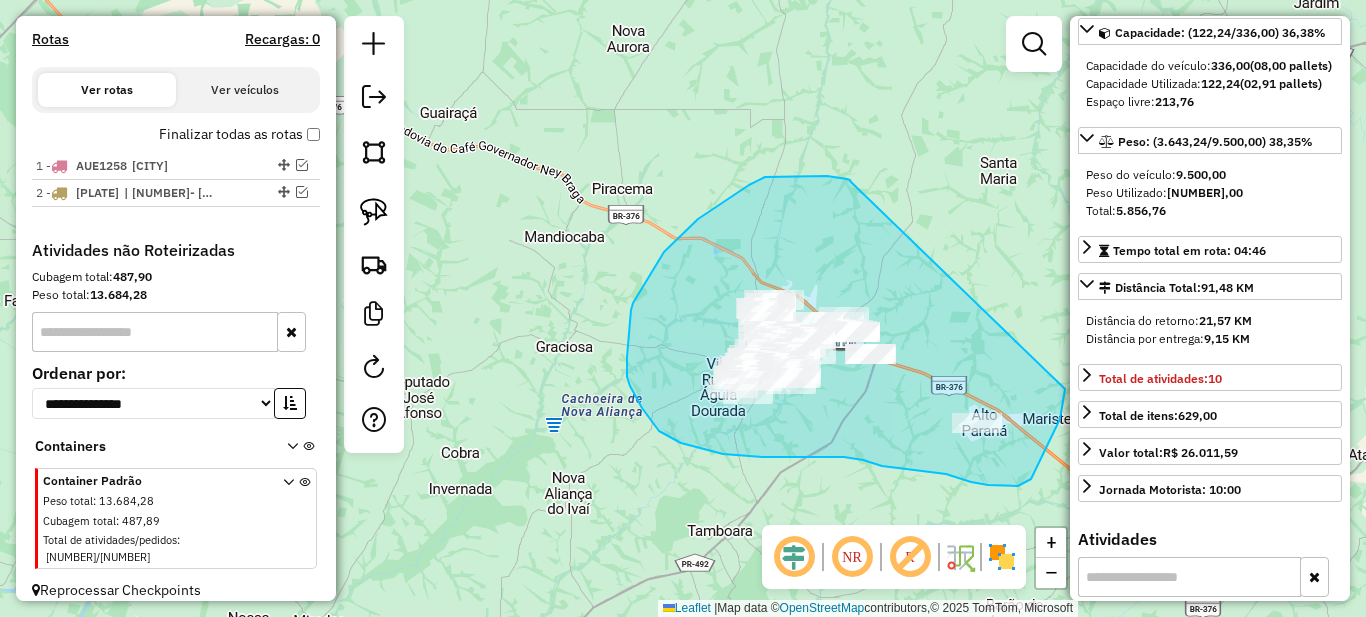 drag, startPoint x: 827, startPoint y: 176, endPoint x: 1065, endPoint y: 389, distance: 319.39474 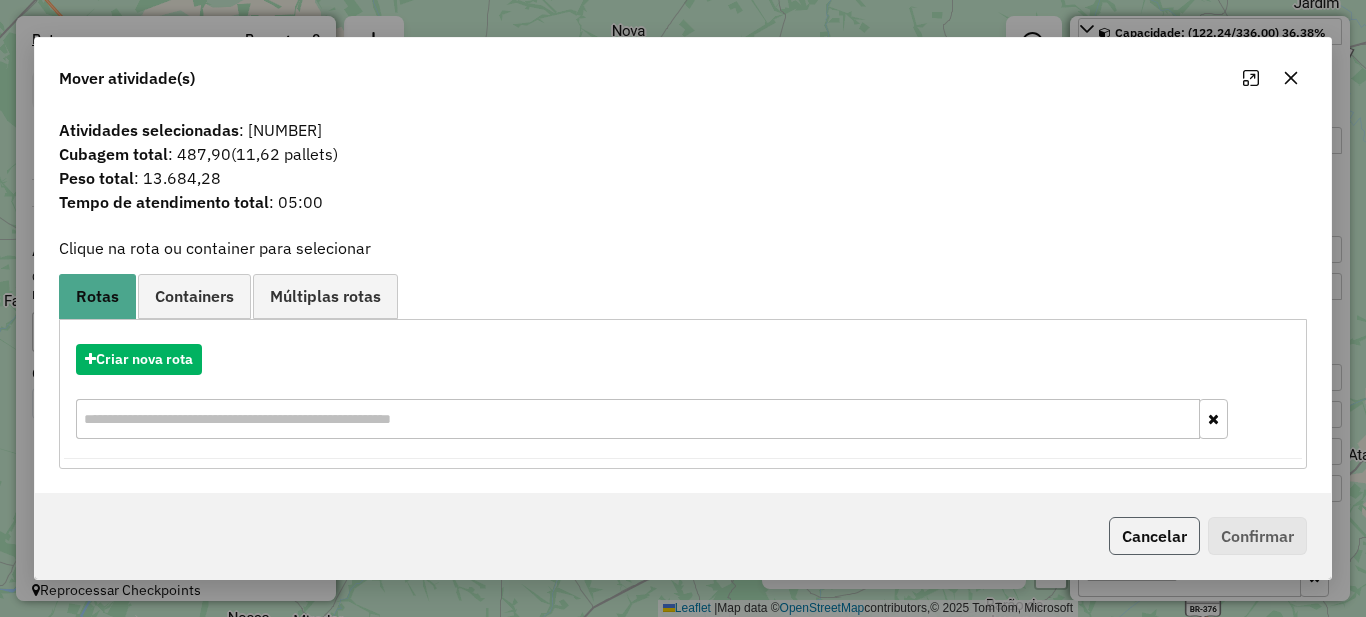 click on "Cancelar" 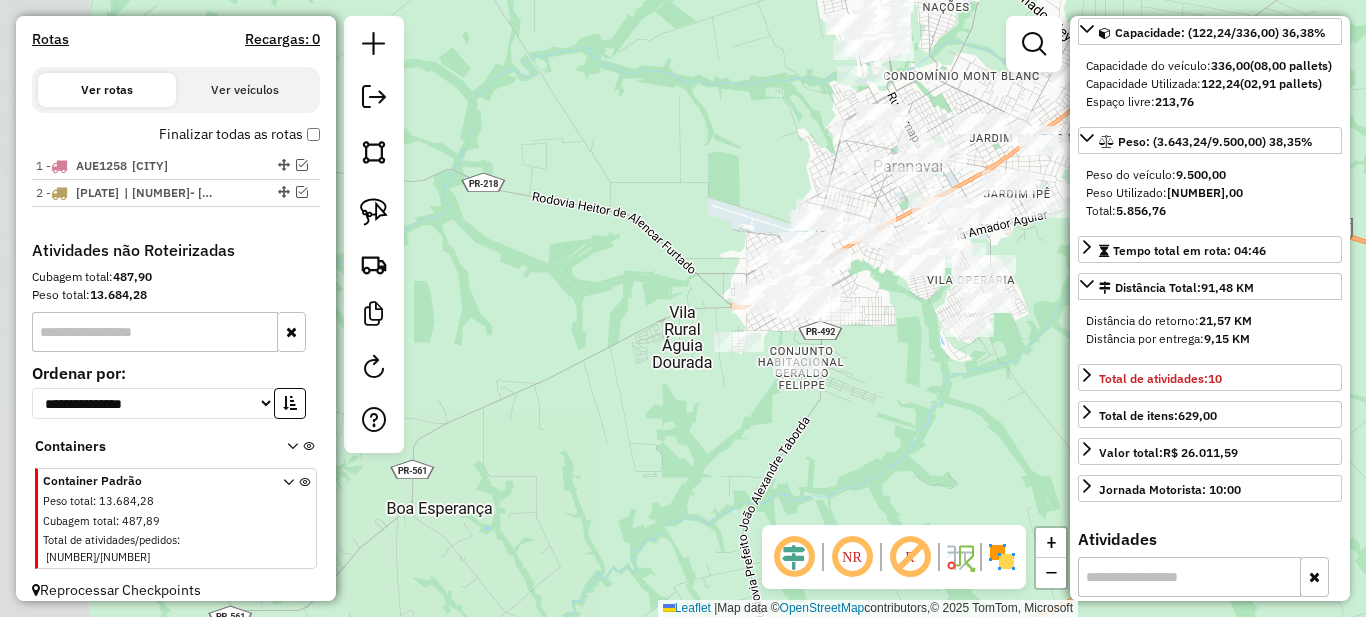 drag, startPoint x: 713, startPoint y: 395, endPoint x: 849, endPoint y: 385, distance: 136.36716 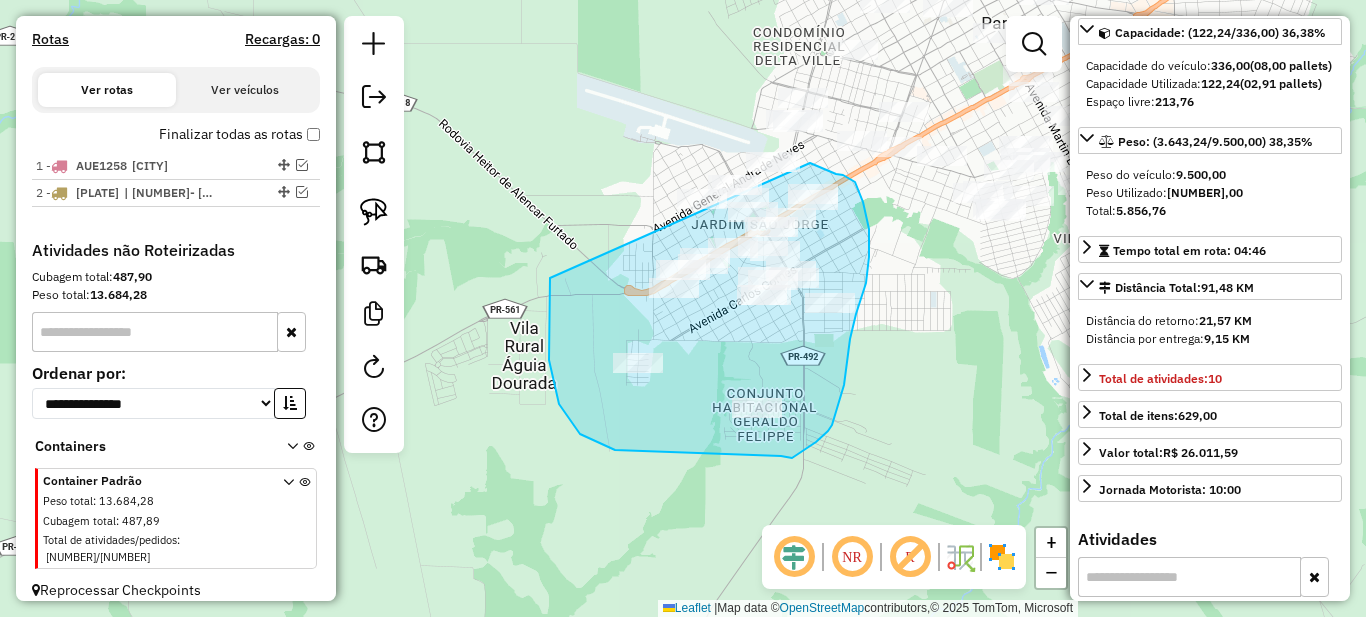 drag, startPoint x: 549, startPoint y: 284, endPoint x: 707, endPoint y: 137, distance: 215.80779 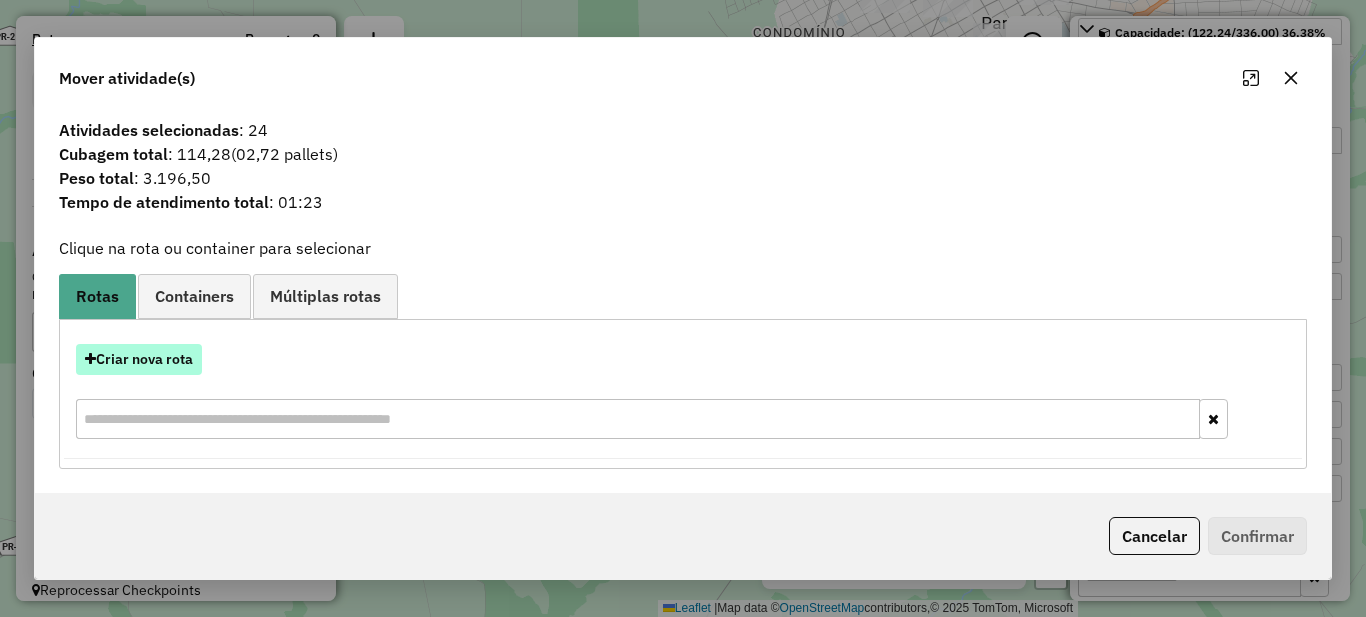 click on "Criar nova rota" at bounding box center [139, 359] 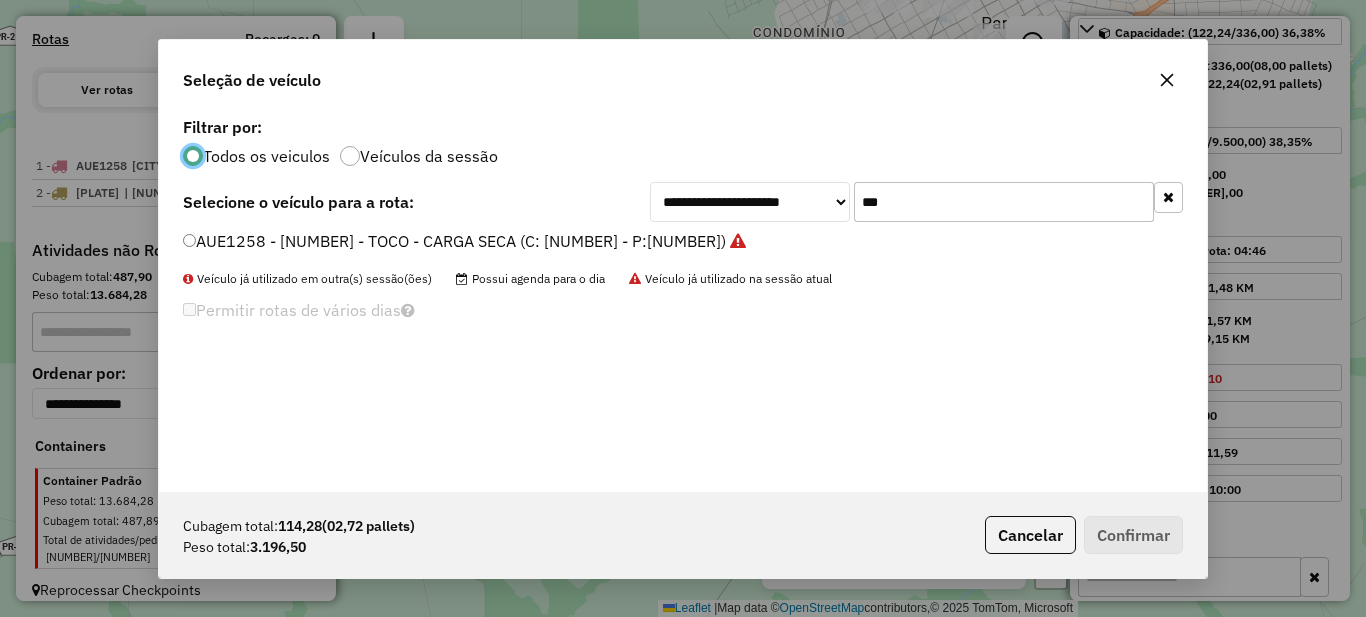 scroll, scrollTop: 11, scrollLeft: 6, axis: both 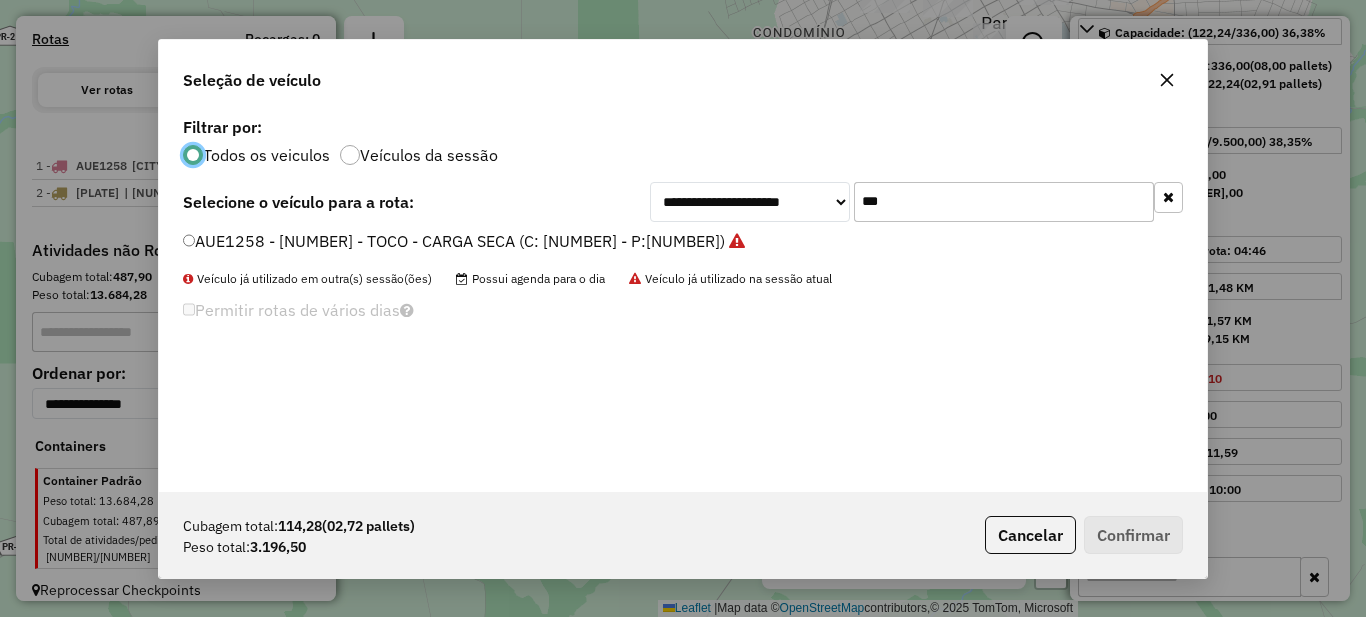 click on "***" 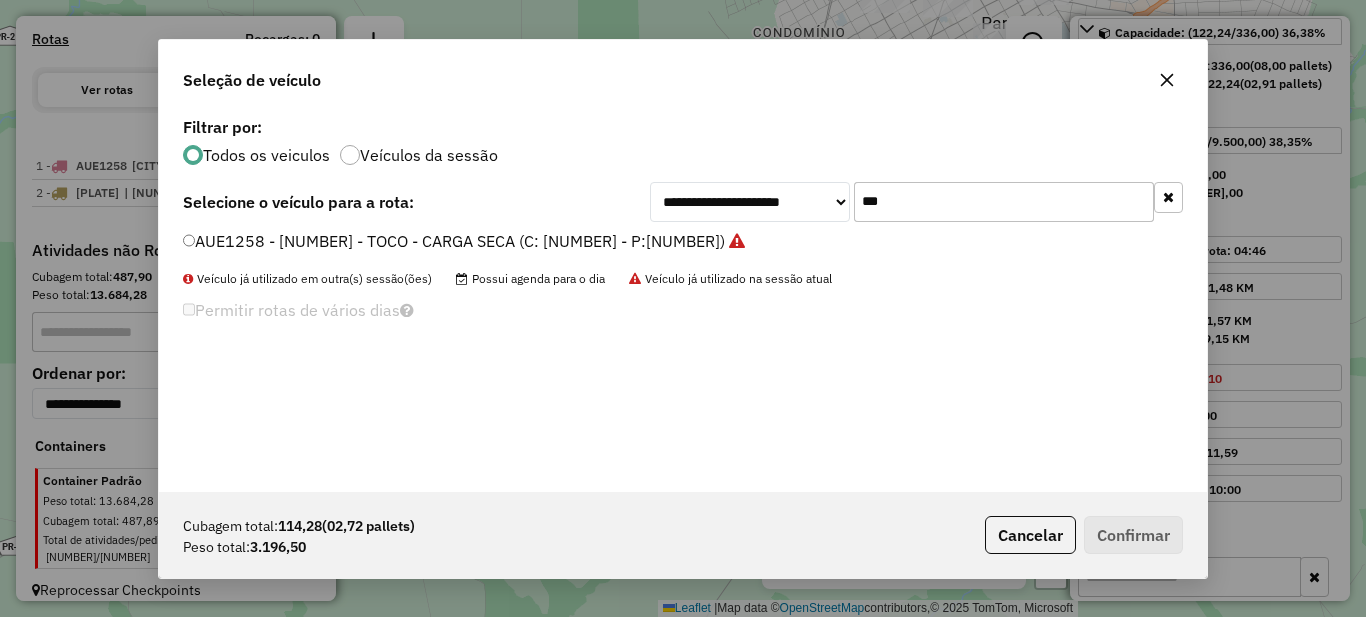 click on "***" 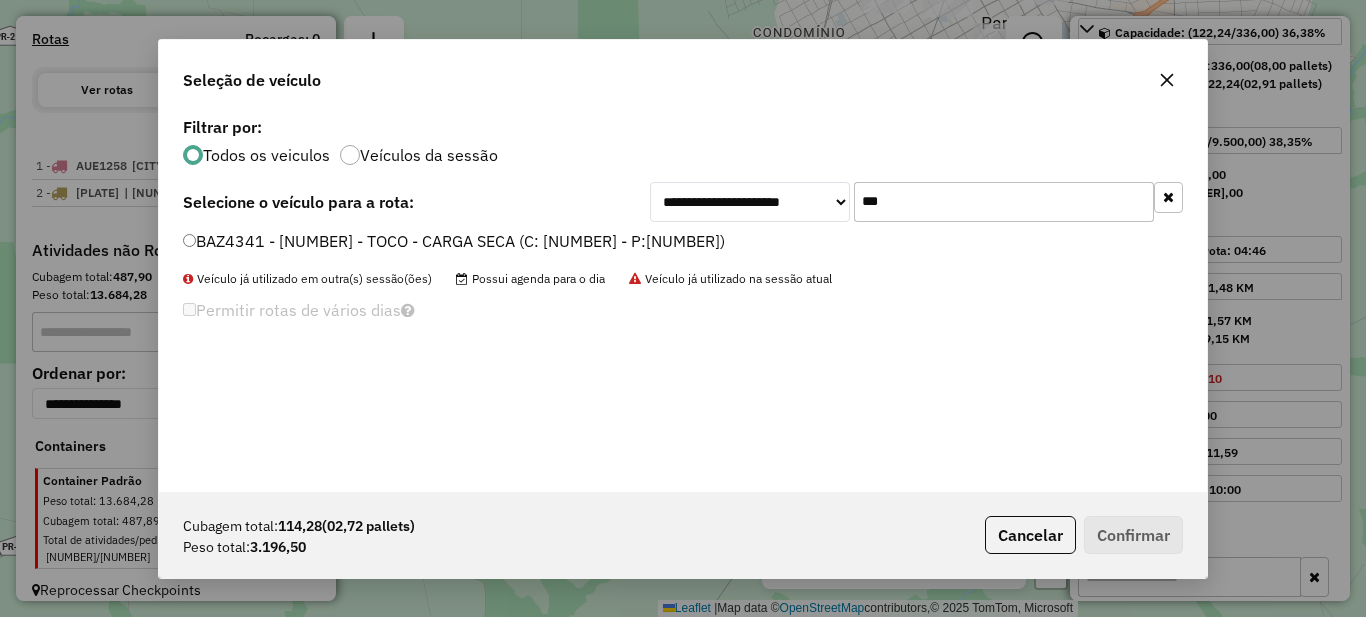 type on "***" 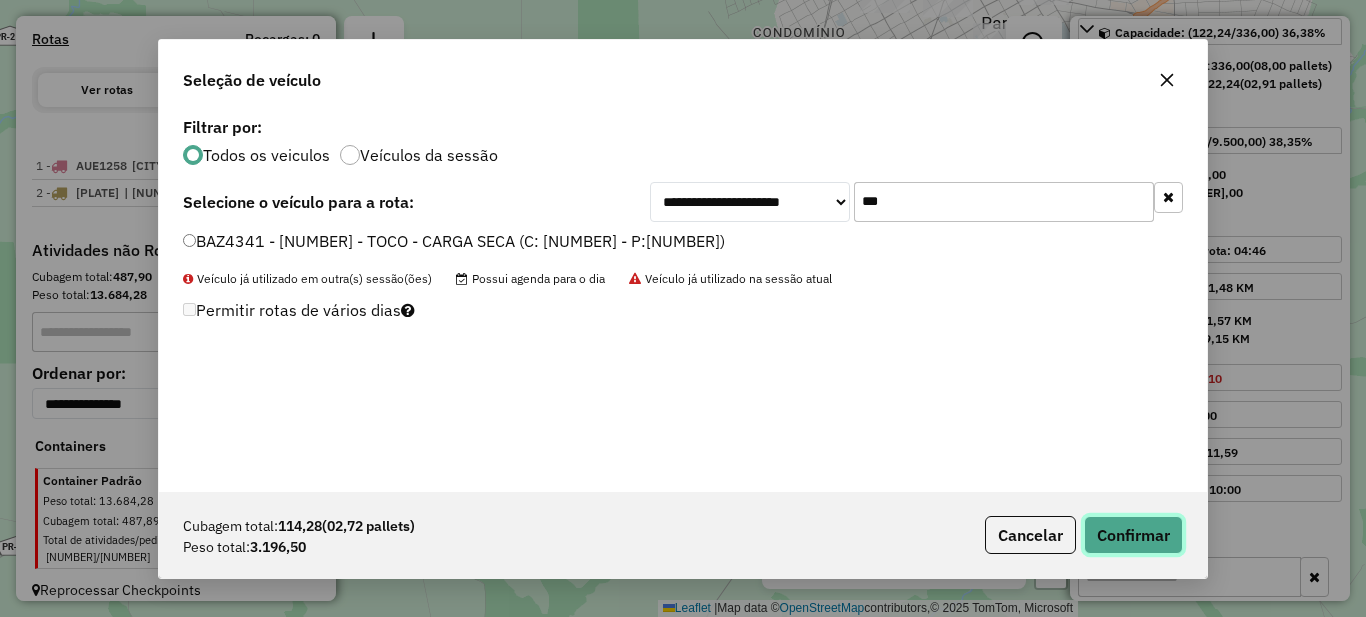 click on "Confirmar" 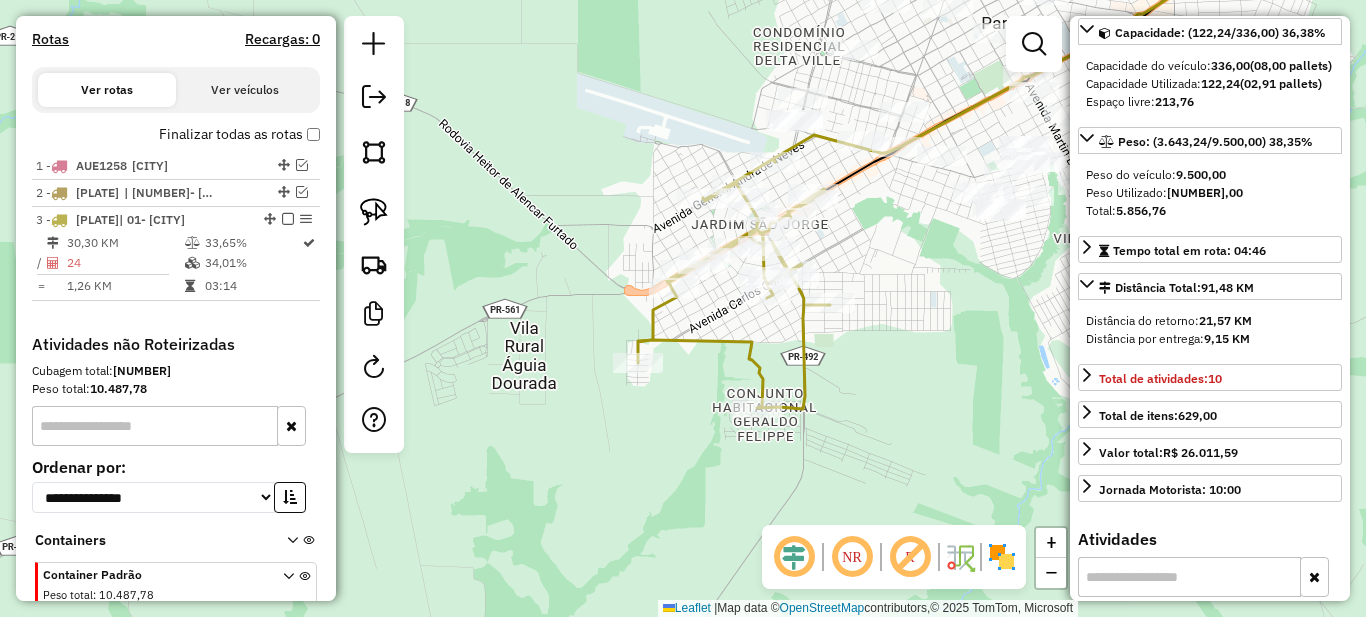 scroll, scrollTop: 756, scrollLeft: 0, axis: vertical 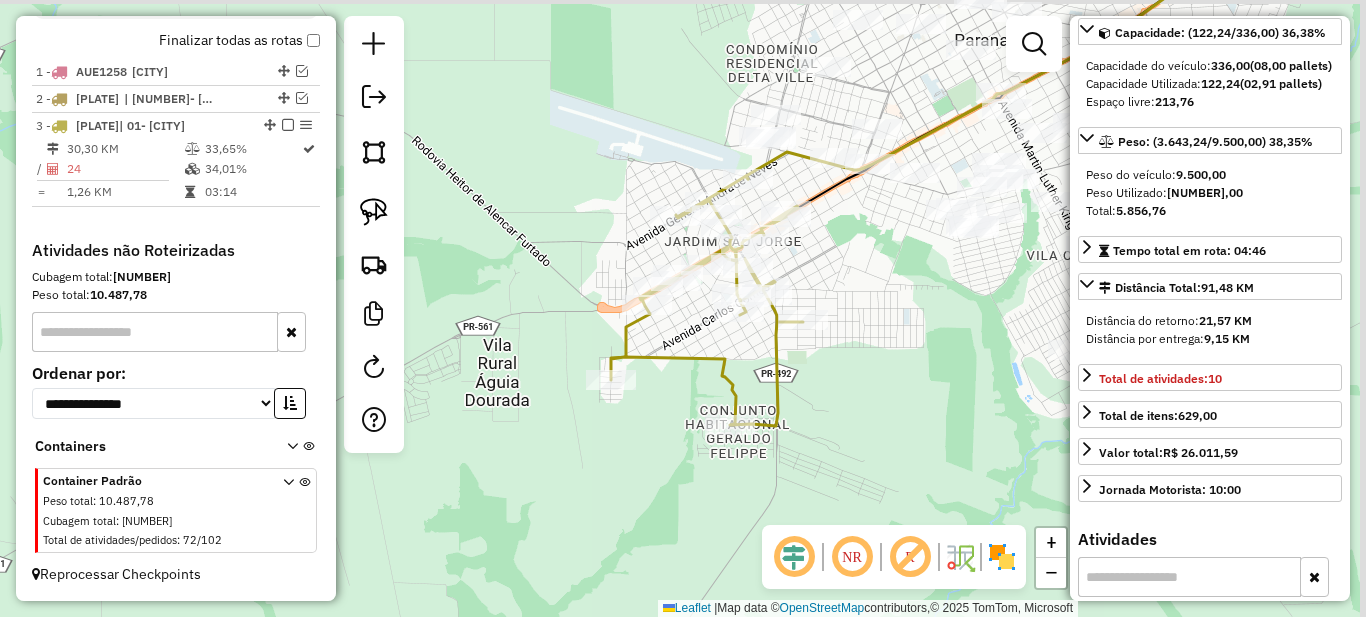 drag, startPoint x: 899, startPoint y: 233, endPoint x: 761, endPoint y: 346, distance: 178.36198 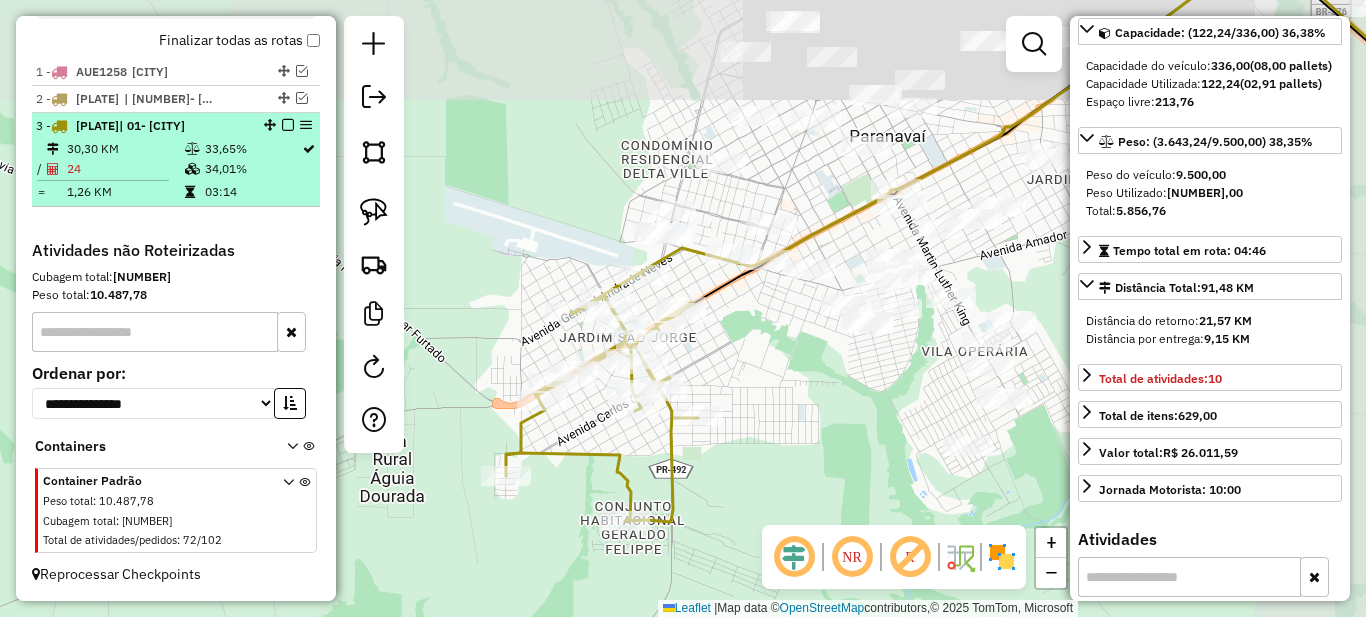 click on "34,01%" at bounding box center [252, 169] 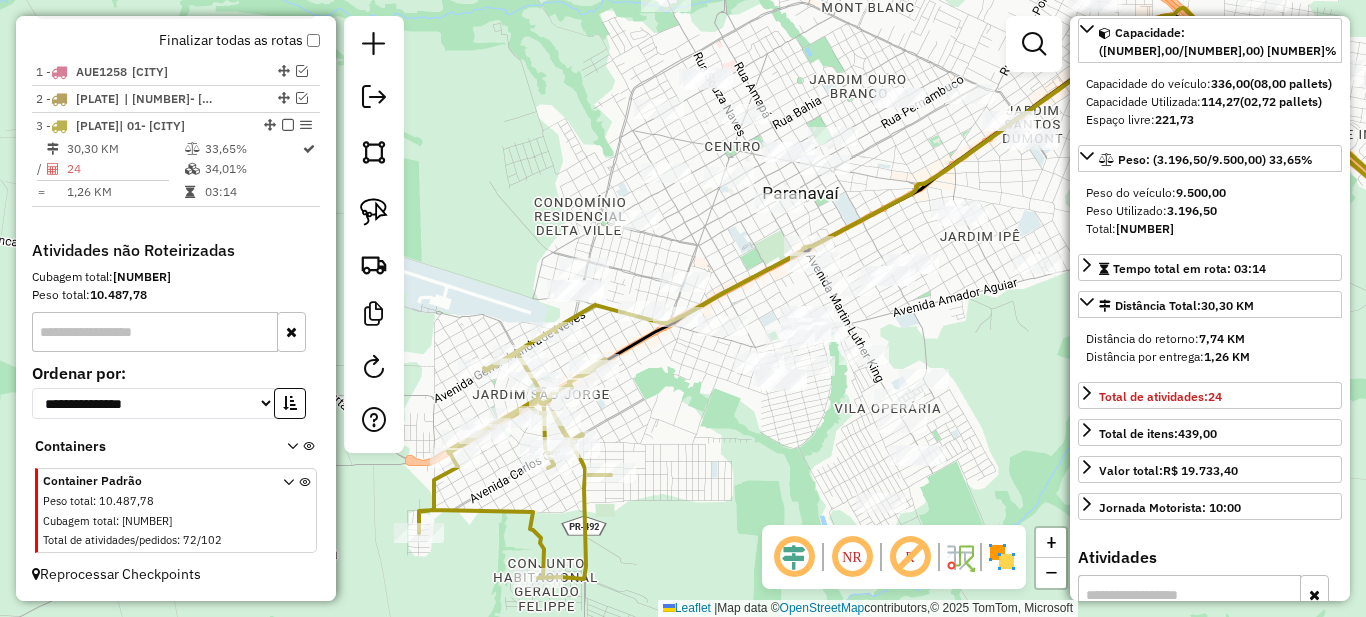 drag, startPoint x: 475, startPoint y: 442, endPoint x: 710, endPoint y: 427, distance: 235.47824 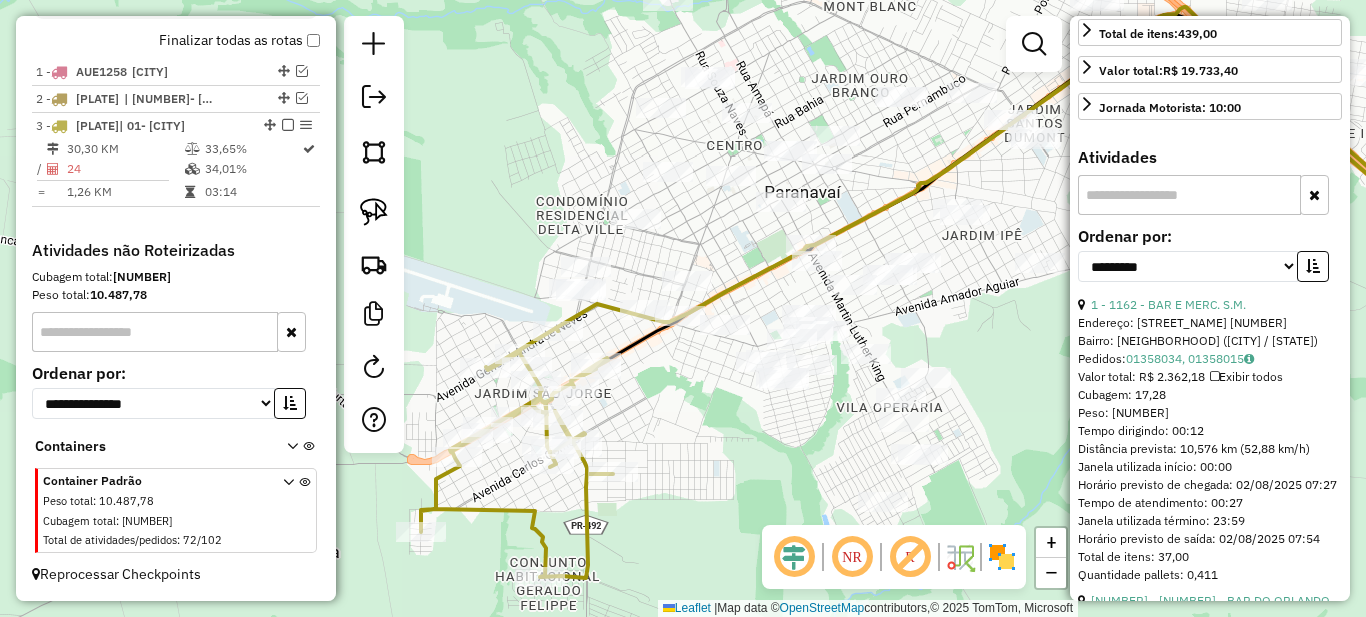 scroll, scrollTop: 0, scrollLeft: 0, axis: both 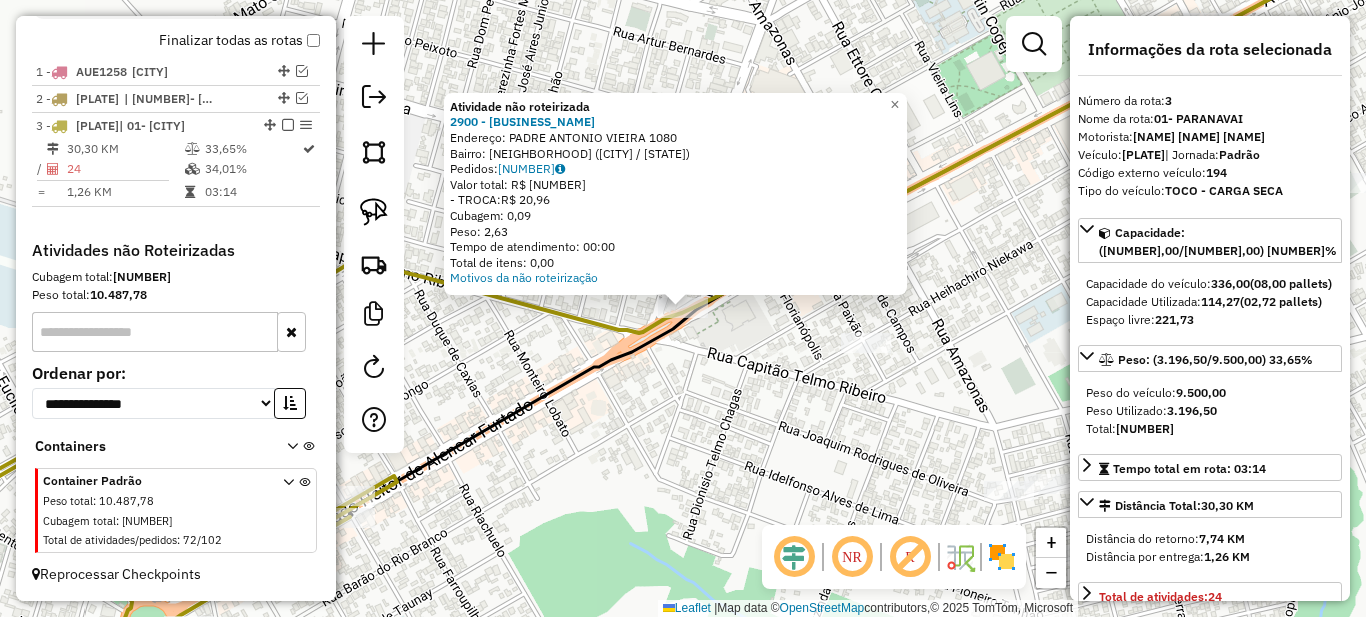 click on "Atividade não roteirizada [NUMBER] - [NAME]  Endereço:  PADRE ANTONIO VIEIRA [NUMBER]   Bairro: JARDIM SAO JORGE ([CITY] / [STATE])   Pedidos:  [NUMBER]   Valor total: R$ [NUMBER]   - TROCA:  R$ [NUMBER]   Cubagem: [NUMBER]   Peso: [NUMBER]   Tempo de atendimento: [TIME]   Total de itens: [NUMBER]  Motivos da não roteirização × Janela de atendimento Grade de atendimento Capacidade Transportadoras Veículos Cliente Pedidos  Rotas Selecione os dias de semana para filtrar as janelas de atendimento  Seg   Ter   Qua   Qui   Sex   Sáb   Dom  Informe o período da janela de atendimento: De: Até:  Filtrar exatamente a janela do cliente  Considerar janela de atendimento padrão  Selecione os dias de semana para filtrar as grades de atendimento  Seg   Ter   Qua   Qui   Sex   Sáb   Dom   Considerar clientes sem dia de atendimento cadastrado  Clientes fora do dia de atendimento selecionado Filtrar as atividades entre os valores definidos abaixo:  Peso mínimo:   Peso máximo:   Cubagem mínima:   Cubagem máxima:   De:   Até:  De:" 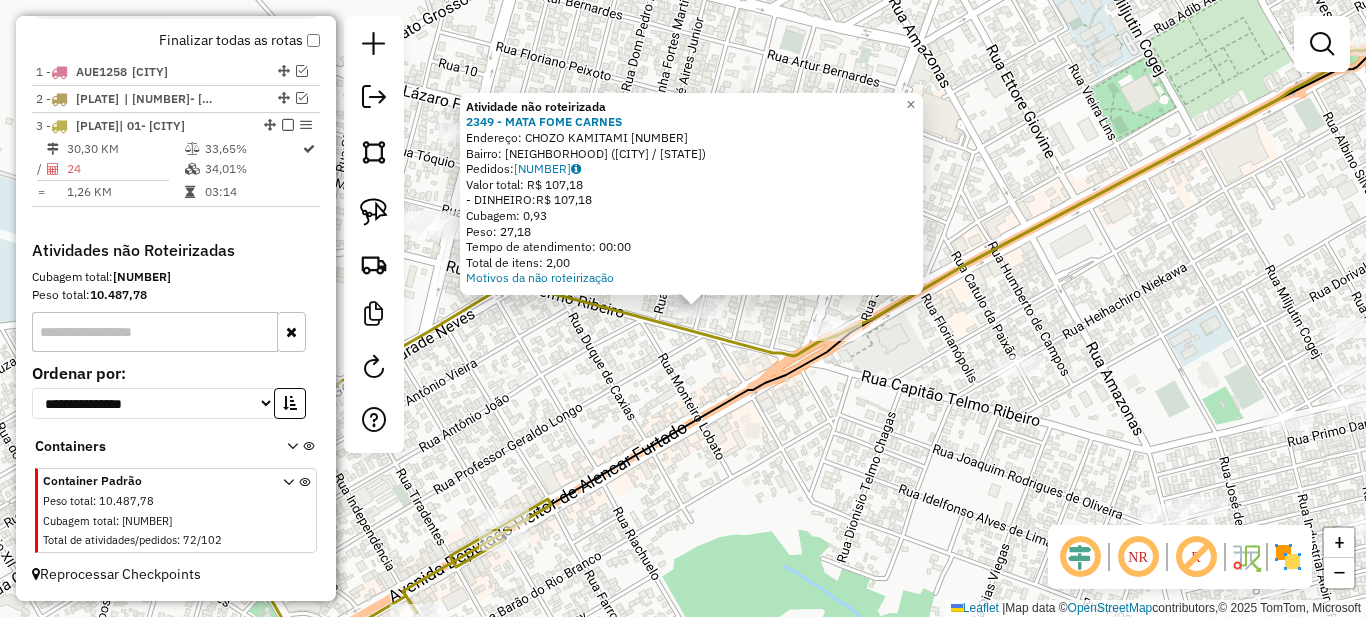 drag, startPoint x: 539, startPoint y: 359, endPoint x: 731, endPoint y: 358, distance: 192.00261 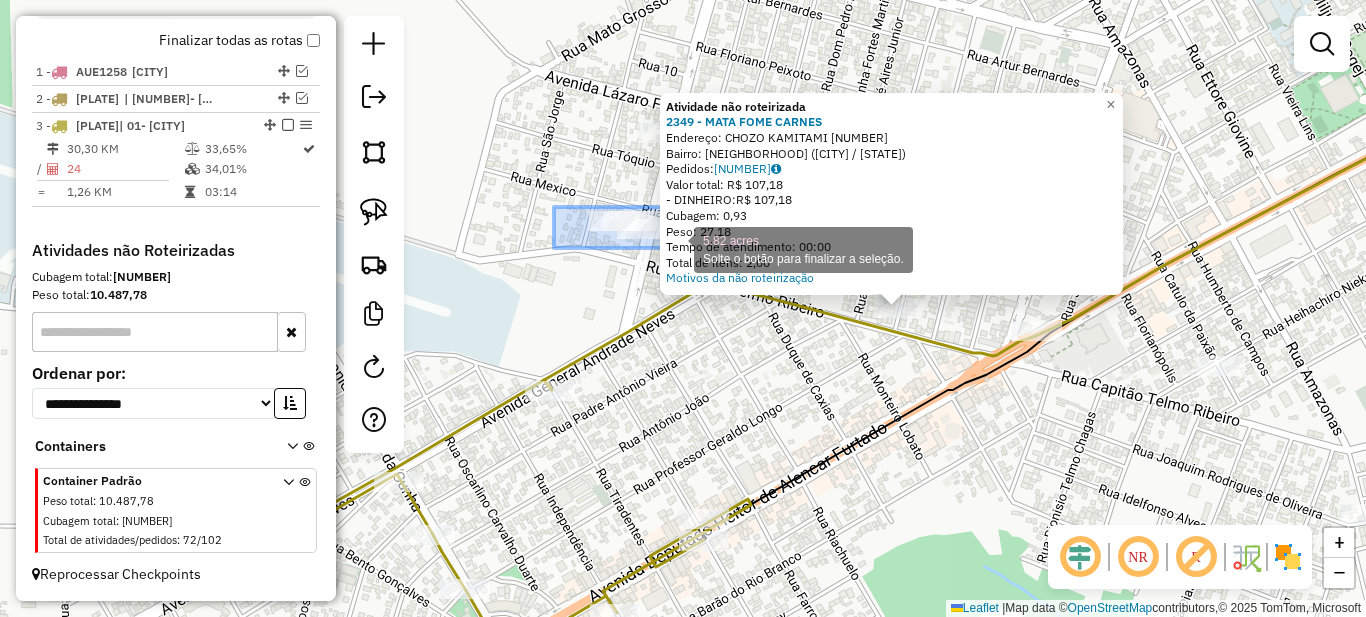 drag, startPoint x: 557, startPoint y: 205, endPoint x: 674, endPoint y: 248, distance: 124.65151 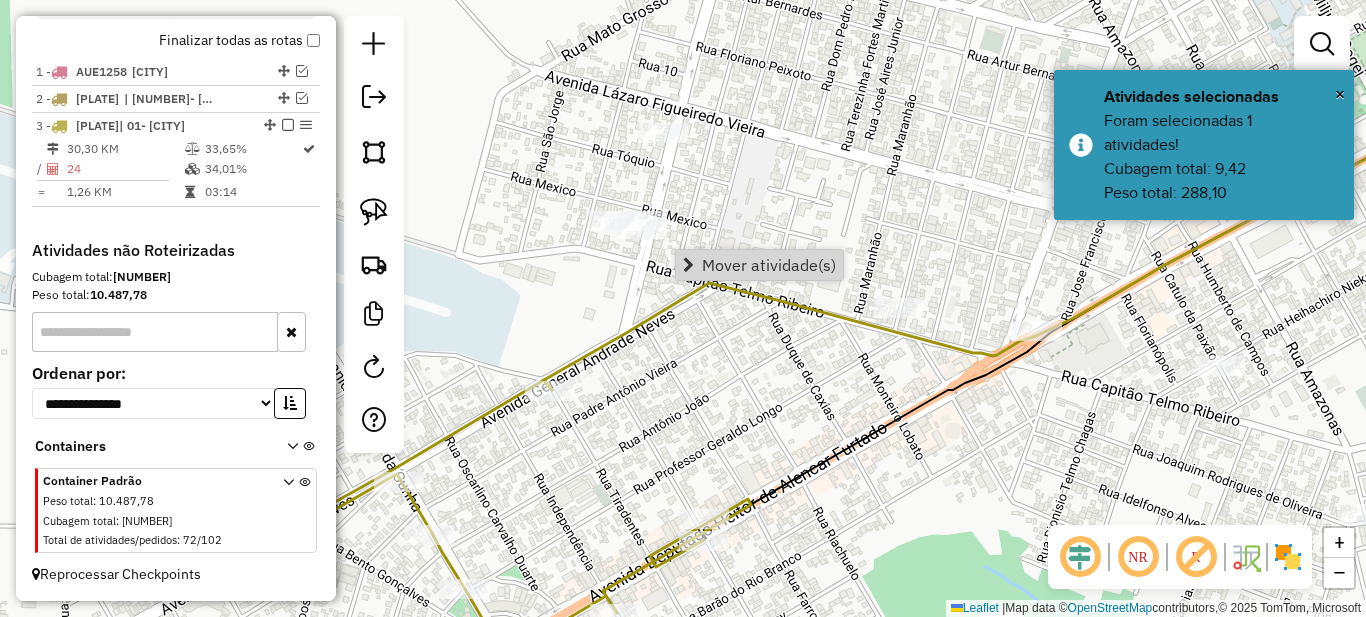 click on "Janela de atendimento Grade de atendimento Capacidade Transportadoras Veículos Cliente Pedidos  Rotas Selecione os dias de semana para filtrar as janelas de atendimento  Seg   Ter   Qua   Qui   Sex   Sáb   Dom  Informe o período da janela de atendimento: De: Até:  Filtrar exatamente a janela do cliente  Considerar janela de atendimento padrão  Selecione os dias de semana para filtrar as grades de atendimento  Seg   Ter   Qua   Qui   Sex   Sáb   Dom   Considerar clientes sem dia de atendimento cadastrado  Clientes fora do dia de atendimento selecionado Filtrar as atividades entre os valores definidos abaixo:  Peso mínimo:   Peso máximo:   Cubagem mínima:   Cubagem máxima:   De:   Até:  Filtrar as atividades entre o tempo de atendimento definido abaixo:  De:   Até:   Considerar capacidade total dos clientes não roteirizados Transportadora: Selecione um ou mais itens Tipo de veículo: Selecione um ou mais itens Veículo: Selecione um ou mais itens Motorista: Selecione um ou mais itens Nome: Rótulo:" 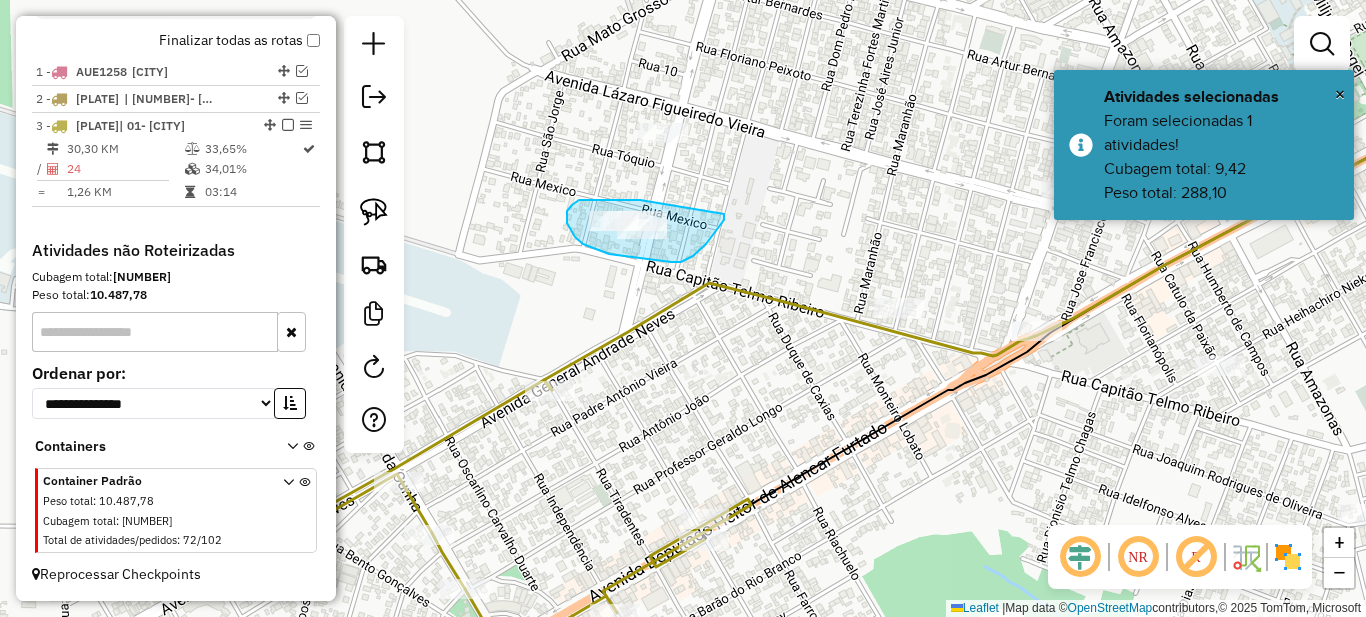 drag, startPoint x: 588, startPoint y: 200, endPoint x: 724, endPoint y: 214, distance: 136.71869 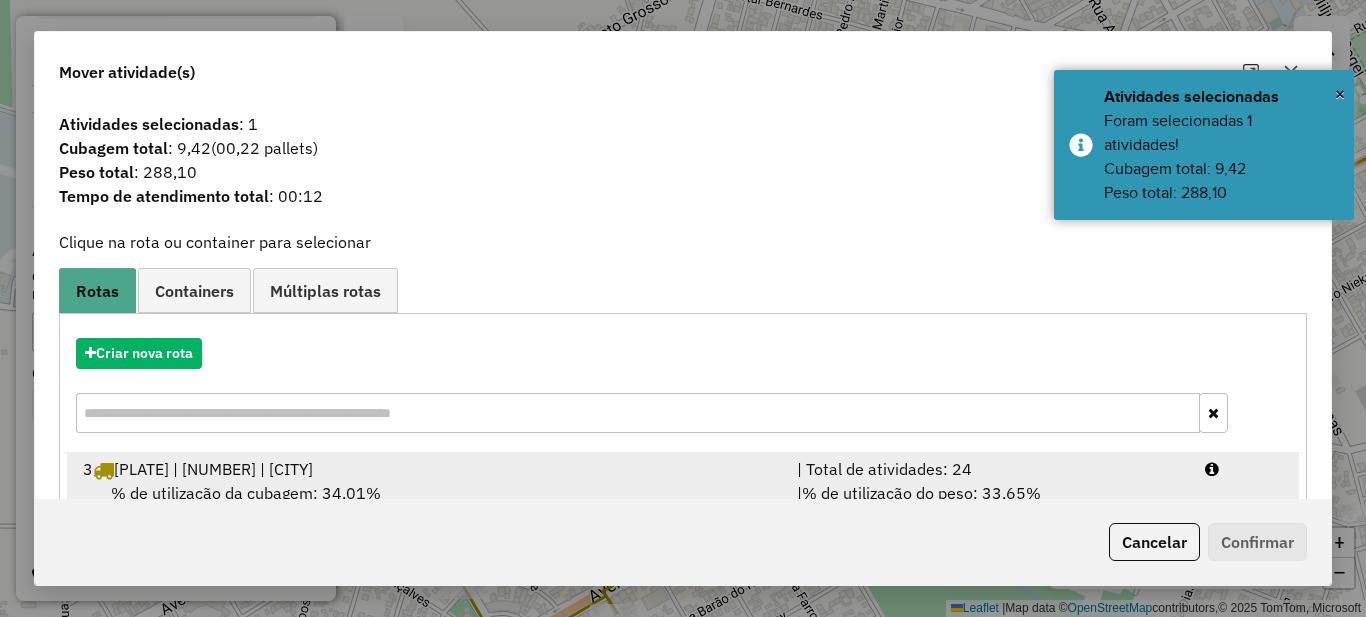 scroll, scrollTop: 70, scrollLeft: 0, axis: vertical 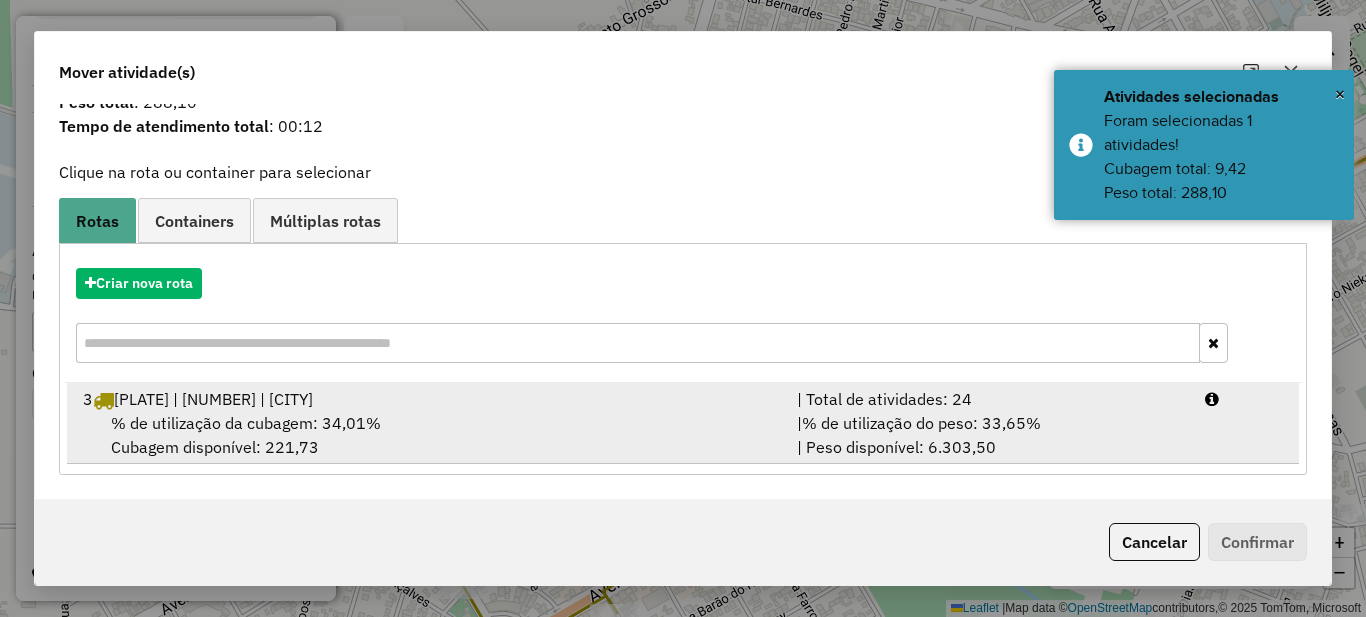 click on "| Total de atividades: 24" at bounding box center (989, 399) 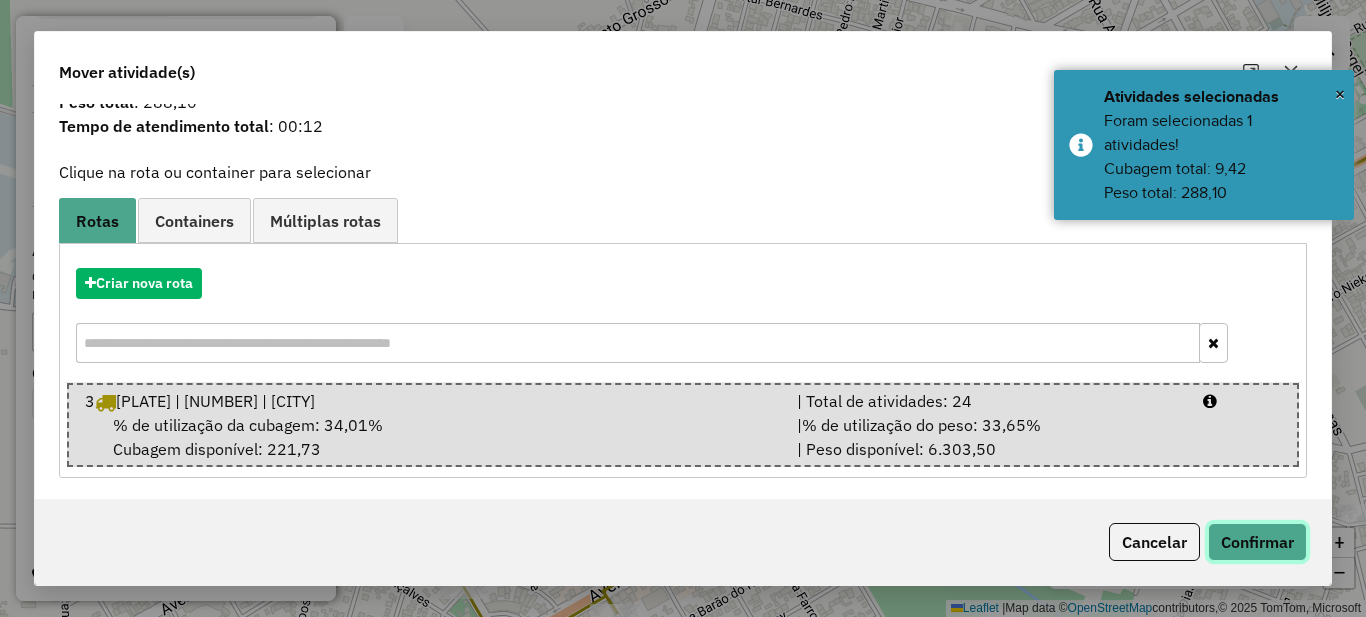 click on "Confirmar" 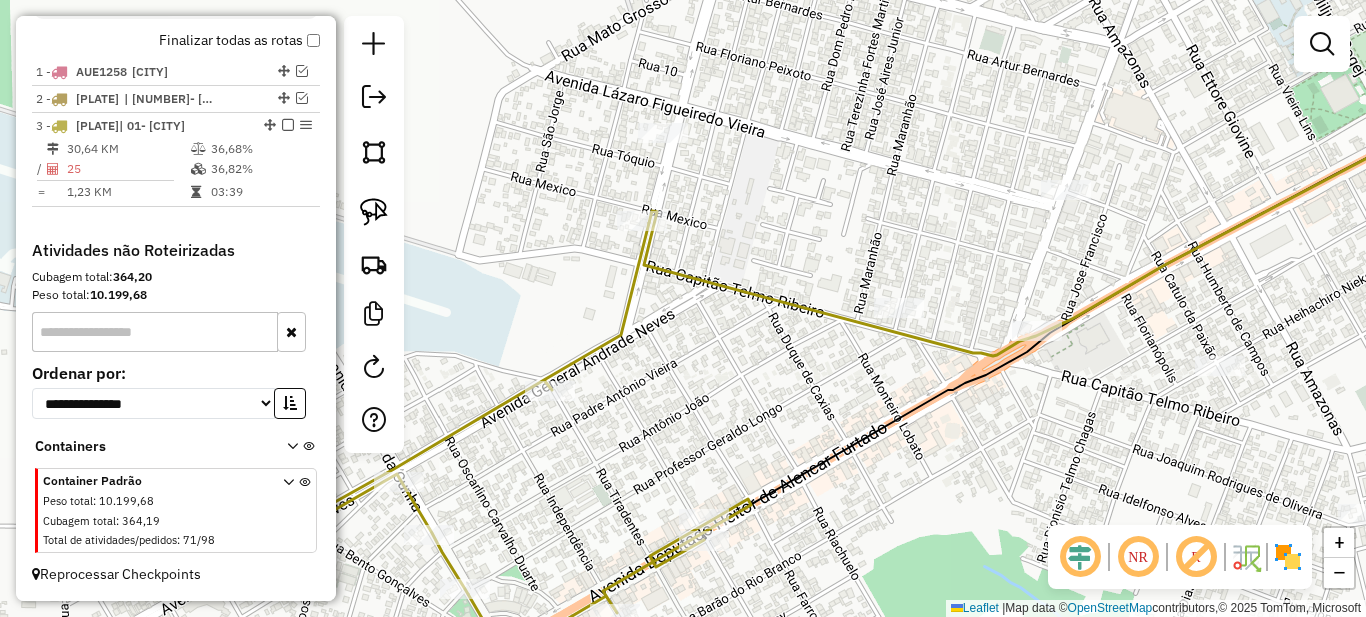 scroll, scrollTop: 0, scrollLeft: 0, axis: both 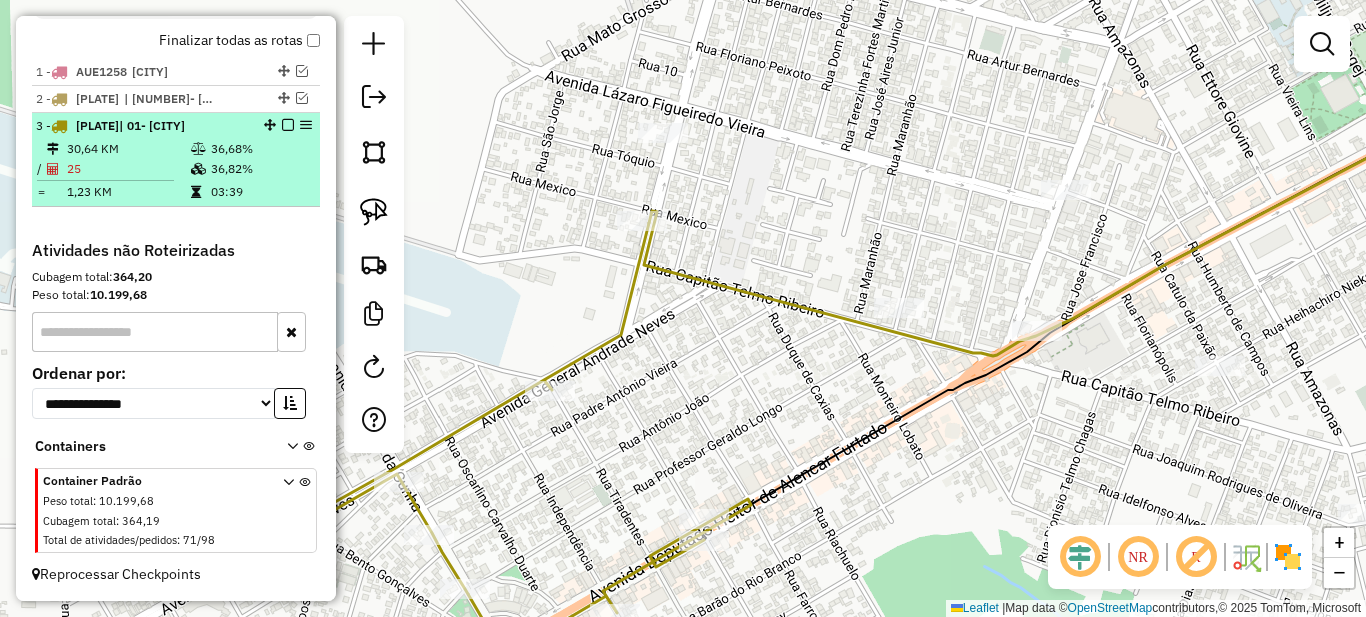 click on "36,68%" at bounding box center (260, 149) 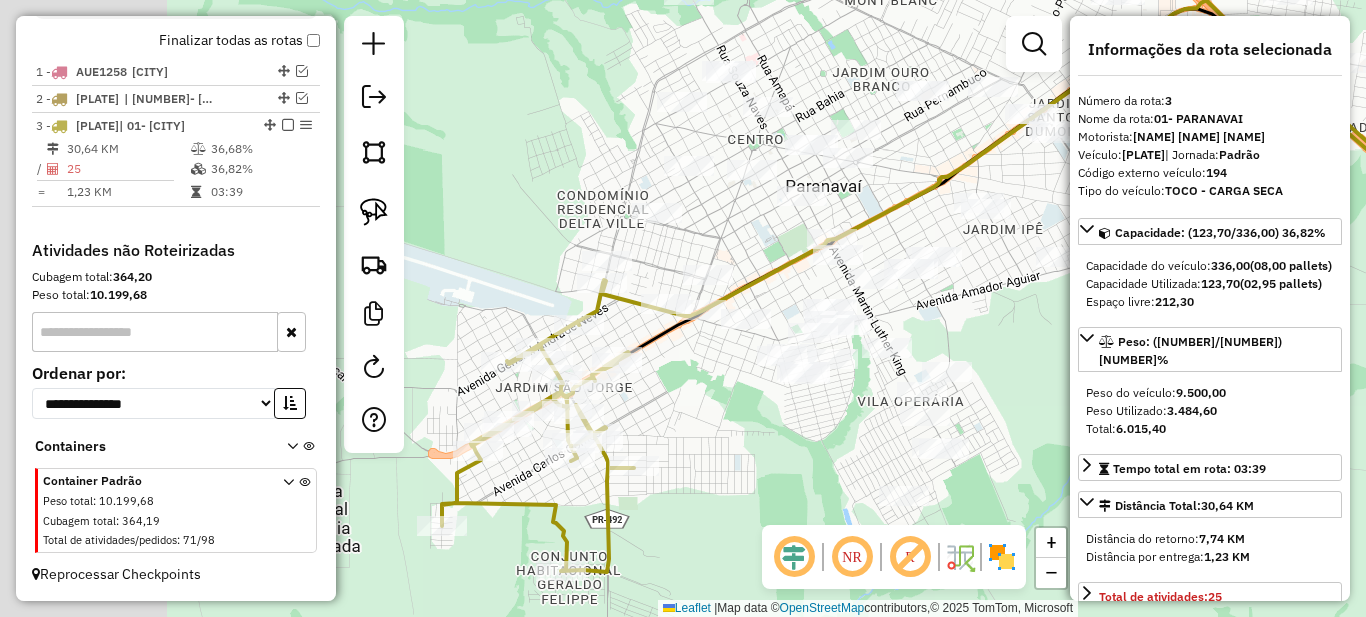 drag, startPoint x: 491, startPoint y: 447, endPoint x: 811, endPoint y: 419, distance: 321.22266 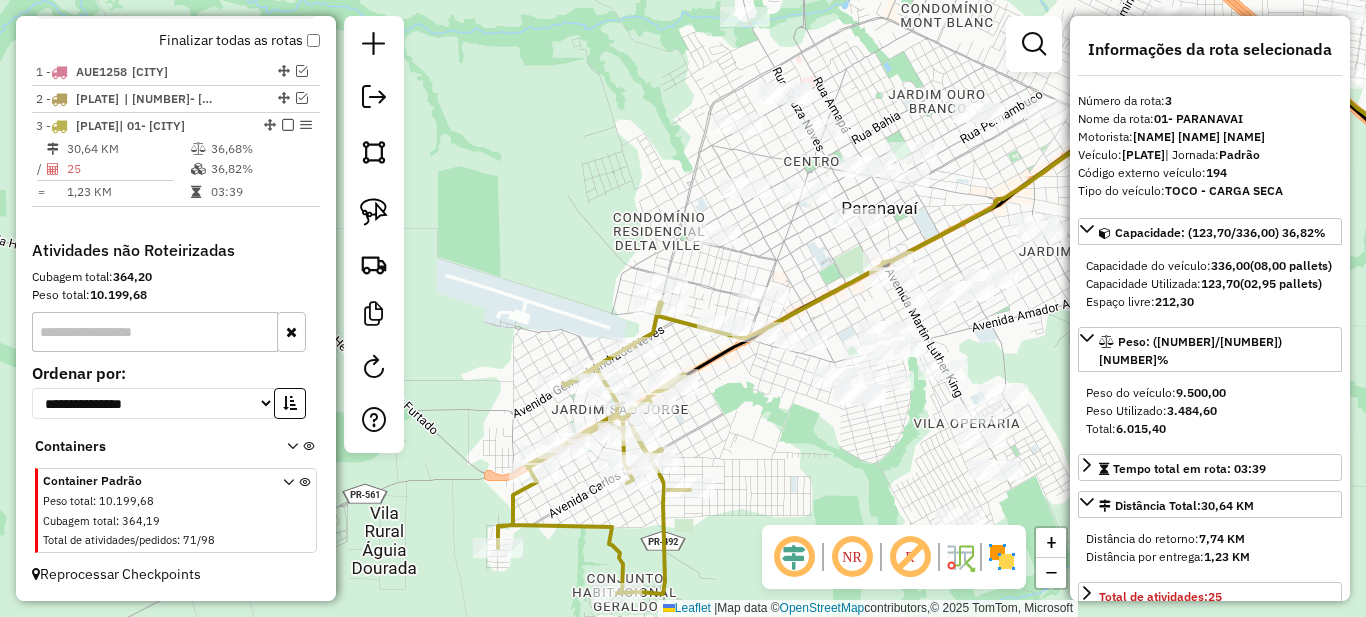 drag, startPoint x: 724, startPoint y: 410, endPoint x: 711, endPoint y: 418, distance: 15.264338 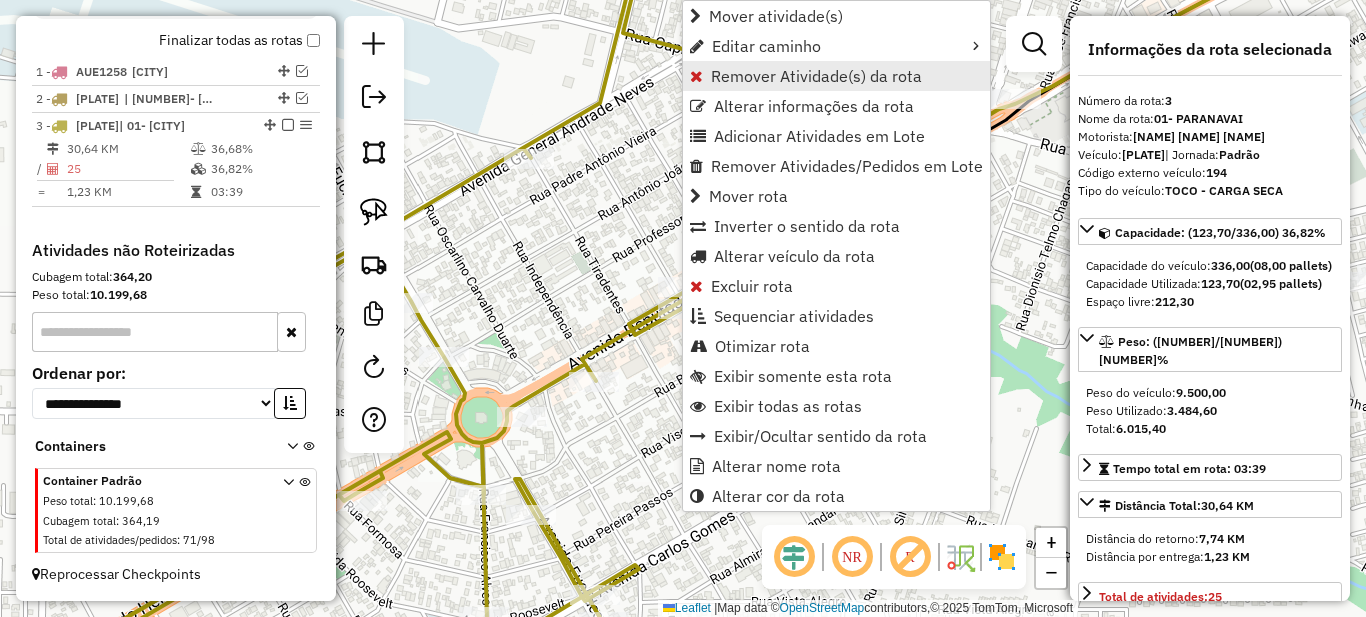 click on "Remover Atividade(s) da rota" at bounding box center (816, 76) 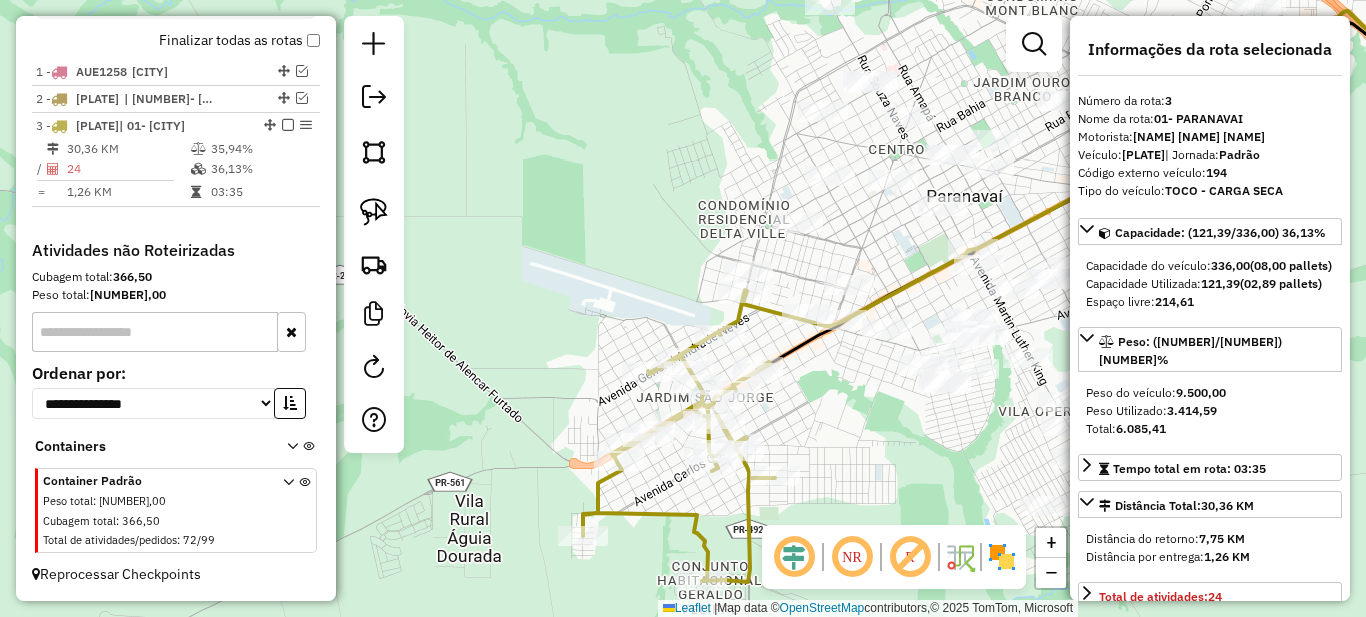 click at bounding box center [288, 125] 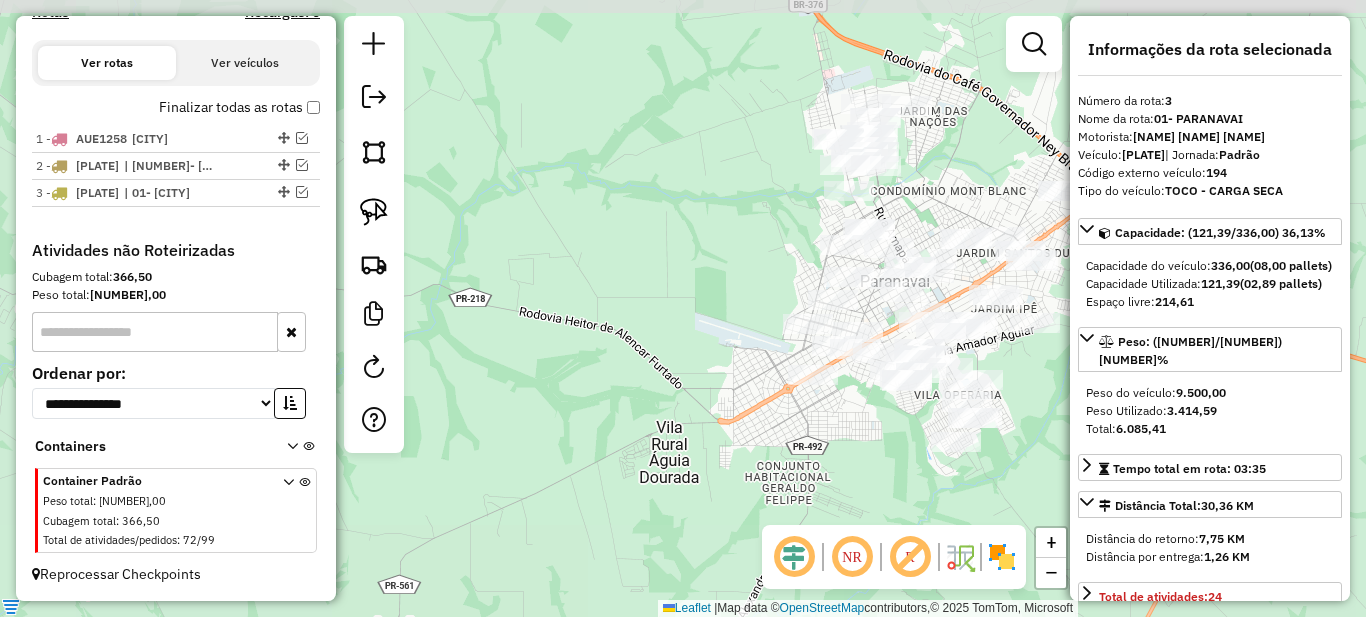 drag, startPoint x: 879, startPoint y: 439, endPoint x: 603, endPoint y: 367, distance: 285.23676 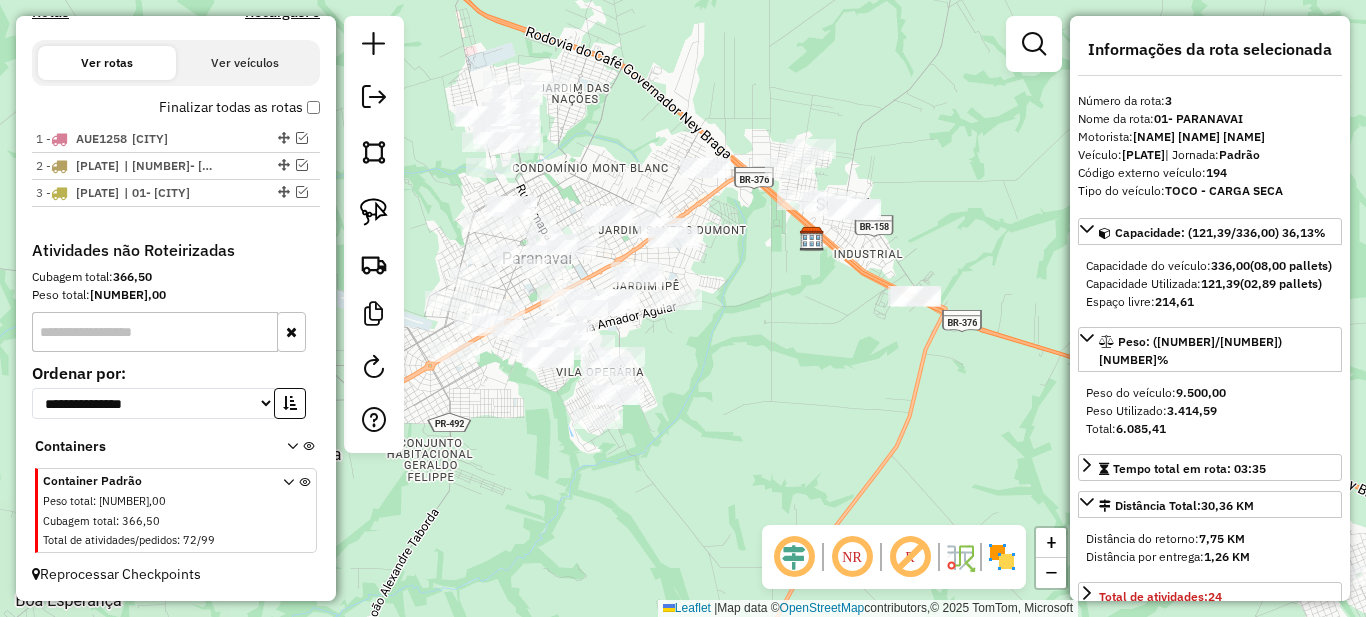 drag, startPoint x: 805, startPoint y: 306, endPoint x: 704, endPoint y: 384, distance: 127.61269 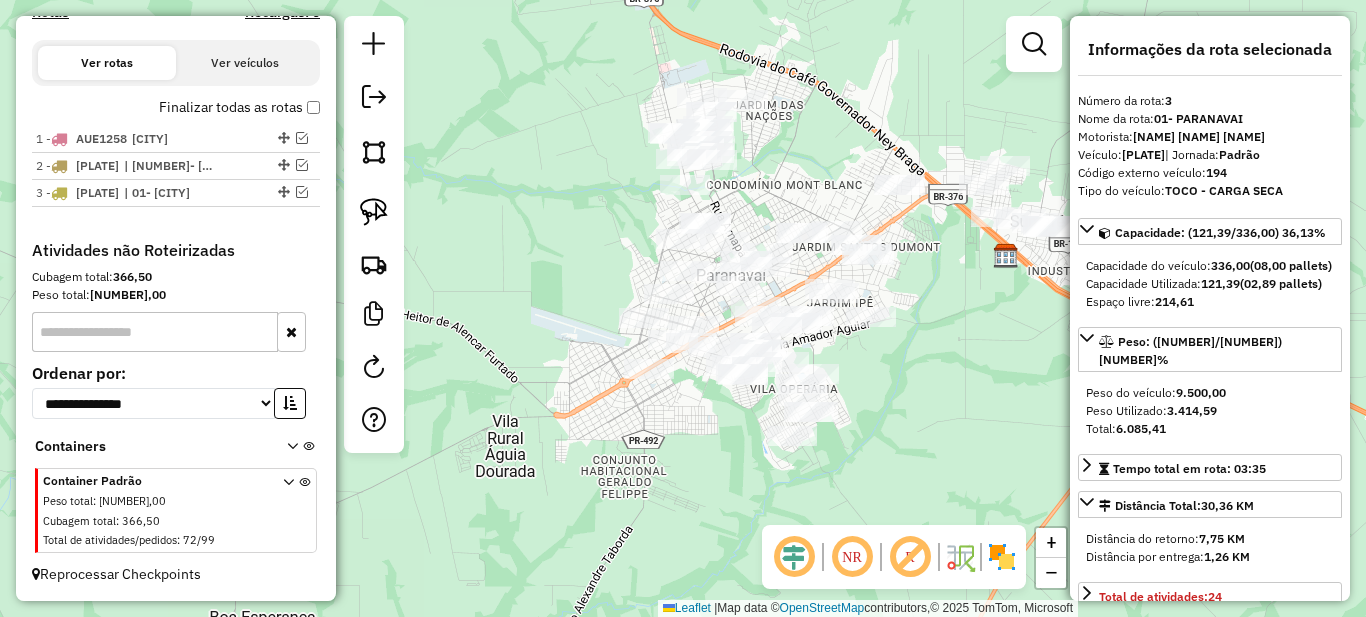 click on "Janela de atendimento Grade de atendimento Capacidade Transportadoras Veículos Cliente Pedidos  Rotas Selecione os dias de semana para filtrar as janelas de atendimento  Seg   Ter   Qua   Qui   Sex   Sáb   Dom  Informe o período da janela de atendimento: De: Até:  Filtrar exatamente a janela do cliente  Considerar janela de atendimento padrão  Selecione os dias de semana para filtrar as grades de atendimento  Seg   Ter   Qua   Qui   Sex   Sáb   Dom   Considerar clientes sem dia de atendimento cadastrado  Clientes fora do dia de atendimento selecionado Filtrar as atividades entre os valores definidos abaixo:  Peso mínimo:   Peso máximo:   Cubagem mínima:   Cubagem máxima:   De:   Até:  Filtrar as atividades entre o tempo de atendimento definido abaixo:  De:   Até:   Considerar capacidade total dos clientes não roteirizados Transportadora: Selecione um ou mais itens Tipo de veículo: Selecione um ou mais itens Veículo: Selecione um ou mais itens Motorista: Selecione um ou mais itens Nome: Rótulo:" 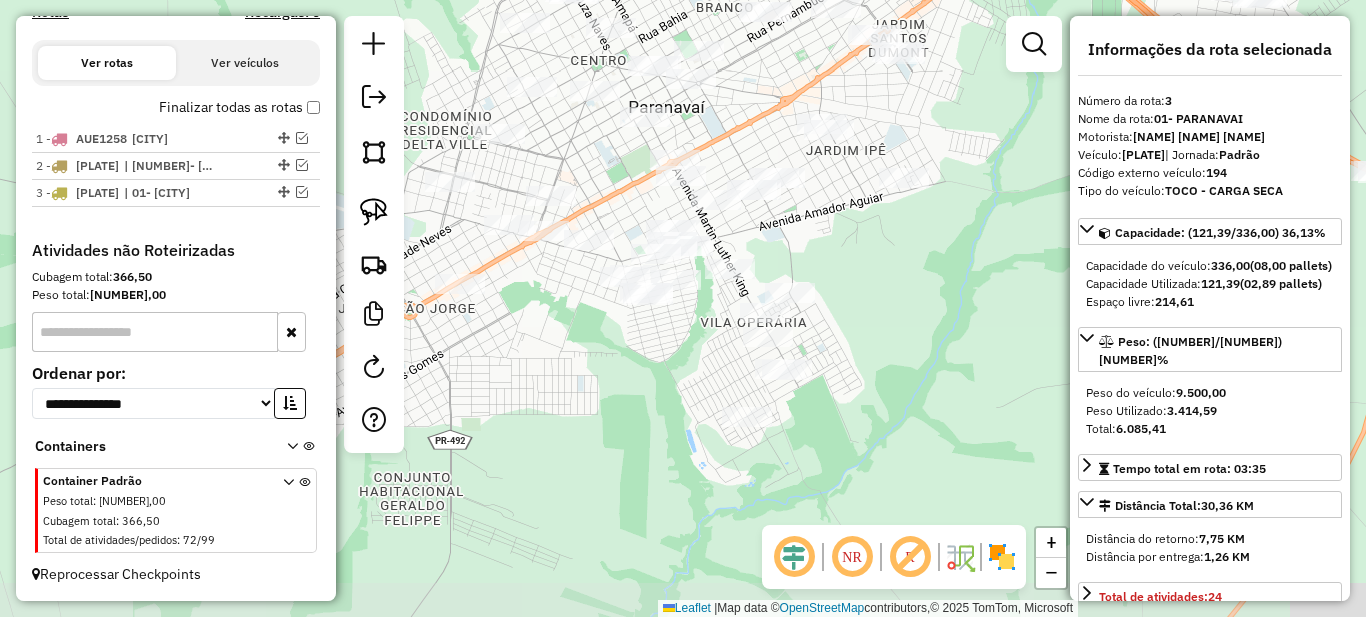 drag, startPoint x: 704, startPoint y: 416, endPoint x: 657, endPoint y: 343, distance: 86.821655 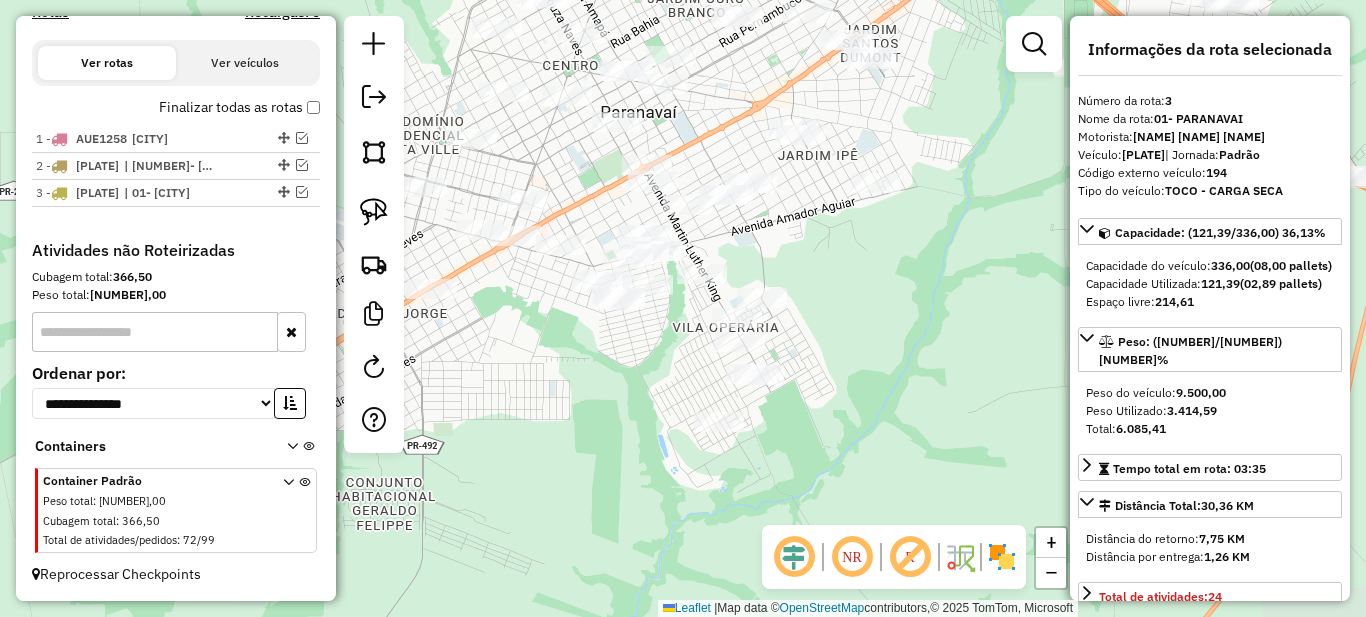 drag, startPoint x: 668, startPoint y: 378, endPoint x: 649, endPoint y: 387, distance: 21.023796 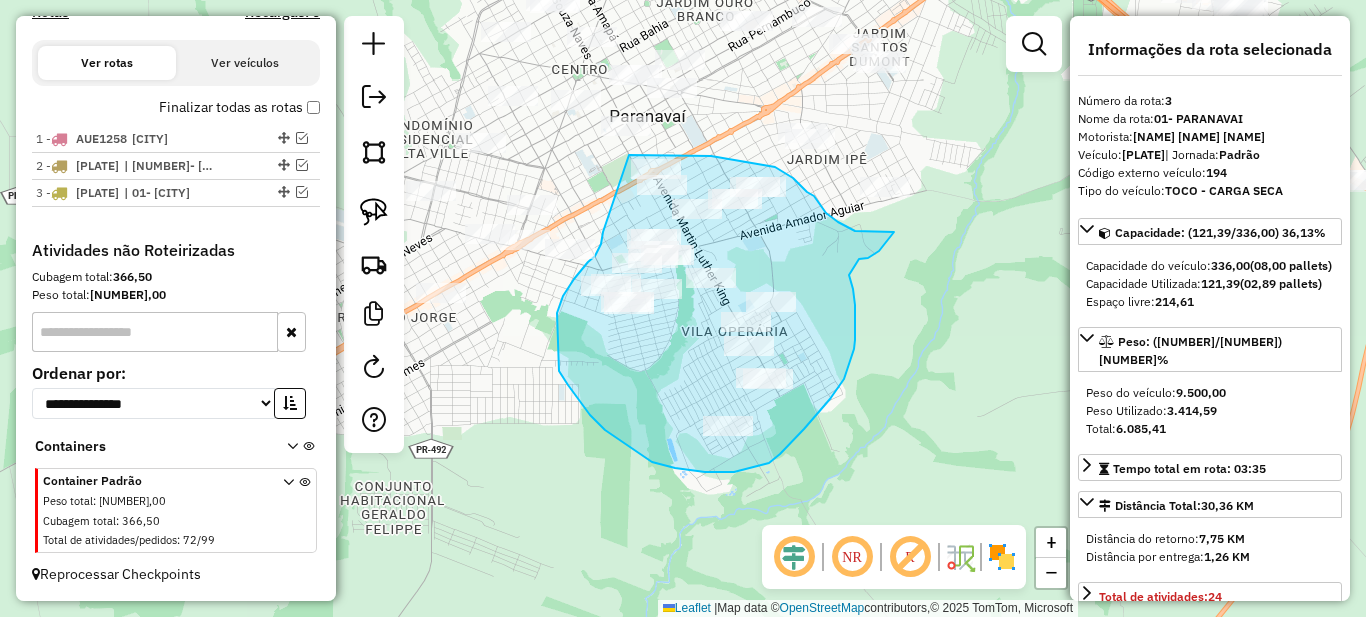 drag, startPoint x: 603, startPoint y: 232, endPoint x: 629, endPoint y: 155, distance: 81.27115 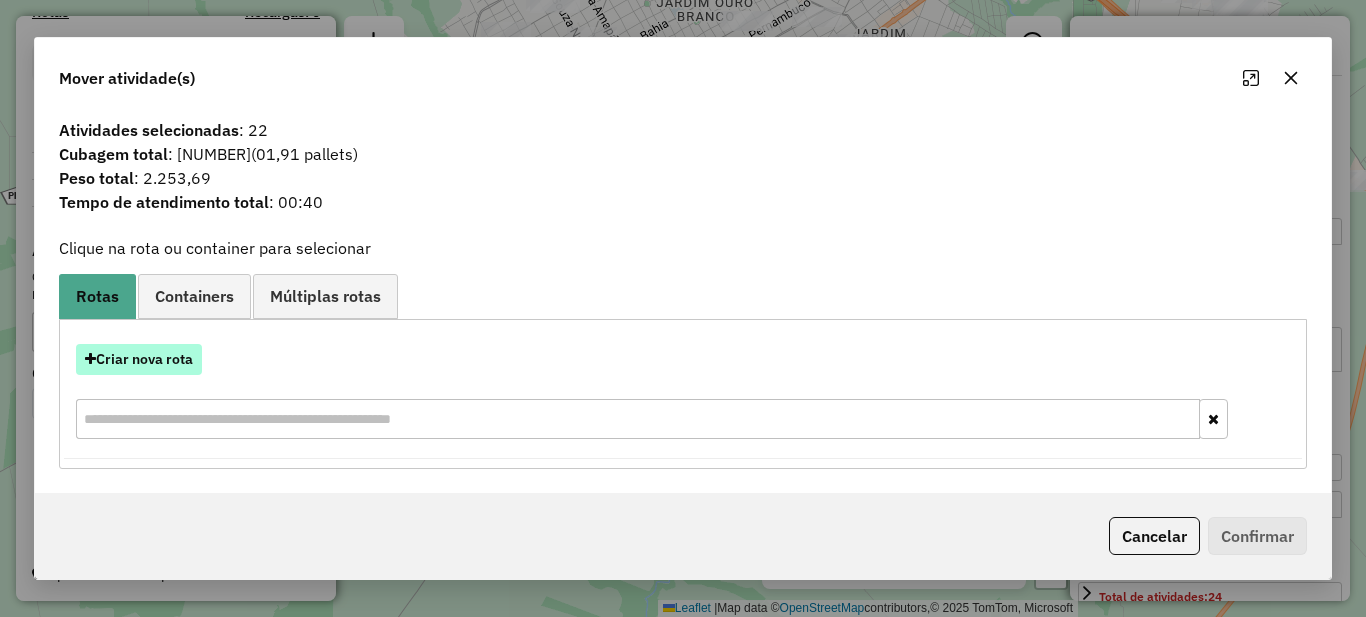 click on "Criar nova rota" at bounding box center (139, 359) 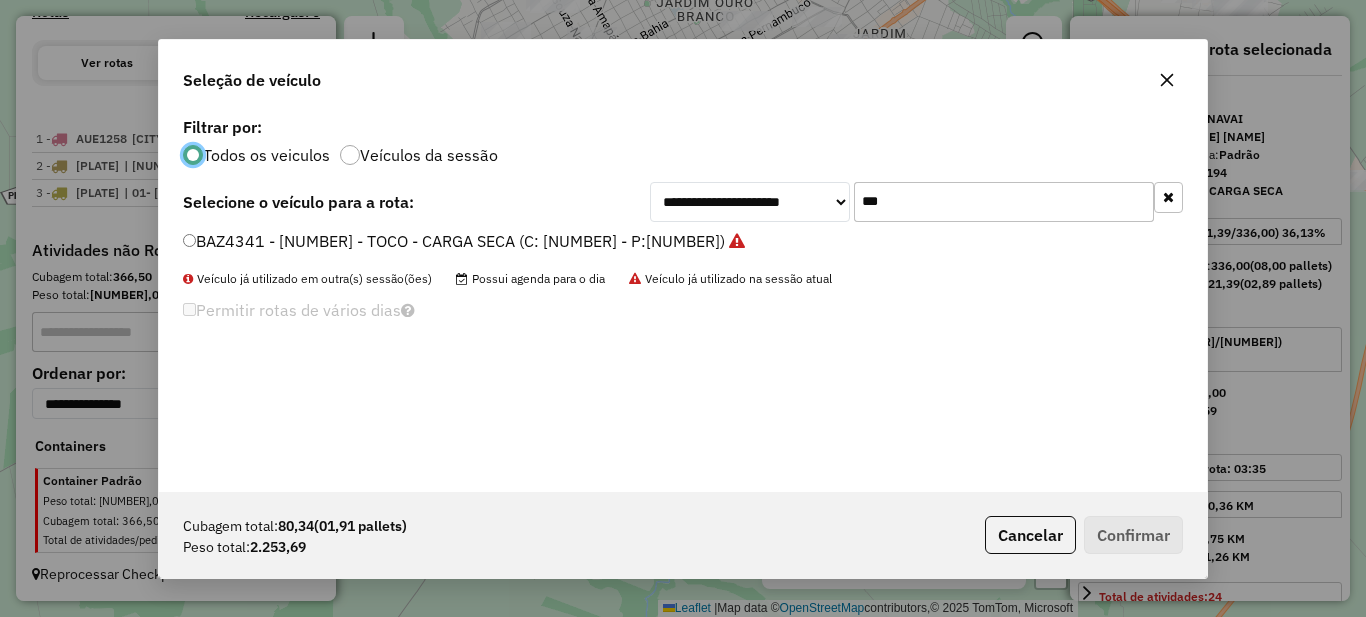 scroll, scrollTop: 11, scrollLeft: 6, axis: both 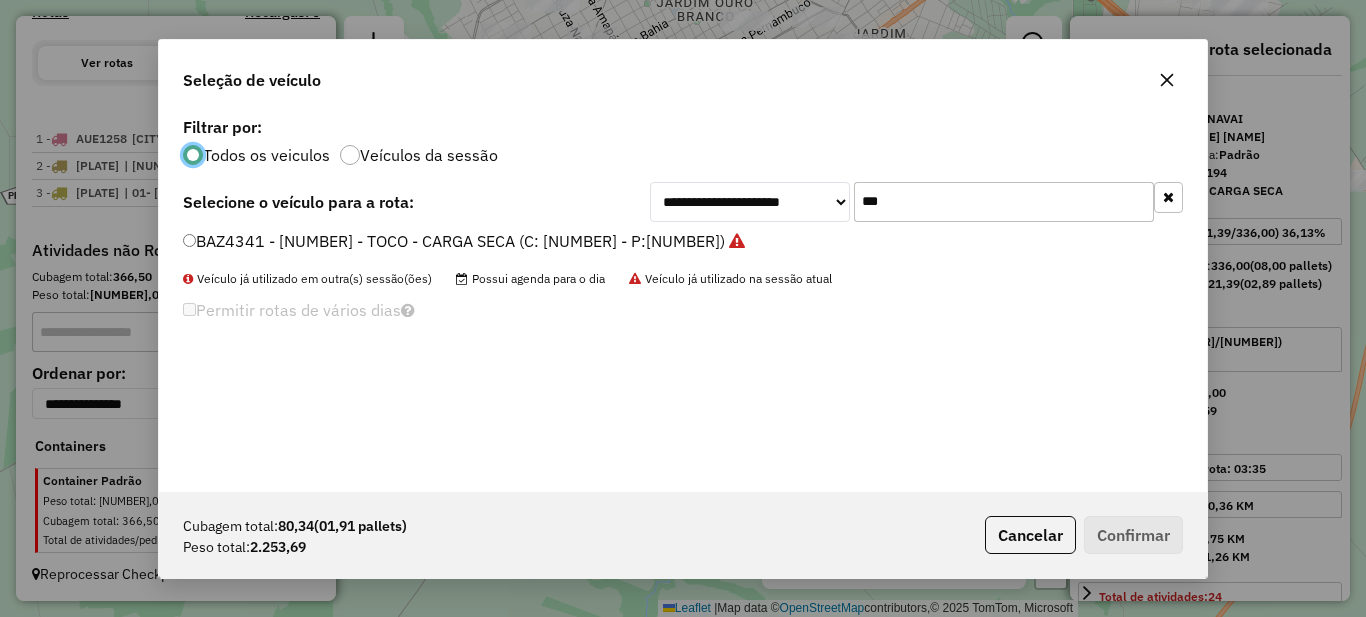 click on "***" 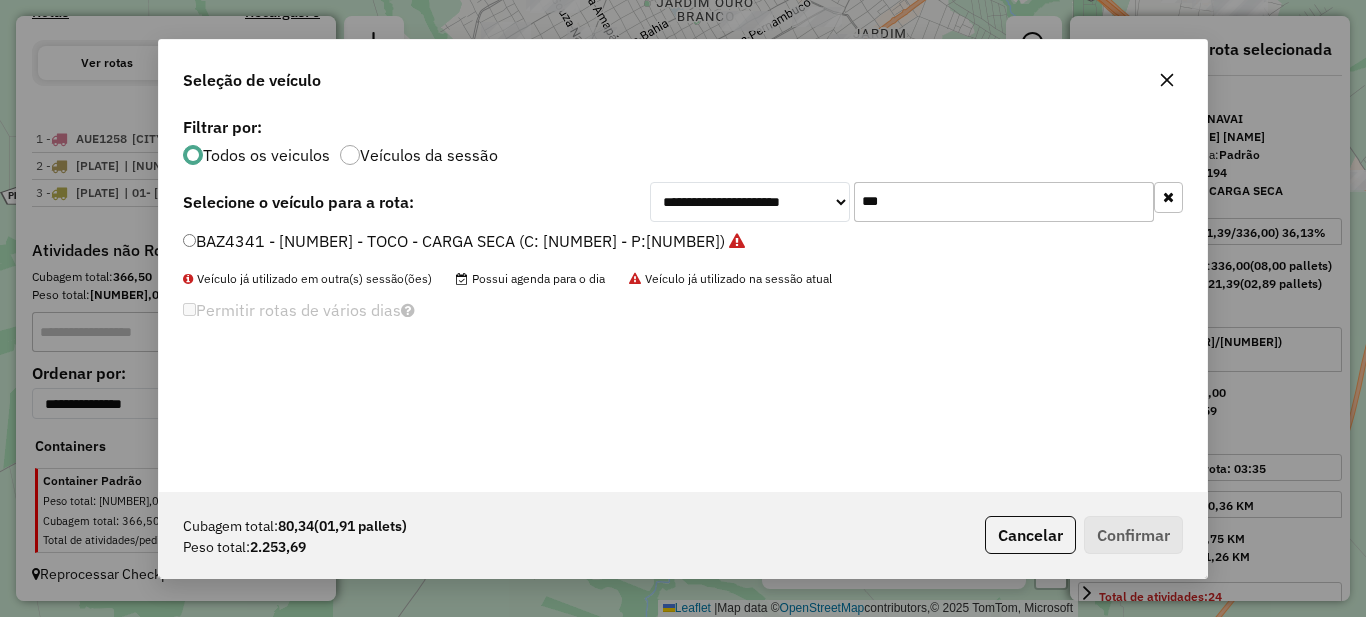 click on "***" 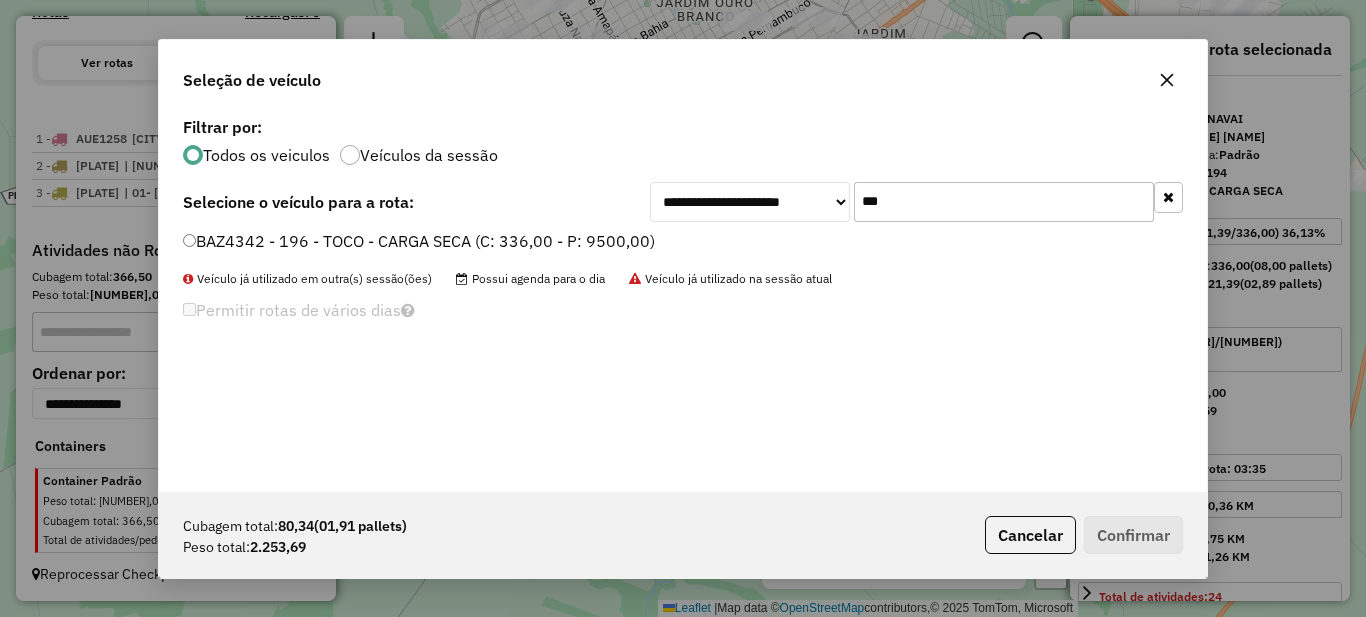 type on "***" 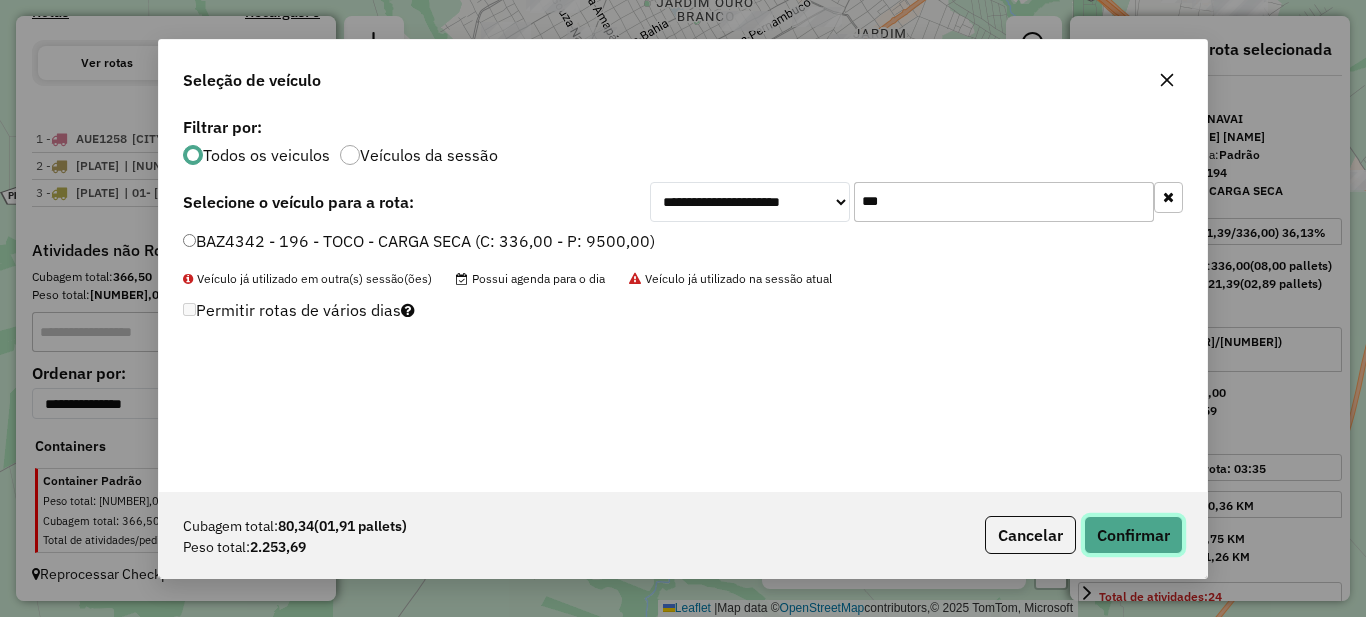 click on "Confirmar" 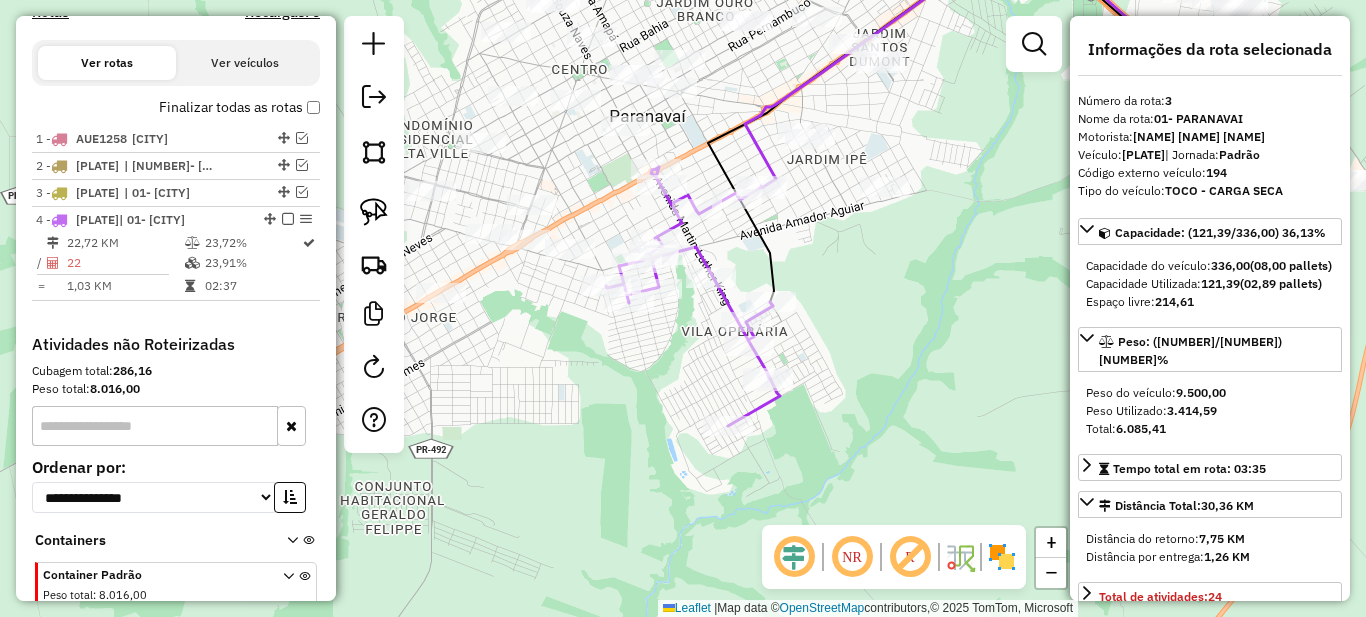 scroll, scrollTop: 783, scrollLeft: 0, axis: vertical 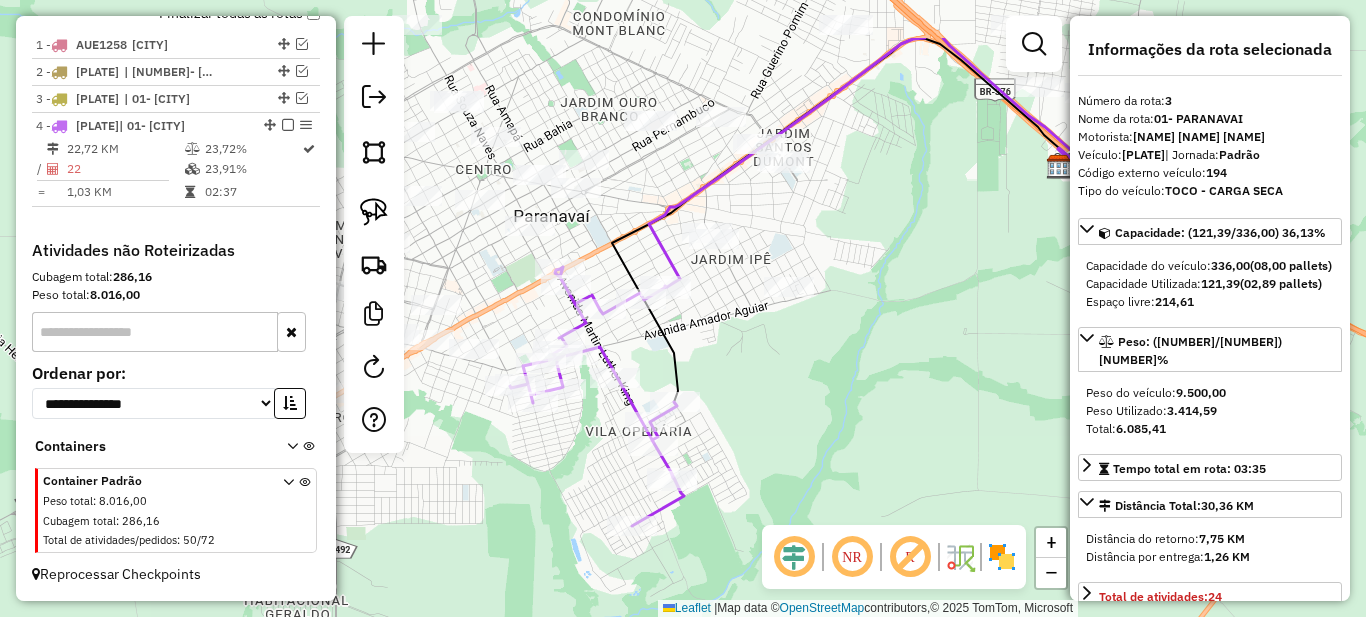 drag, startPoint x: 816, startPoint y: 231, endPoint x: 669, endPoint y: 331, distance: 177.7892 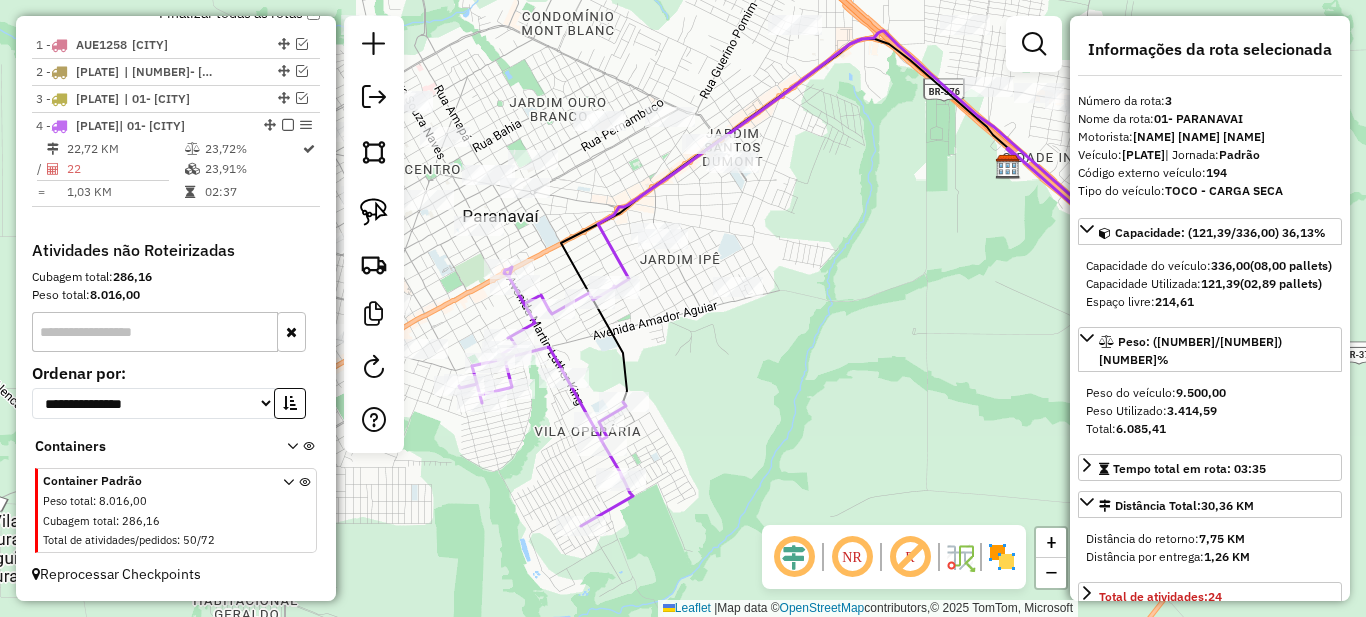 drag, startPoint x: 735, startPoint y: 255, endPoint x: 745, endPoint y: 266, distance: 14.866069 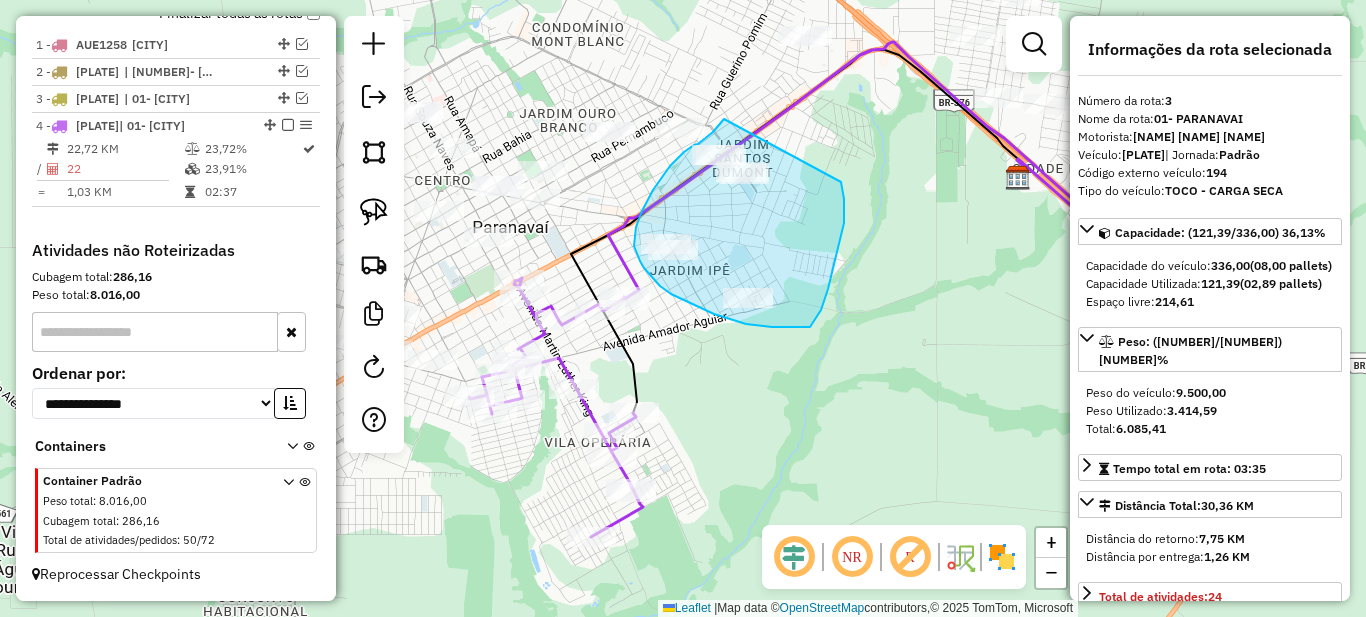 drag, startPoint x: 724, startPoint y: 119, endPoint x: 841, endPoint y: 182, distance: 132.8834 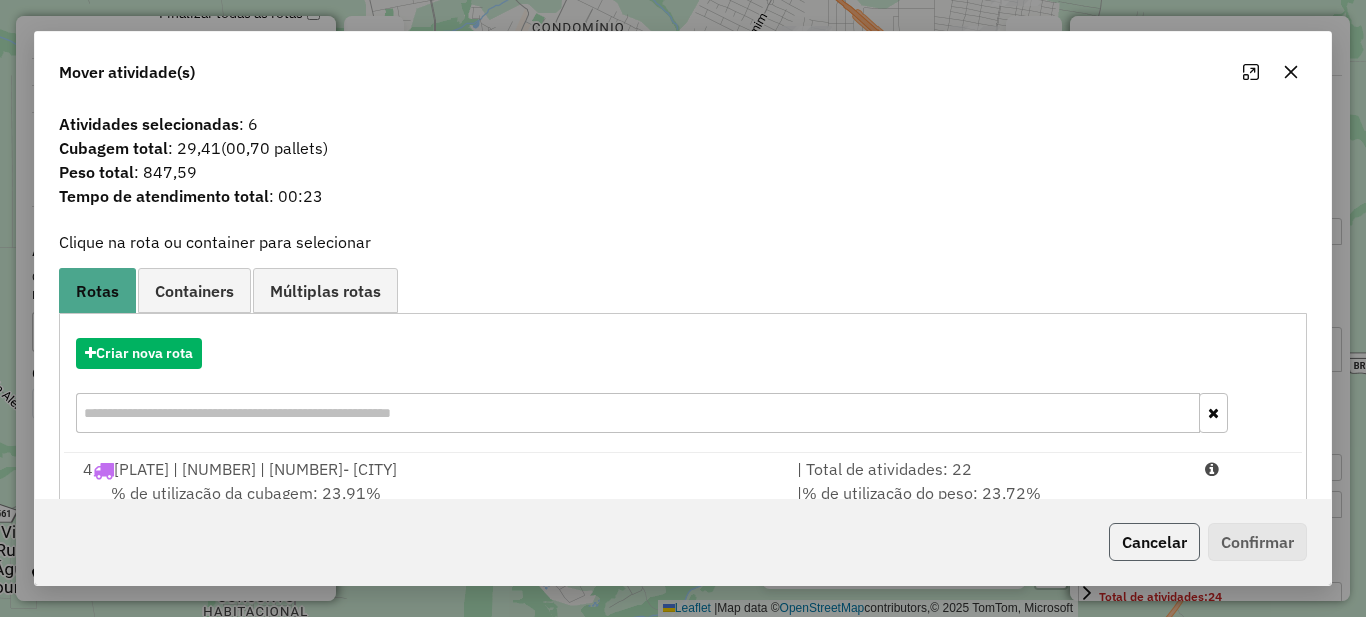 click on "Cancelar" 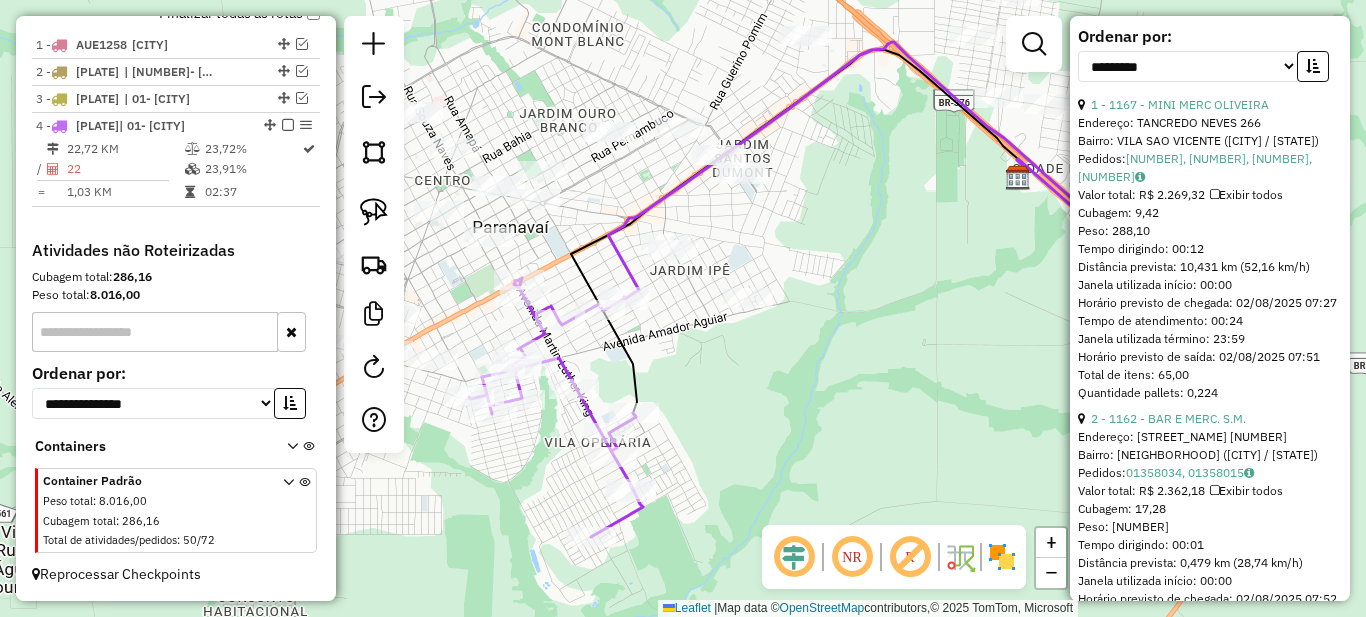scroll, scrollTop: 300, scrollLeft: 0, axis: vertical 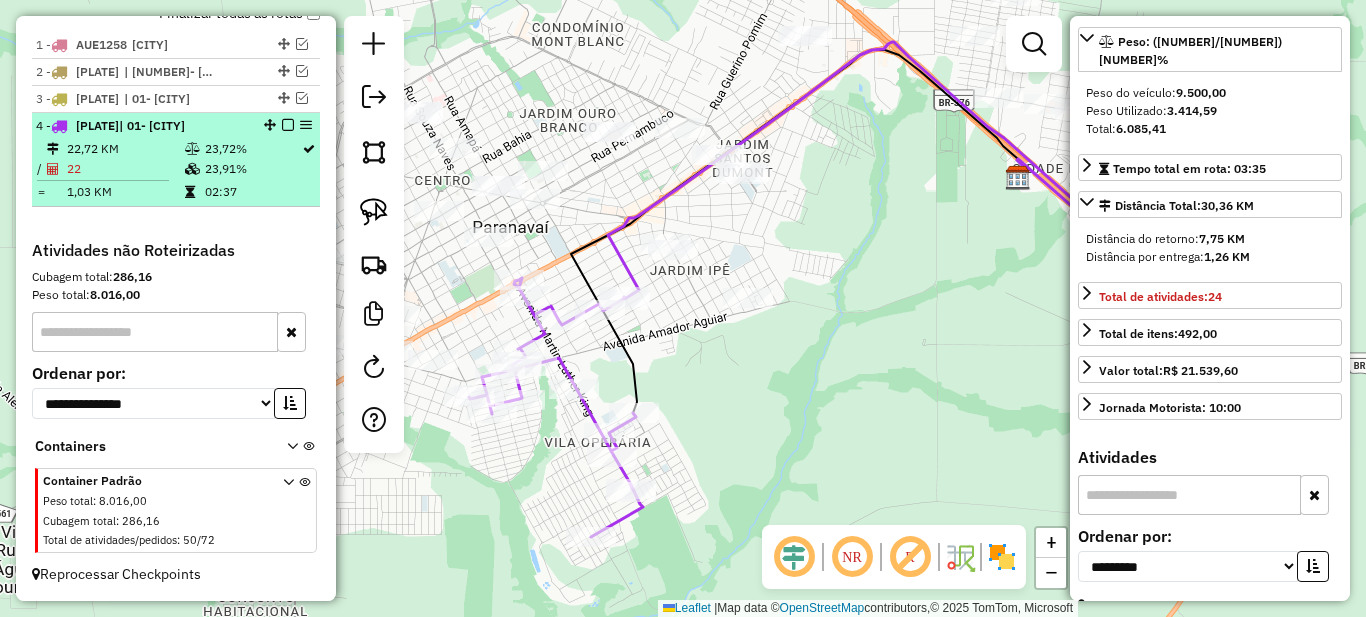 click on "23,91%" at bounding box center (252, 169) 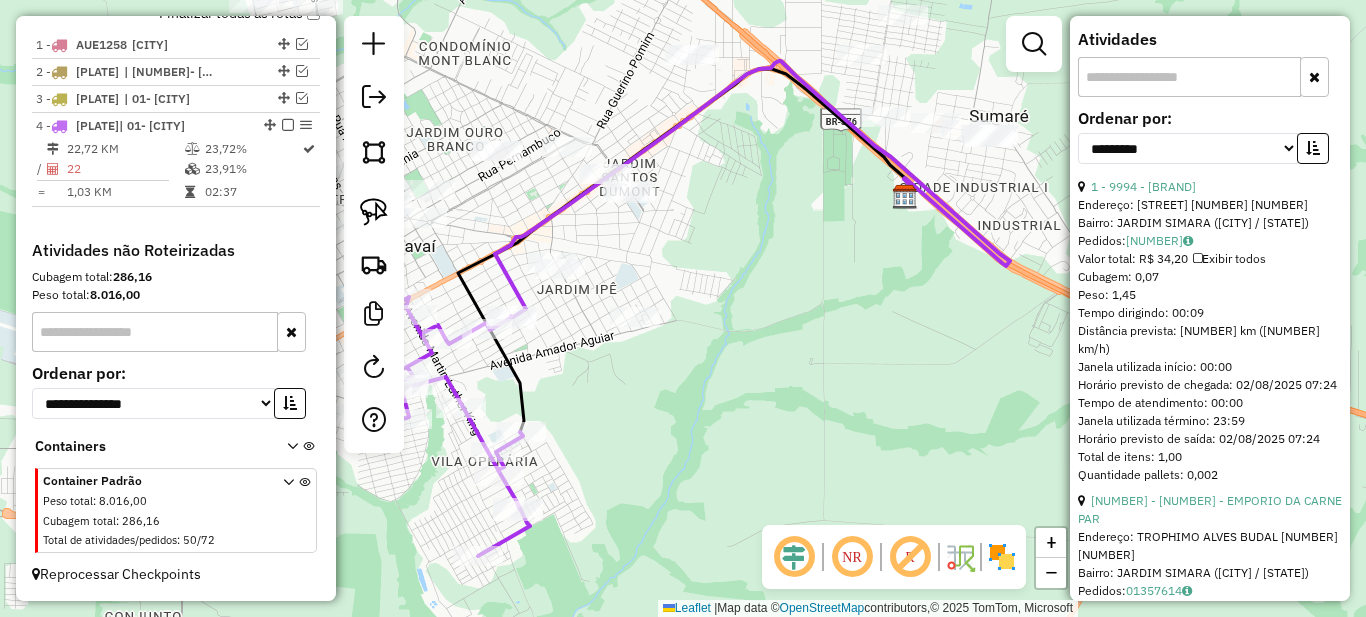scroll, scrollTop: 0, scrollLeft: 0, axis: both 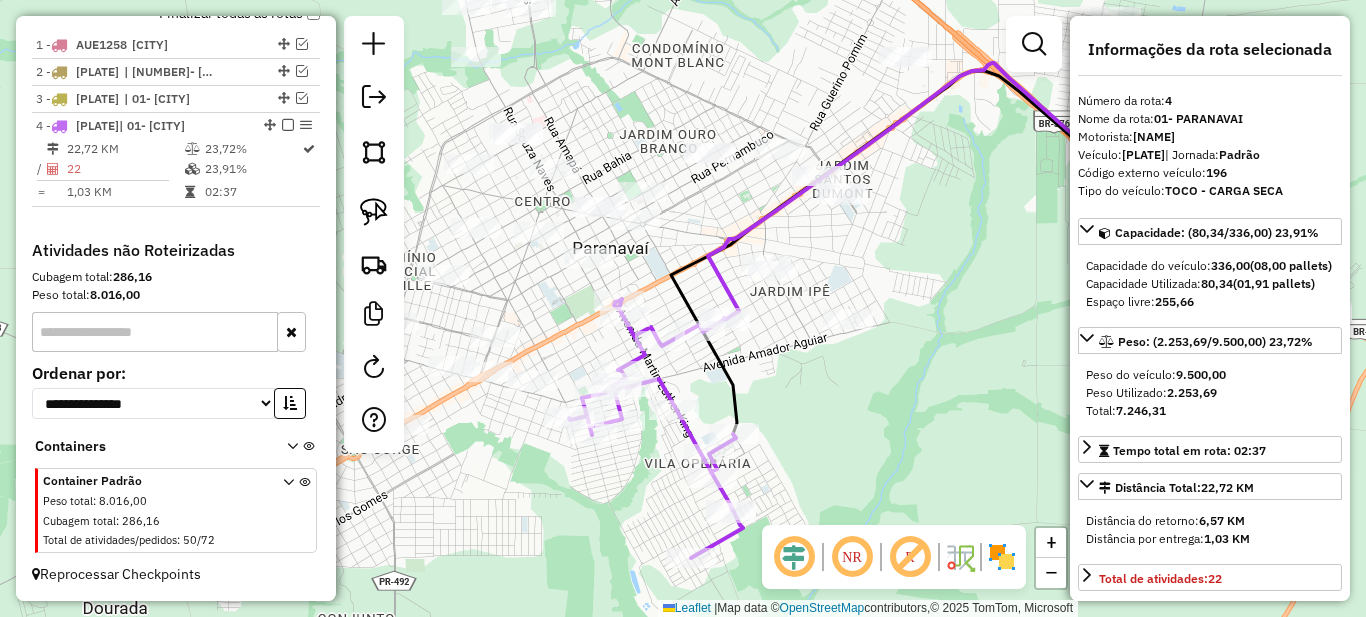drag, startPoint x: 631, startPoint y: 391, endPoint x: 824, endPoint y: 393, distance: 193.01036 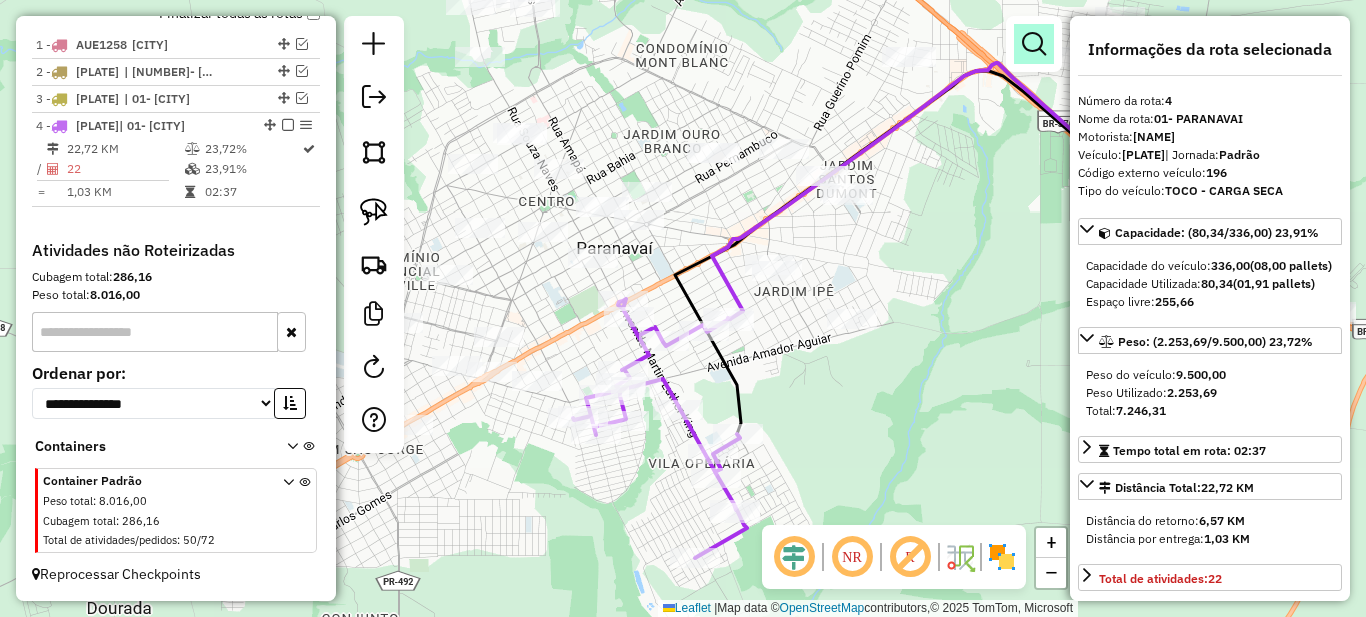 click at bounding box center [1034, 44] 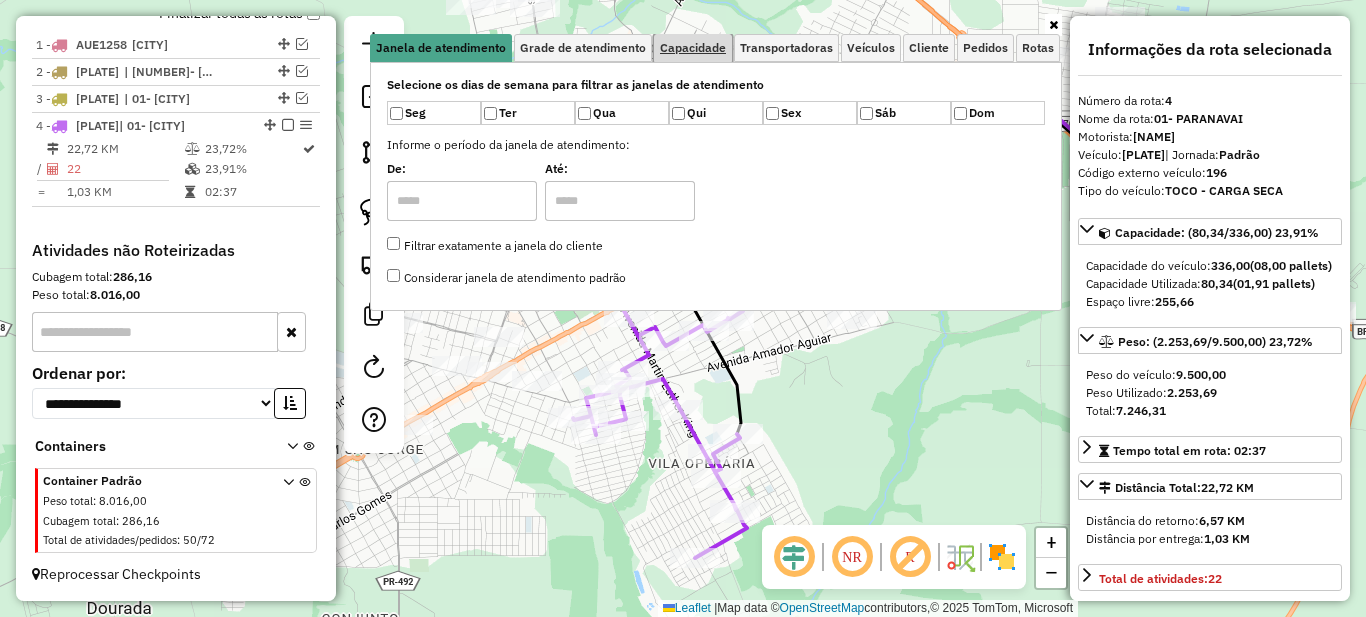 click on "Capacidade" at bounding box center [693, 48] 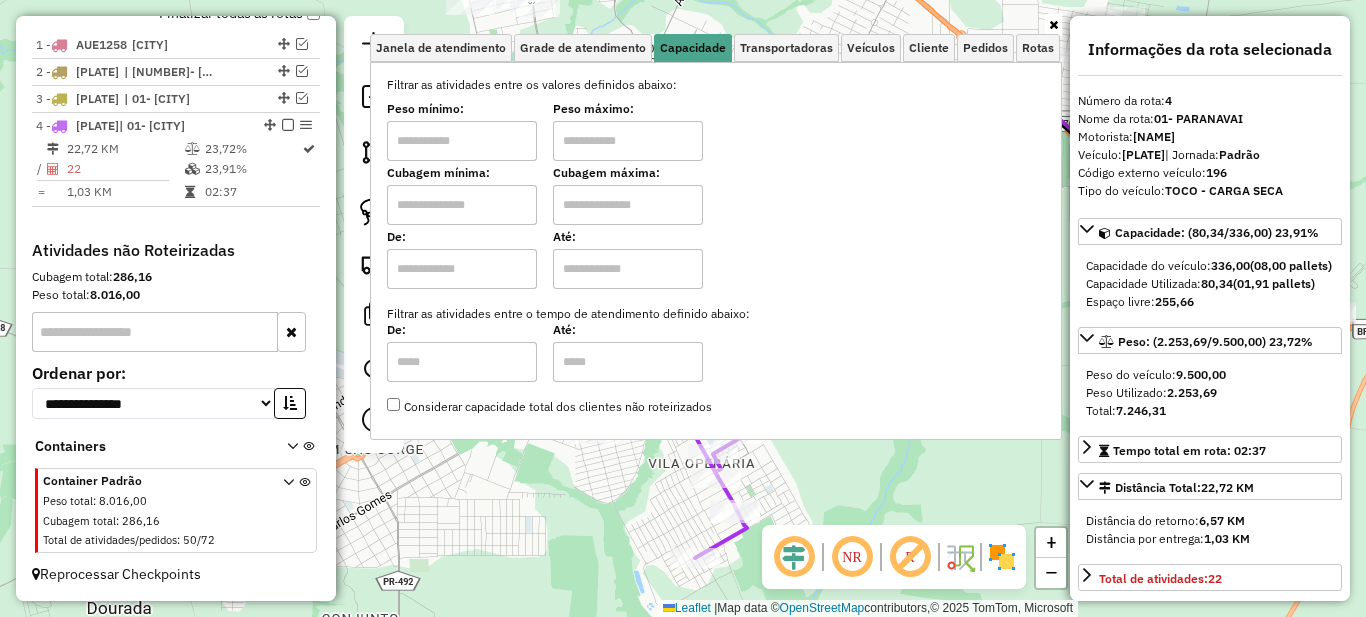 click at bounding box center (462, 141) 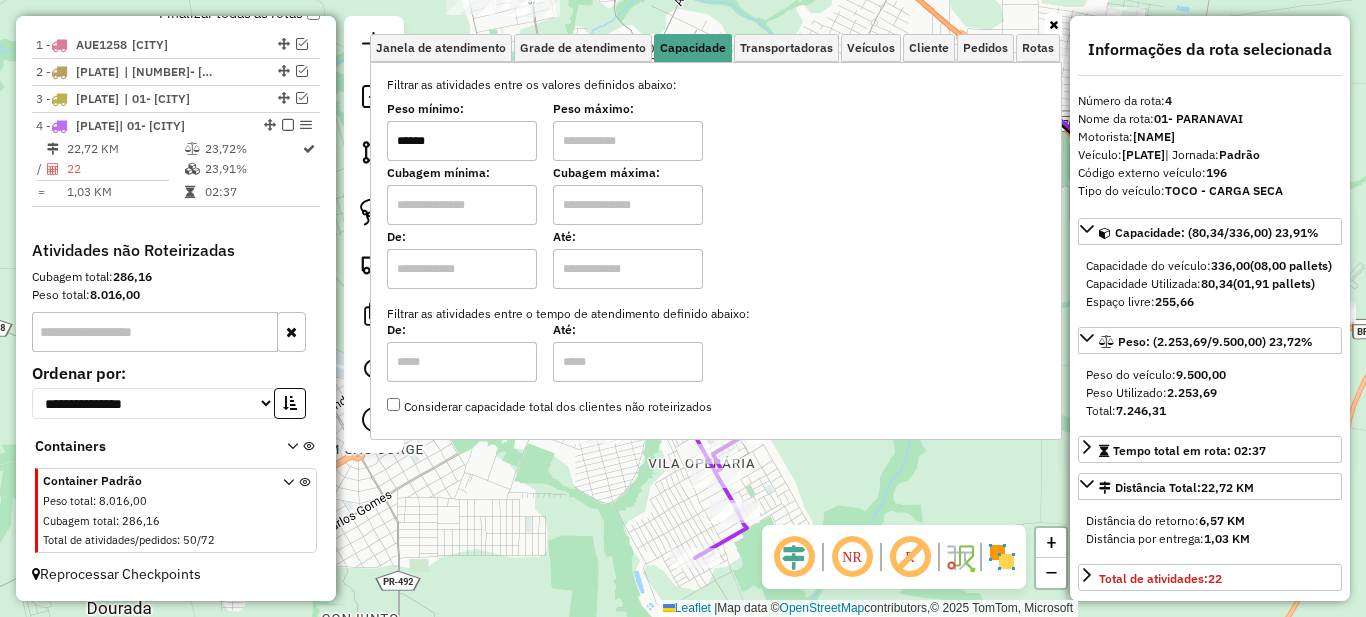 type on "******" 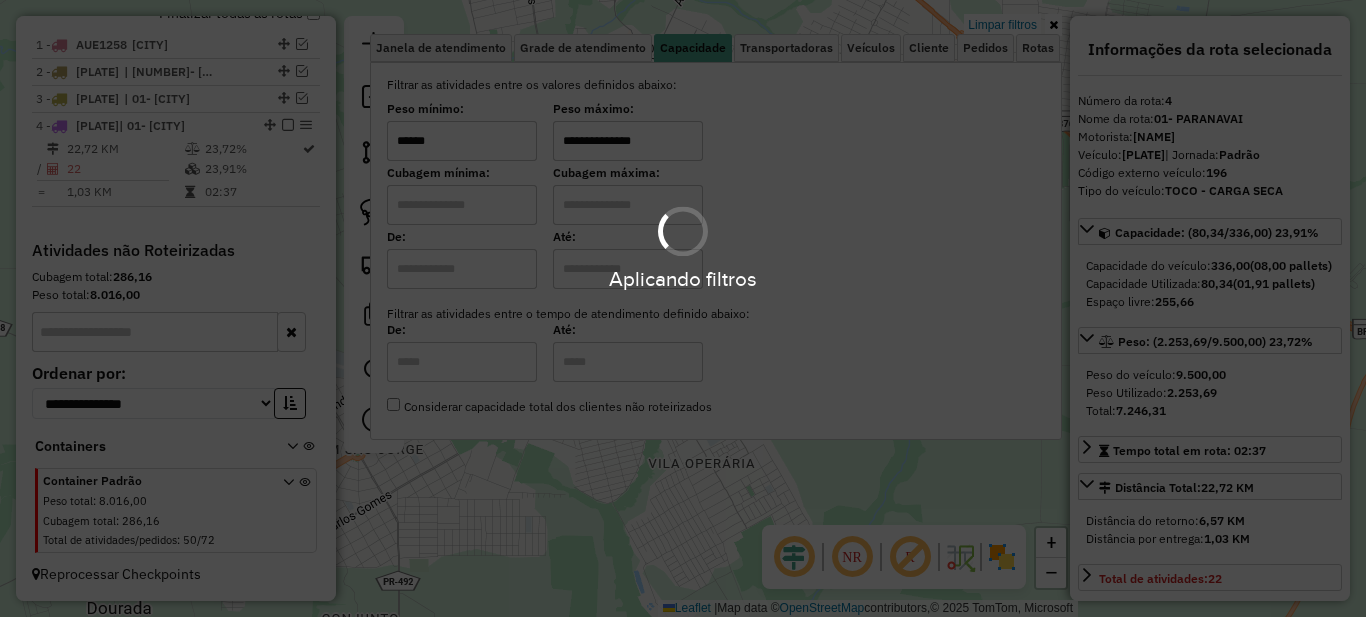 type on "**********" 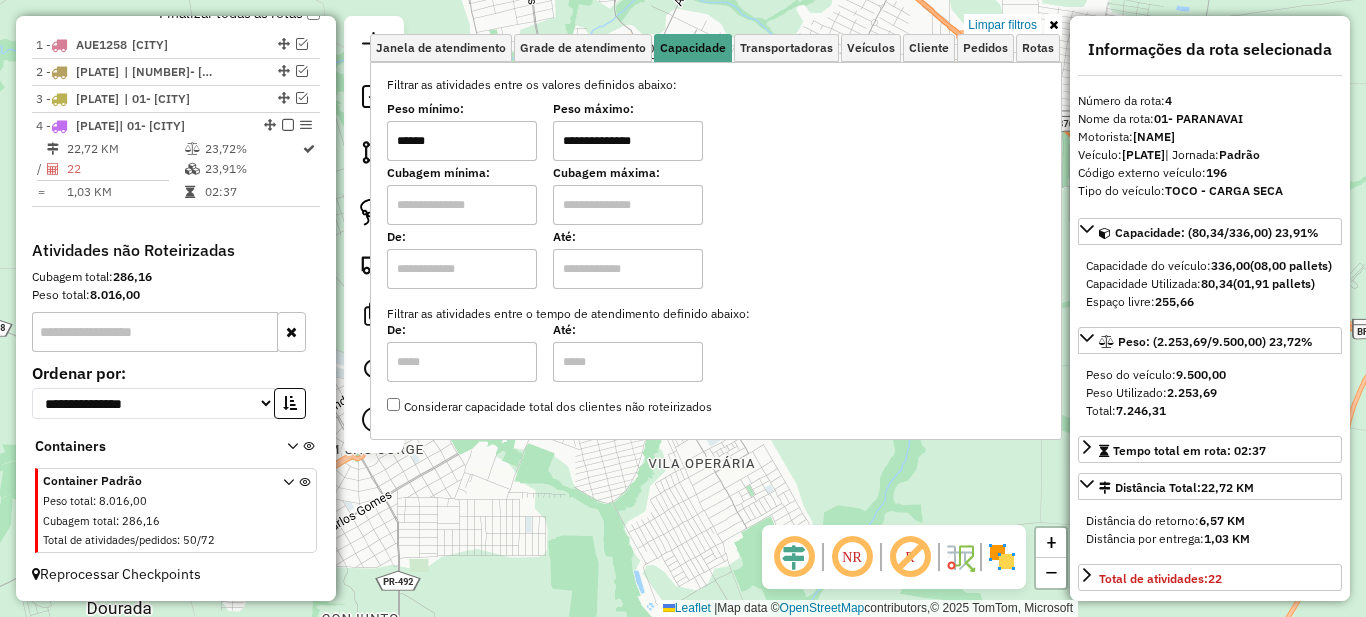 click at bounding box center (1053, 25) 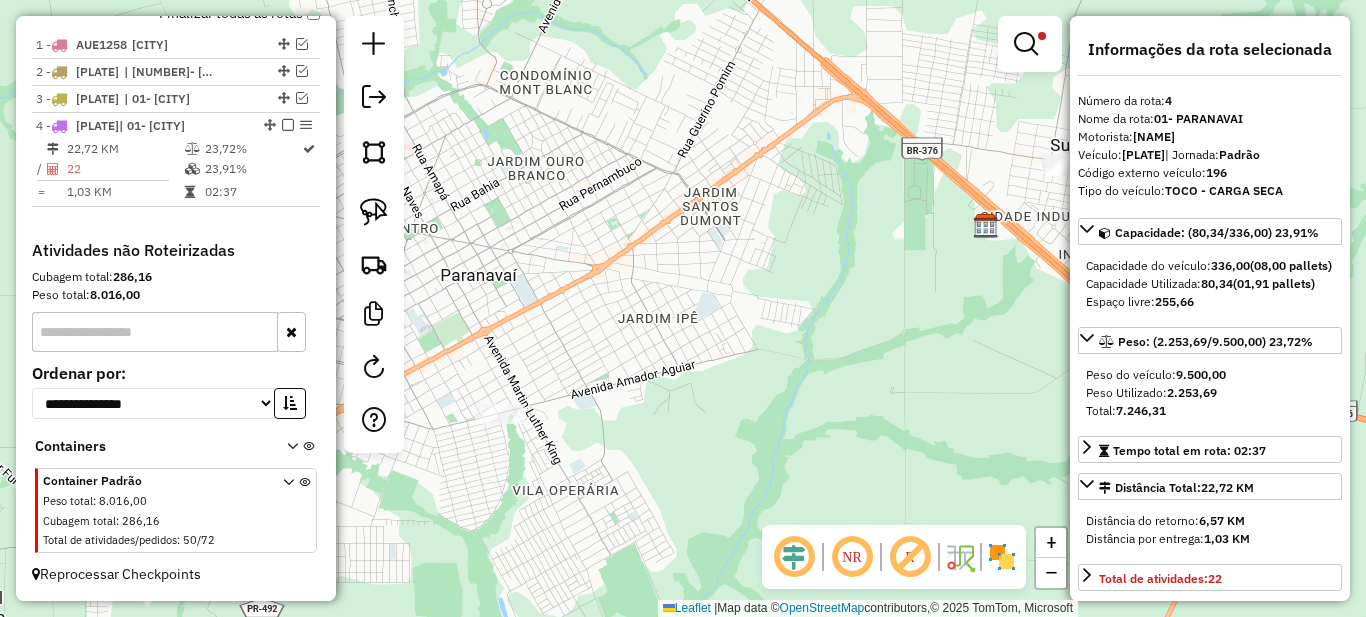 drag, startPoint x: 833, startPoint y: 286, endPoint x: 679, endPoint y: 313, distance: 156.34897 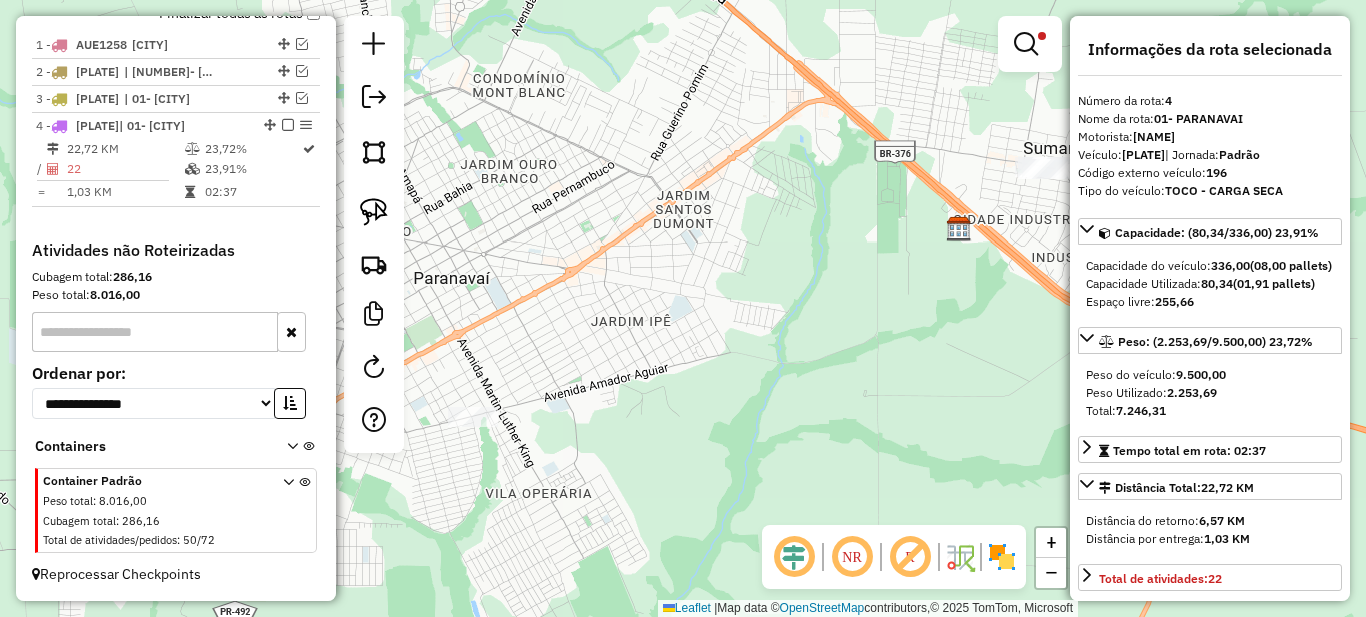 drag, startPoint x: 909, startPoint y: 313, endPoint x: 733, endPoint y: 317, distance: 176.04546 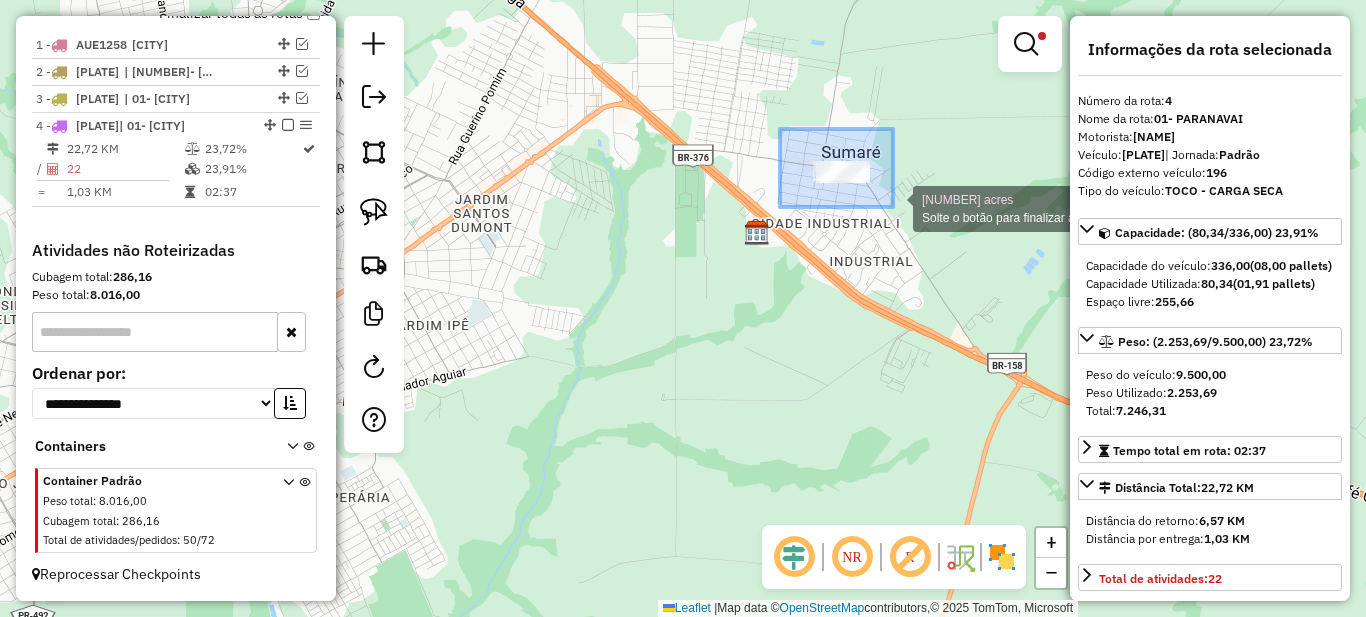 drag, startPoint x: 867, startPoint y: 191, endPoint x: 930, endPoint y: 237, distance: 78.00641 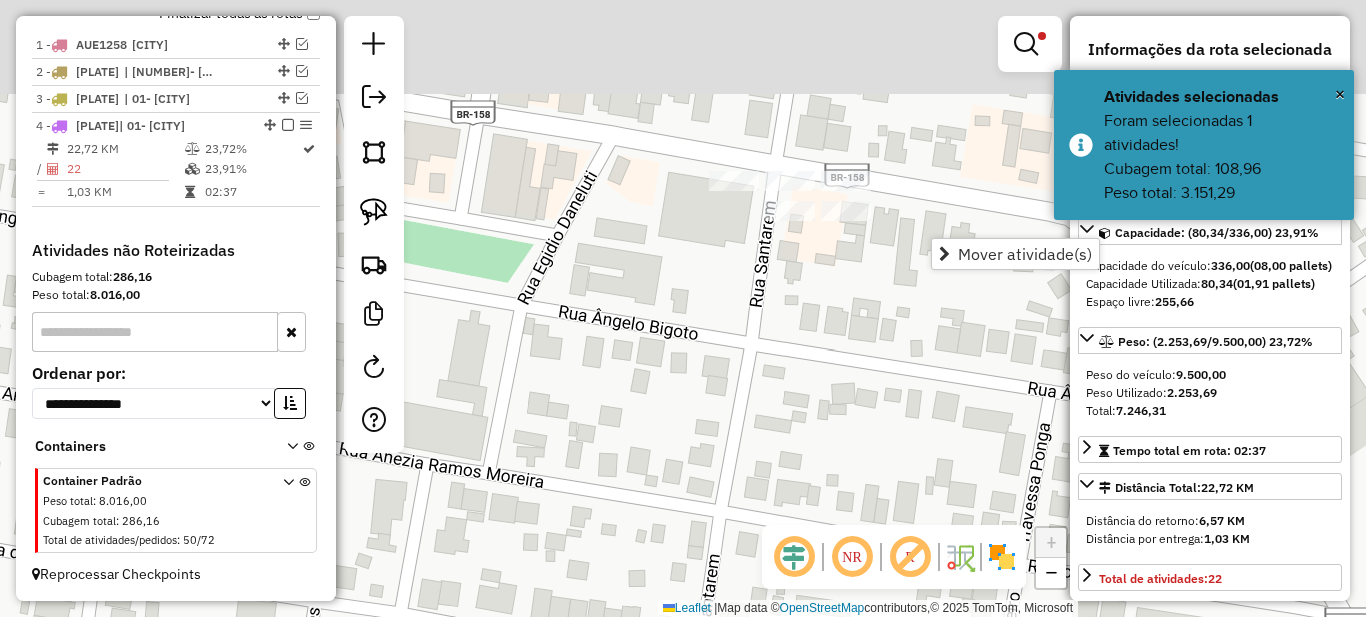 drag, startPoint x: 779, startPoint y: 276, endPoint x: 785, endPoint y: 329, distance: 53.338543 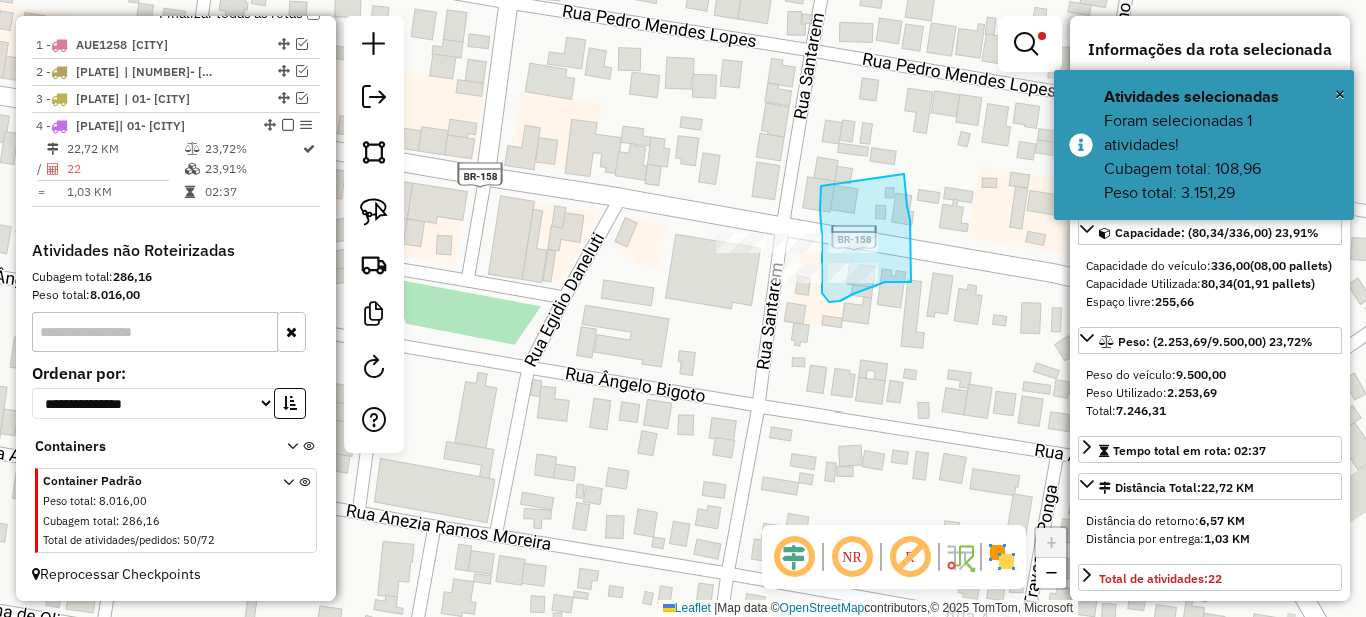 drag, startPoint x: 820, startPoint y: 193, endPoint x: 904, endPoint y: 174, distance: 86.12201 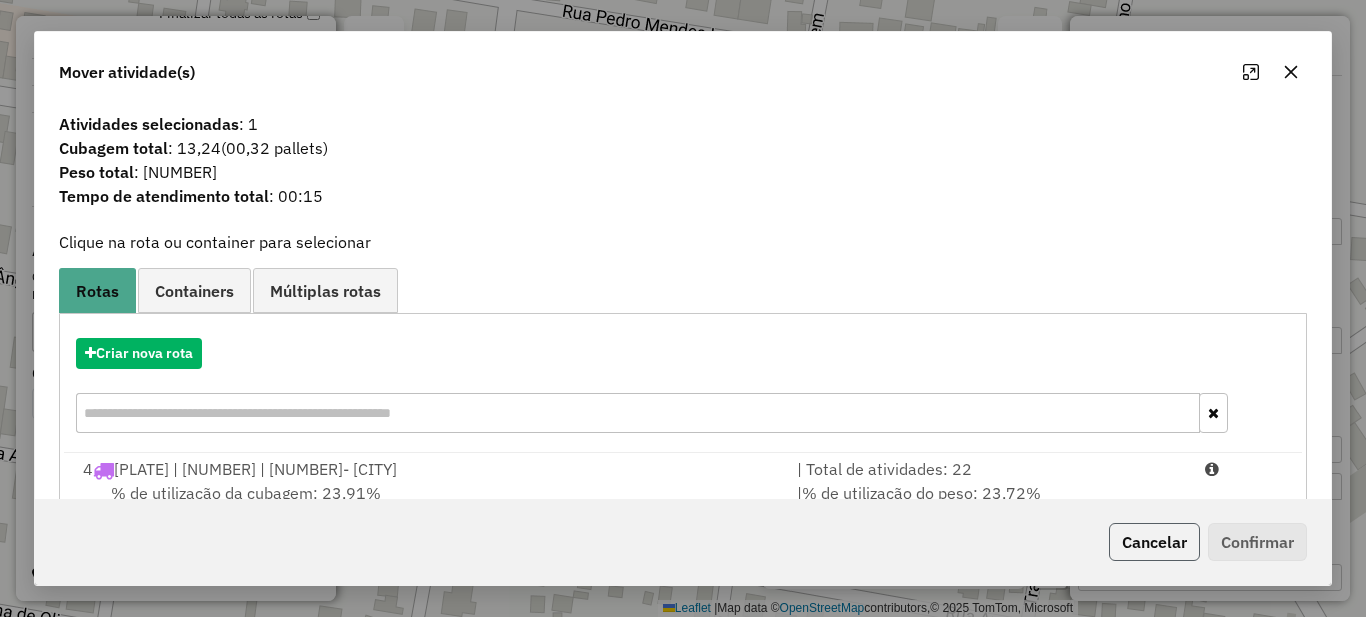 click on "Cancelar" 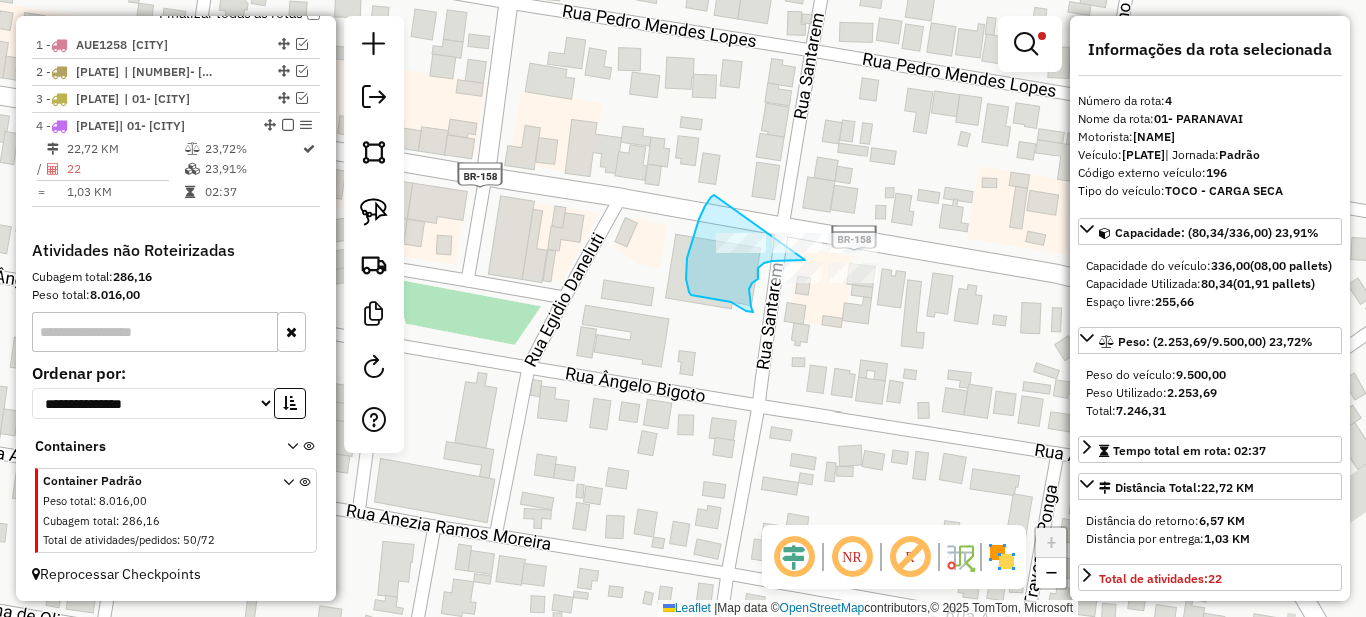 drag, startPoint x: 696, startPoint y: 227, endPoint x: 819, endPoint y: 182, distance: 130.97328 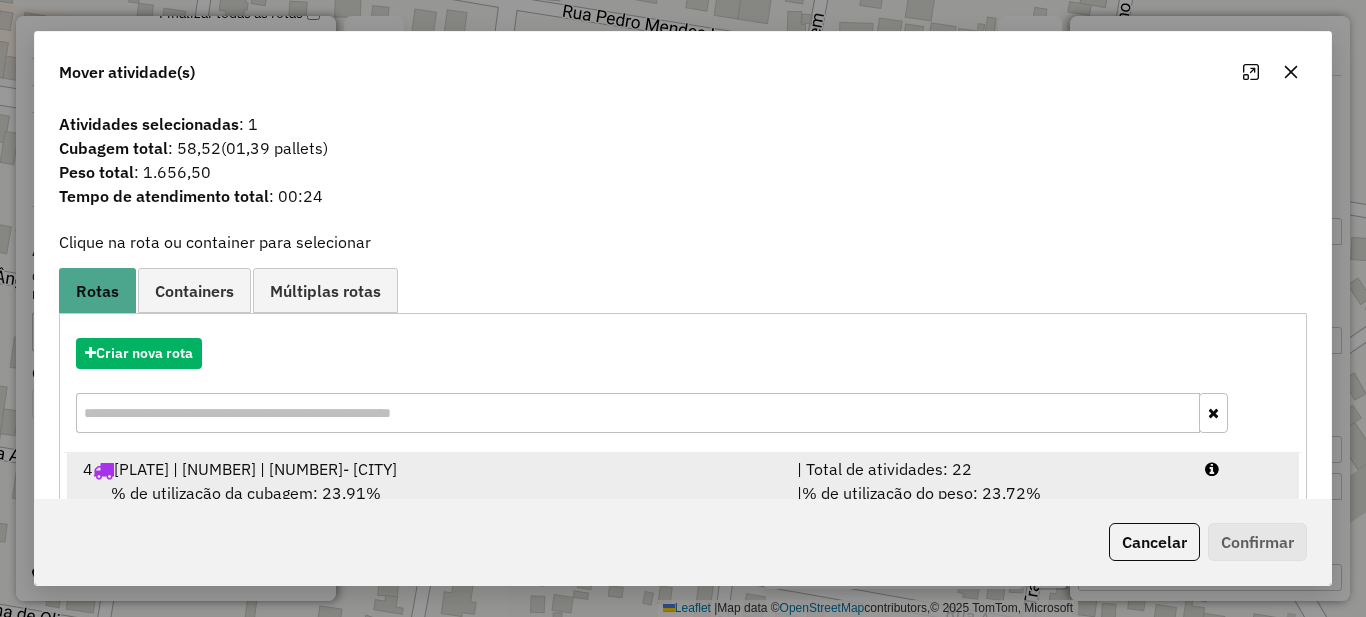 scroll, scrollTop: 70, scrollLeft: 0, axis: vertical 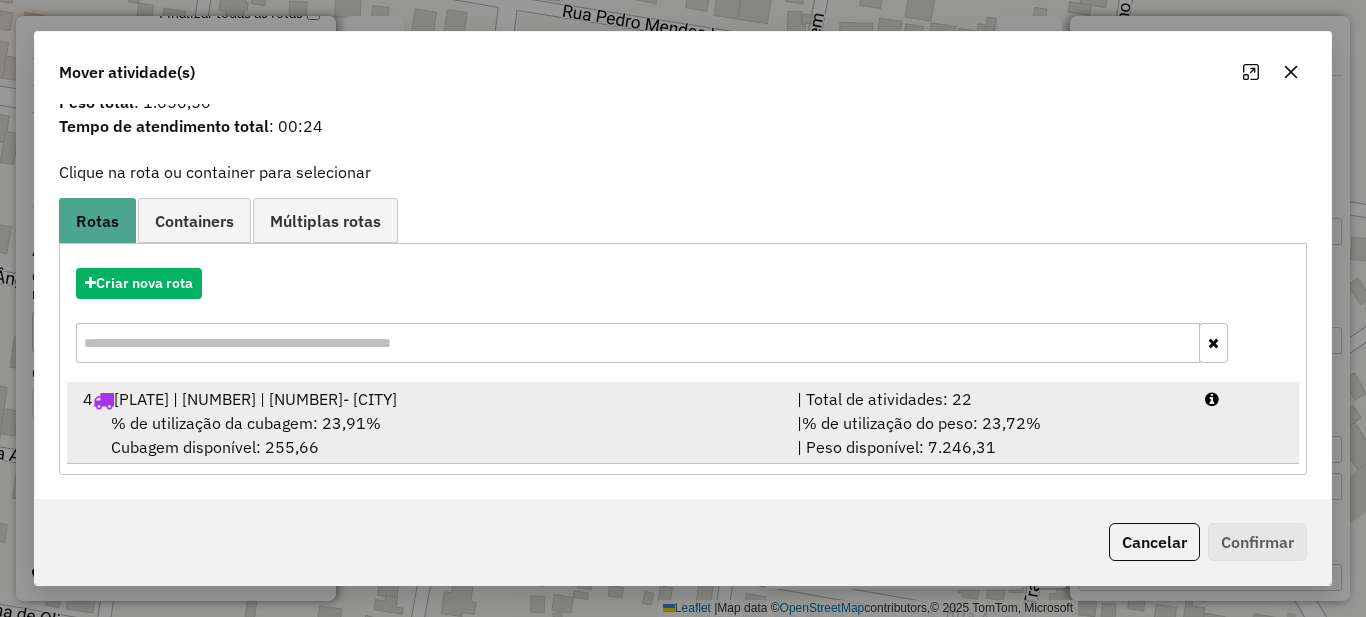 click on "| Total de atividades: 22" at bounding box center [989, 399] 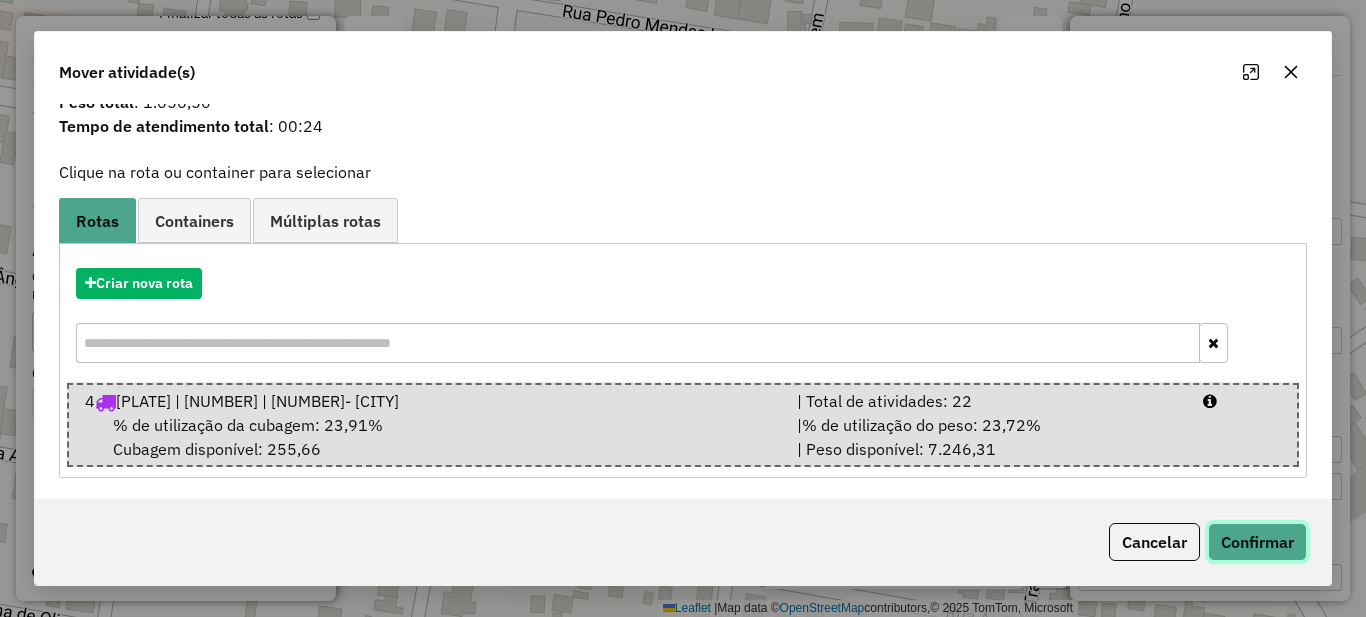 click on "Confirmar" 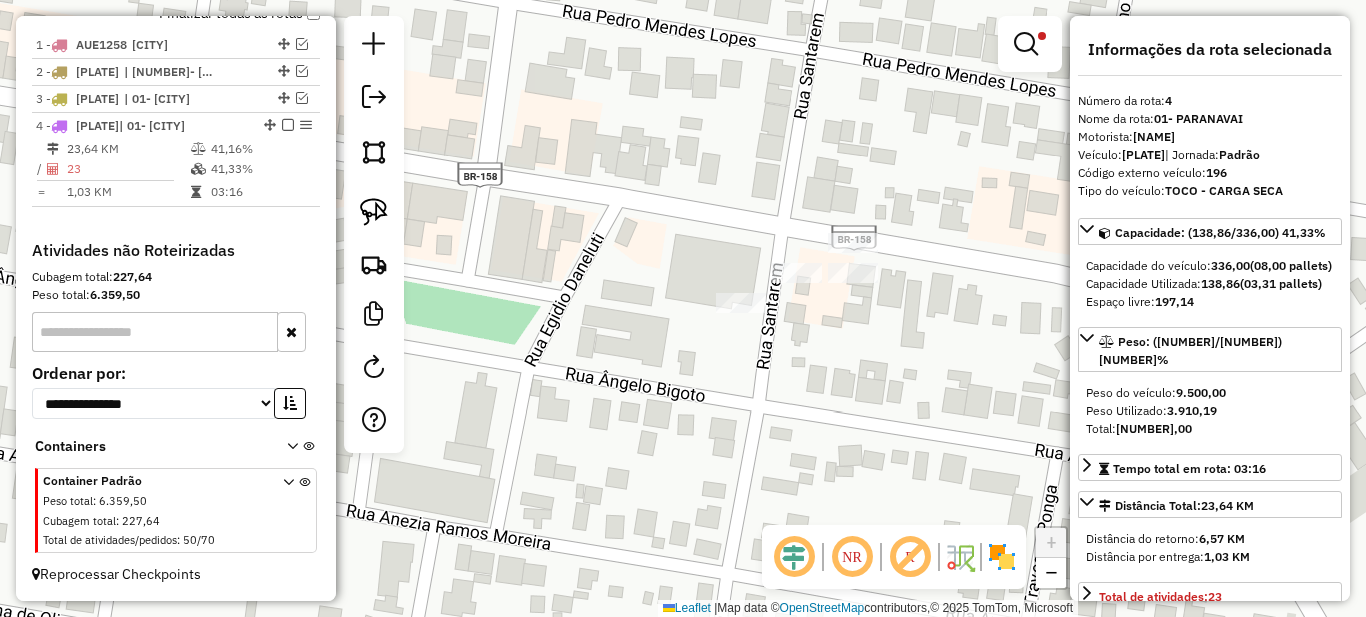 scroll, scrollTop: 0, scrollLeft: 0, axis: both 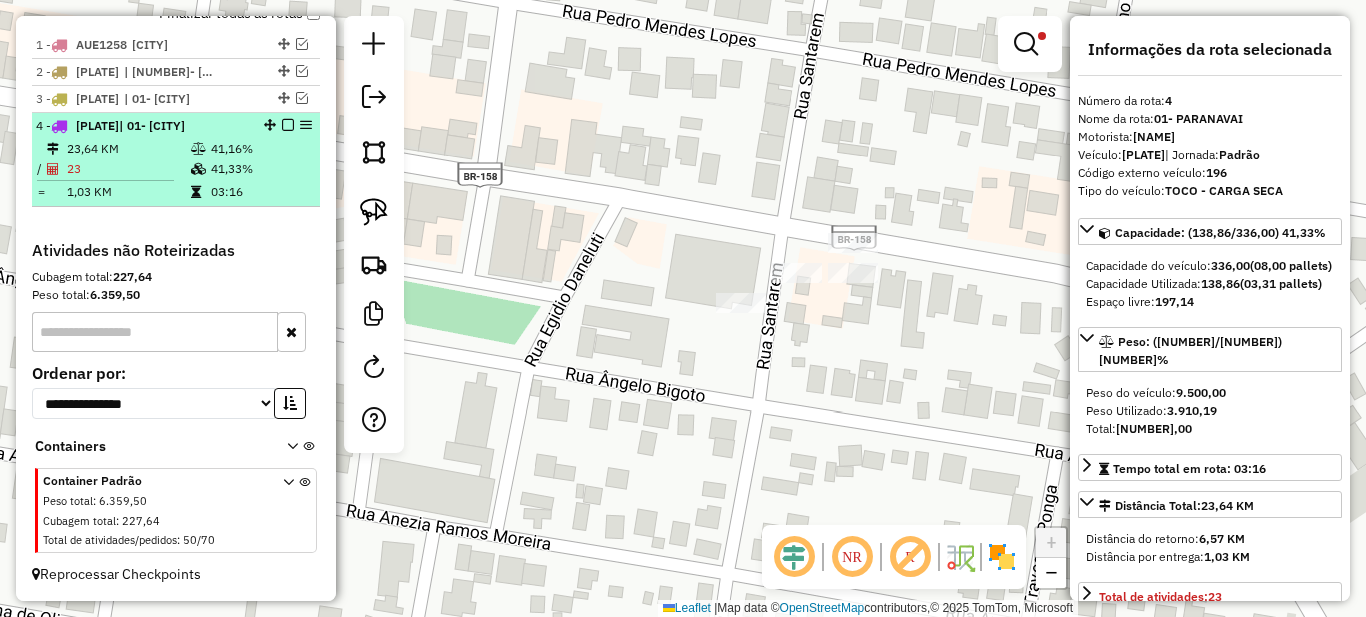 click on "41,33%" at bounding box center (260, 169) 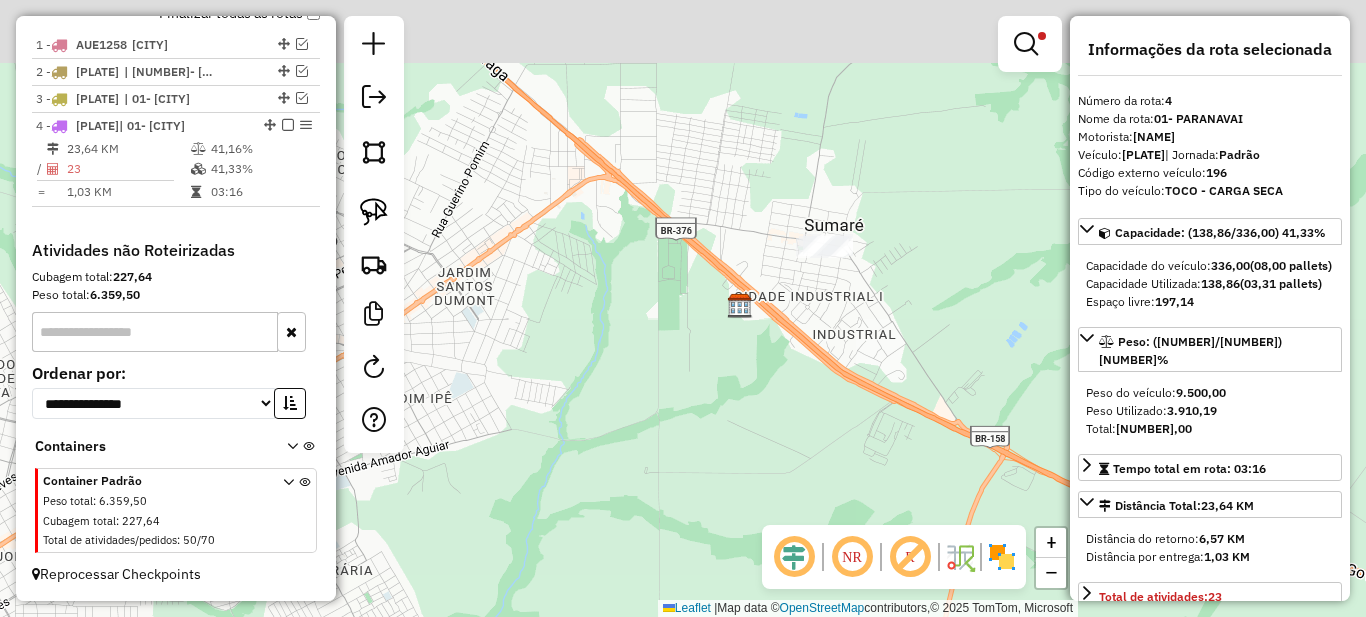 drag, startPoint x: 924, startPoint y: 278, endPoint x: 770, endPoint y: 397, distance: 194.62015 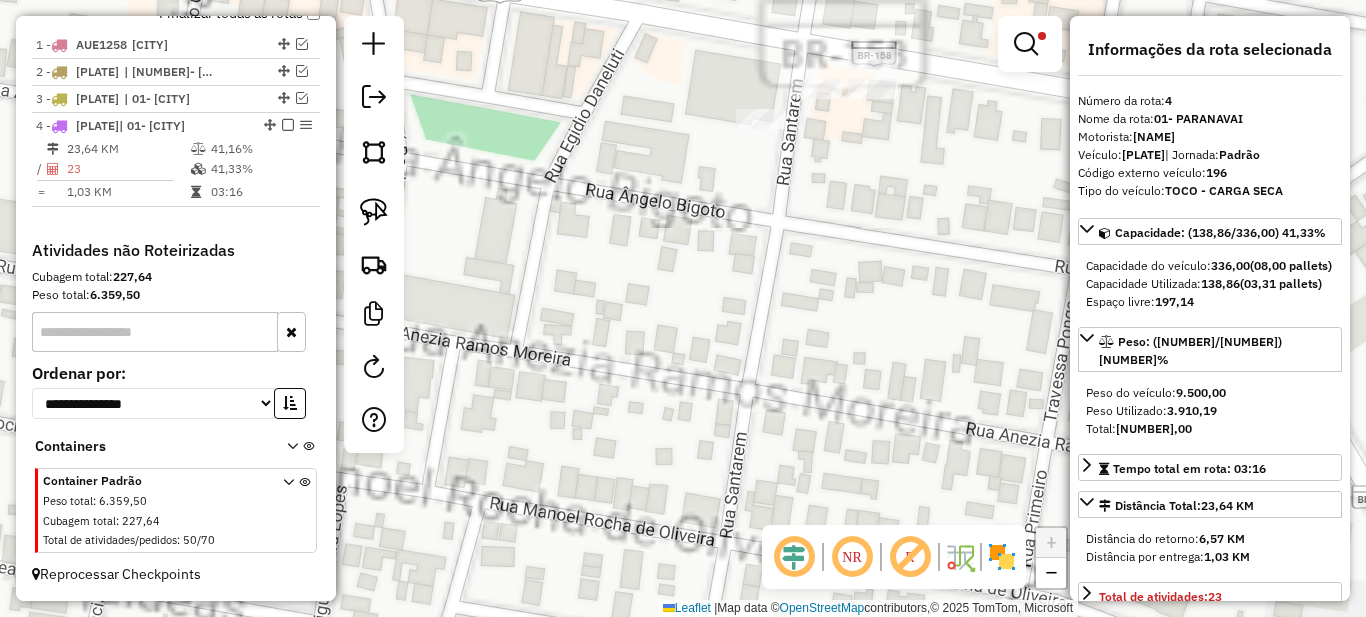 drag, startPoint x: 817, startPoint y: 246, endPoint x: 791, endPoint y: 343, distance: 100.4241 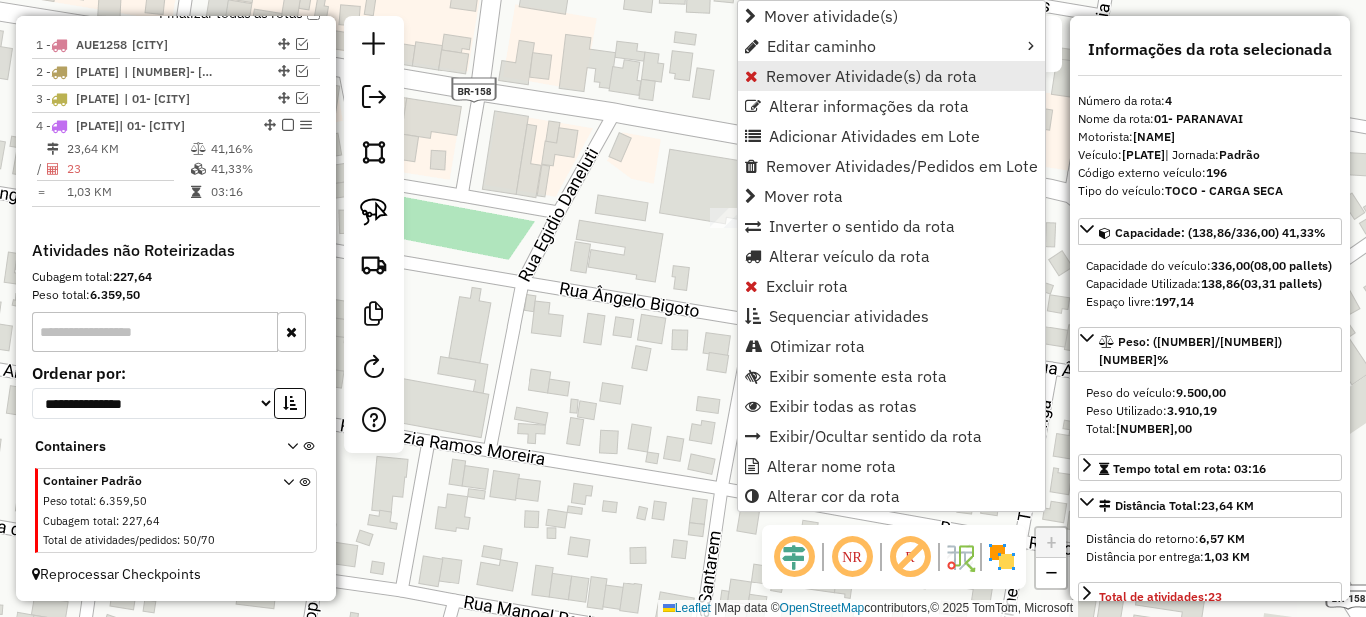 click on "Remover Atividade(s) da rota" at bounding box center (871, 76) 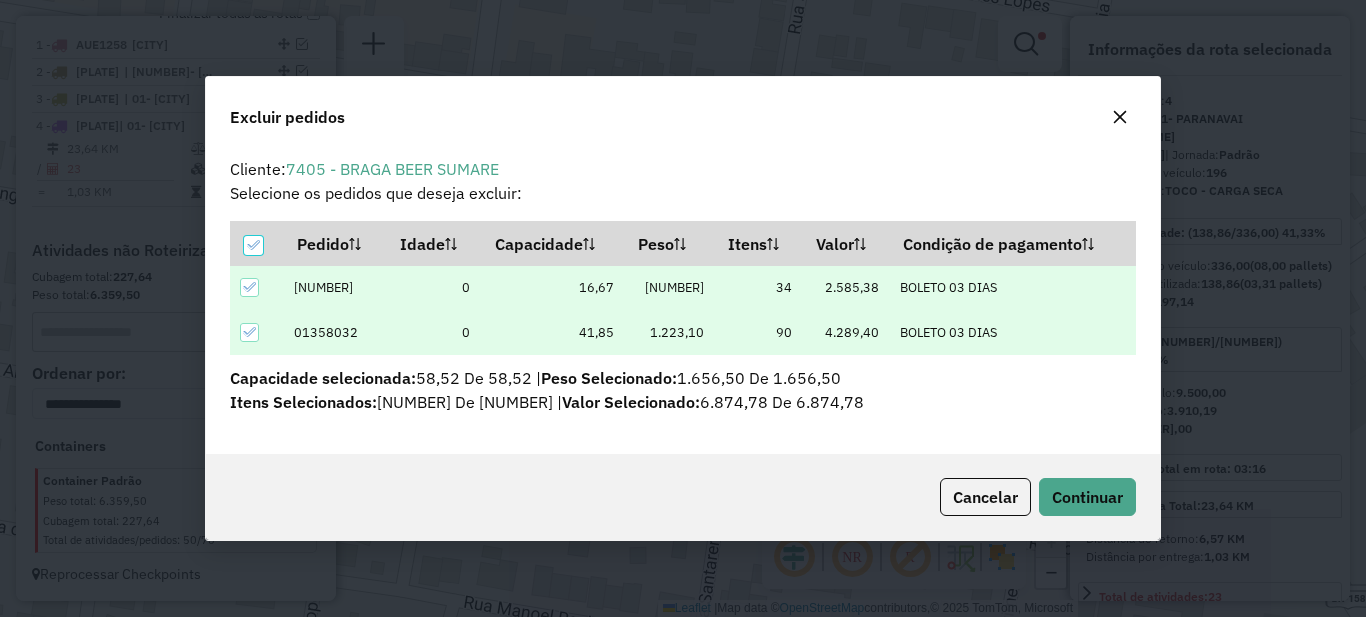 scroll, scrollTop: 12, scrollLeft: 6, axis: both 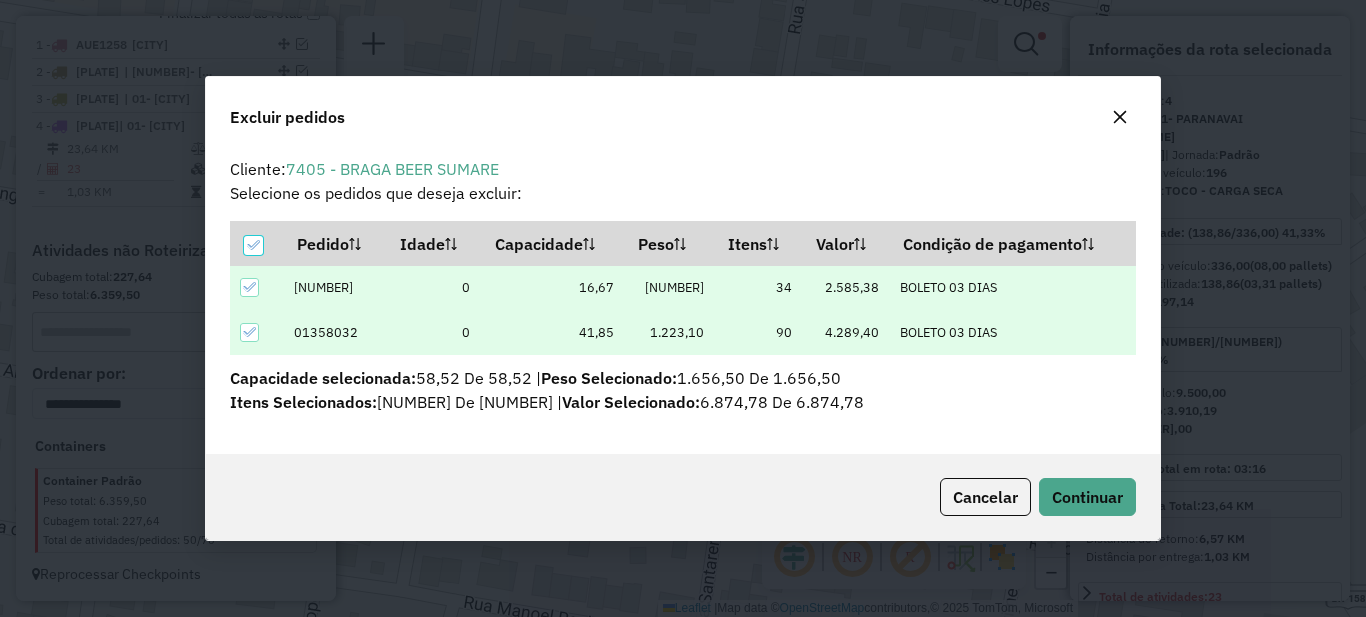 click 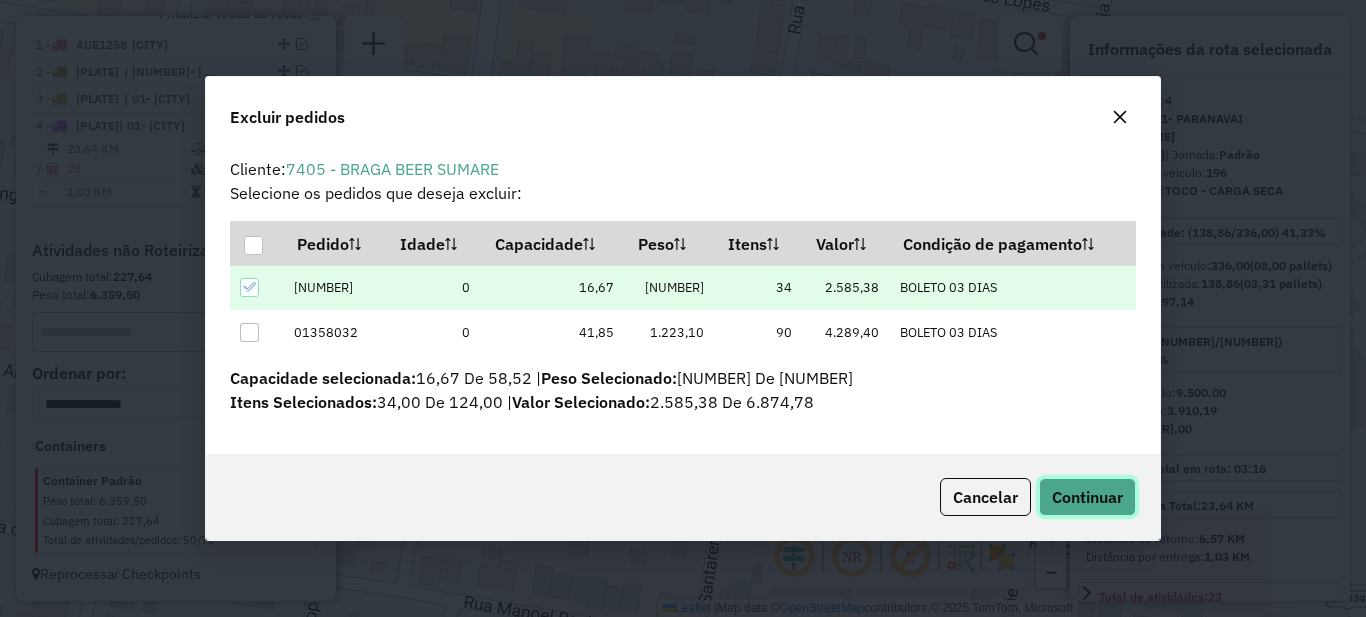 click on "Continuar" 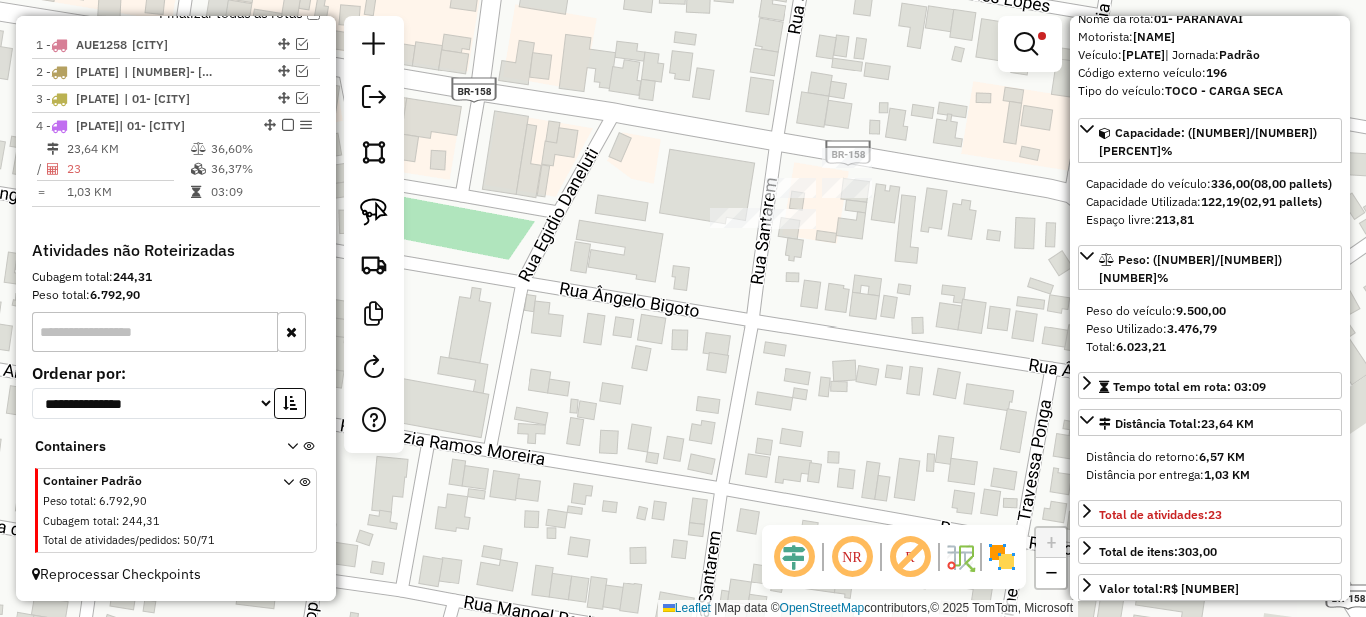 scroll, scrollTop: 200, scrollLeft: 0, axis: vertical 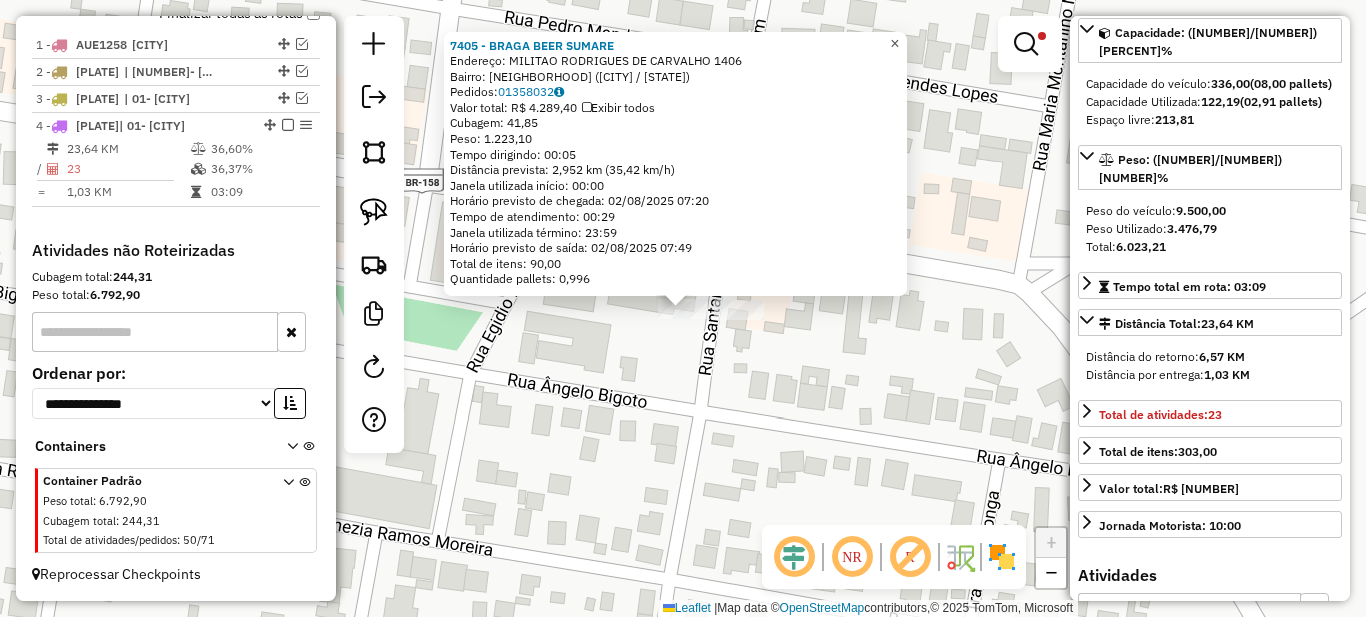 click on "×" 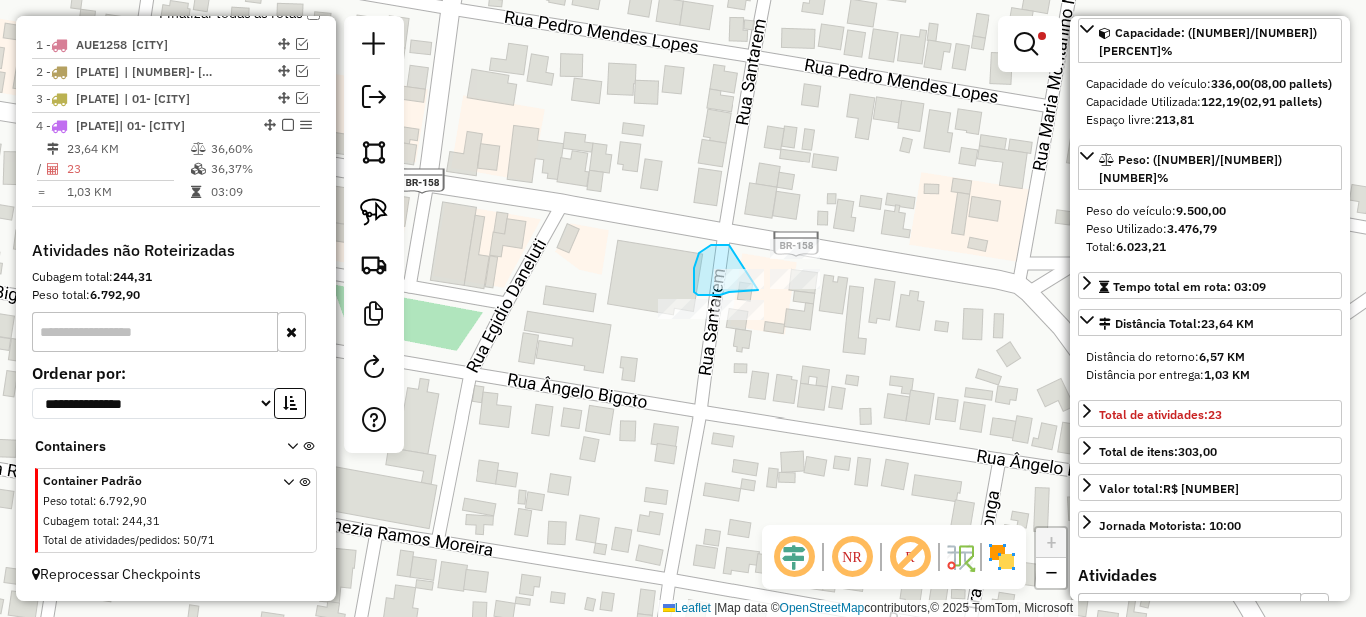 drag, startPoint x: 729, startPoint y: 245, endPoint x: 753, endPoint y: 248, distance: 24.186773 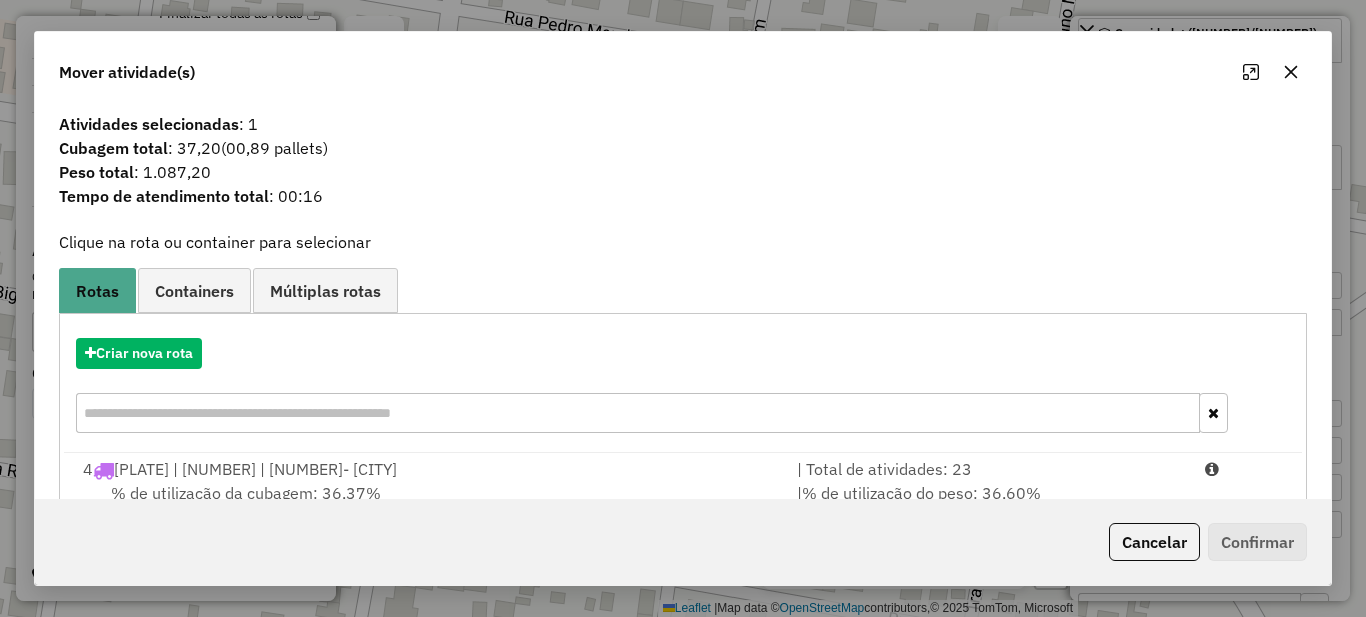 scroll, scrollTop: 70, scrollLeft: 0, axis: vertical 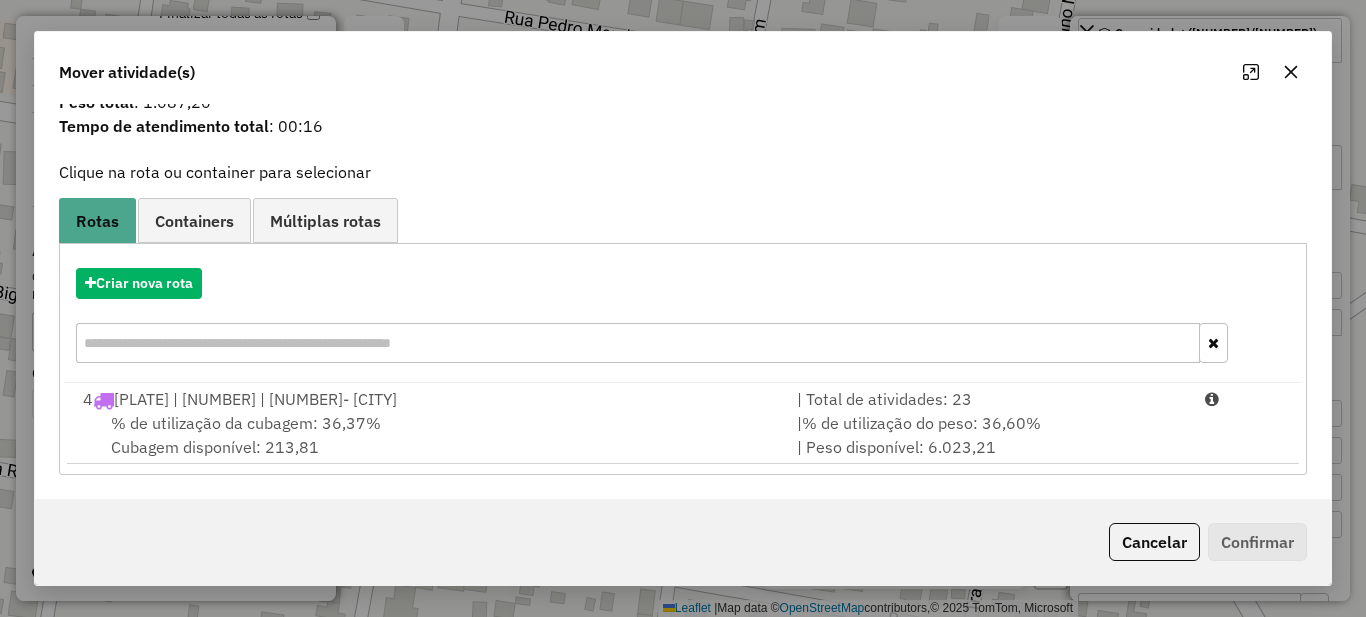click on "Criar nova rota" at bounding box center (683, 318) 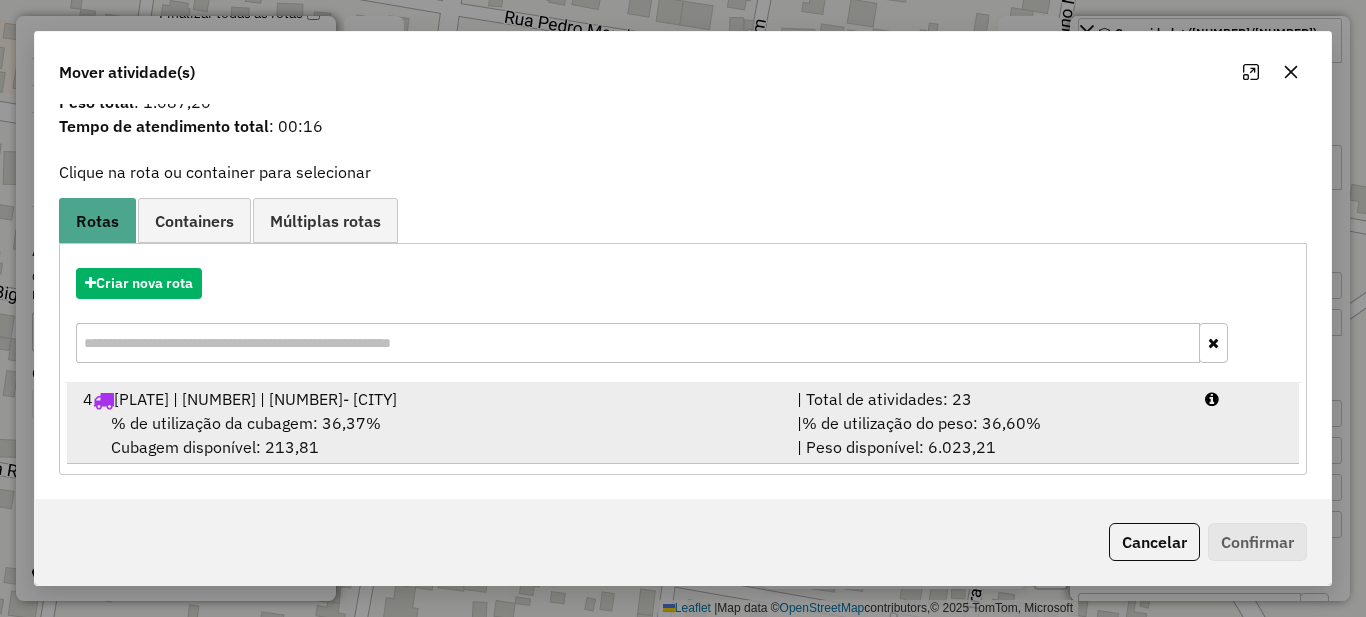 click on "| Total de atividades: 23" at bounding box center [989, 399] 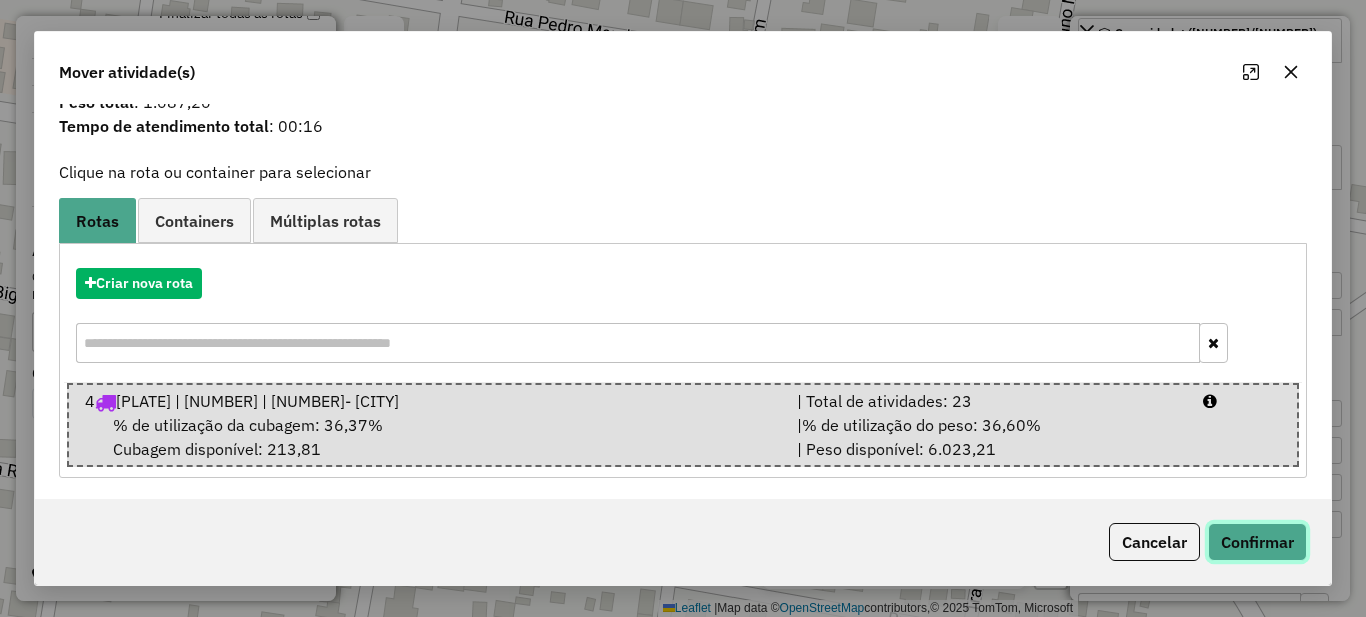 click on "Confirmar" 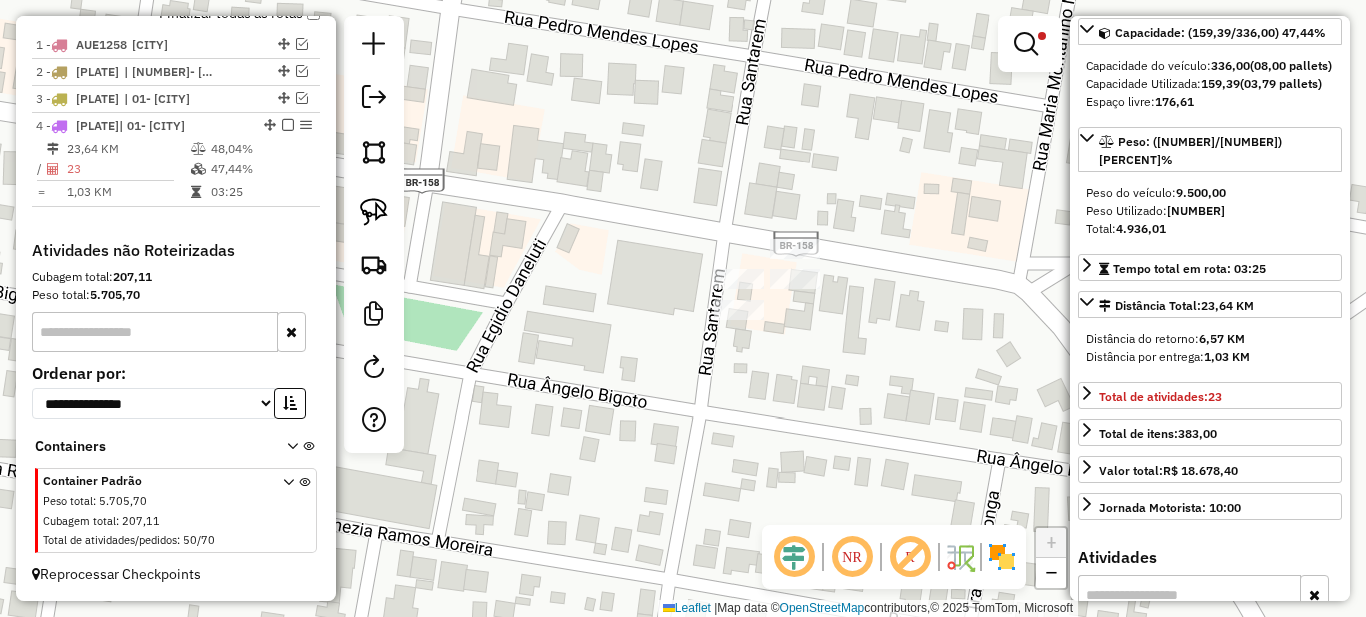 scroll, scrollTop: 0, scrollLeft: 0, axis: both 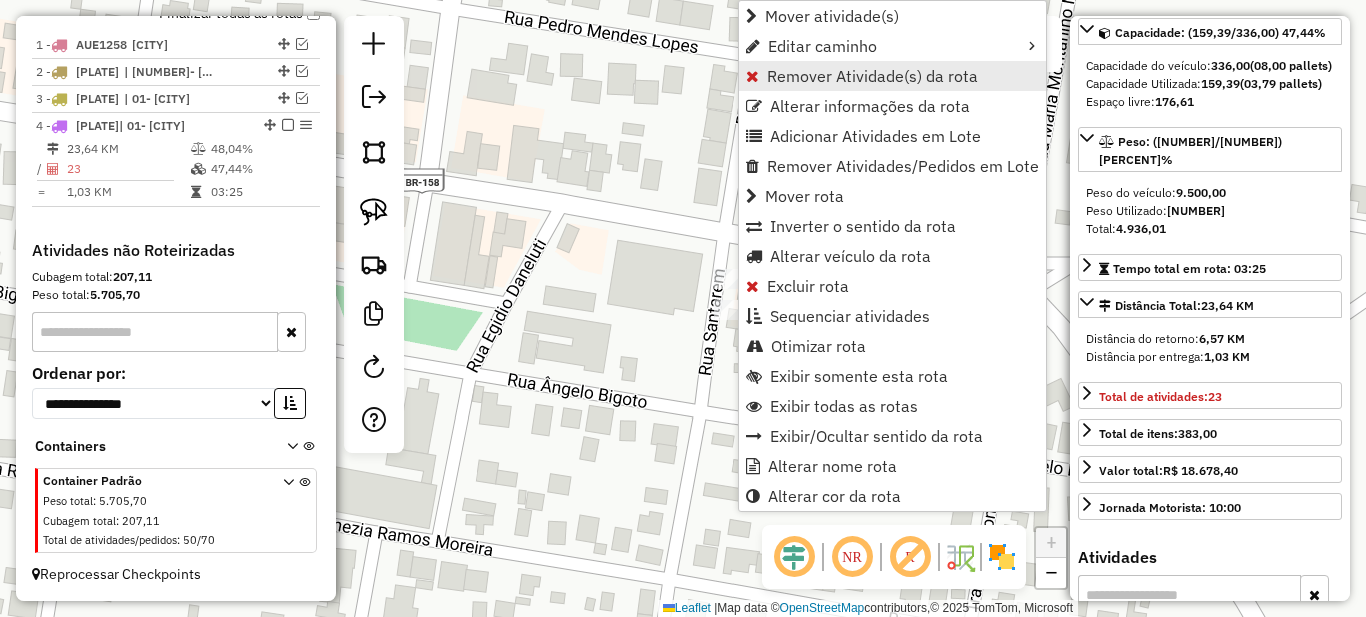 click on "Remover Atividade(s) da rota" at bounding box center (872, 76) 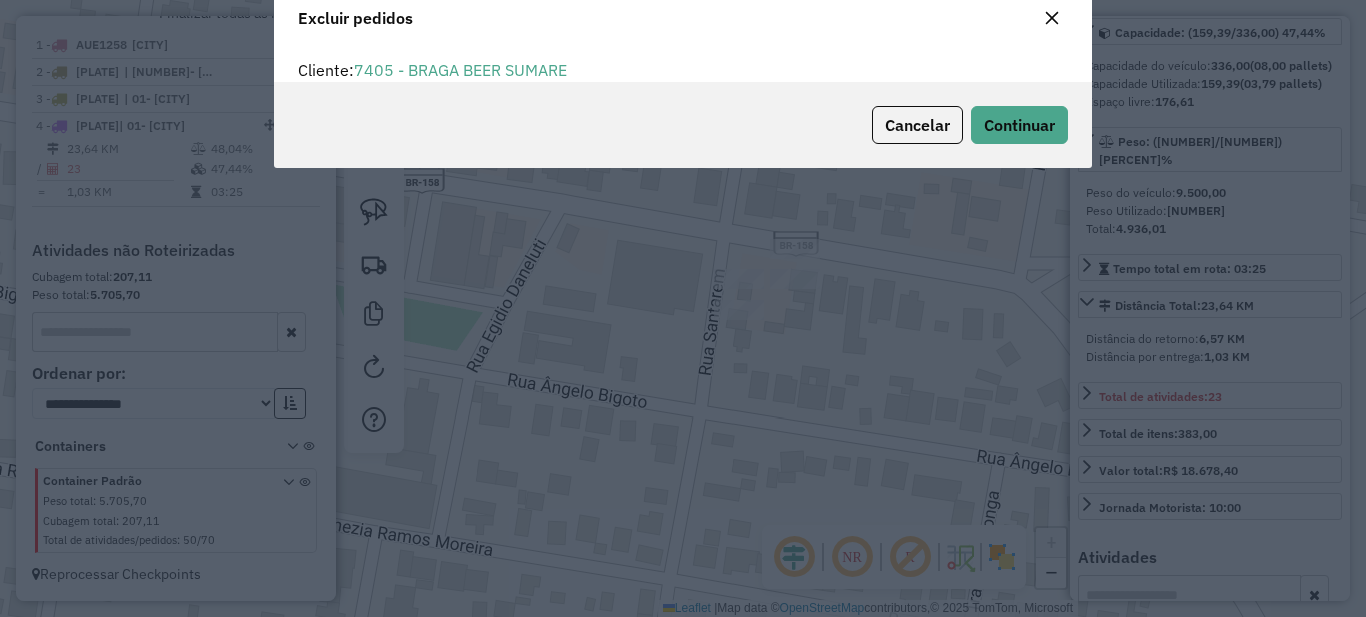 scroll, scrollTop: 0, scrollLeft: 0, axis: both 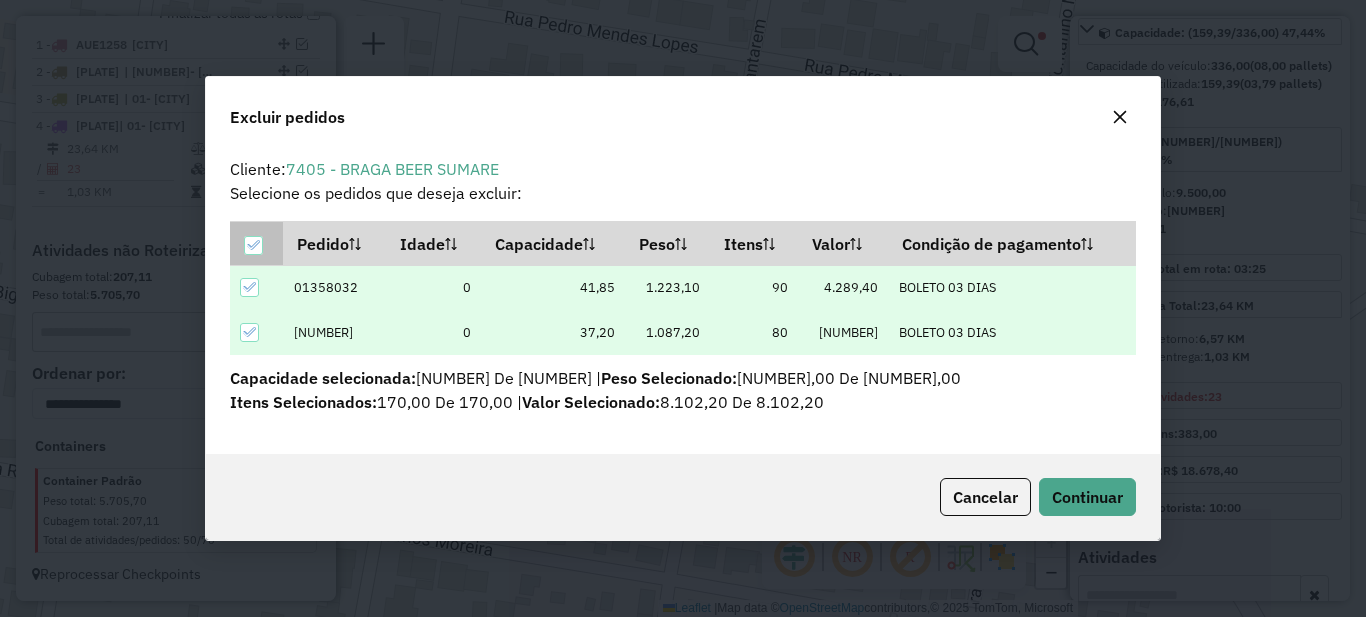 click 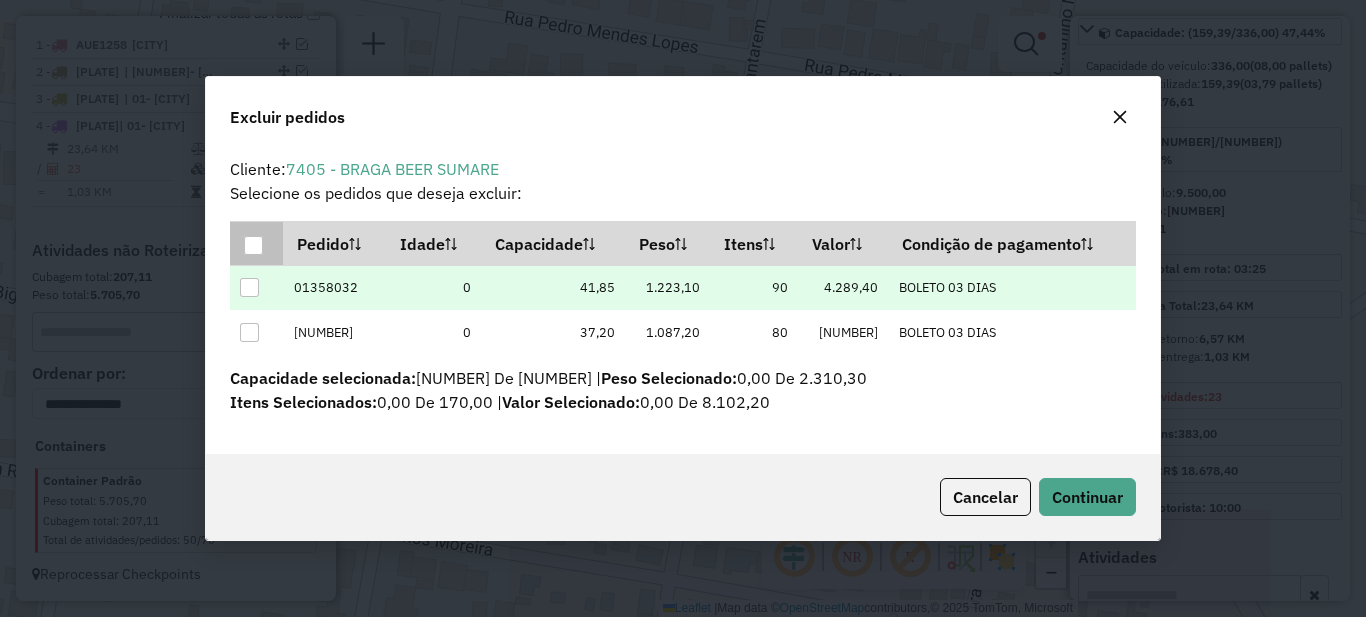 click at bounding box center [249, 287] 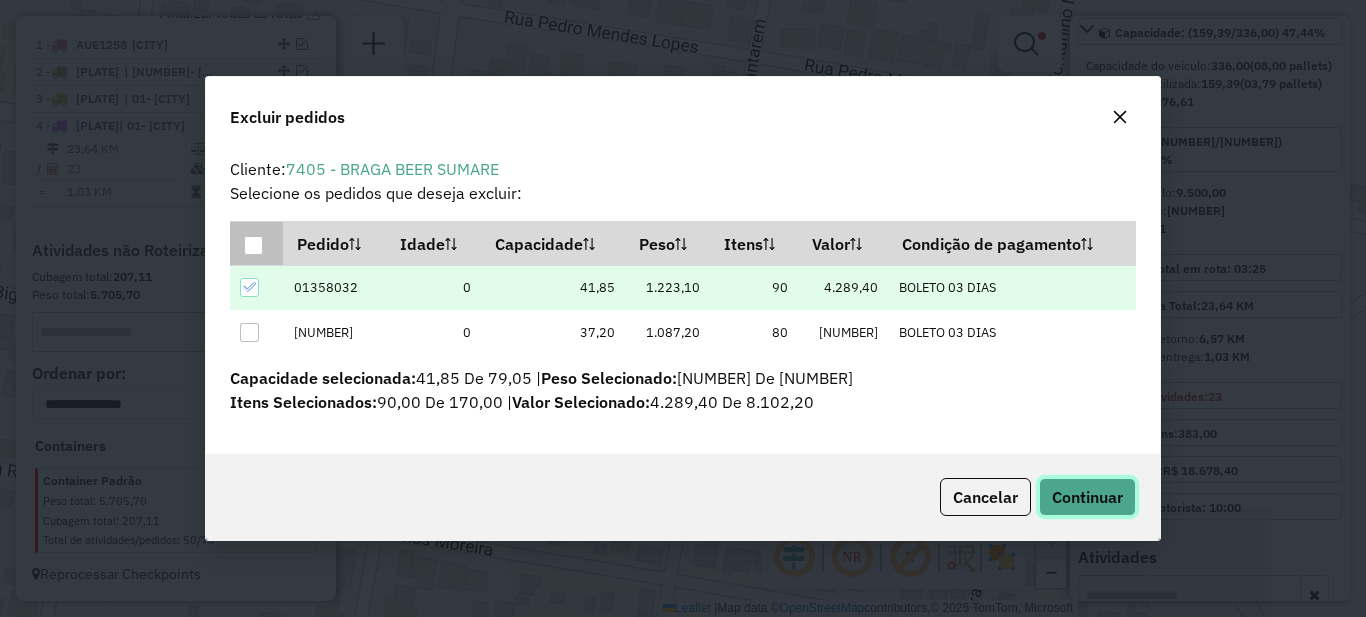 click on "Continuar" 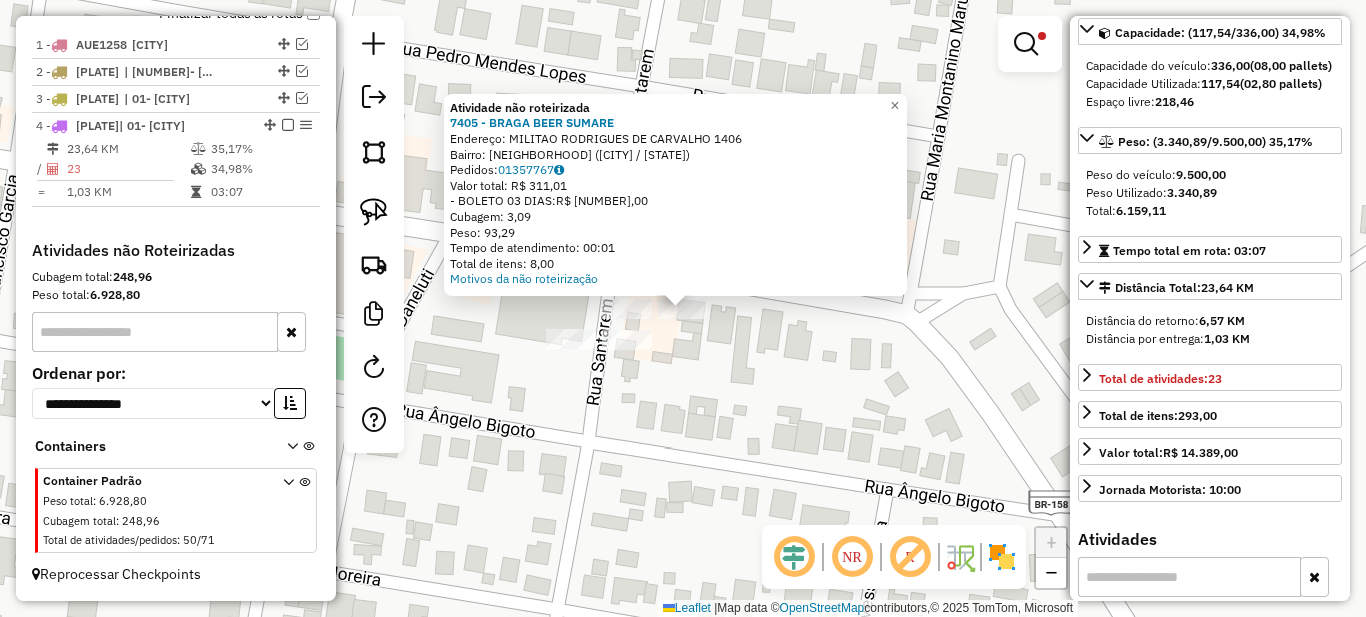 click on "**********" 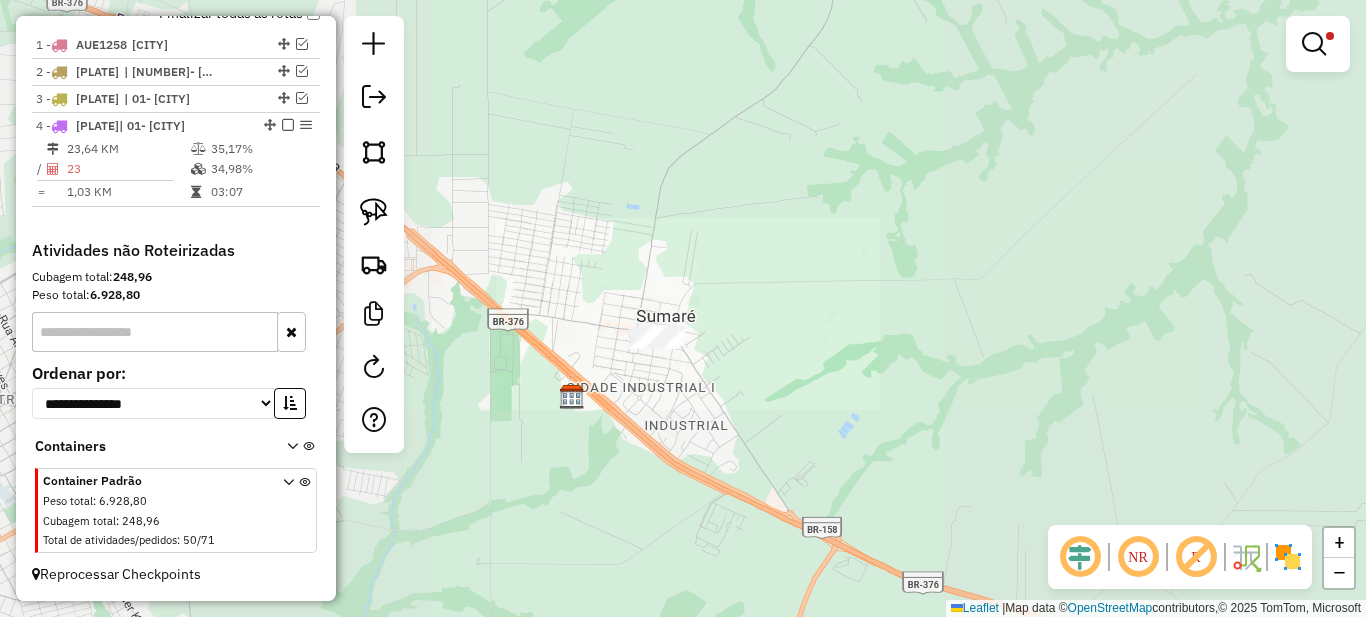 drag, startPoint x: 615, startPoint y: 403, endPoint x: 873, endPoint y: 354, distance: 262.61188 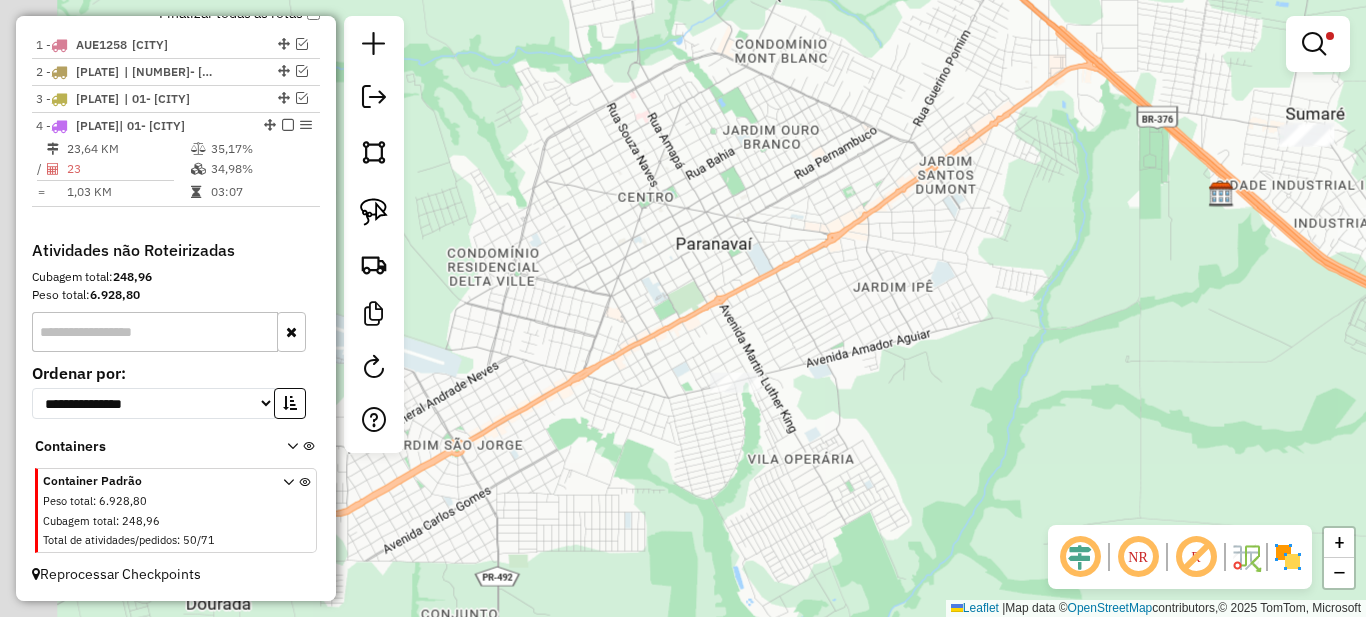 drag, startPoint x: 820, startPoint y: 302, endPoint x: 968, endPoint y: 237, distance: 161.64467 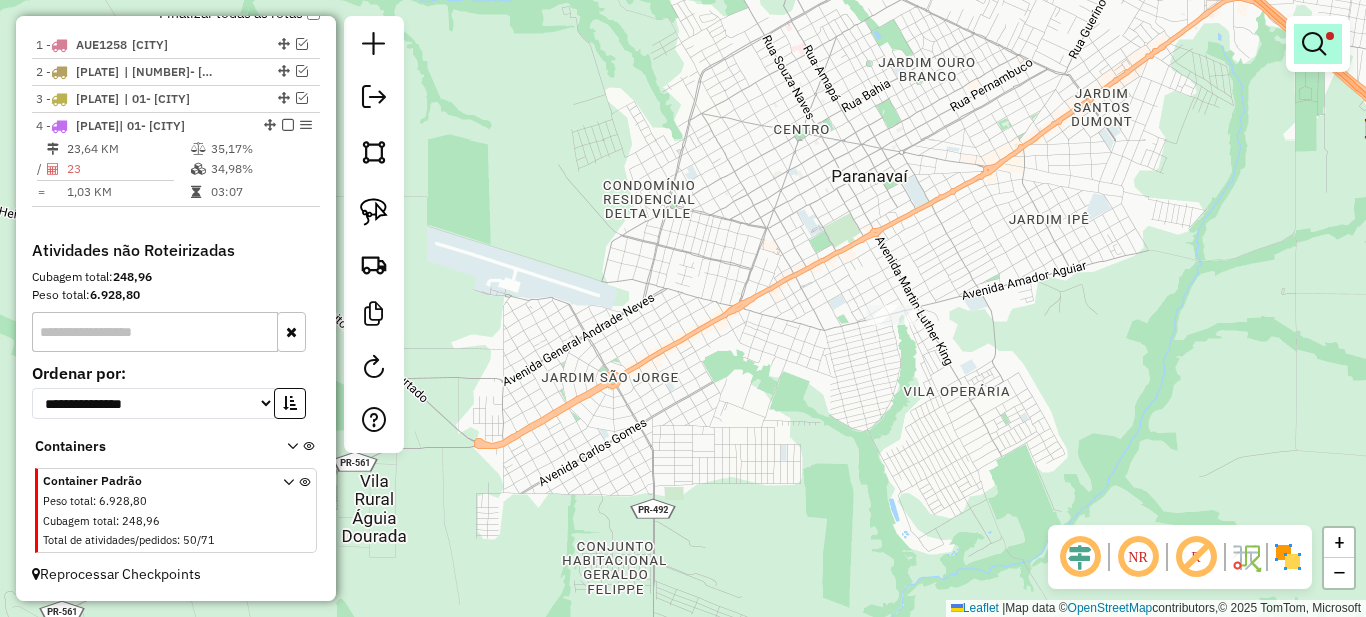 click at bounding box center [1314, 44] 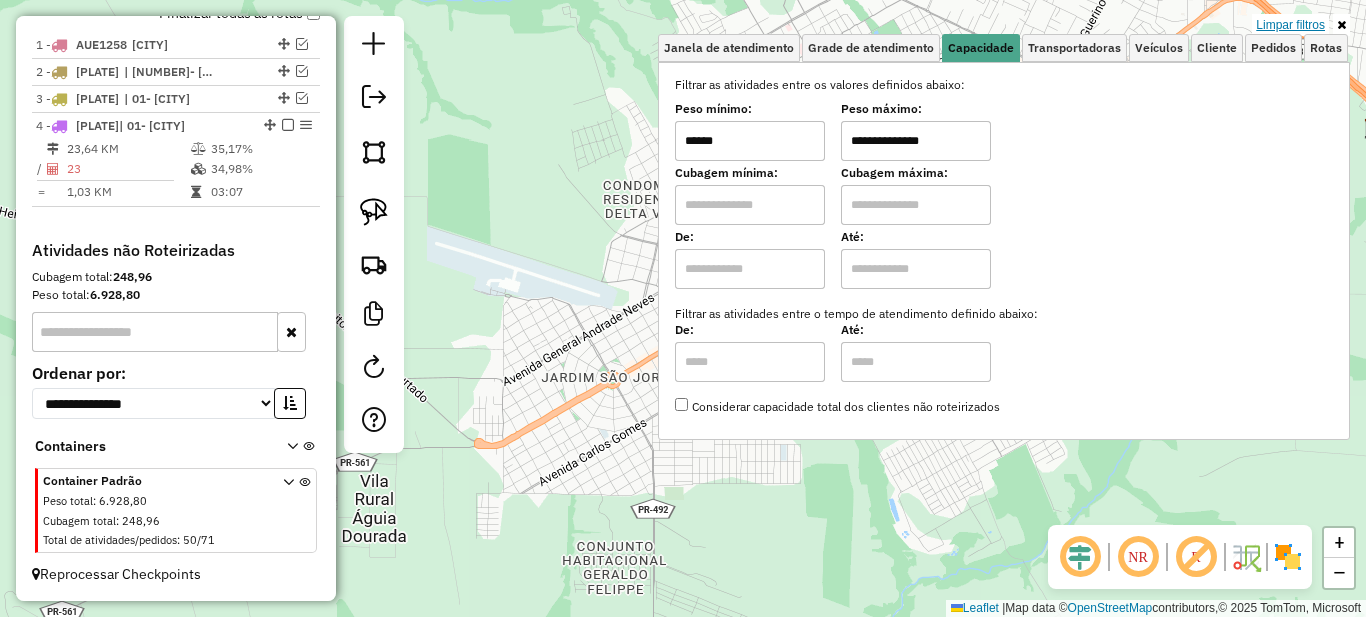 click on "Limpar filtros" at bounding box center [1290, 25] 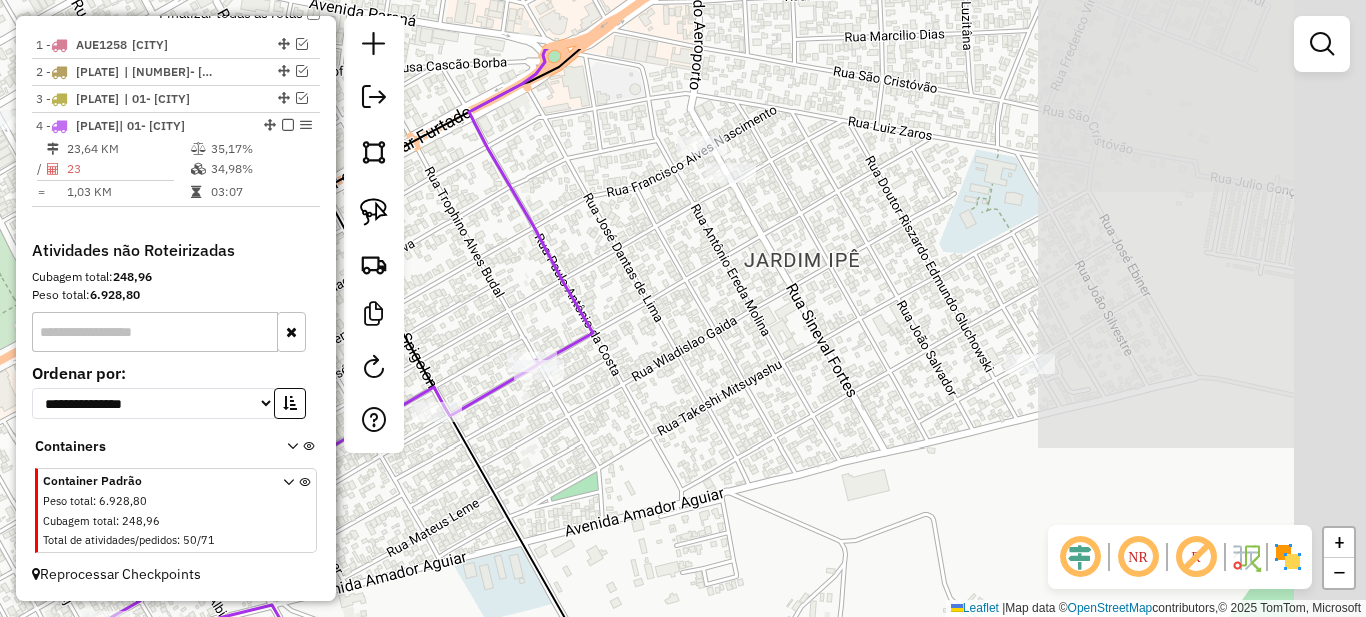 drag, startPoint x: 1146, startPoint y: 186, endPoint x: 668, endPoint y: 282, distance: 487.54486 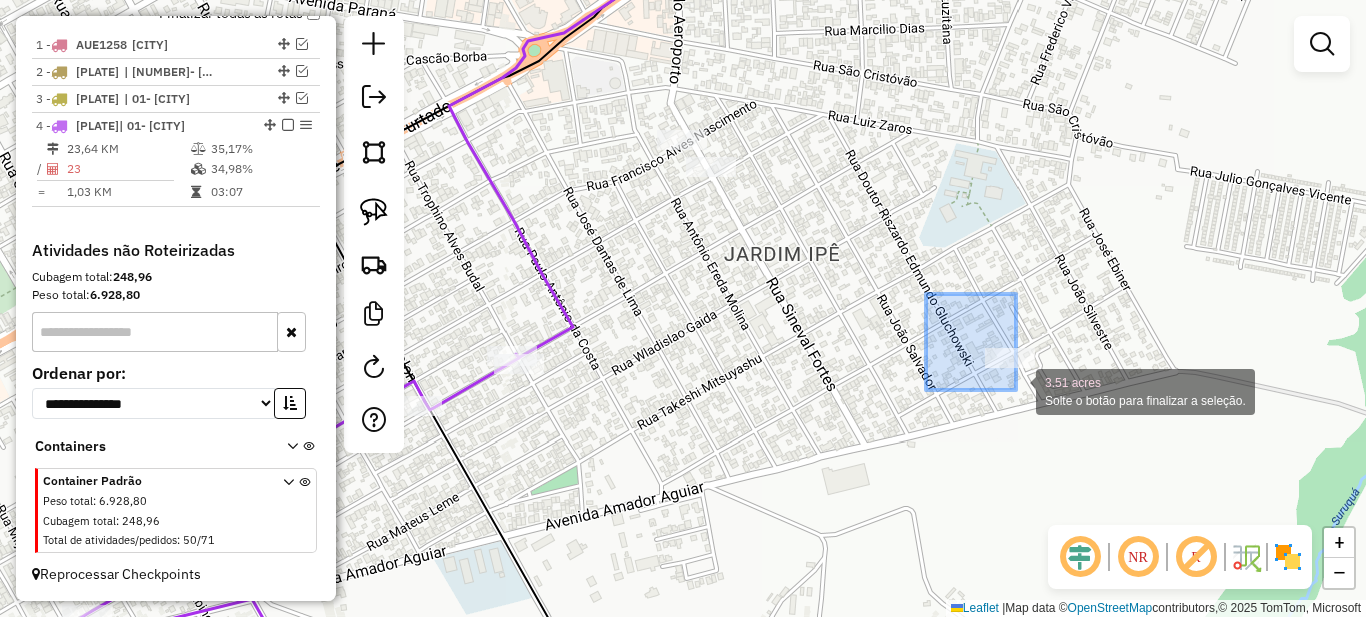drag, startPoint x: 1016, startPoint y: 390, endPoint x: 1096, endPoint y: 462, distance: 107.62899 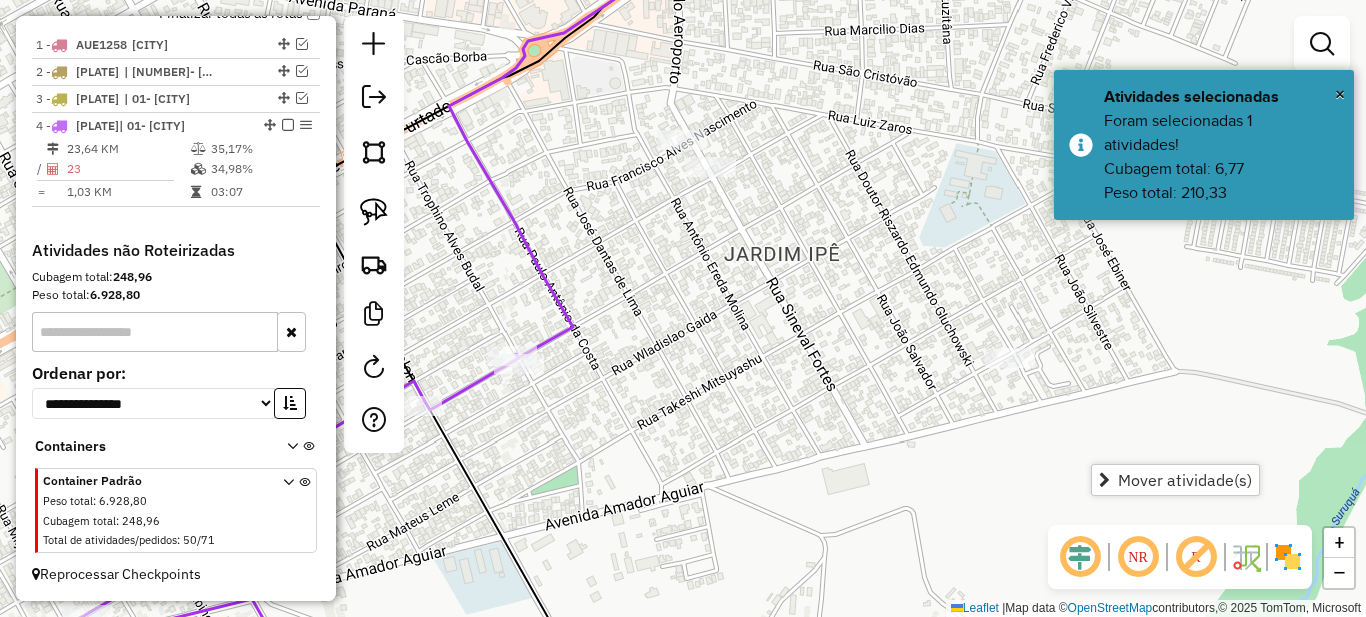 drag, startPoint x: 697, startPoint y: 279, endPoint x: 863, endPoint y: 416, distance: 215.23244 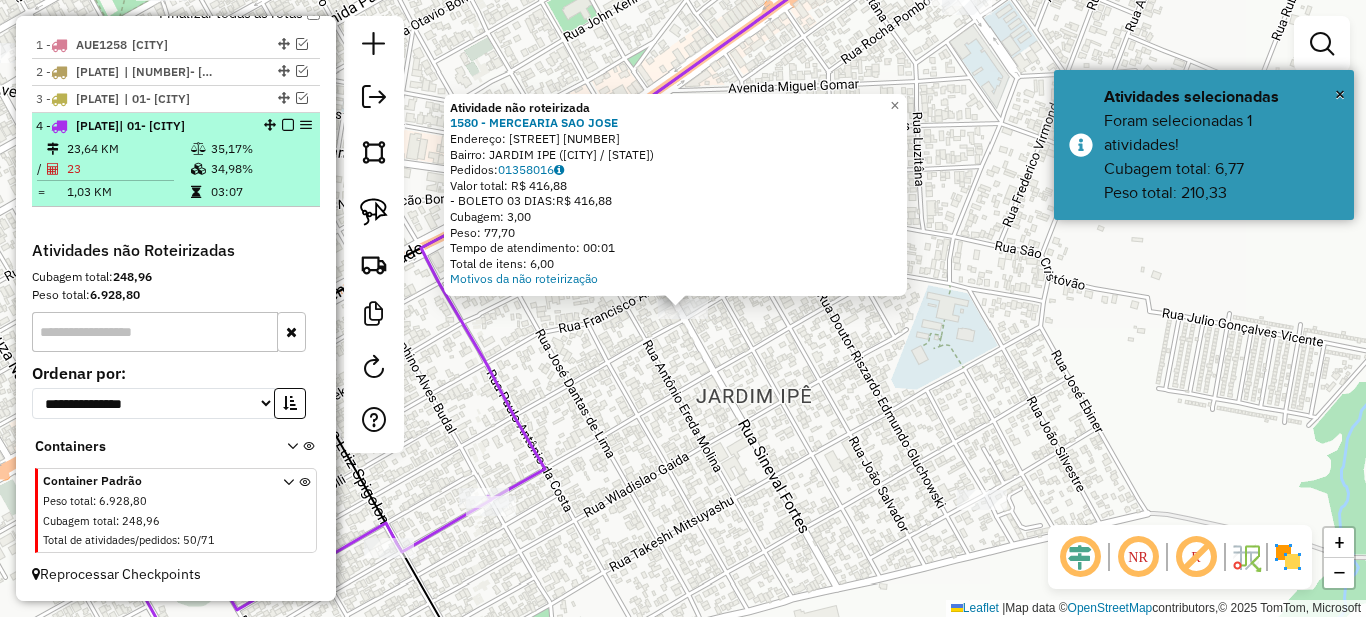 click on "35,17%" at bounding box center [260, 149] 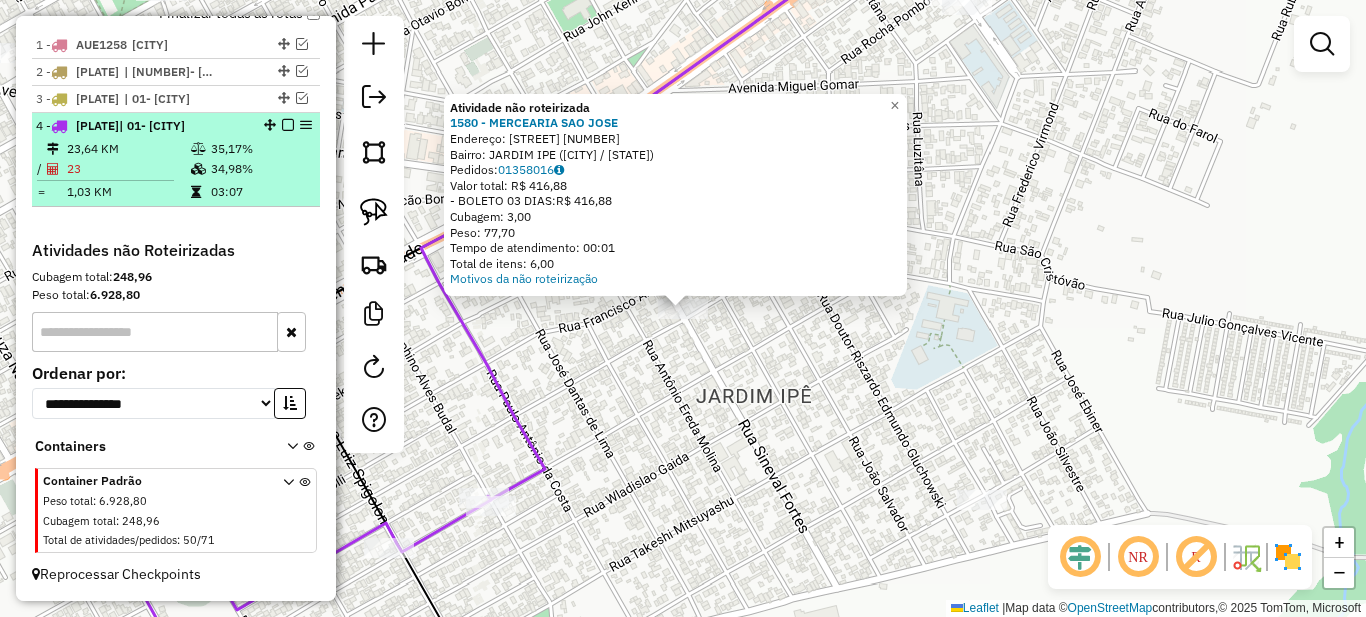 select on "**********" 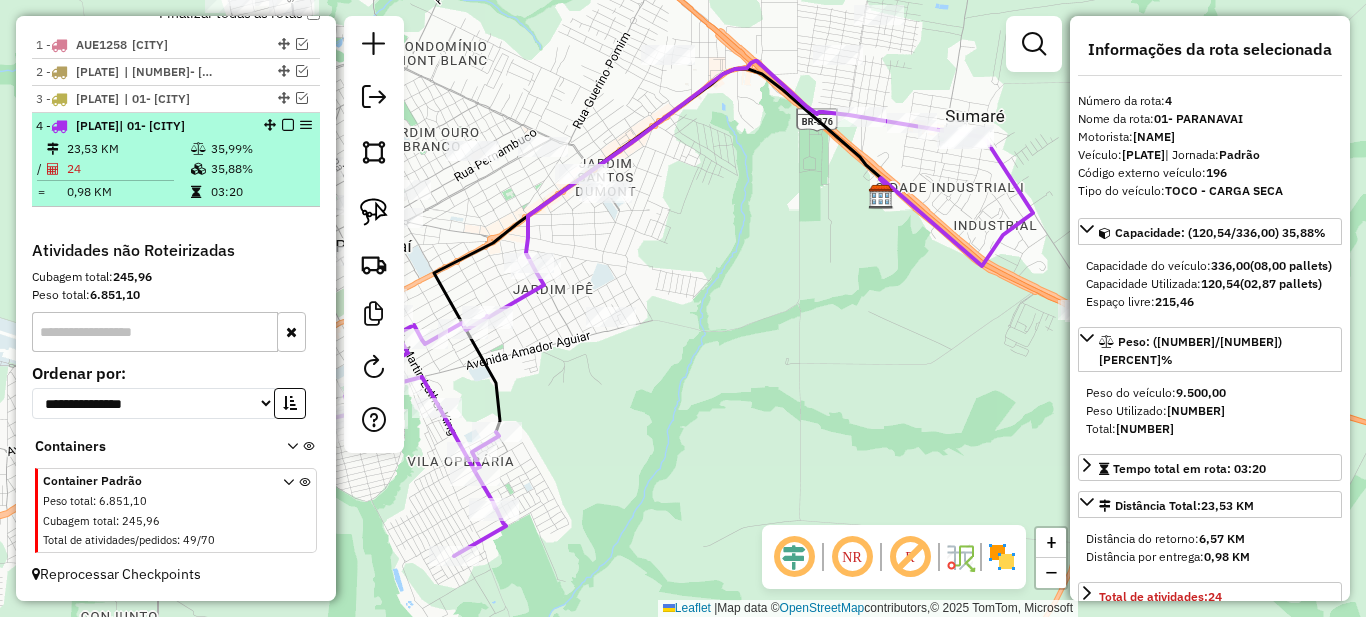 click at bounding box center (288, 125) 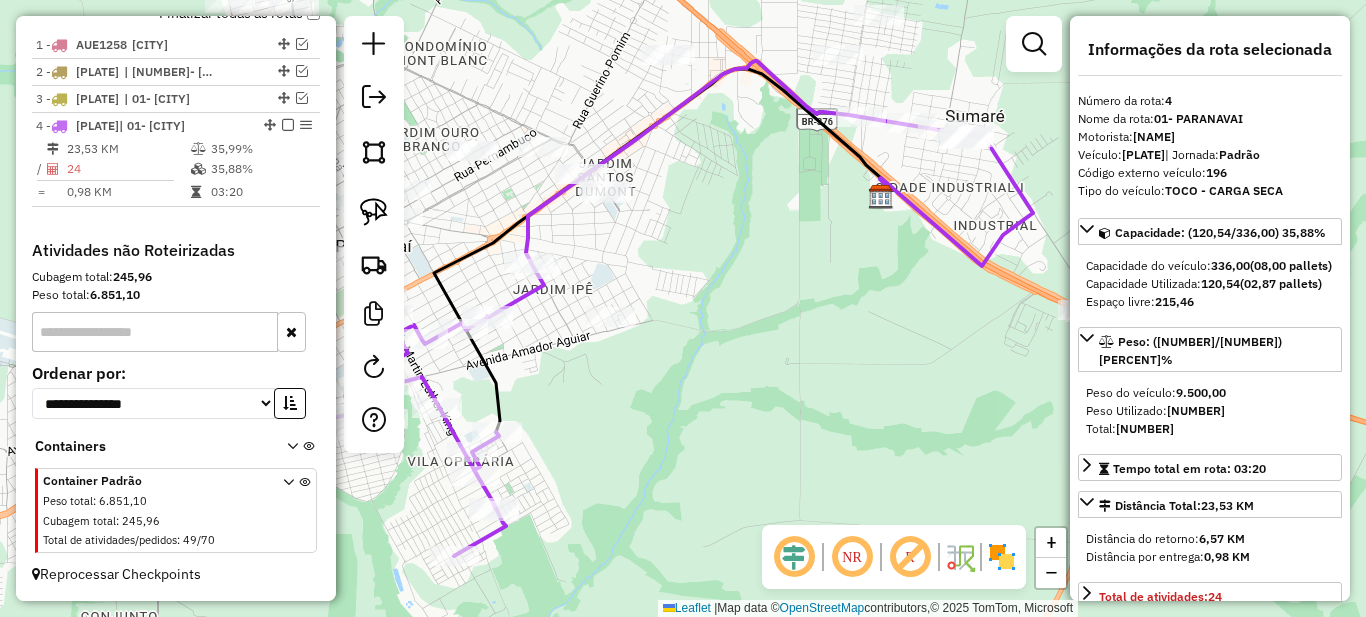 scroll, scrollTop: 716, scrollLeft: 0, axis: vertical 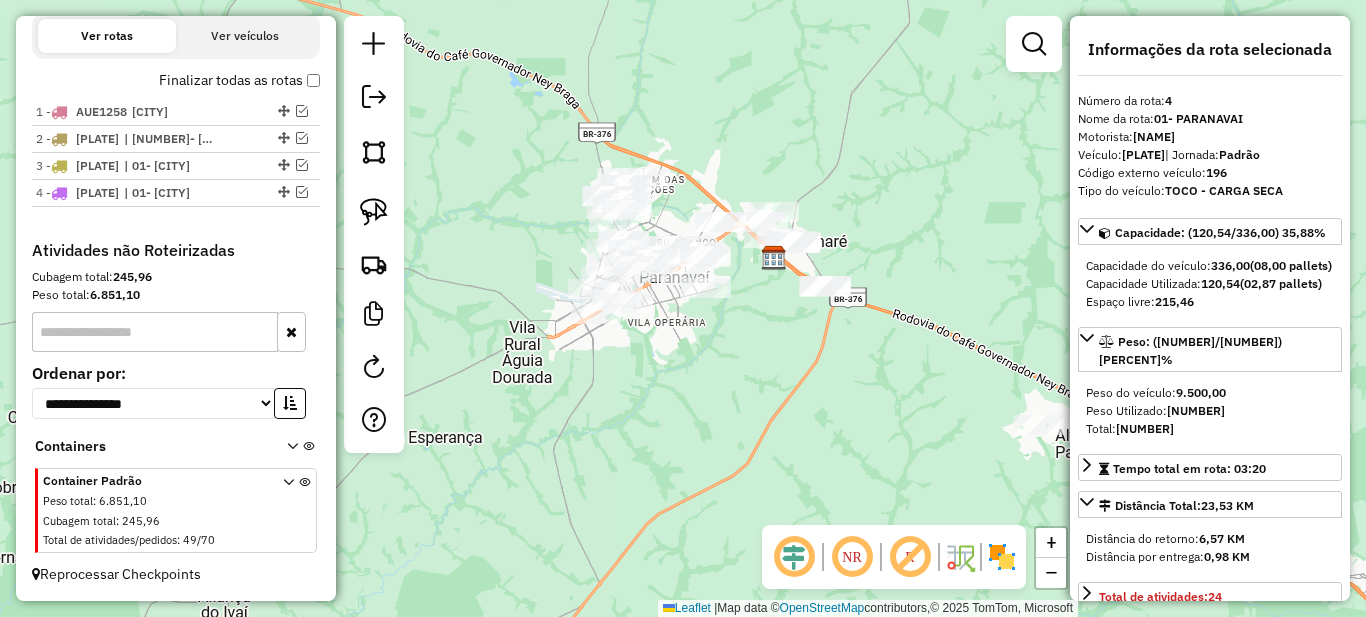 drag, startPoint x: 882, startPoint y: 400, endPoint x: 769, endPoint y: 410, distance: 113.44161 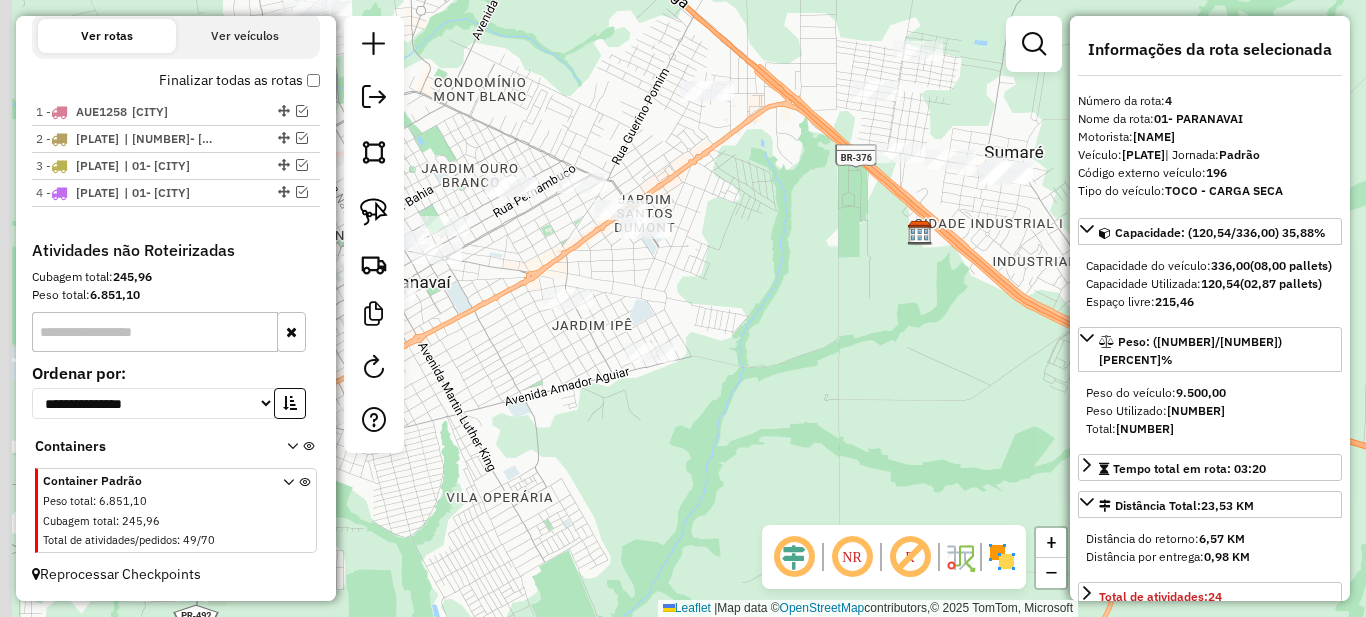 drag, startPoint x: 732, startPoint y: 364, endPoint x: 800, endPoint y: 362, distance: 68.0294 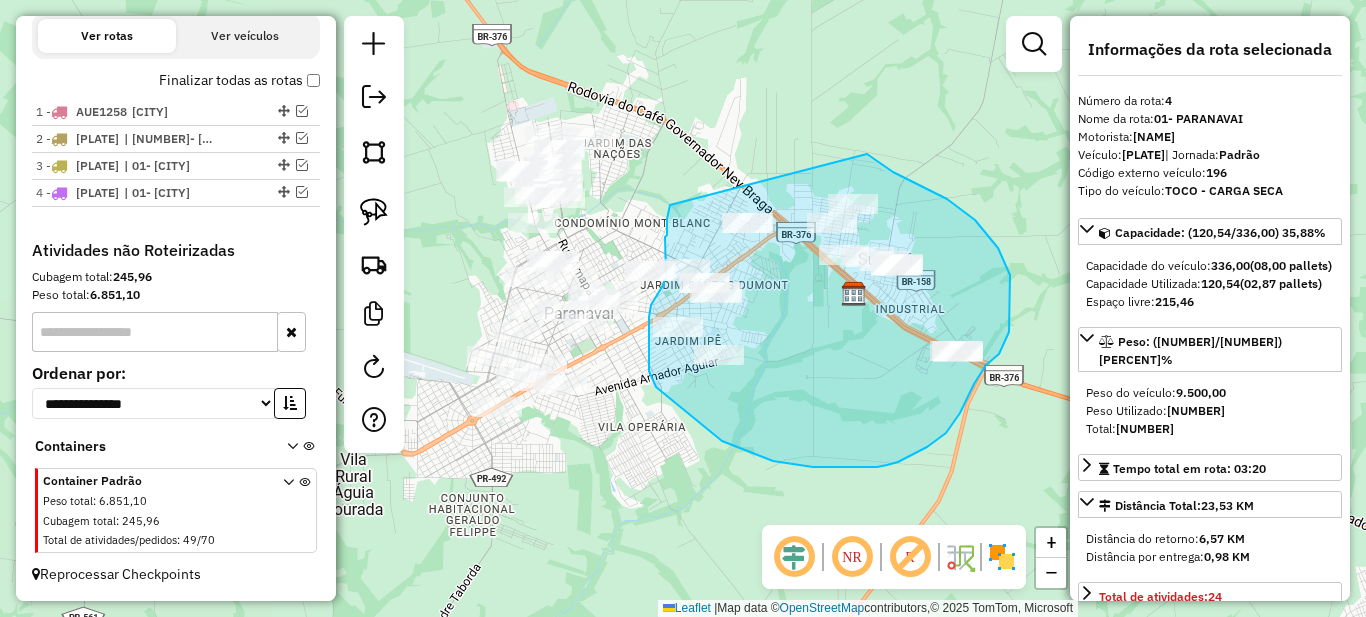 drag, startPoint x: 667, startPoint y: 219, endPoint x: 867, endPoint y: 154, distance: 210.29741 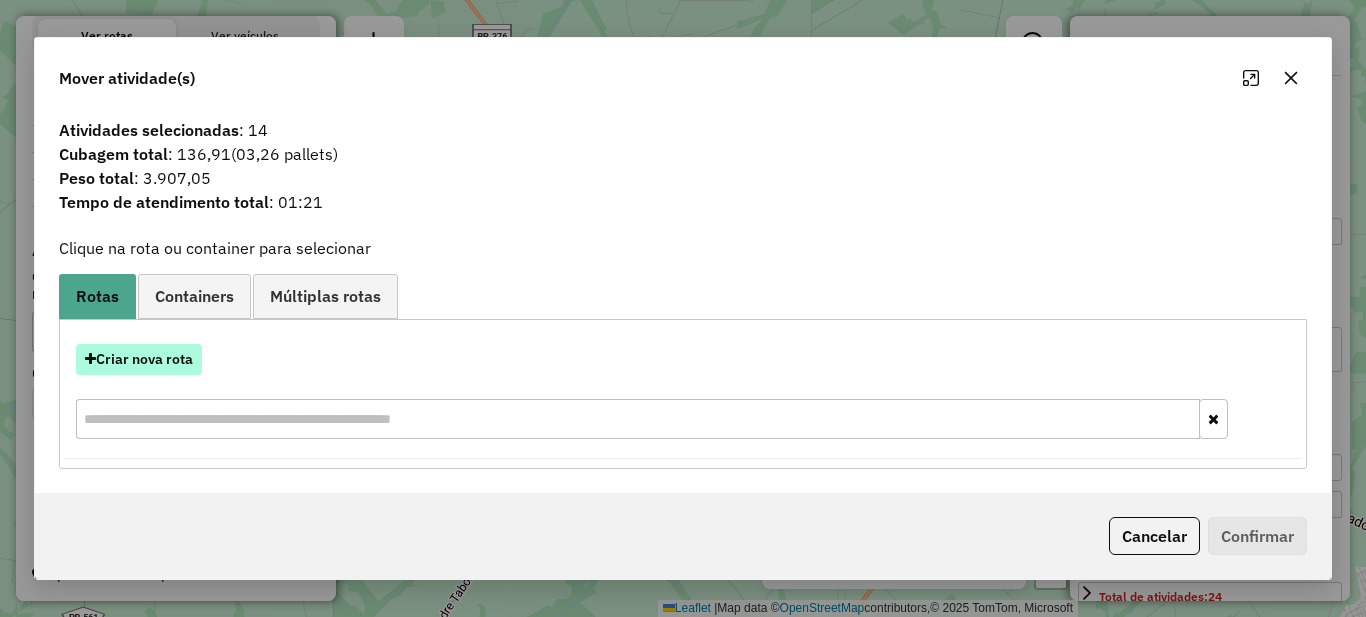 click on "Criar nova rota" at bounding box center [139, 359] 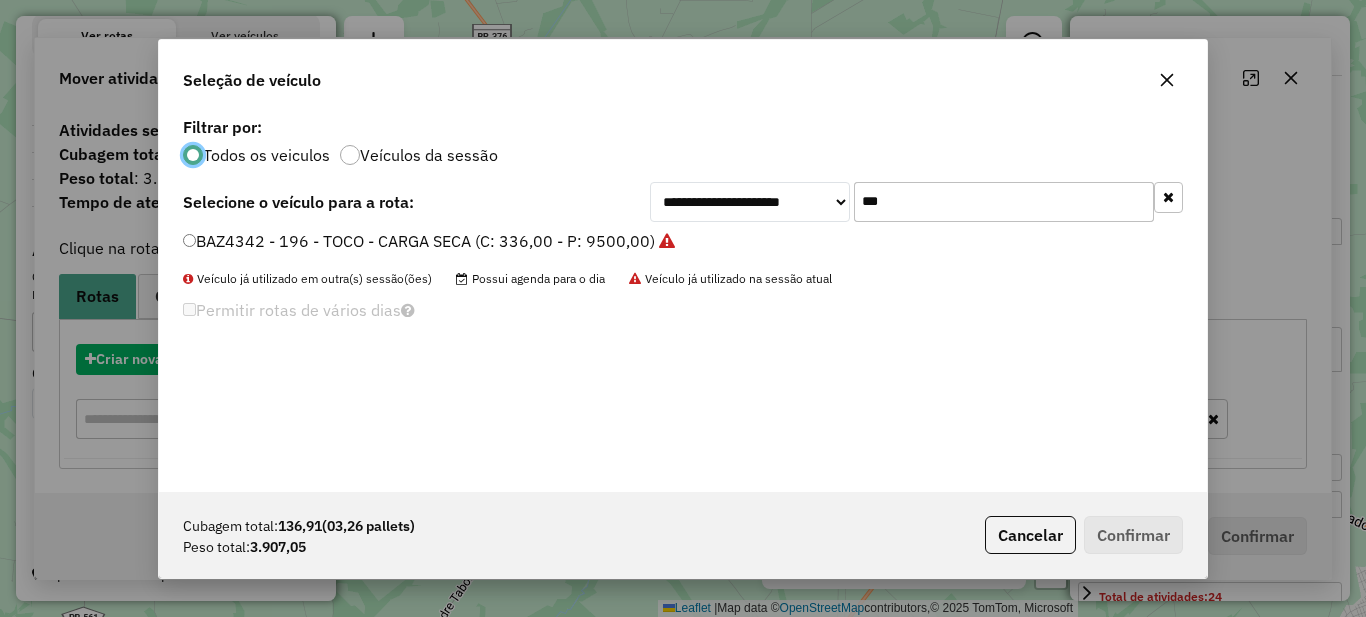 scroll, scrollTop: 11, scrollLeft: 6, axis: both 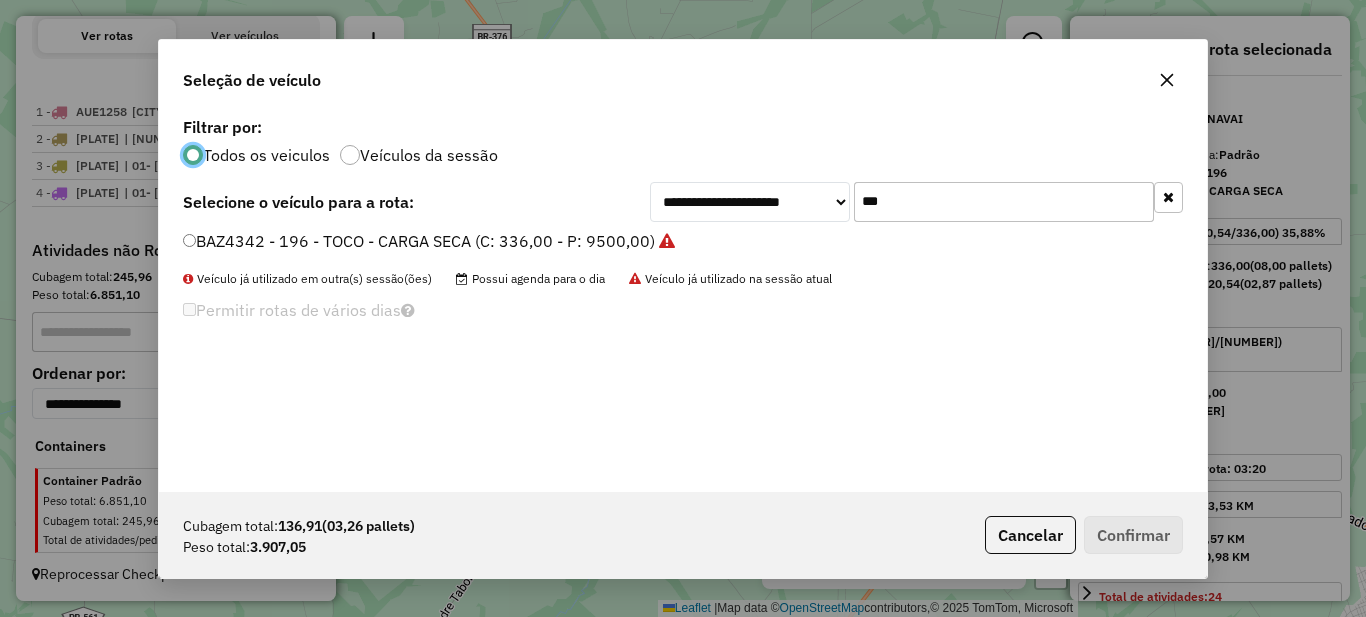 click on "***" 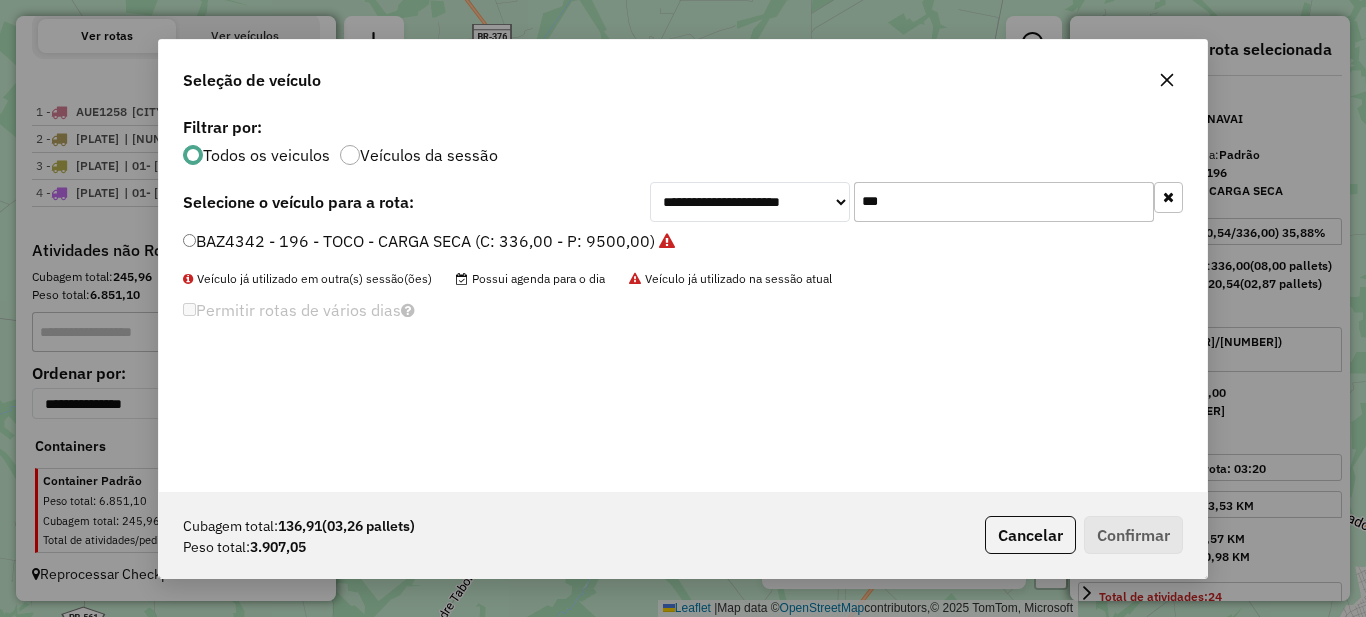 click on "***" 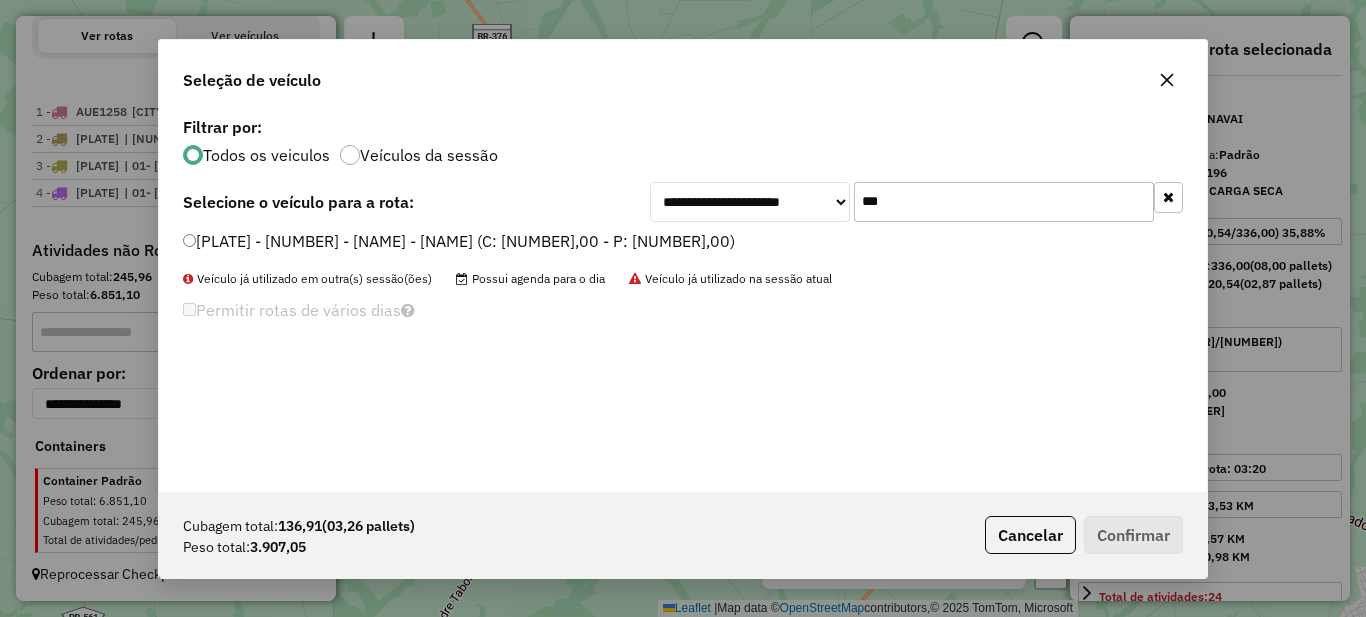 type on "***" 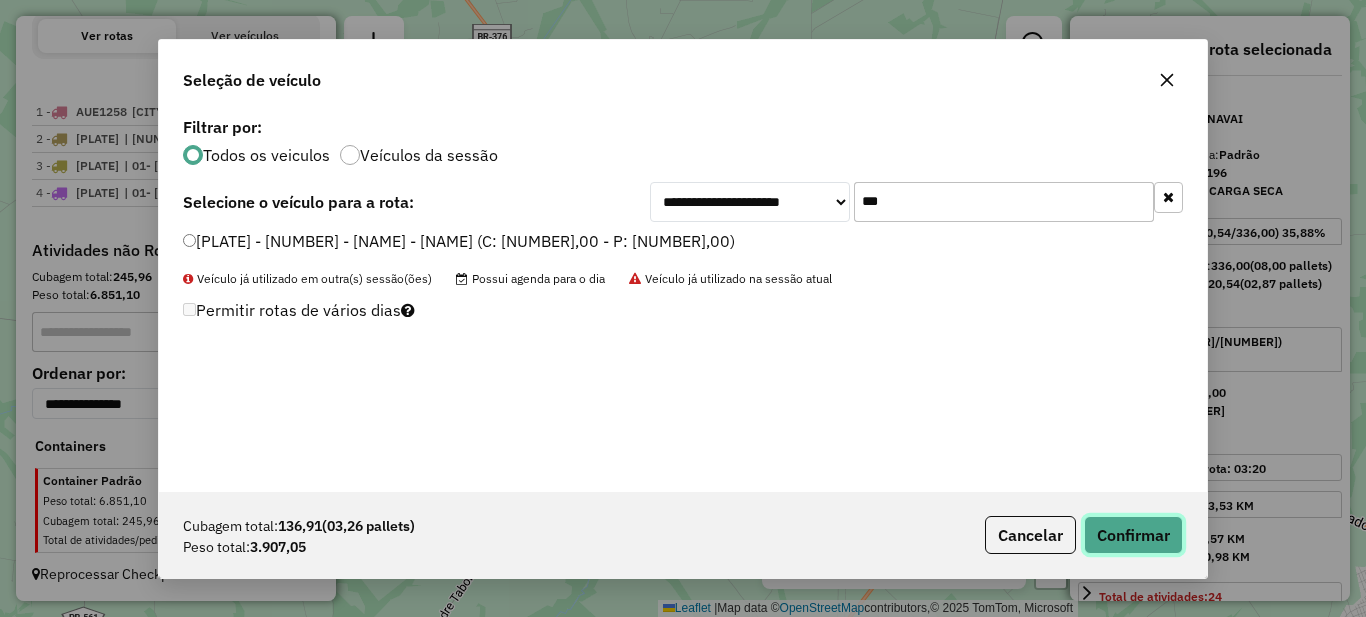 click on "Confirmar" 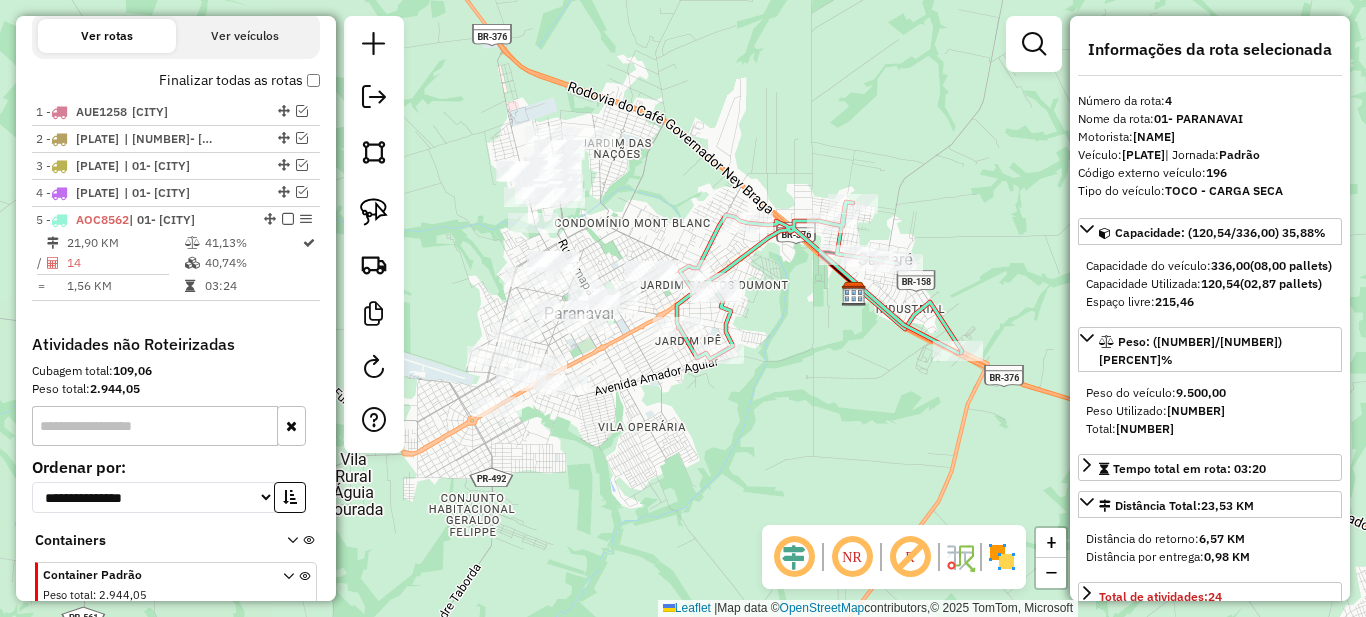 scroll, scrollTop: 810, scrollLeft: 0, axis: vertical 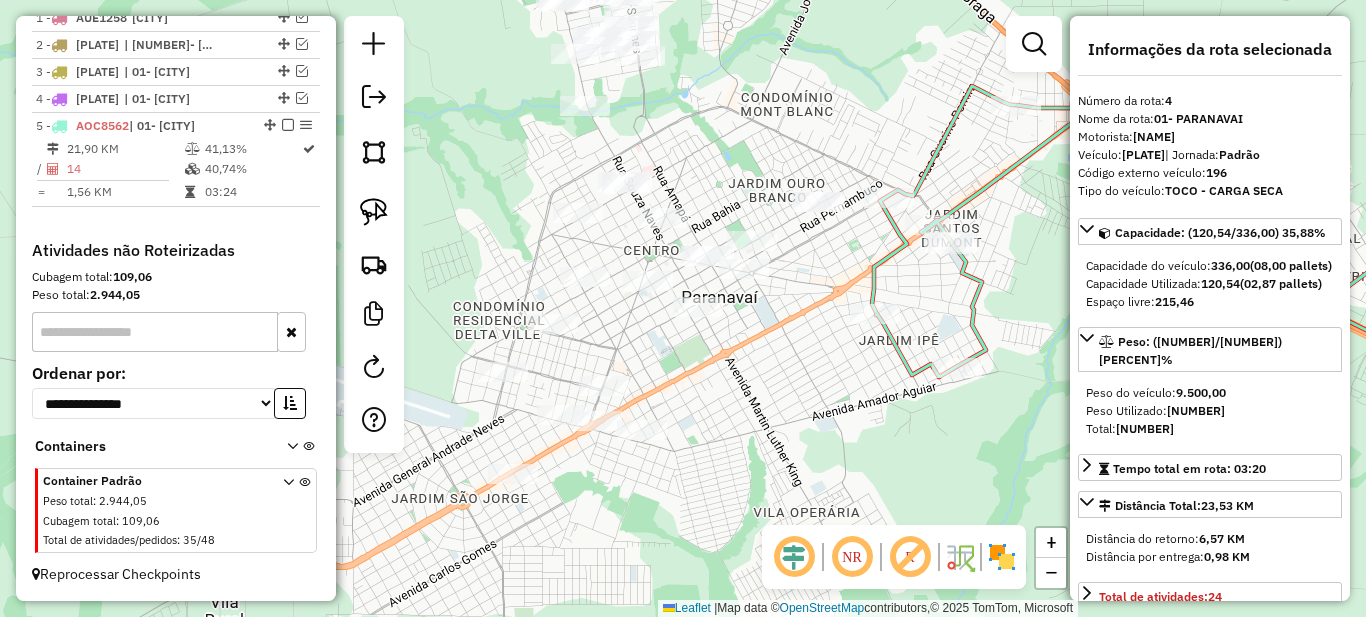 drag, startPoint x: 626, startPoint y: 388, endPoint x: 689, endPoint y: 350, distance: 73.57309 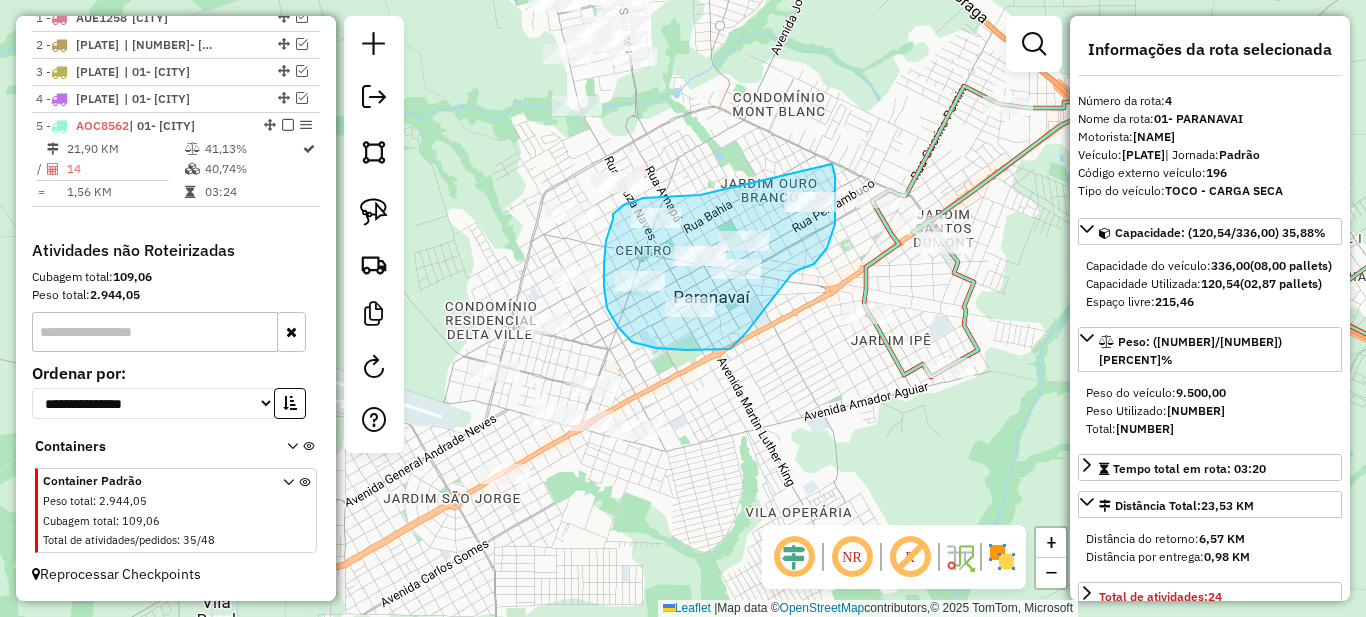 drag, startPoint x: 669, startPoint y: 196, endPoint x: 832, endPoint y: 164, distance: 166.1114 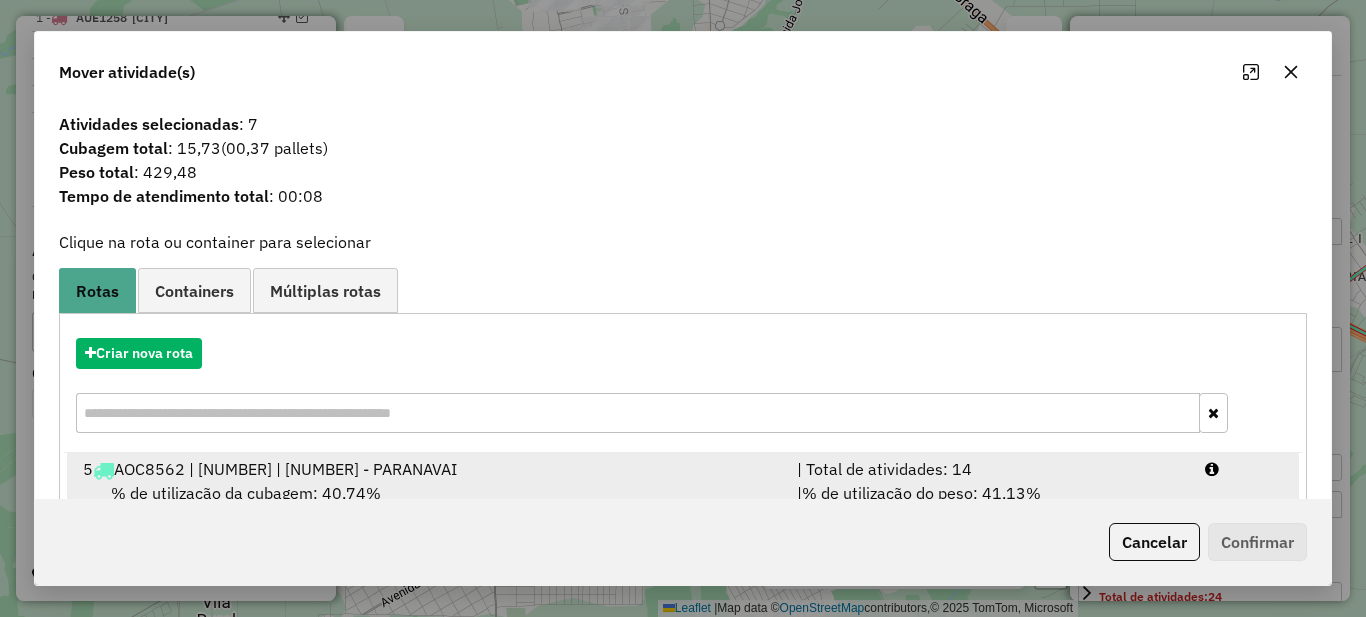 scroll, scrollTop: 70, scrollLeft: 0, axis: vertical 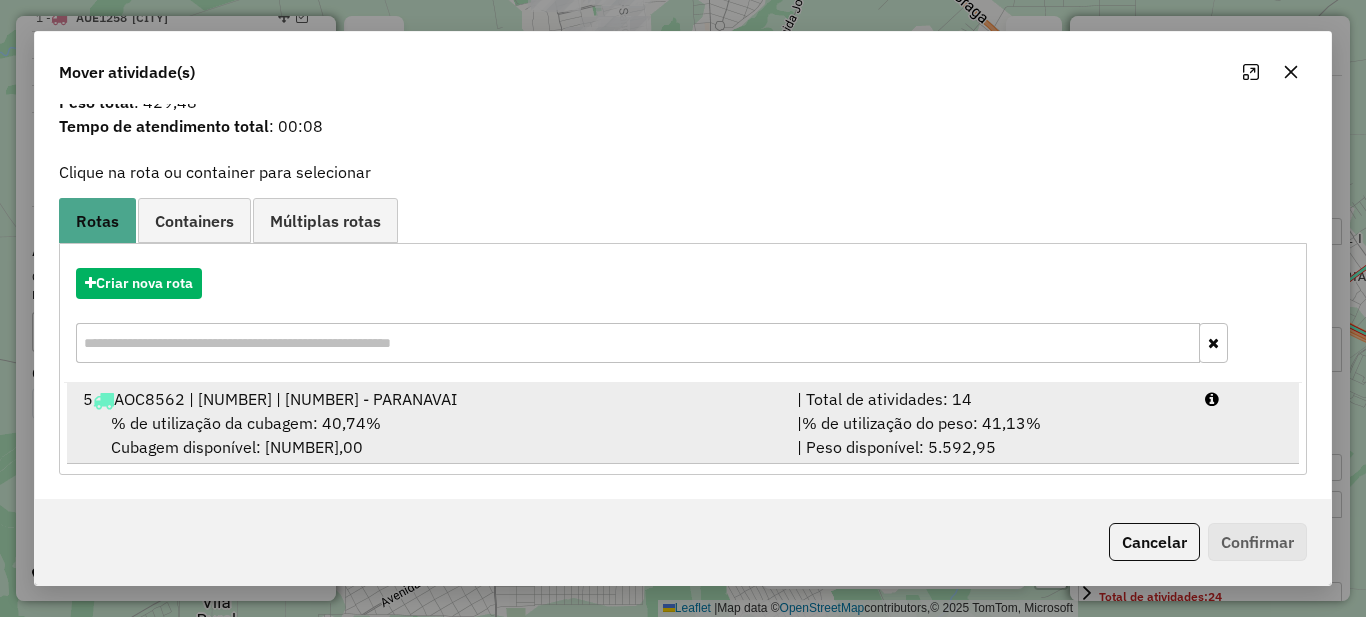 click on "| Total de atividades: 14" at bounding box center [989, 399] 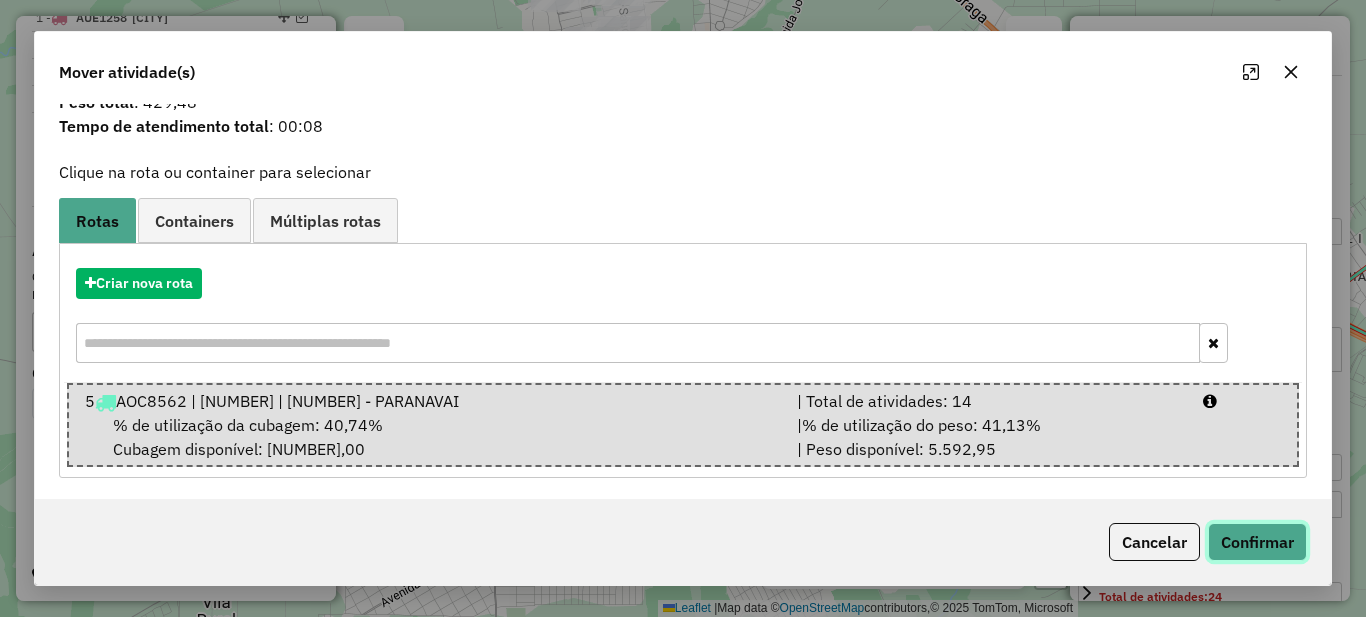 click on "Confirmar" 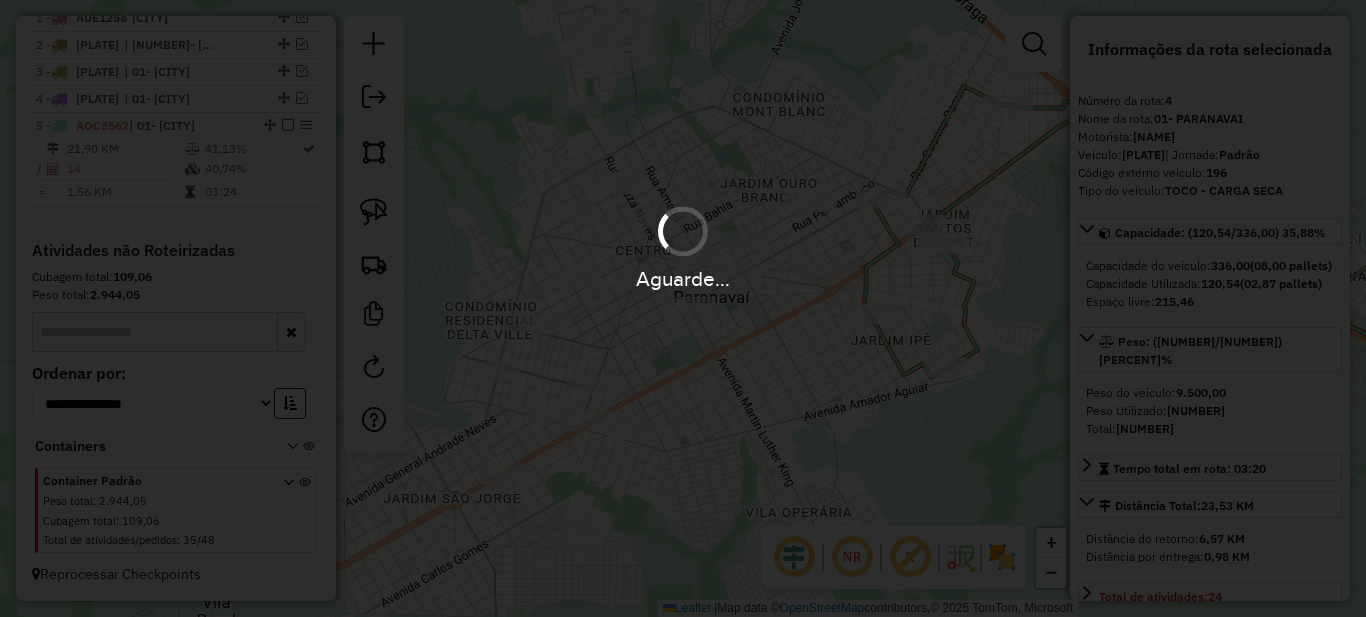 scroll, scrollTop: 0, scrollLeft: 0, axis: both 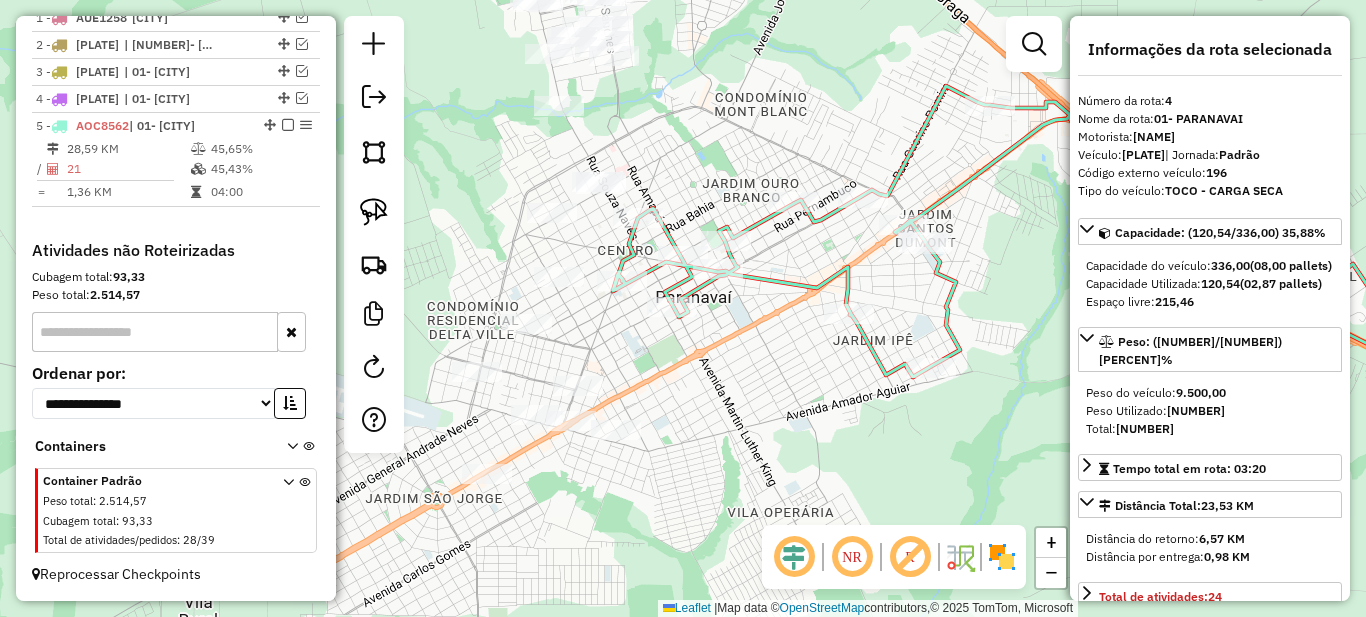 drag, startPoint x: 791, startPoint y: 377, endPoint x: 605, endPoint y: 354, distance: 187.41664 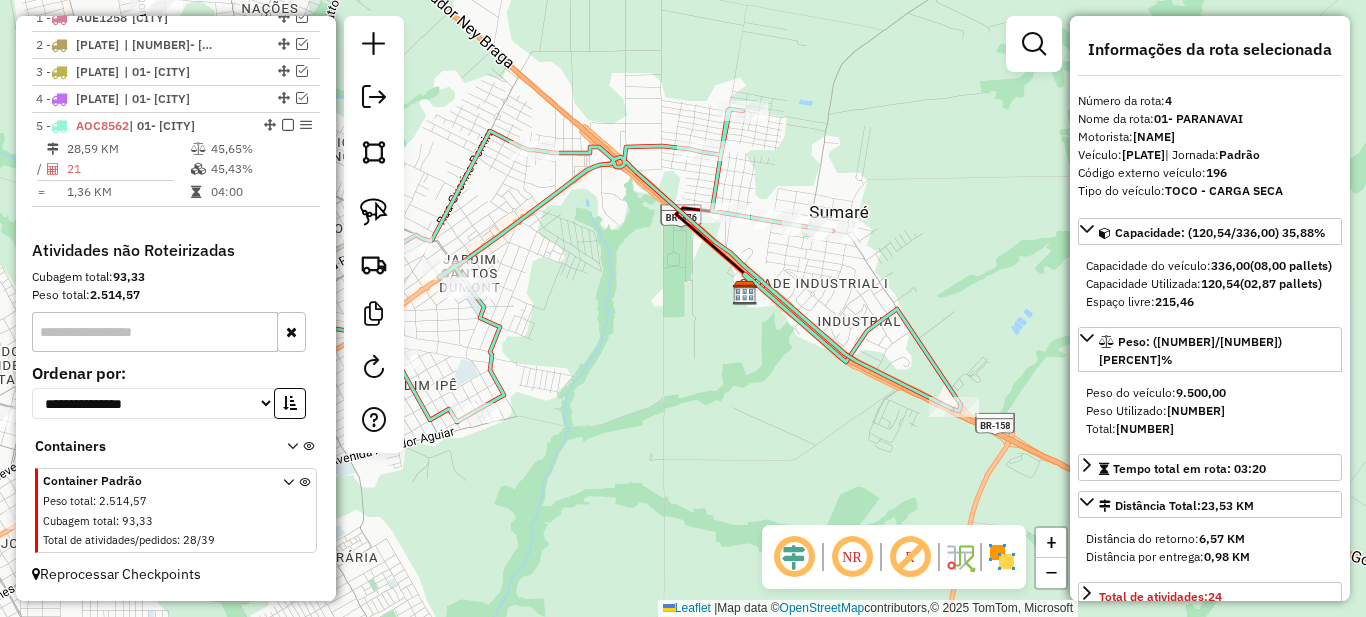 drag, startPoint x: 884, startPoint y: 277, endPoint x: 677, endPoint y: 343, distance: 217.26712 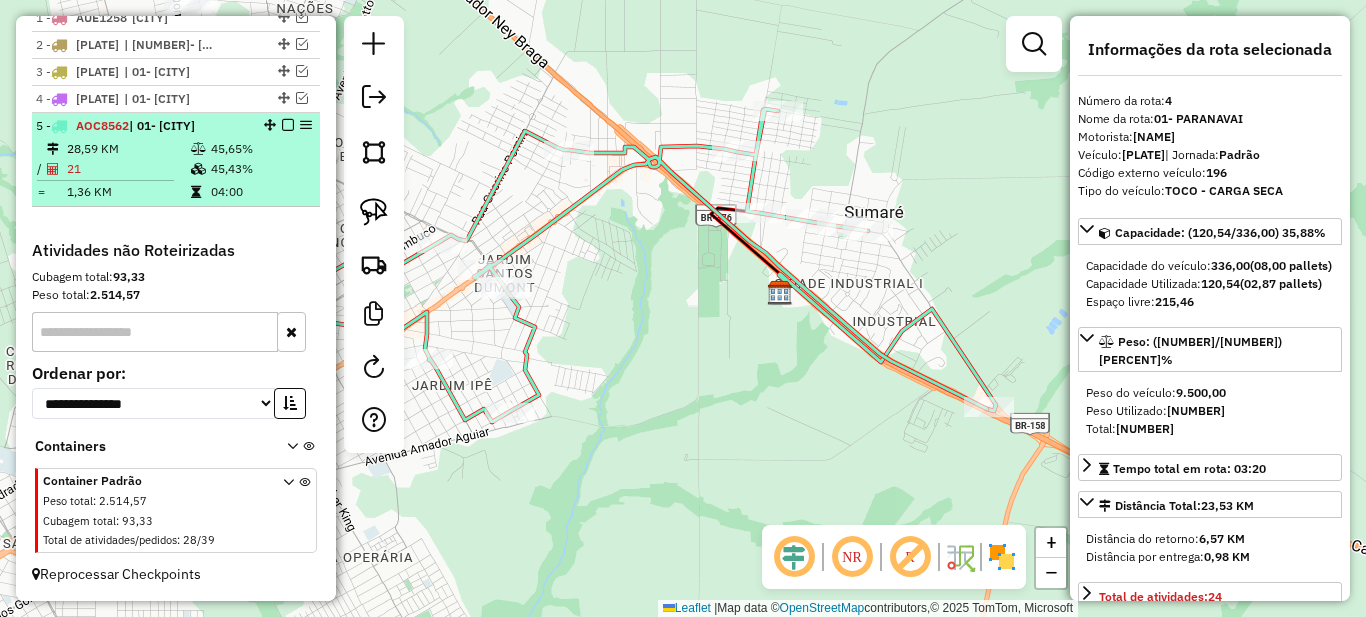click on "45,43%" at bounding box center (260, 169) 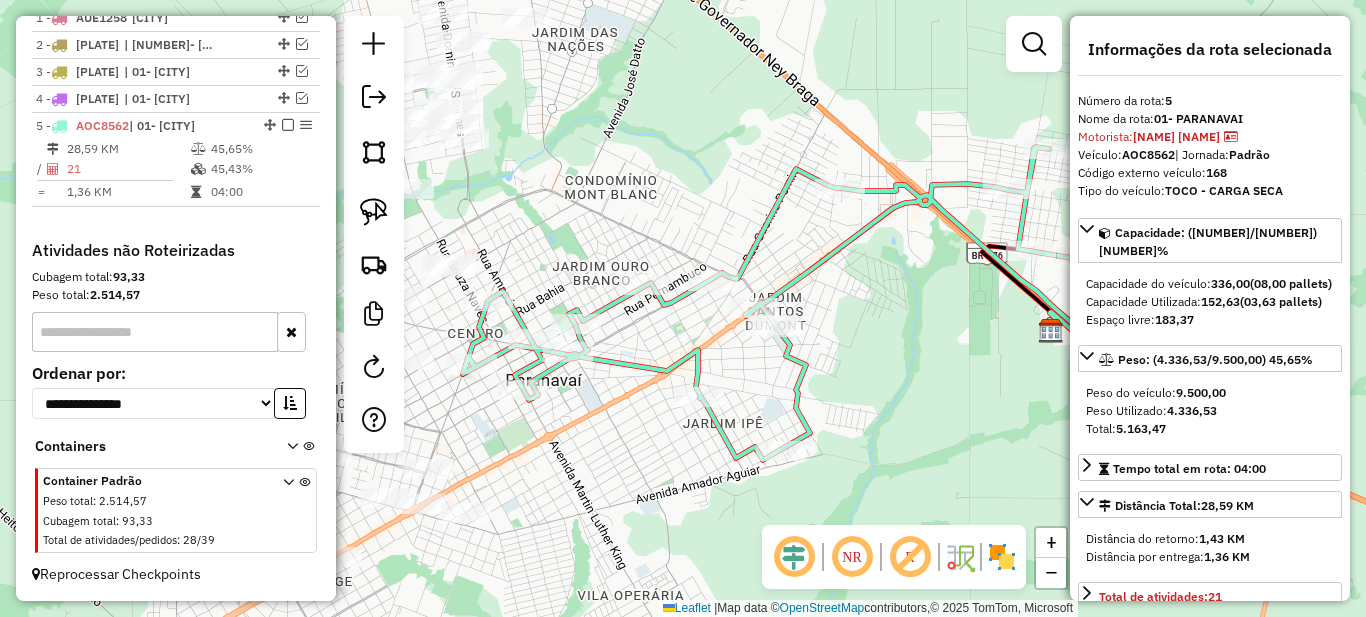 drag, startPoint x: 707, startPoint y: 364, endPoint x: 994, endPoint y: 357, distance: 287.08536 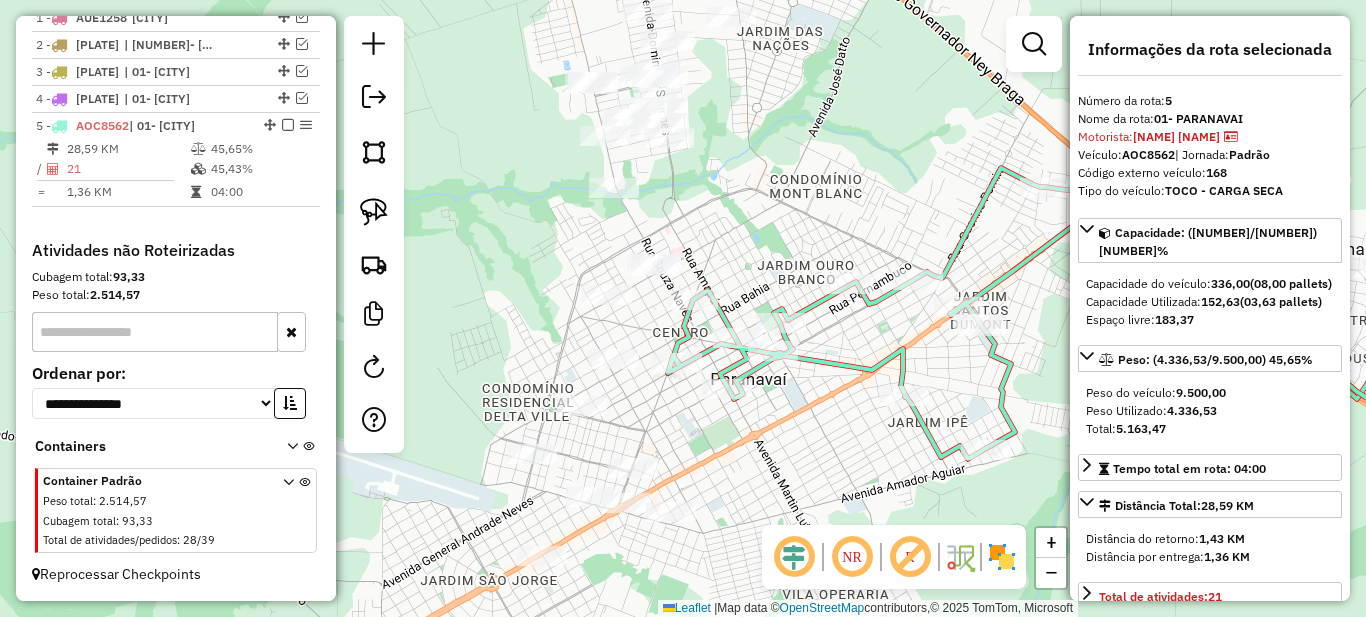 drag, startPoint x: 681, startPoint y: 426, endPoint x: 766, endPoint y: 426, distance: 85 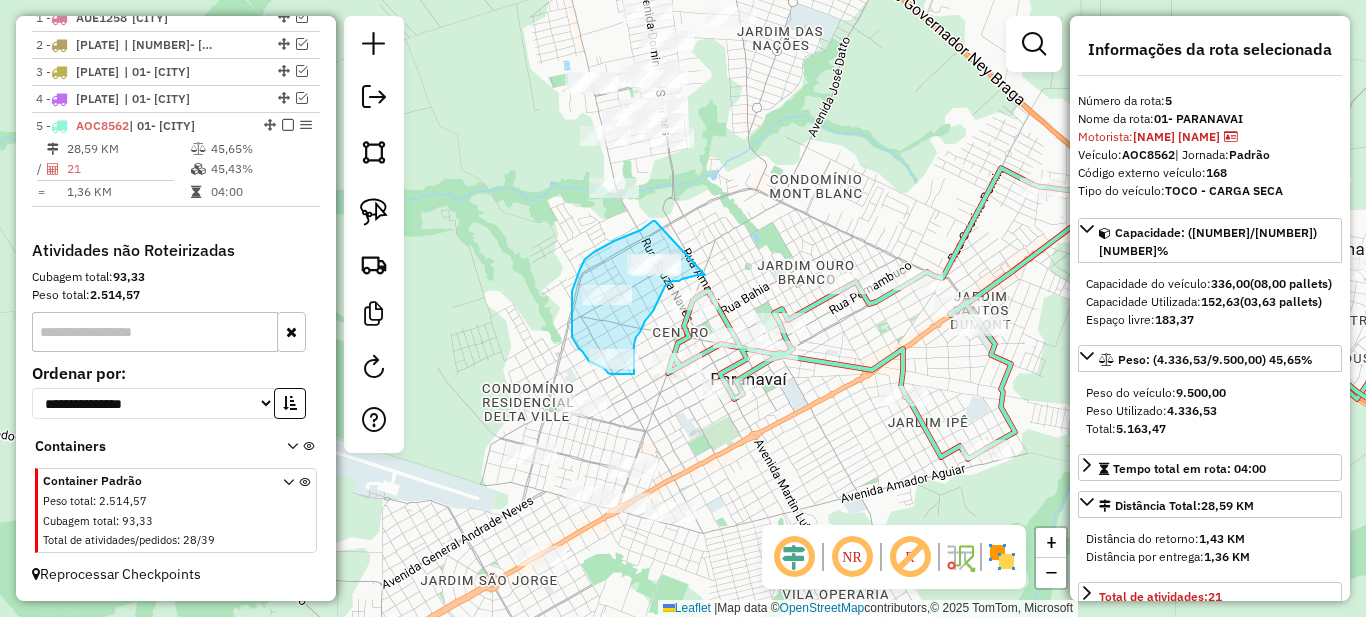 drag, startPoint x: 655, startPoint y: 221, endPoint x: 705, endPoint y: 275, distance: 73.593475 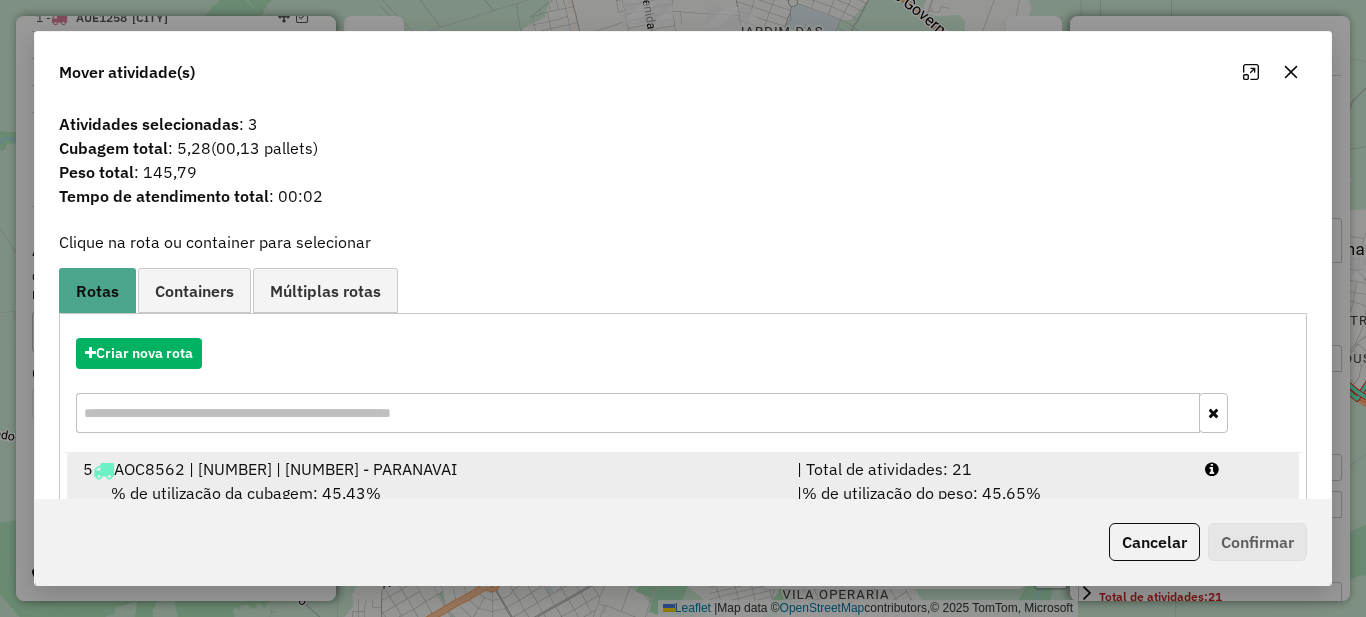 scroll, scrollTop: 70, scrollLeft: 0, axis: vertical 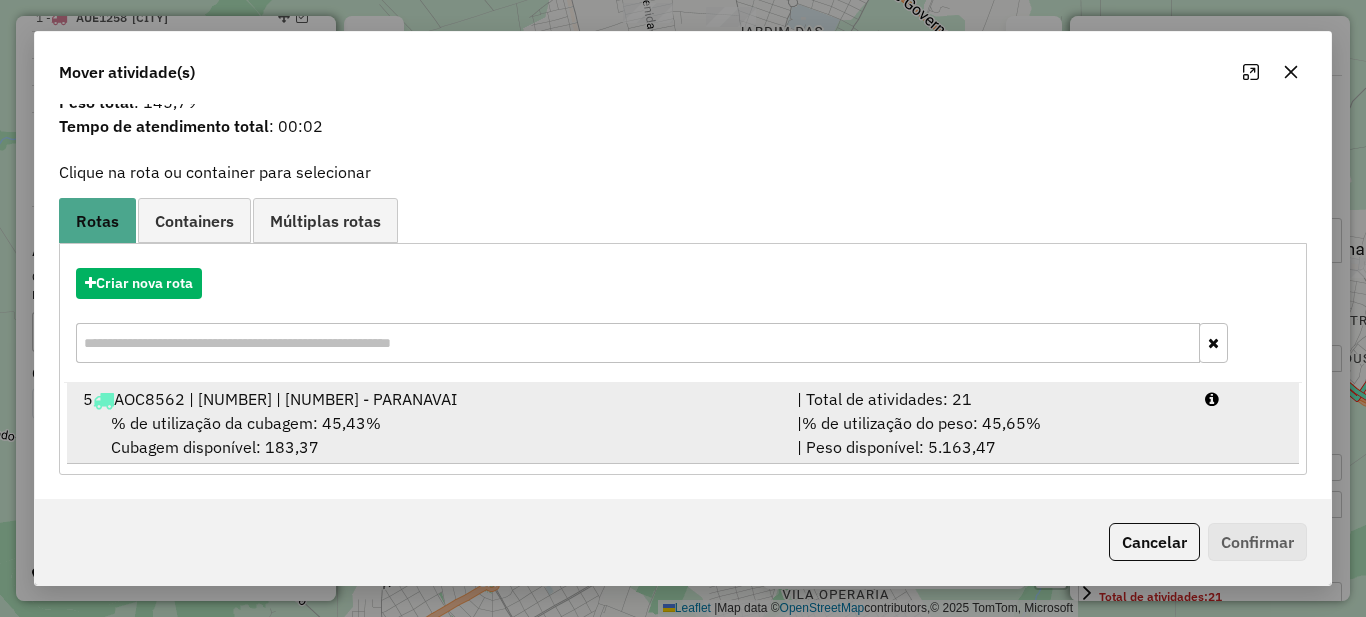 click on "% de utilização da cubagem: [NUMBER]%  Cubagem disponível: [NUMBER],00" at bounding box center (428, 435) 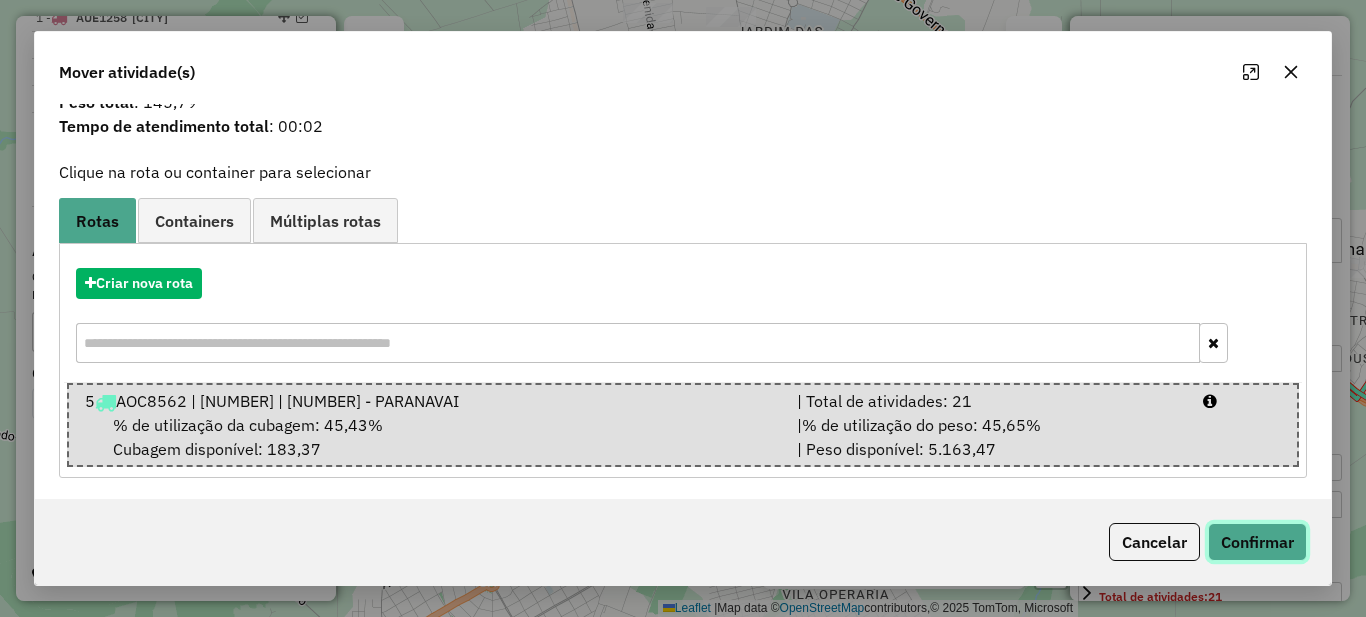 click on "Confirmar" 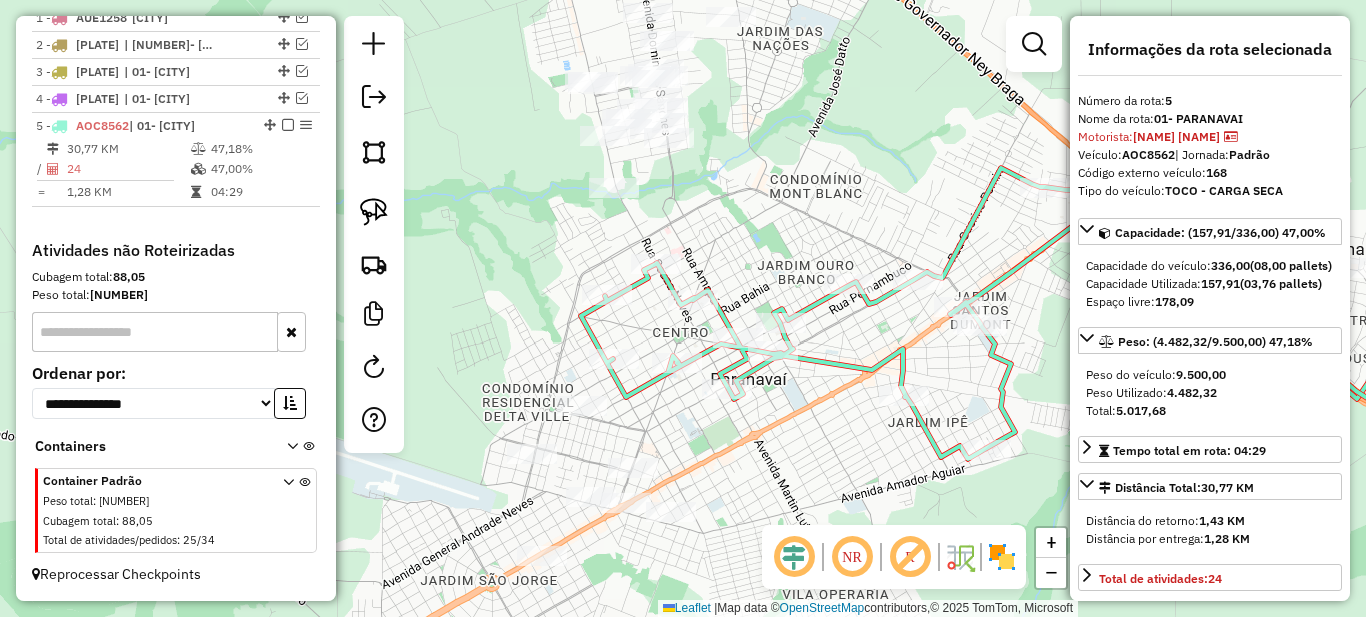 scroll, scrollTop: 0, scrollLeft: 0, axis: both 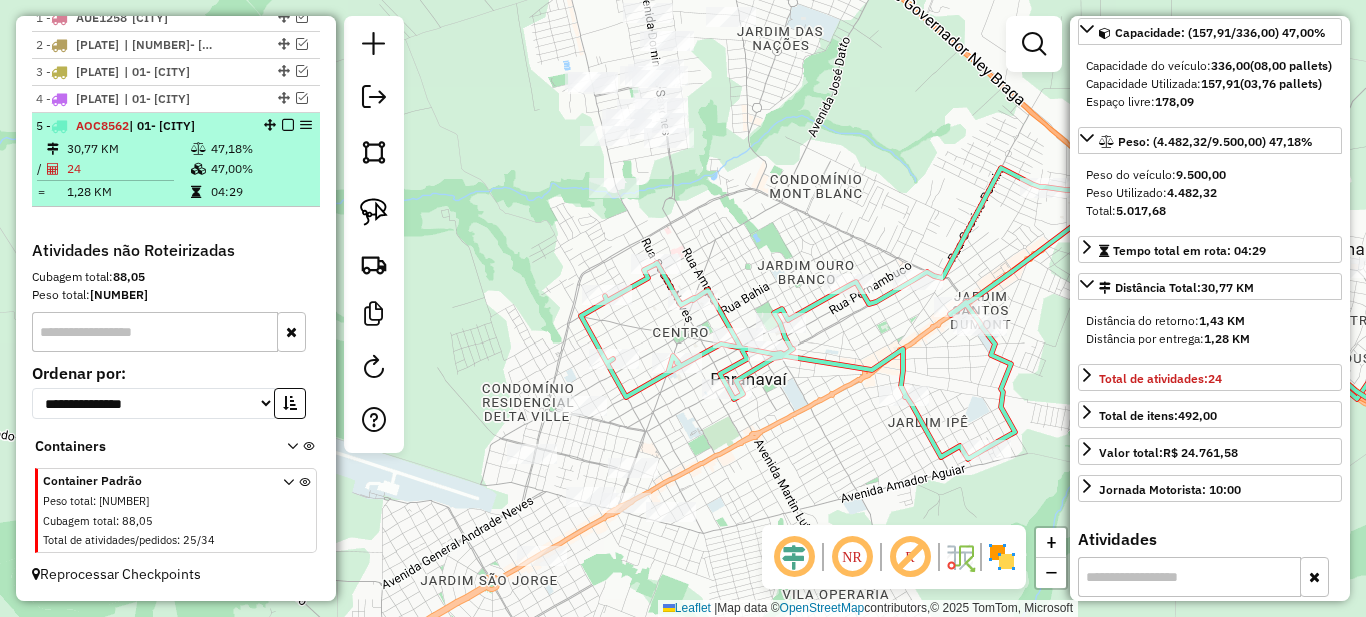 click on "47,00%" at bounding box center (260, 169) 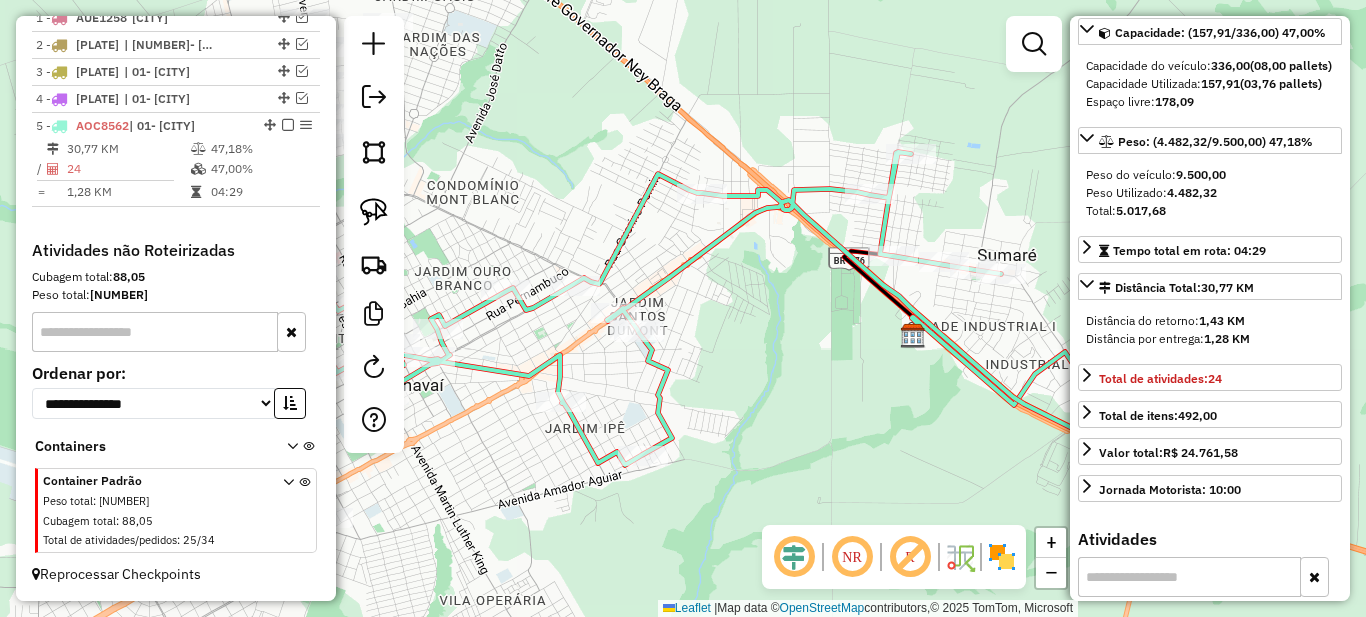 drag, startPoint x: 996, startPoint y: 327, endPoint x: 892, endPoint y: 327, distance: 104 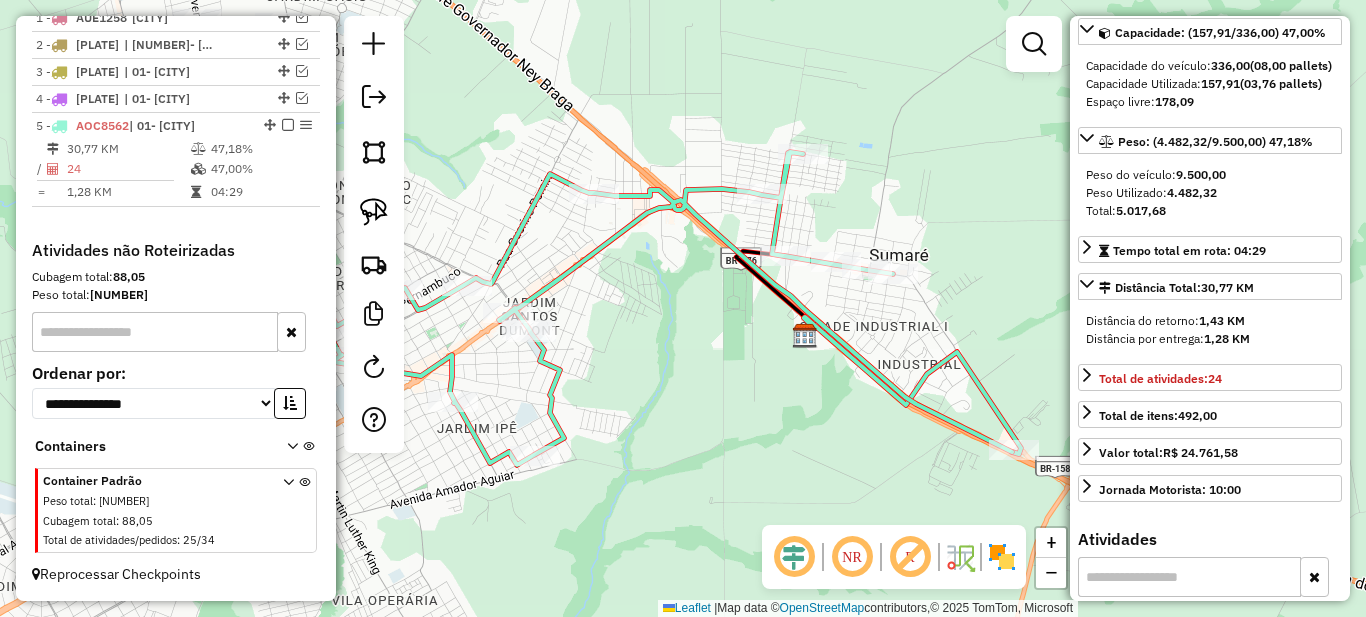 scroll, scrollTop: 700, scrollLeft: 0, axis: vertical 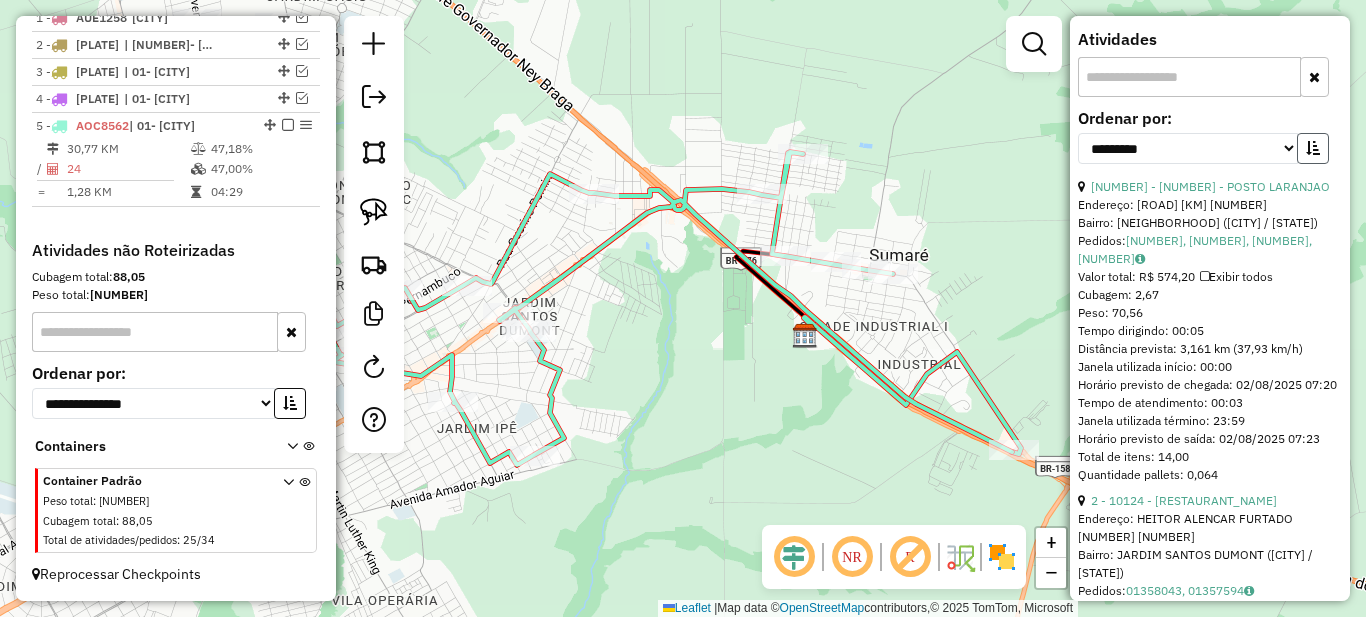 click at bounding box center (1313, 148) 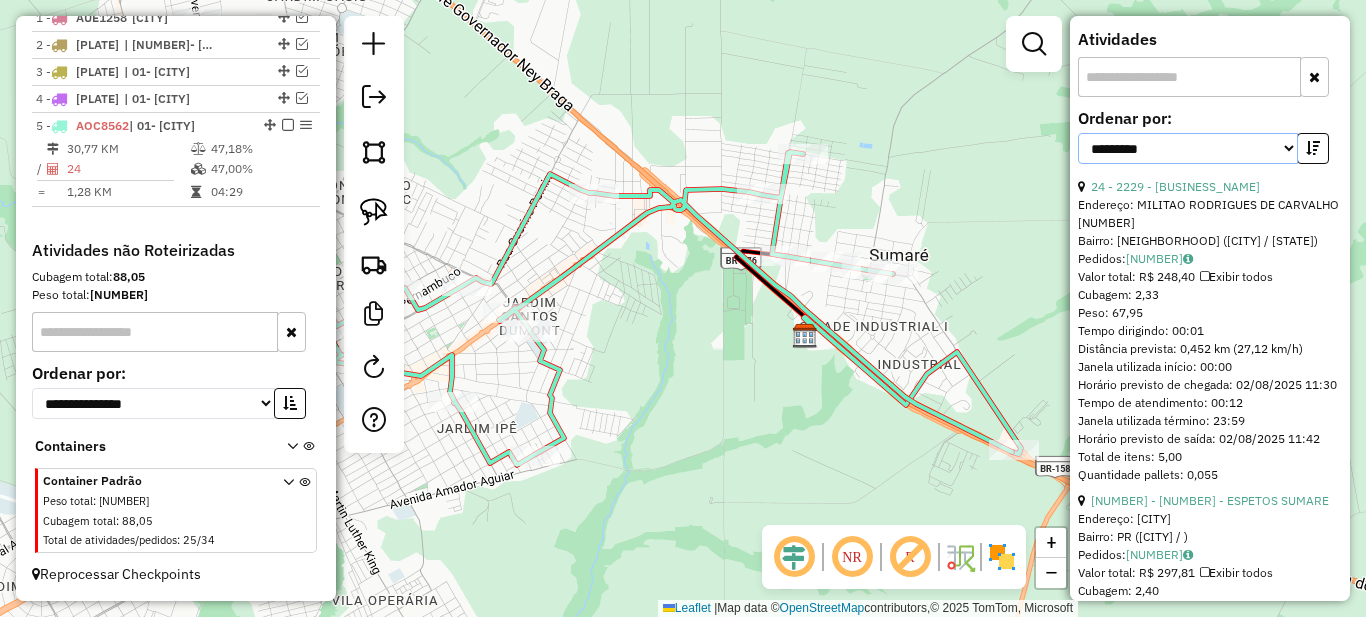 drag, startPoint x: 1274, startPoint y: 179, endPoint x: 1075, endPoint y: 186, distance: 199.12308 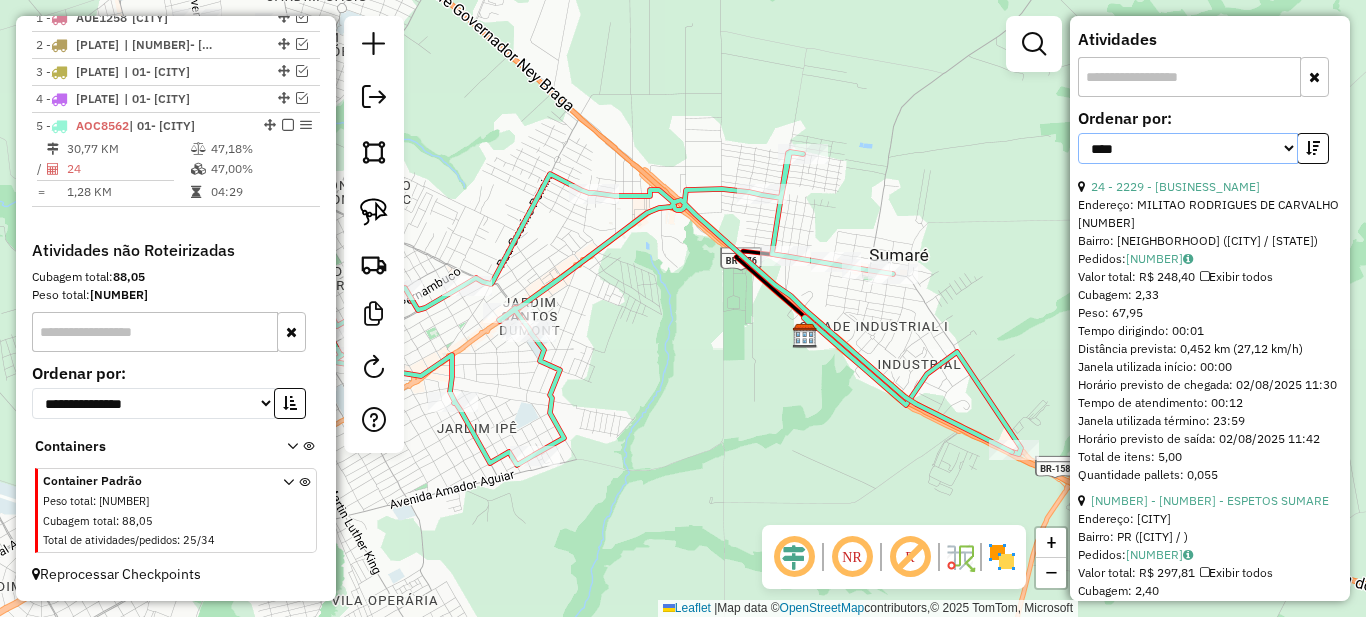 click on "**********" at bounding box center (1188, 148) 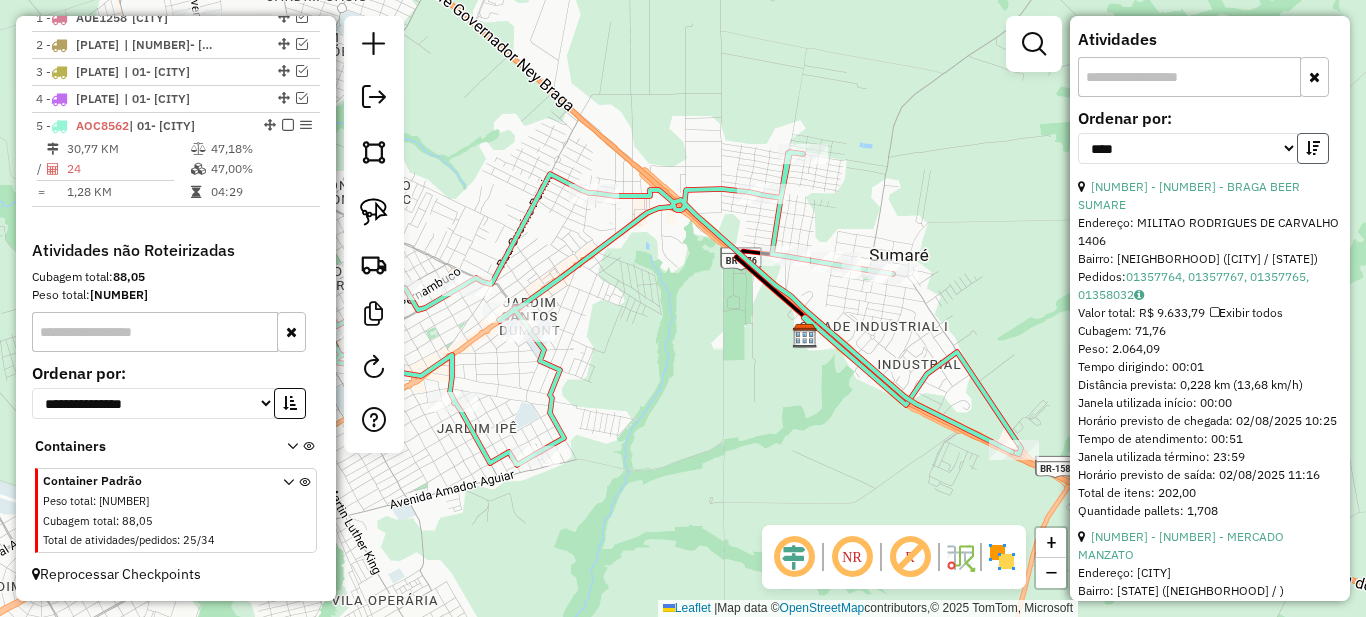 click at bounding box center (1313, 148) 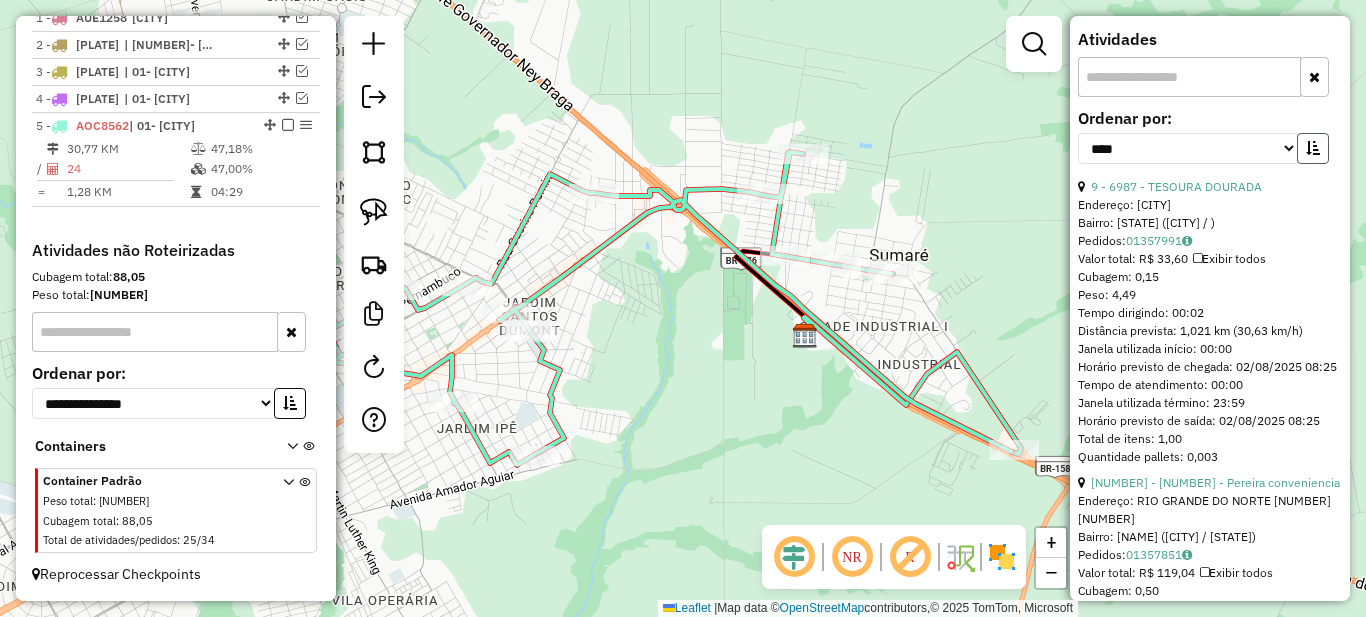 click at bounding box center (1313, 148) 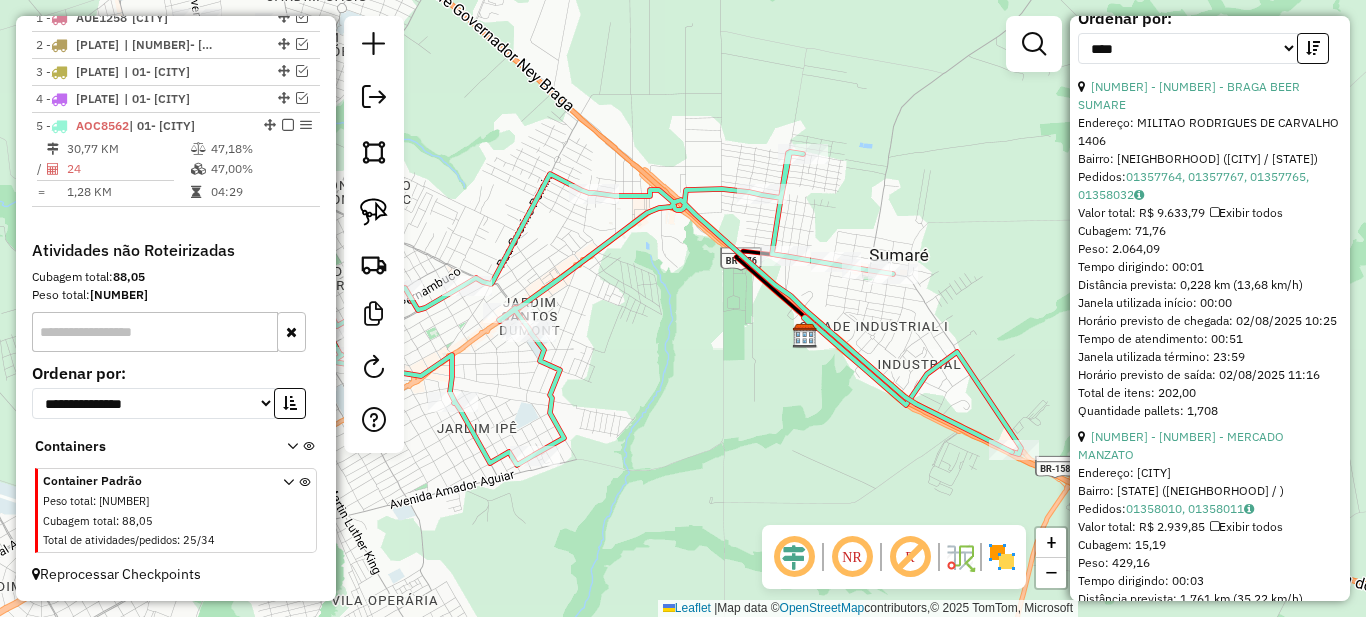 scroll, scrollTop: 900, scrollLeft: 0, axis: vertical 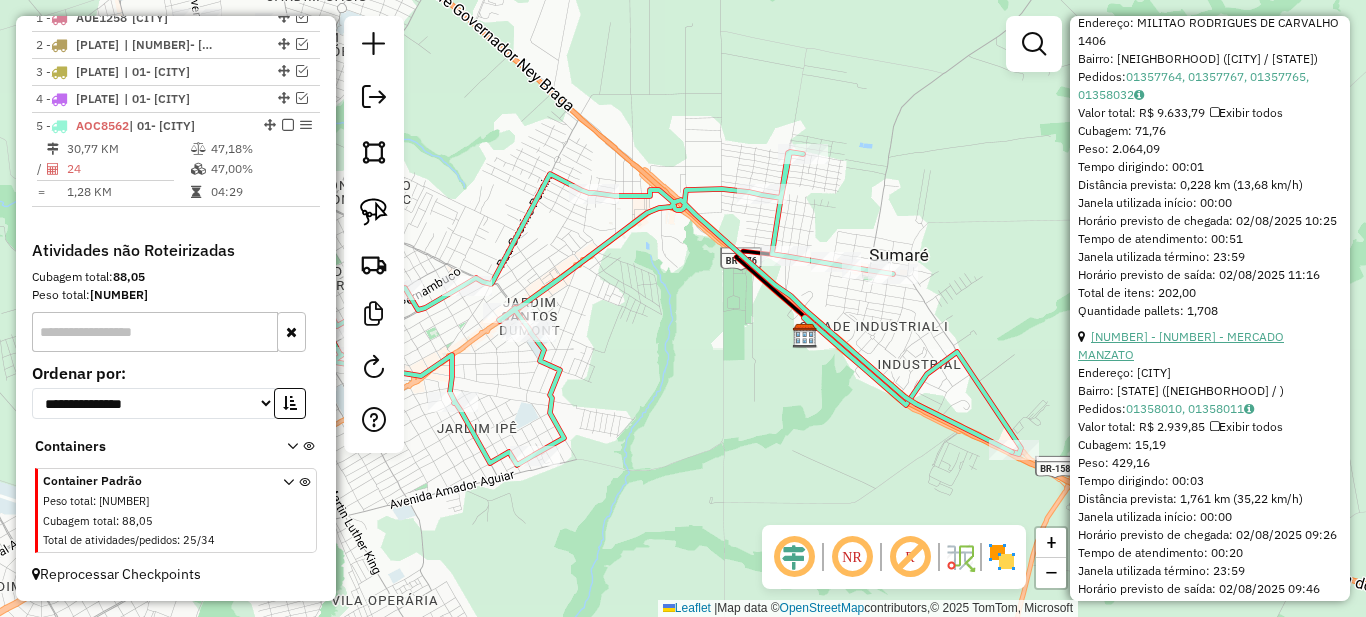 click on "[NUMBER] - [NUMBER] - MERCADO MANZATO" at bounding box center (1181, 345) 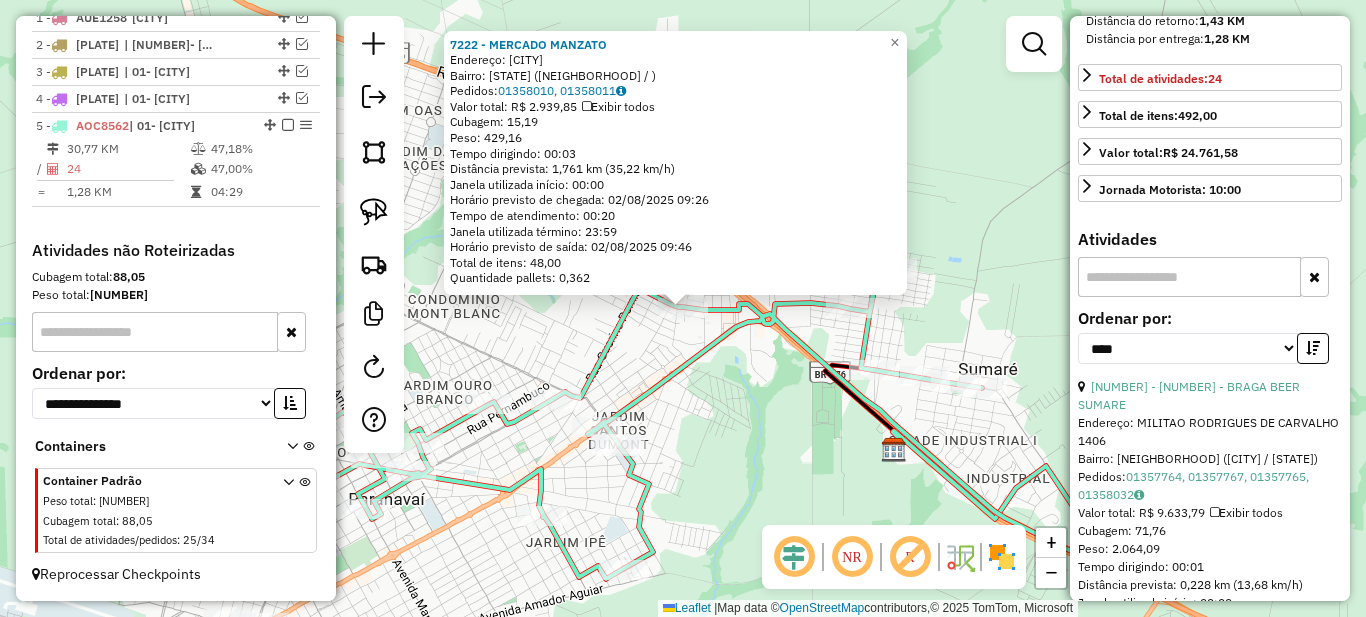 scroll, scrollTop: 600, scrollLeft: 0, axis: vertical 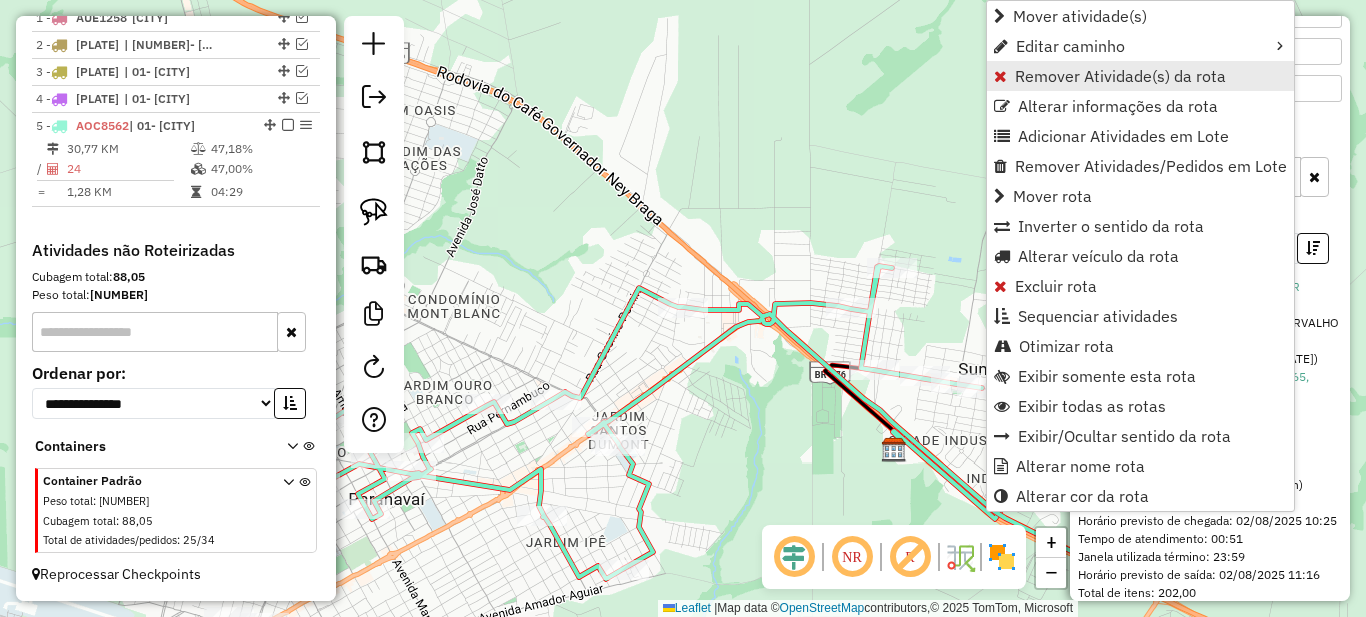 click on "Remover Atividade(s) da rota" at bounding box center [1120, 76] 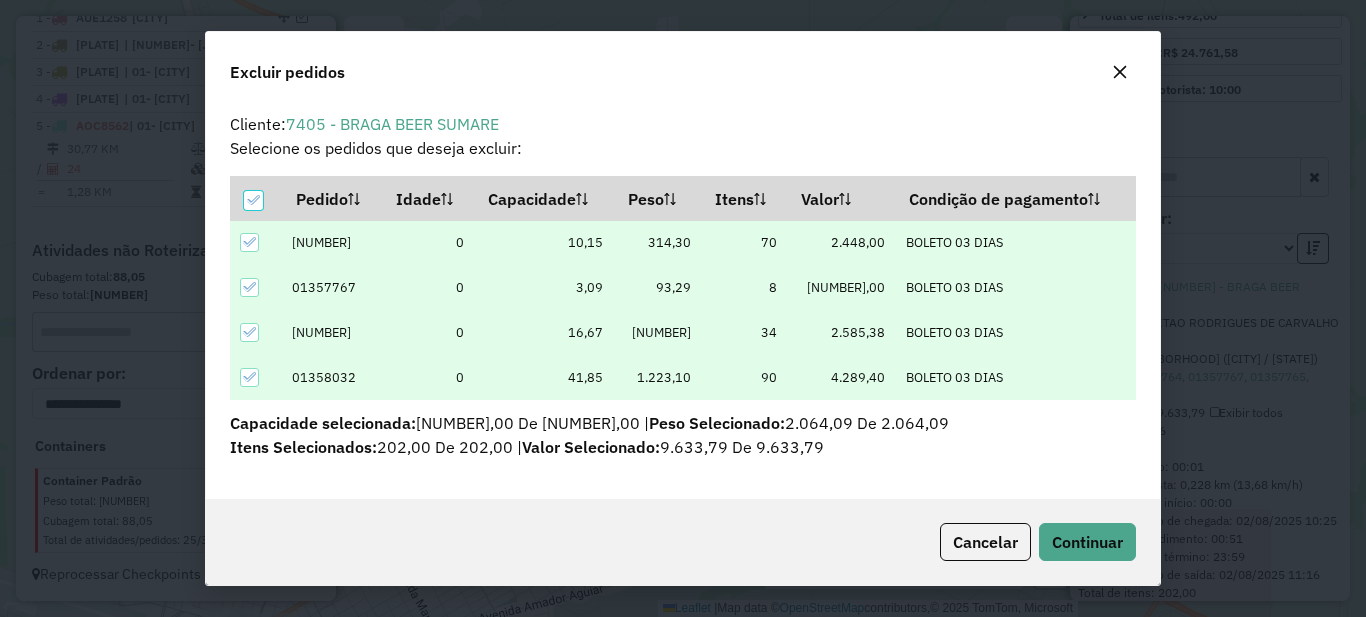scroll, scrollTop: 12, scrollLeft: 6, axis: both 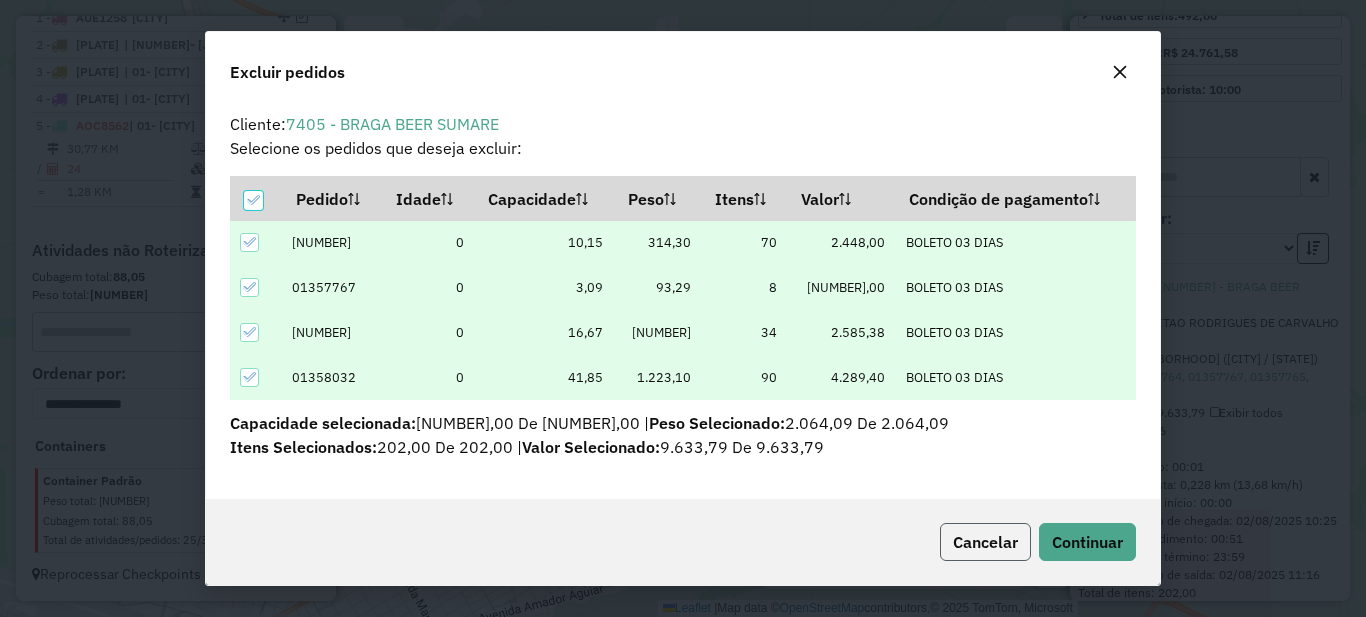 click on "Cancelar" 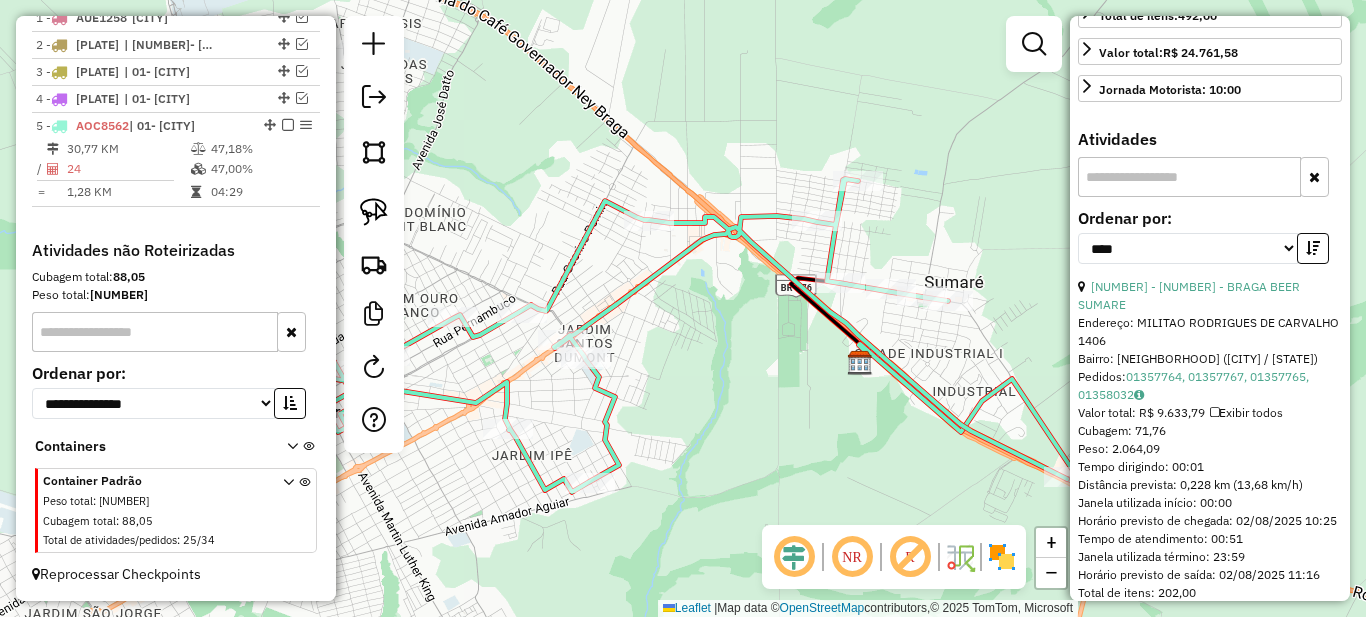 drag, startPoint x: 686, startPoint y: 435, endPoint x: 652, endPoint y: 349, distance: 92.47703 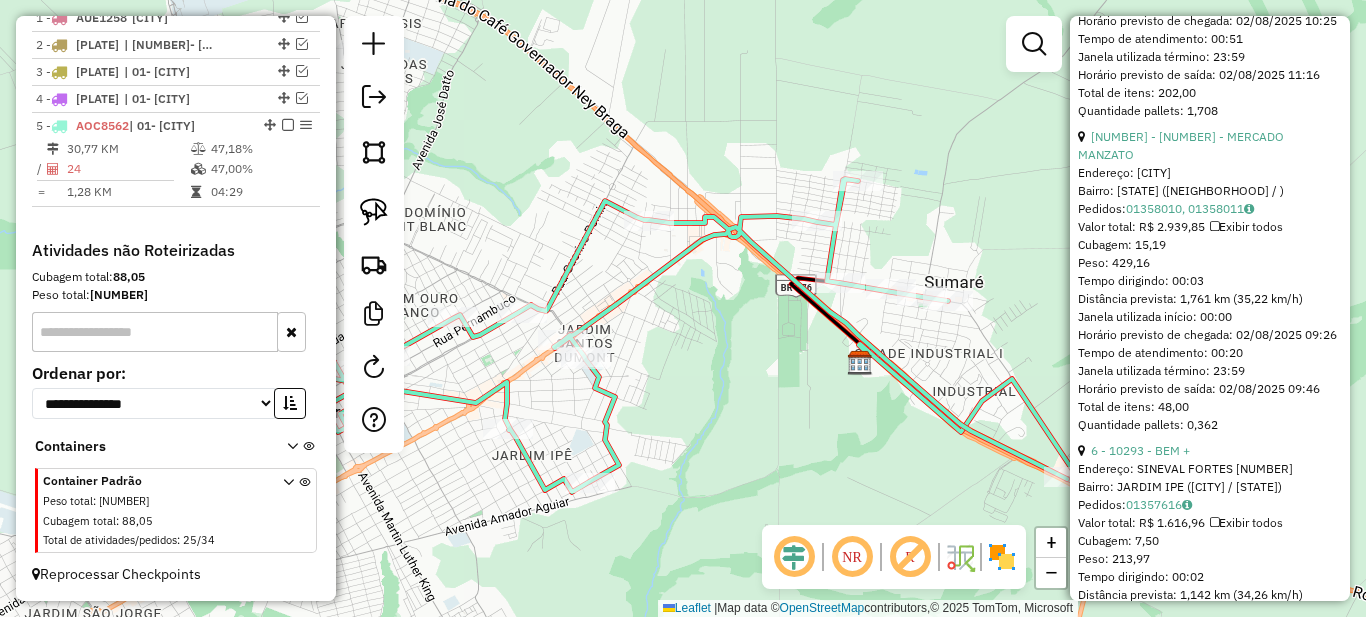 scroll, scrollTop: 1200, scrollLeft: 0, axis: vertical 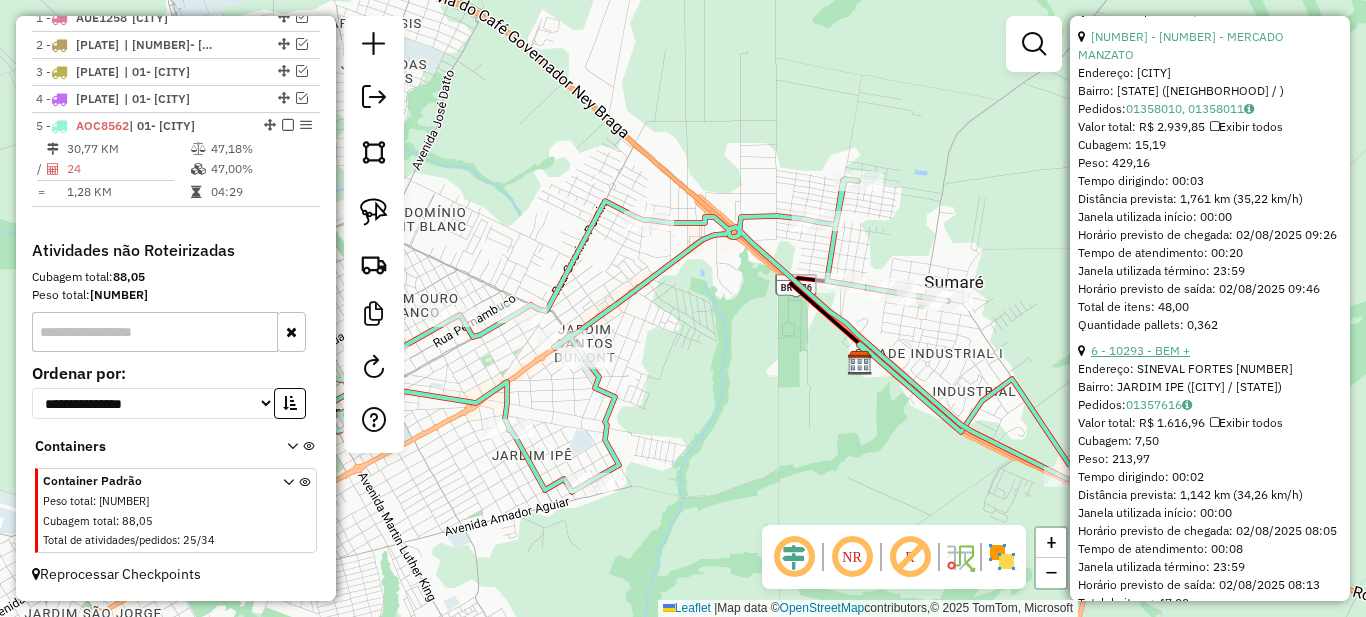 click on "6 - 10293 - BEM +" at bounding box center [1140, 350] 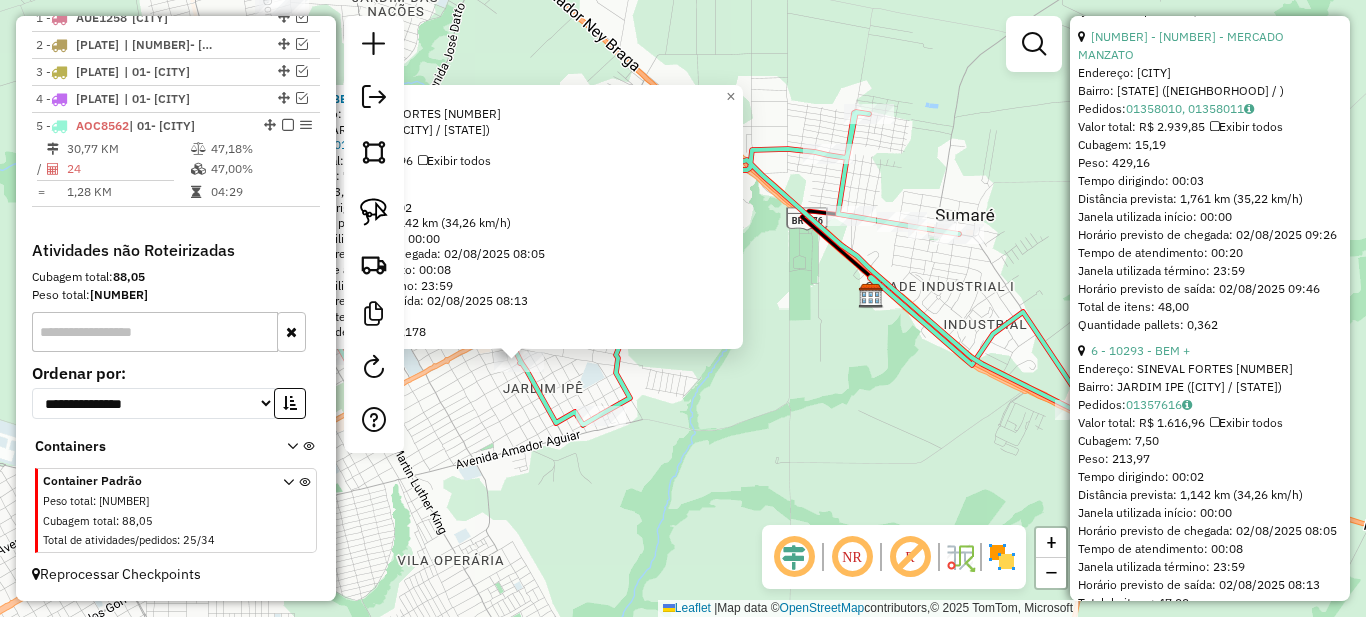 drag, startPoint x: 778, startPoint y: 381, endPoint x: 574, endPoint y: 445, distance: 213.80365 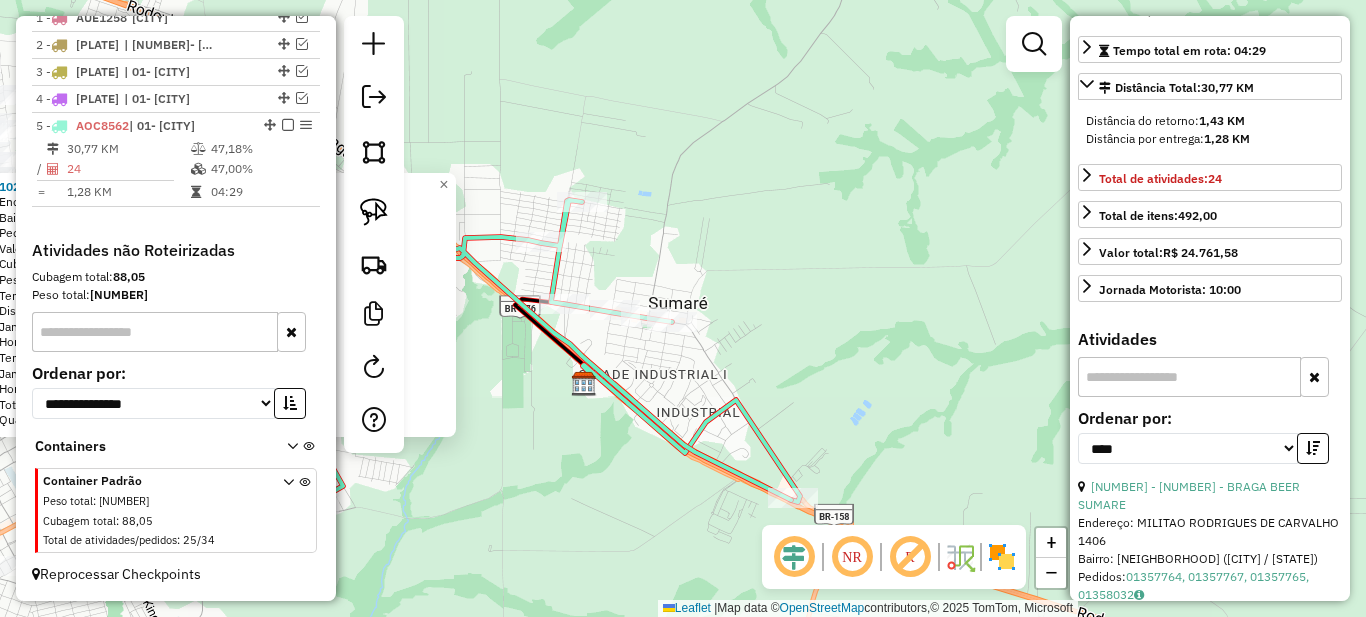 scroll, scrollTop: 0, scrollLeft: 0, axis: both 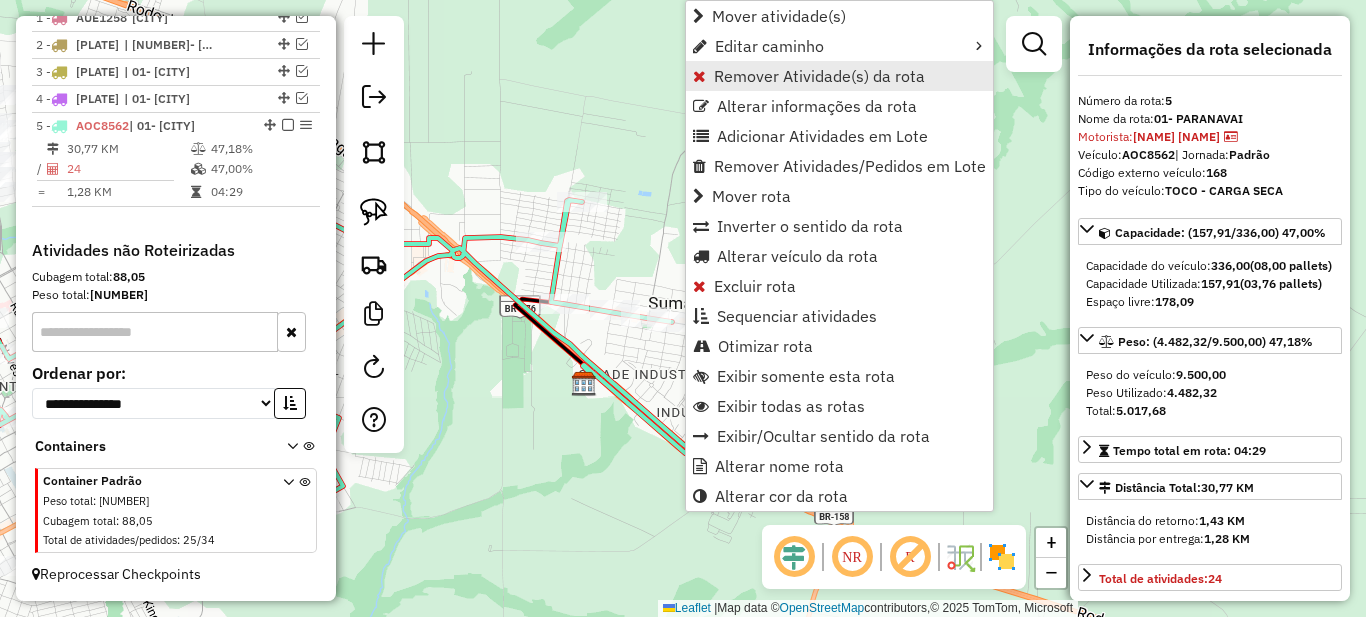 click on "Remover Atividade(s) da rota" at bounding box center (819, 76) 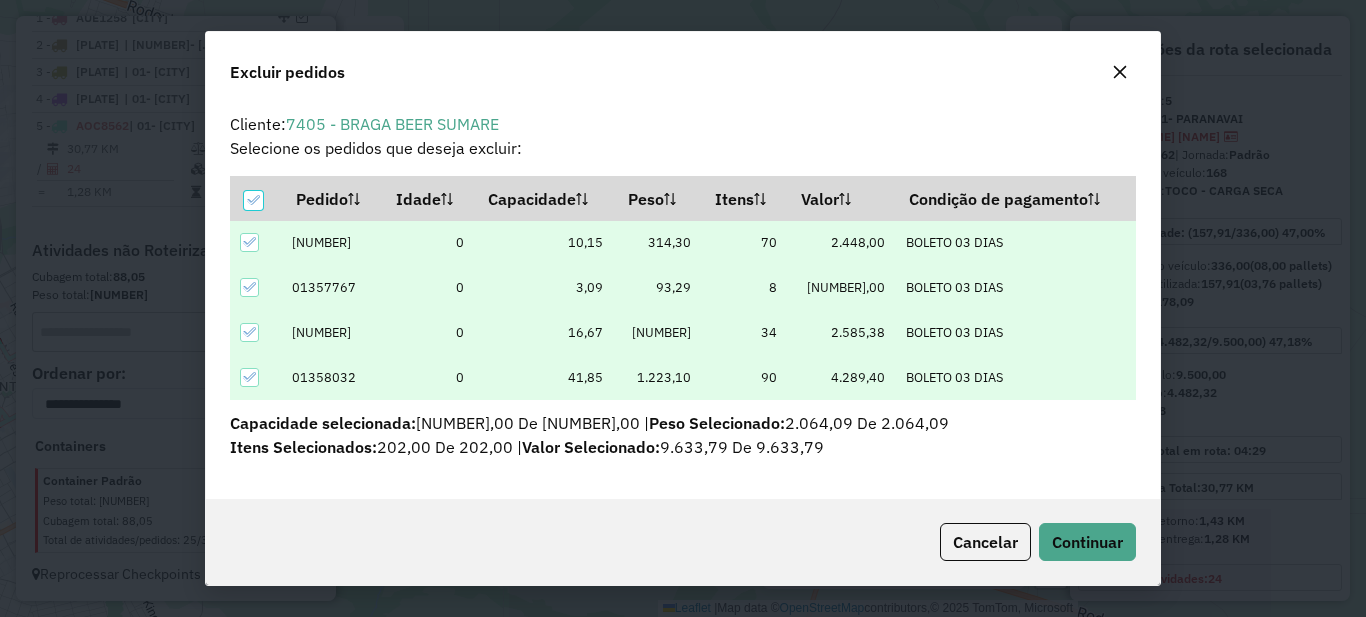 scroll, scrollTop: 12, scrollLeft: 6, axis: both 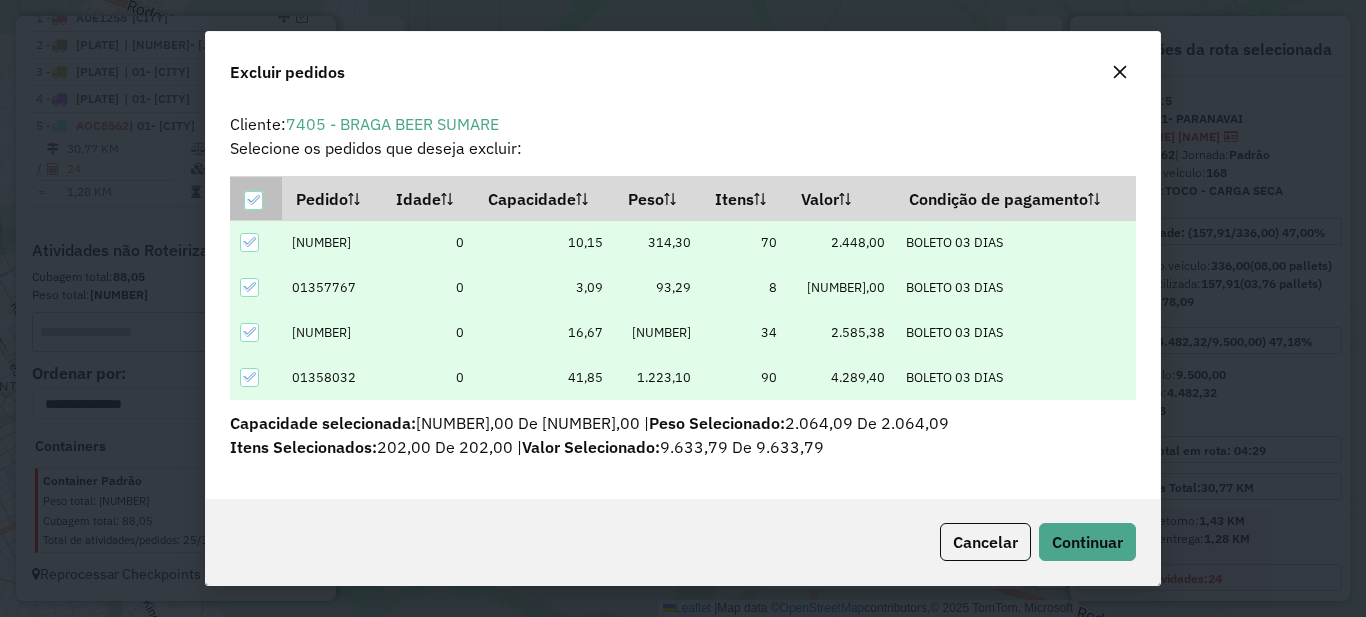 click 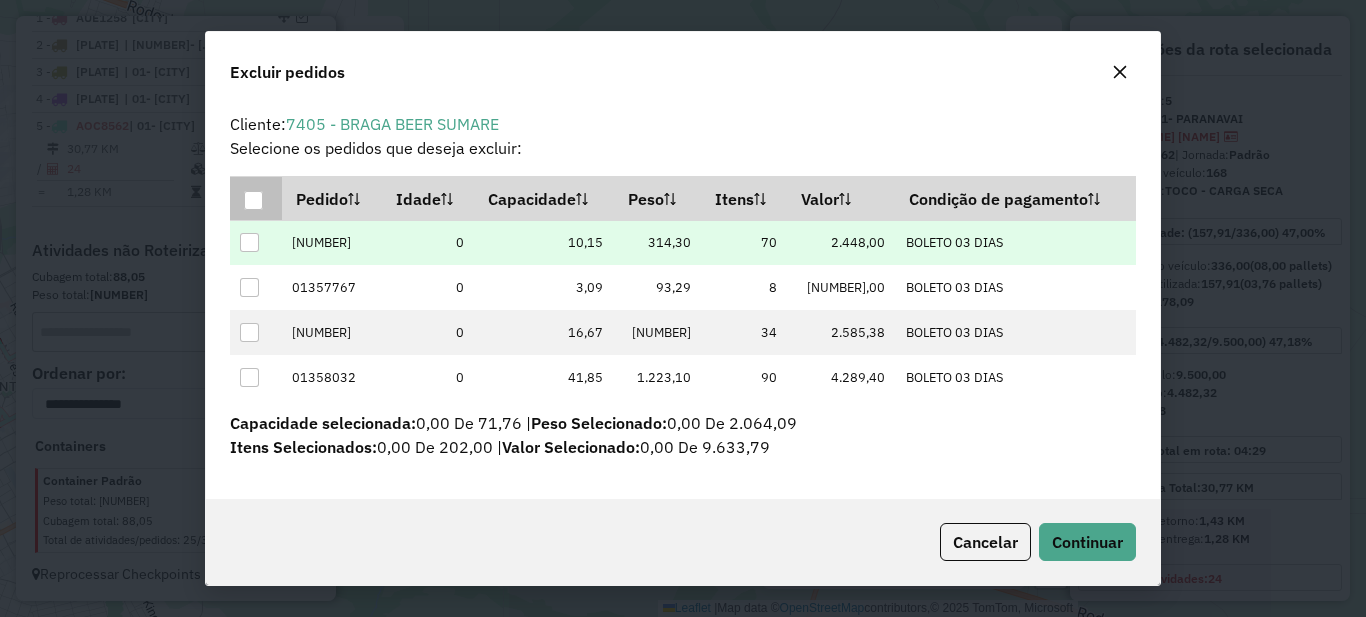 click at bounding box center [249, 242] 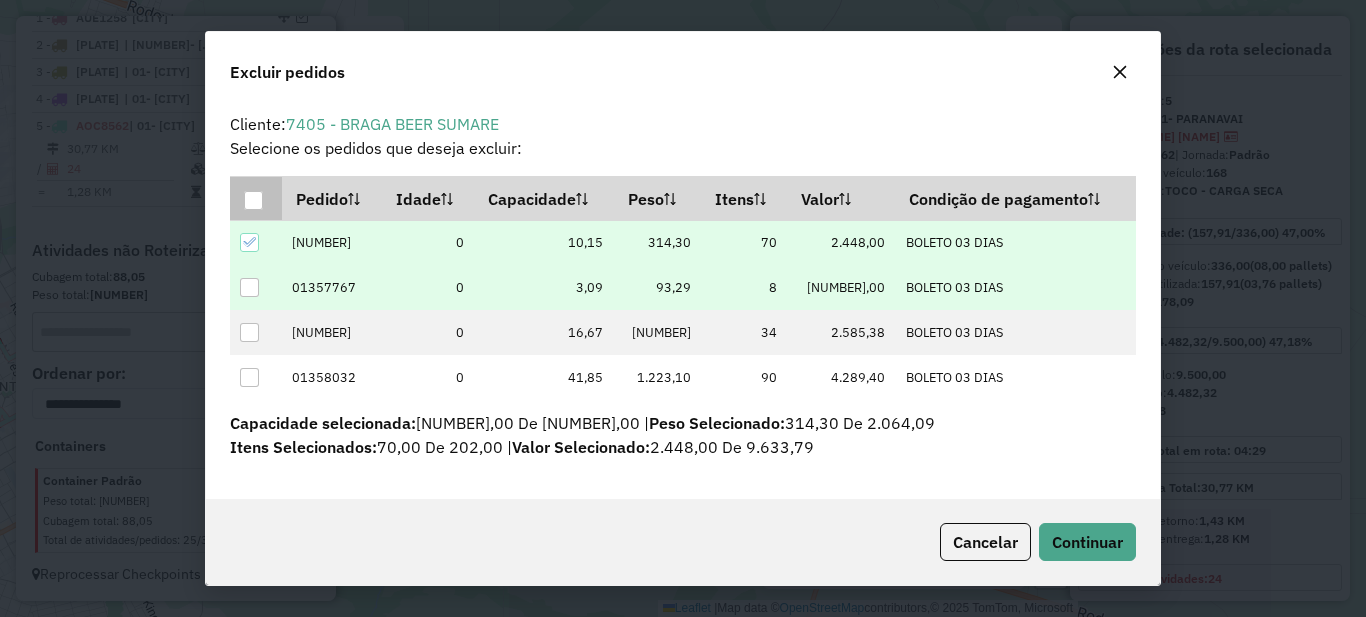 click at bounding box center [249, 287] 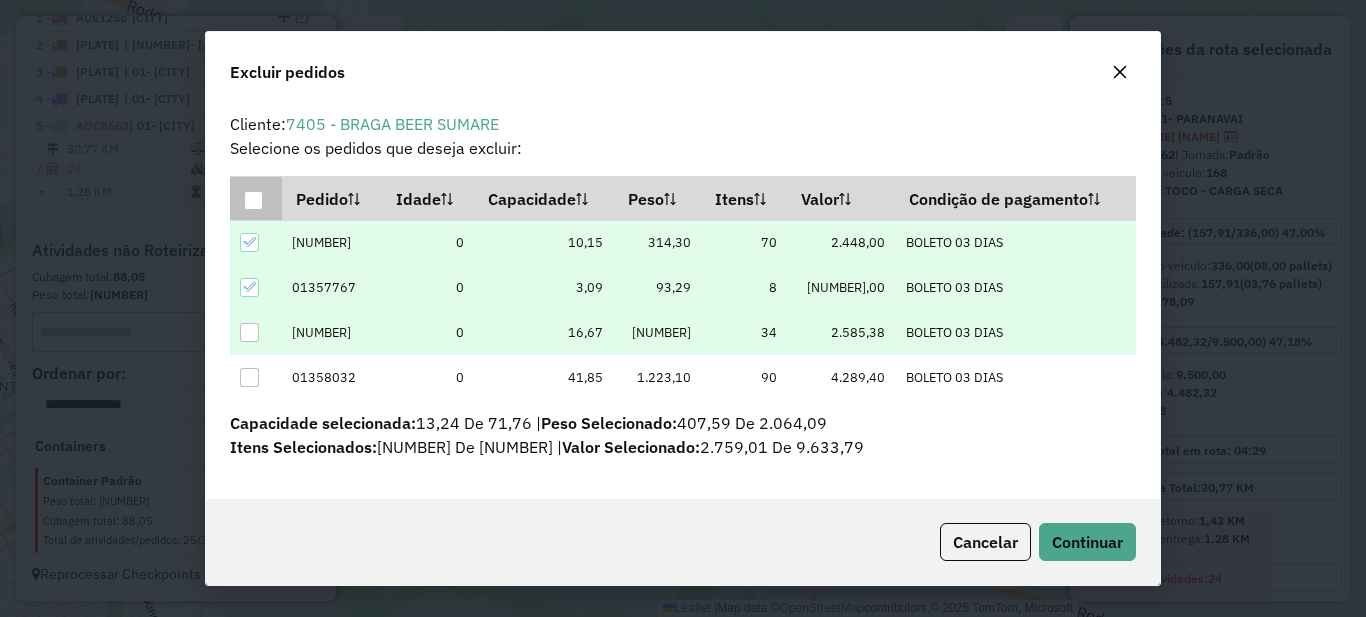 click at bounding box center [249, 332] 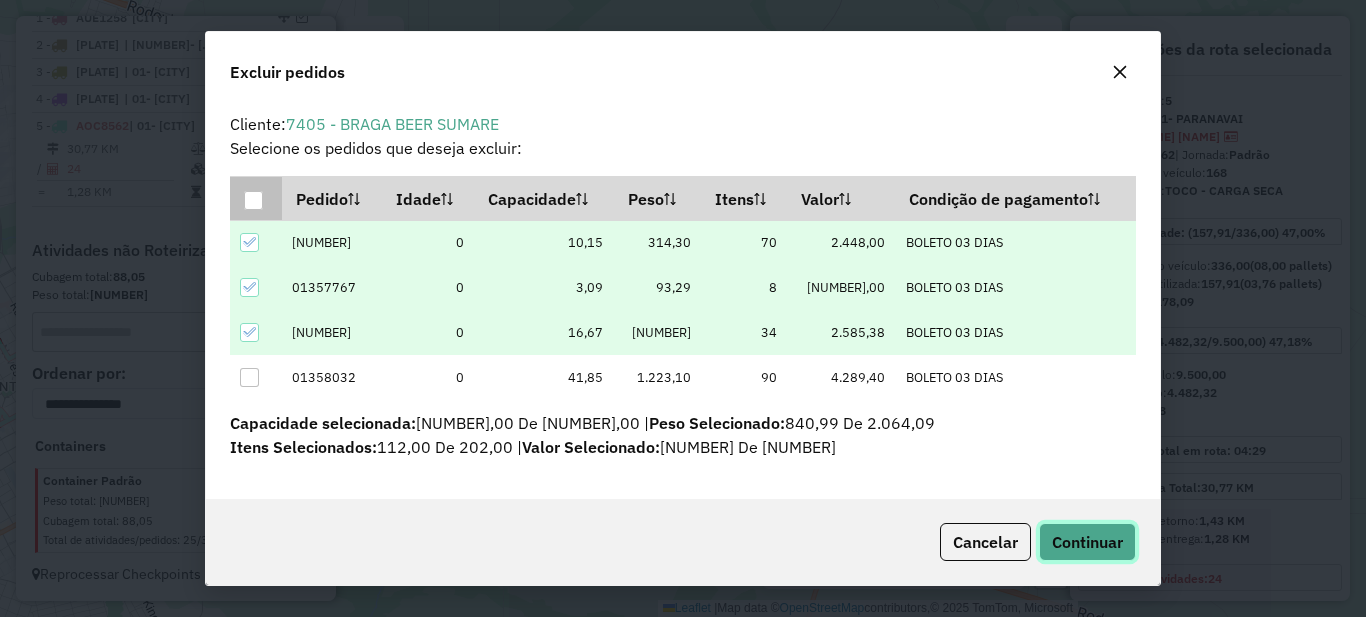 click on "Continuar" 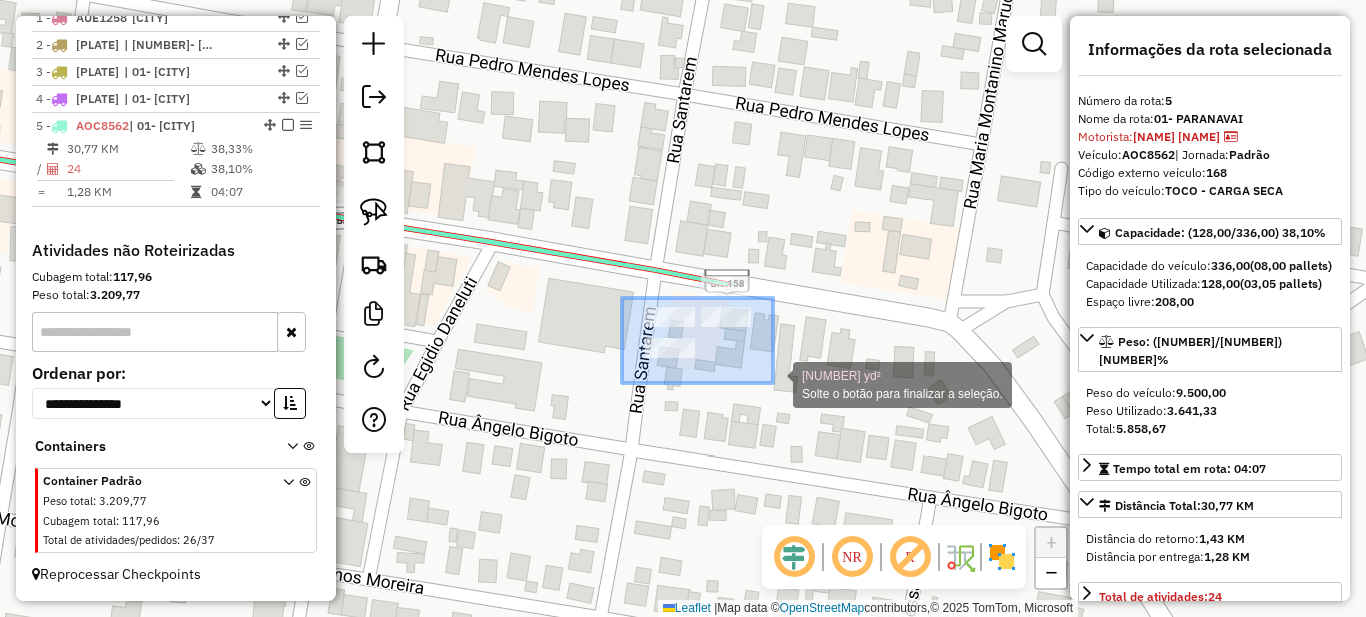 drag, startPoint x: 632, startPoint y: 316, endPoint x: 773, endPoint y: 383, distance: 156.10893 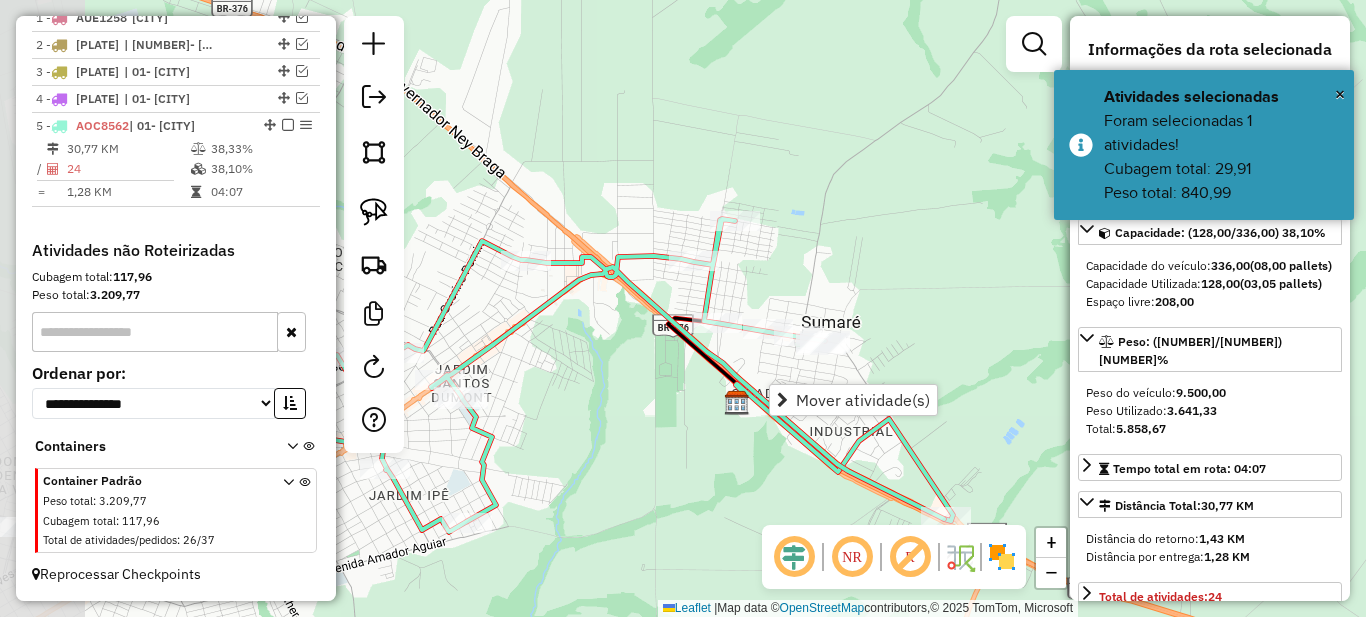 drag, startPoint x: 587, startPoint y: 391, endPoint x: 945, endPoint y: 387, distance: 358.02234 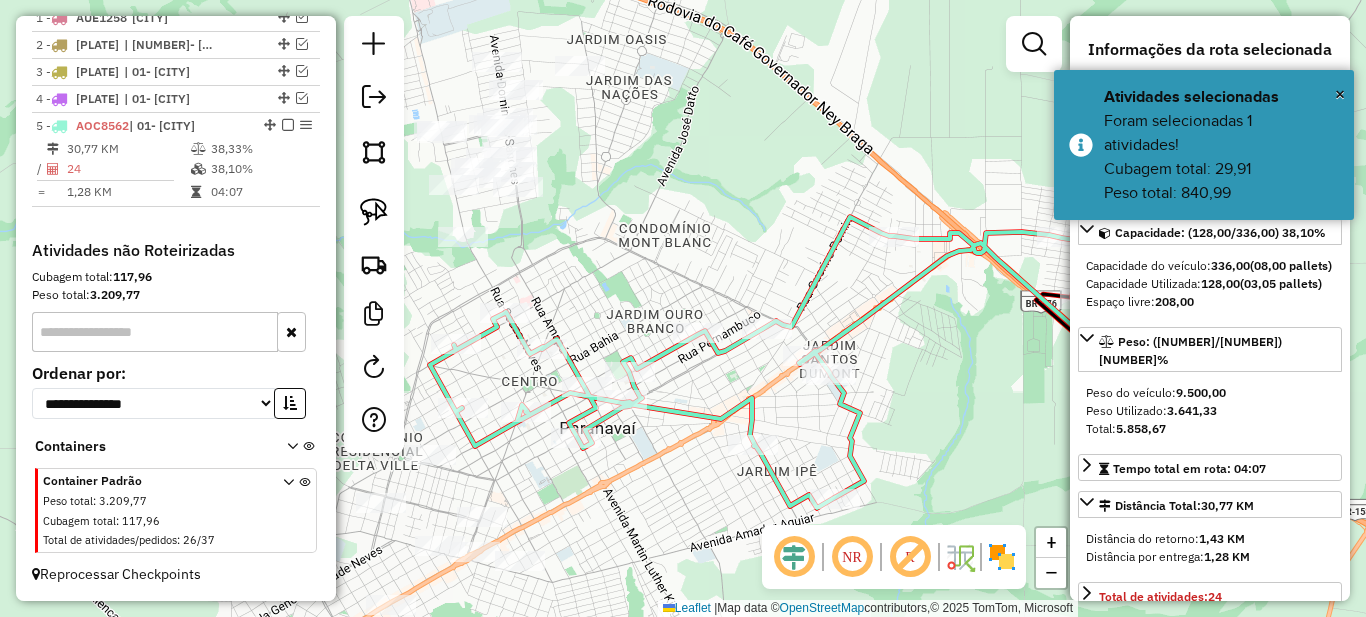 drag, startPoint x: 771, startPoint y: 431, endPoint x: 1075, endPoint y: 400, distance: 305.5765 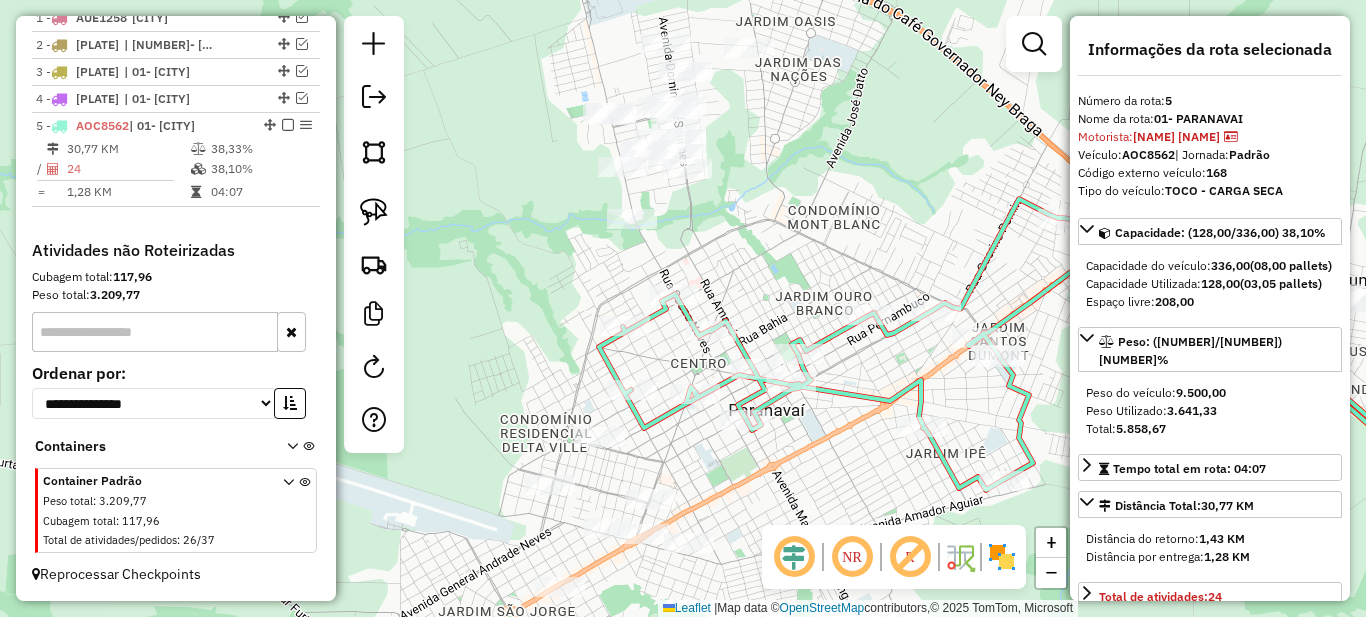 drag, startPoint x: 759, startPoint y: 464, endPoint x: 833, endPoint y: 456, distance: 74.431175 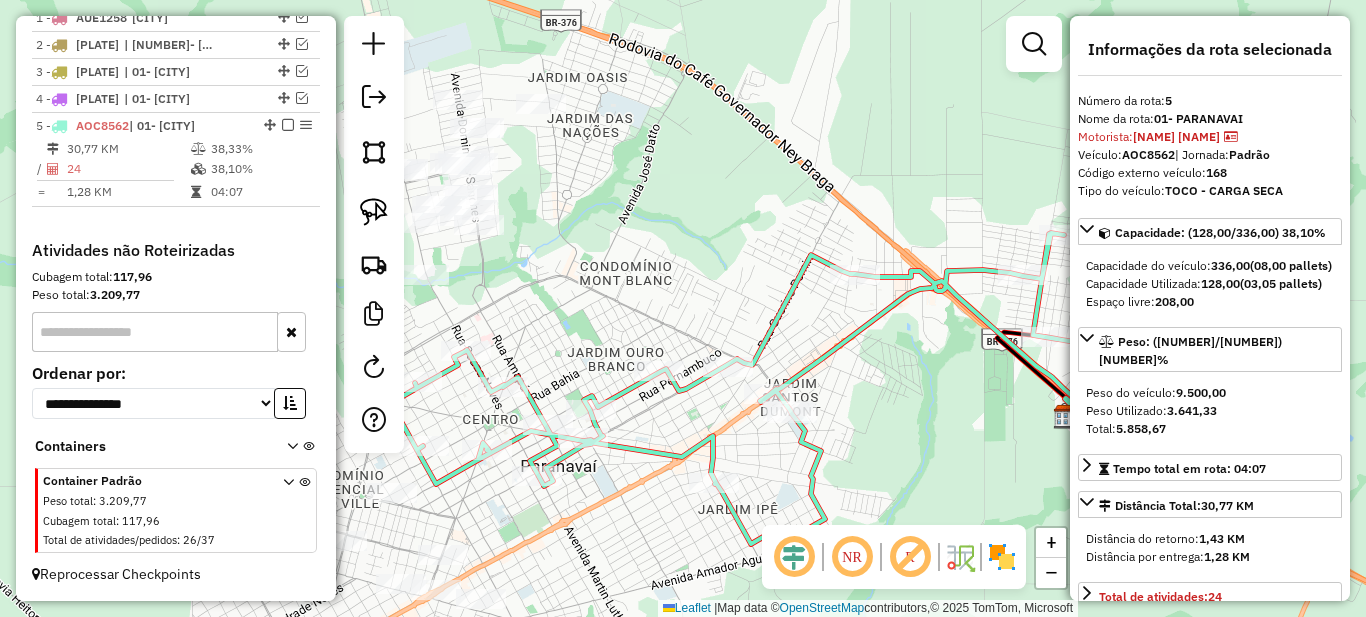 drag, startPoint x: 911, startPoint y: 363, endPoint x: 706, endPoint y: 418, distance: 212.24985 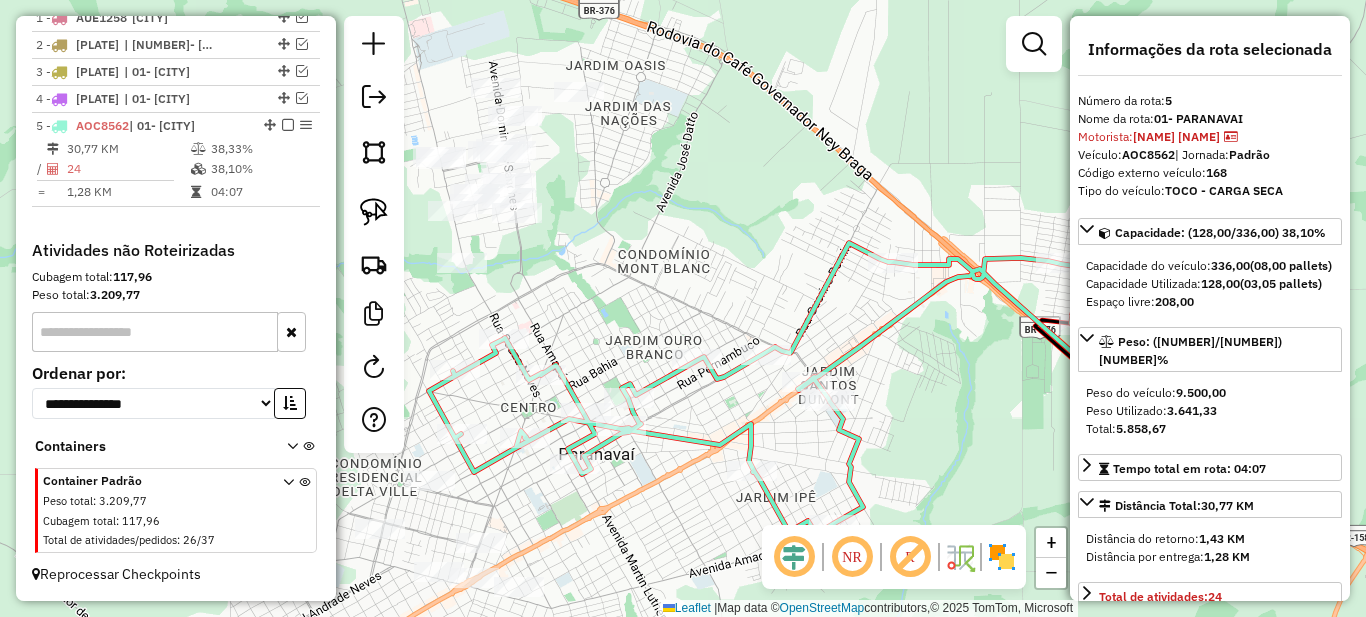 drag, startPoint x: 613, startPoint y: 490, endPoint x: 722, endPoint y: 467, distance: 111.40018 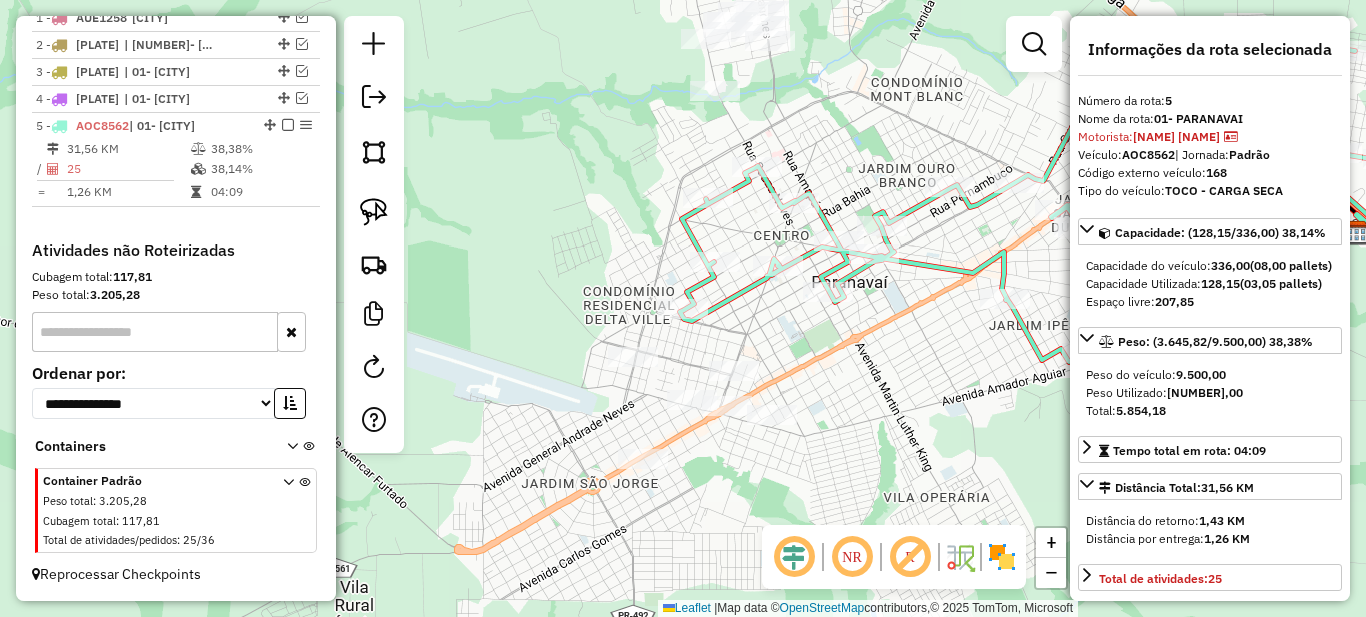 scroll, scrollTop: 700, scrollLeft: 0, axis: vertical 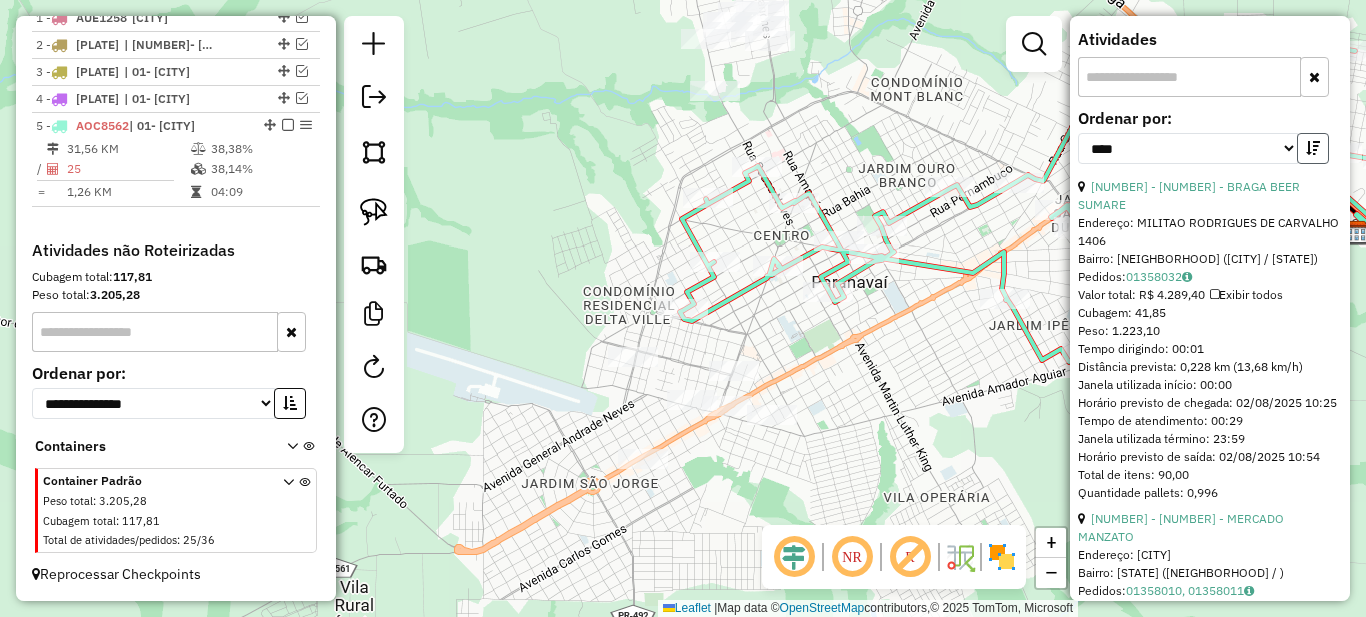 click at bounding box center (1313, 148) 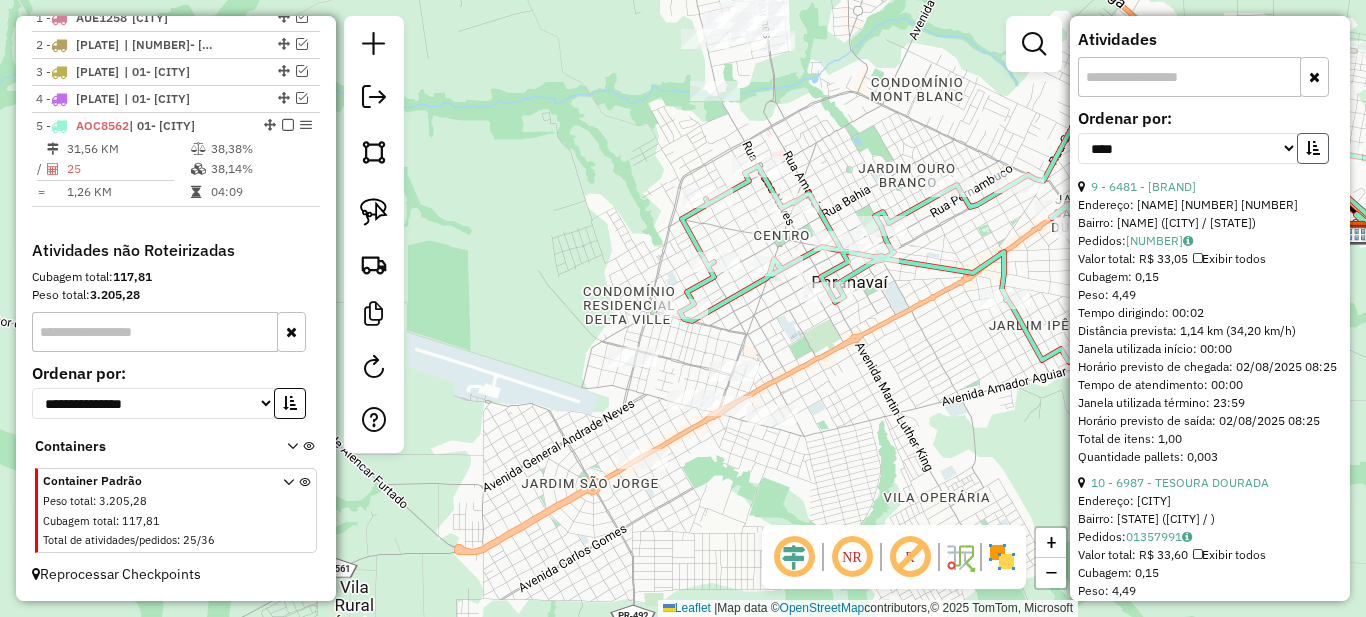 click at bounding box center (1313, 148) 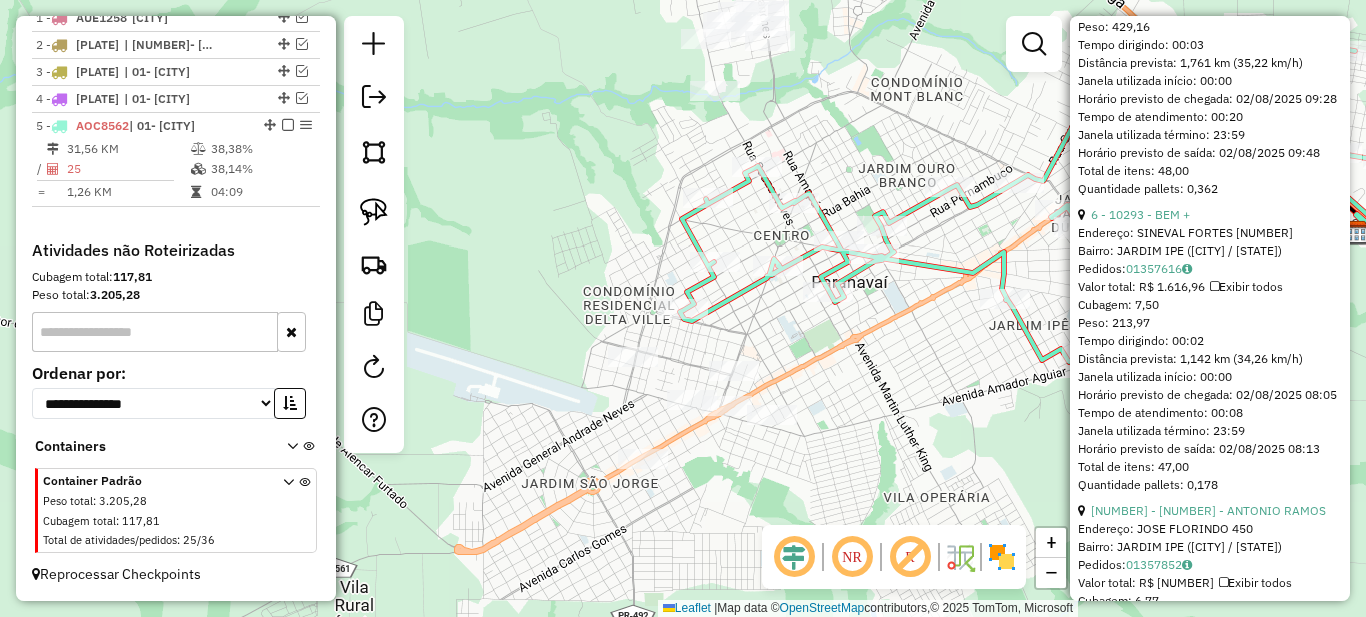 scroll, scrollTop: 1400, scrollLeft: 0, axis: vertical 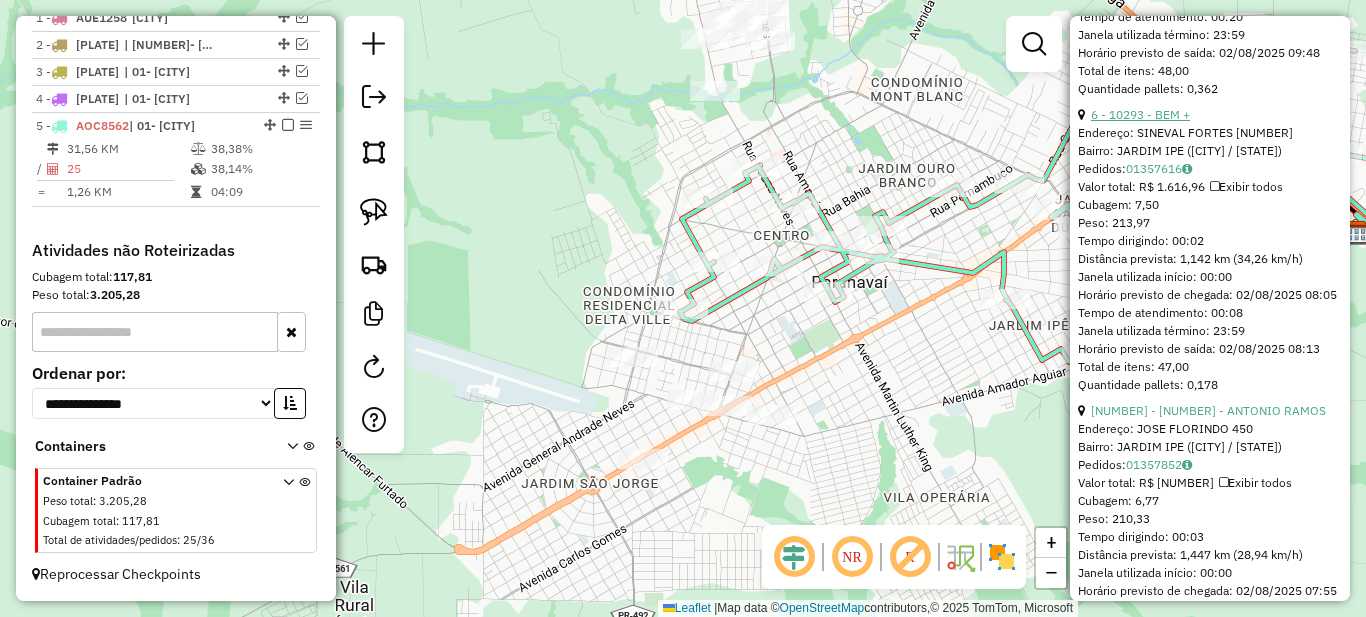 click on "6 - 10293 - BEM +" at bounding box center (1140, 114) 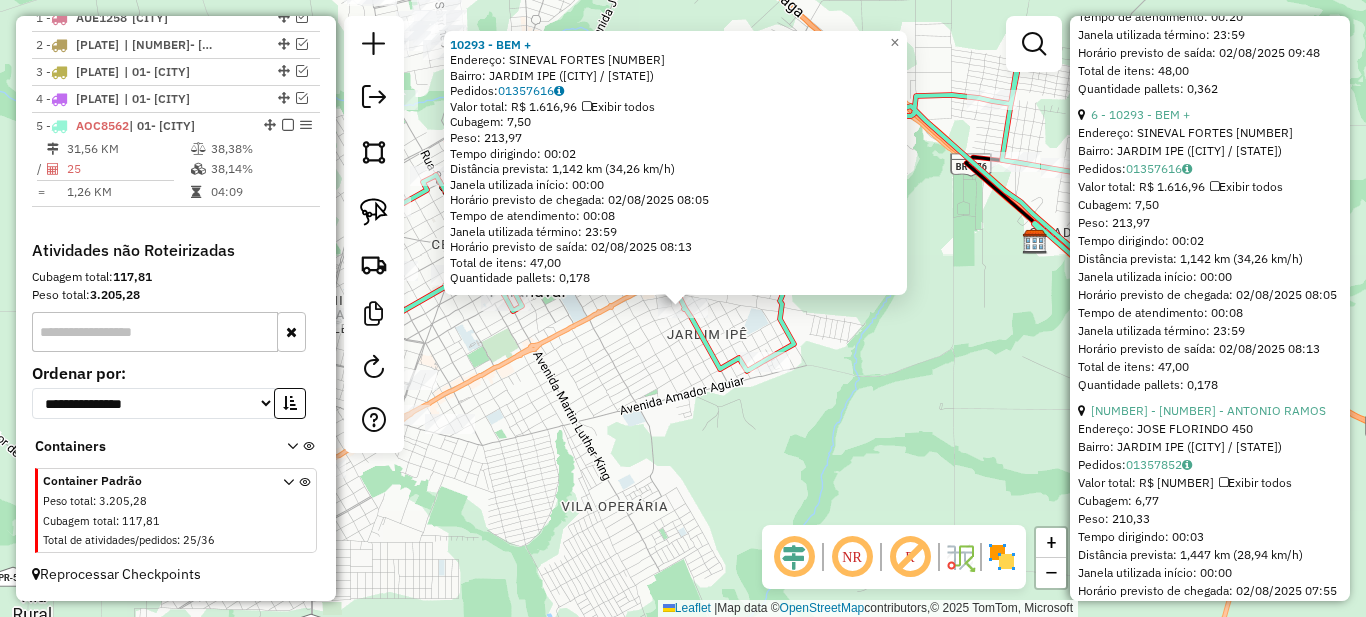 scroll, scrollTop: 1600, scrollLeft: 0, axis: vertical 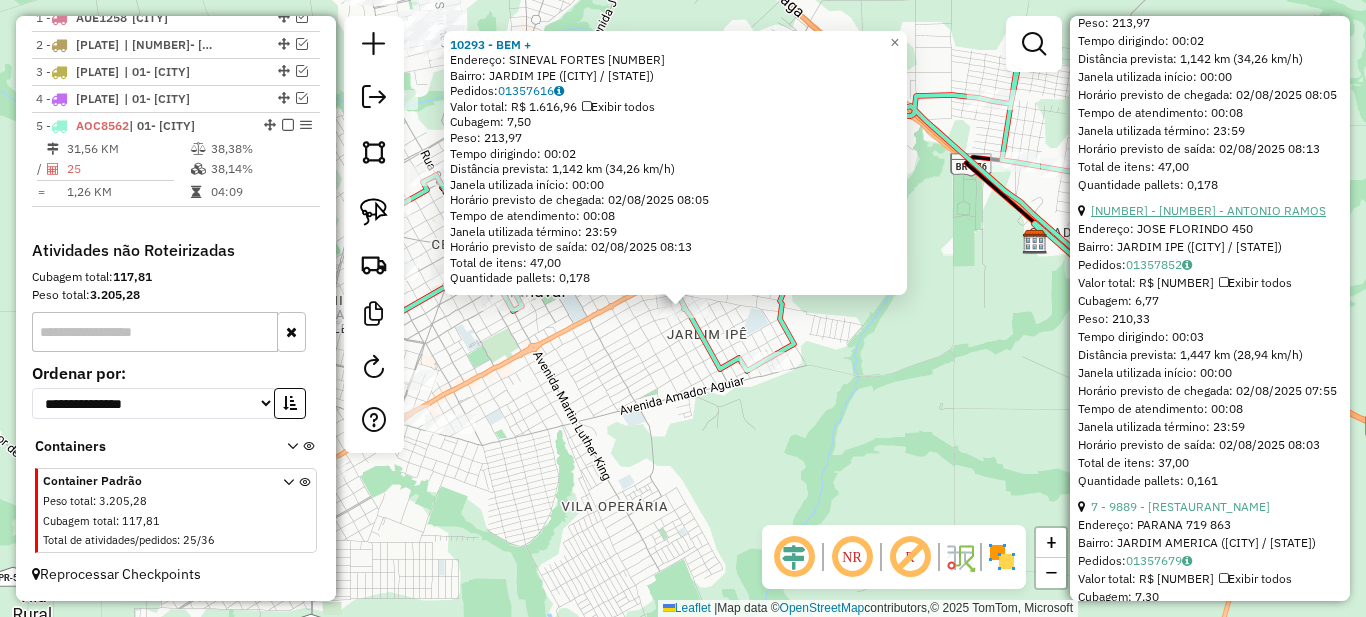 click on "[NUMBER] - [NUMBER] - ANTONIO RAMOS" at bounding box center (1208, 210) 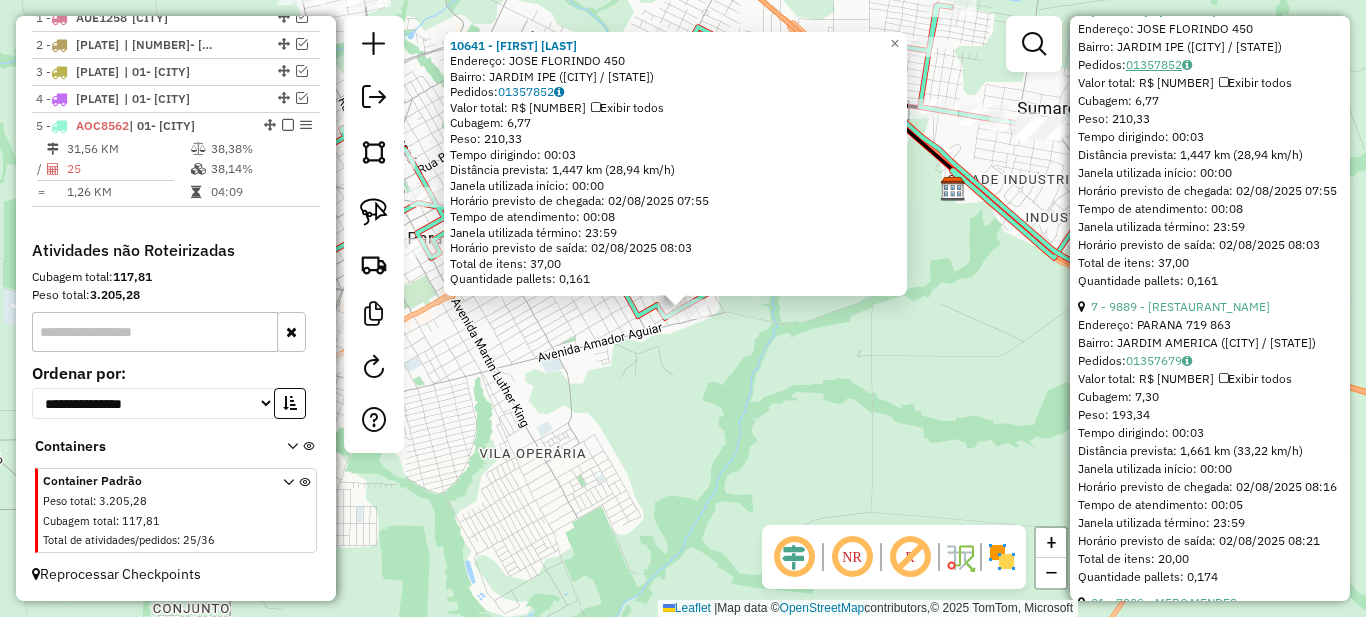 scroll, scrollTop: 1900, scrollLeft: 0, axis: vertical 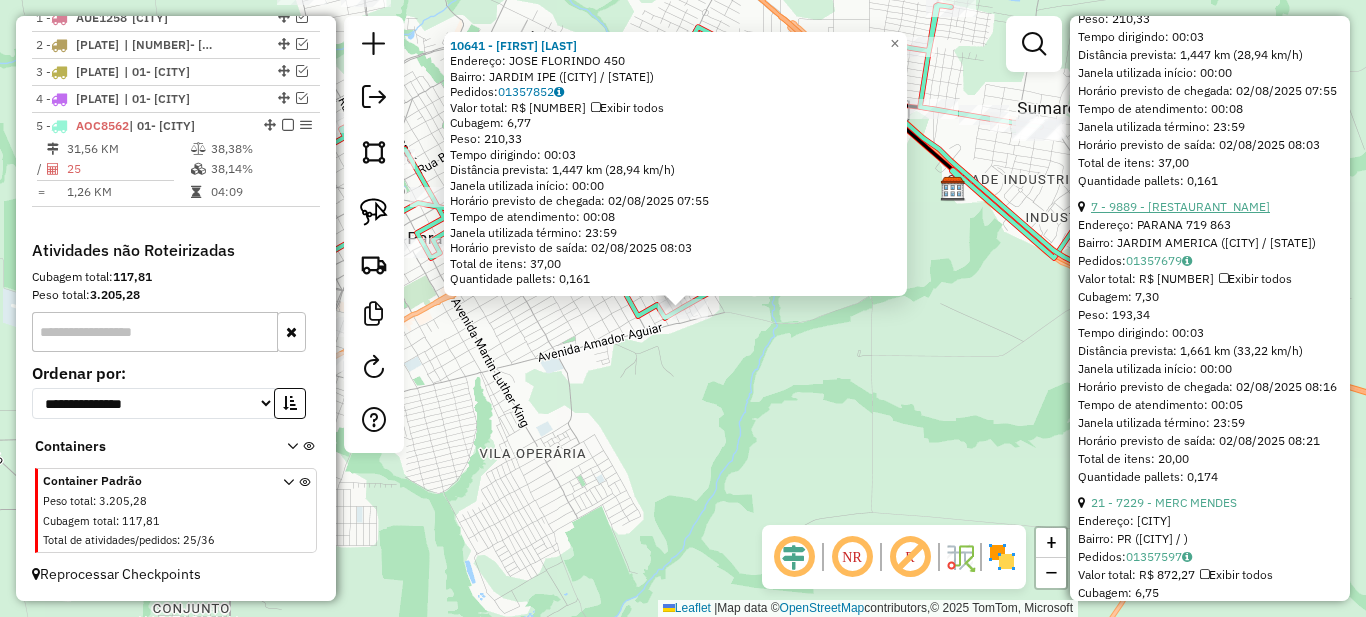 click on "7 - 9889 - [RESTAURANT_NAME]" at bounding box center [1180, 206] 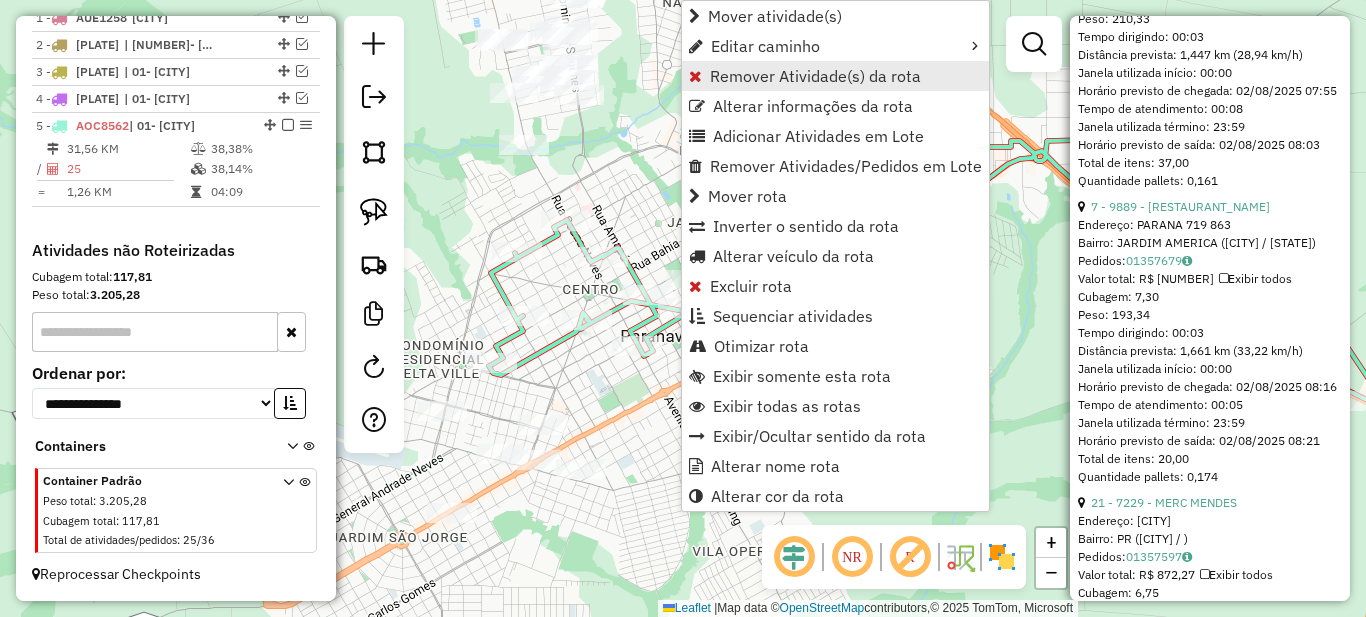 click on "Remover Atividade(s) da rota" at bounding box center [815, 76] 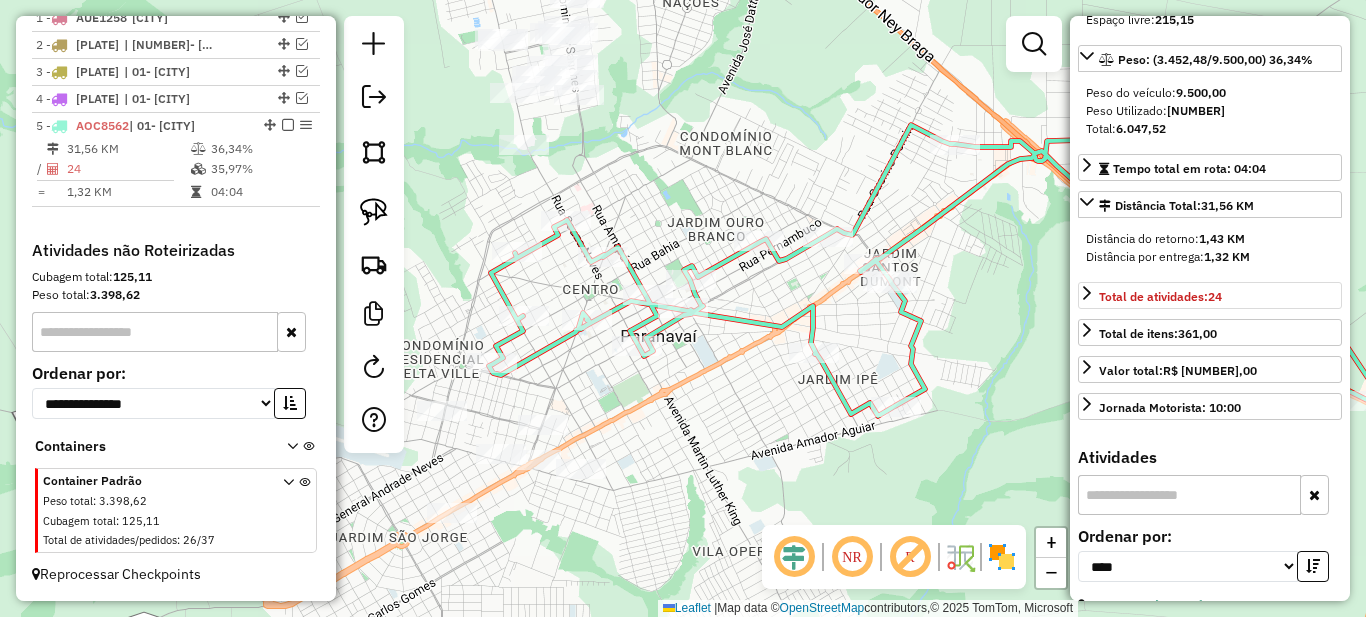 scroll, scrollTop: 0, scrollLeft: 0, axis: both 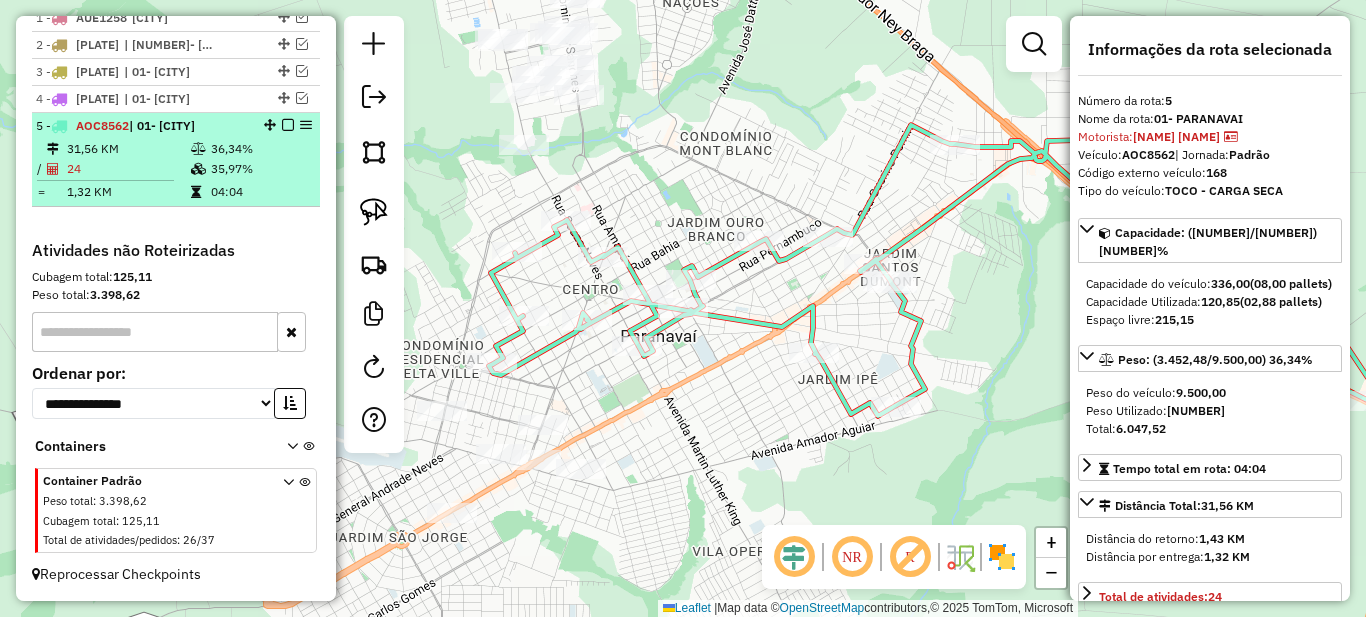 click at bounding box center (288, 125) 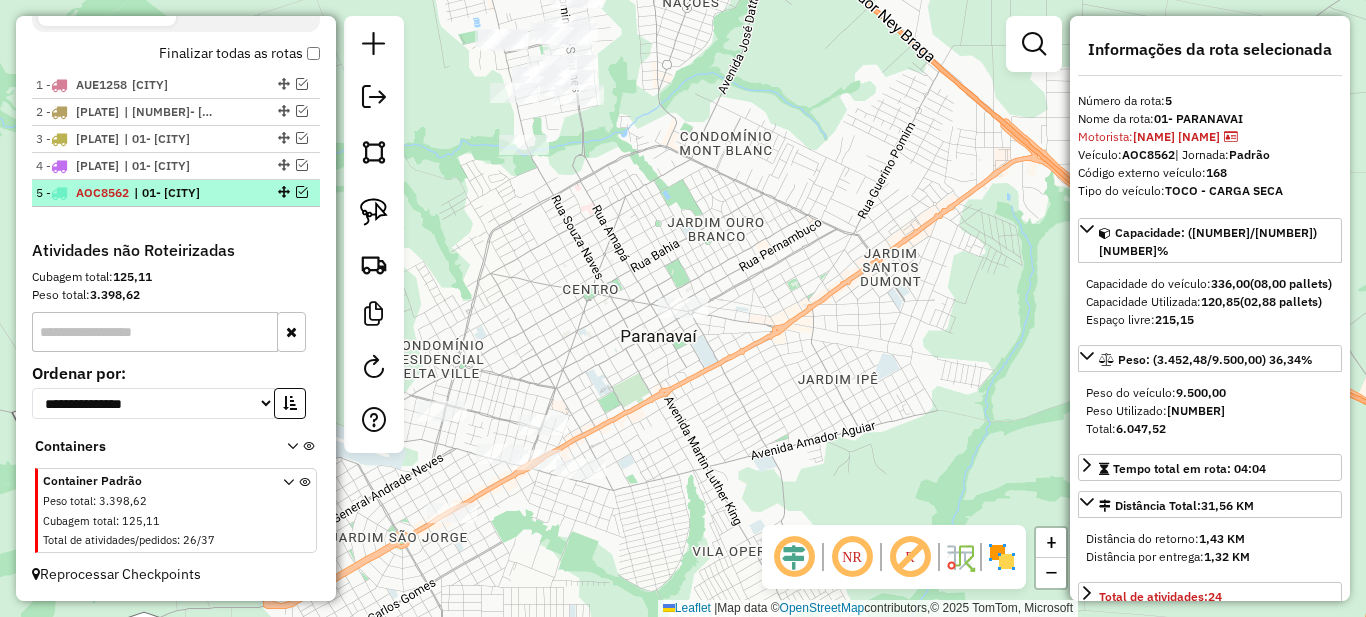 scroll, scrollTop: 743, scrollLeft: 0, axis: vertical 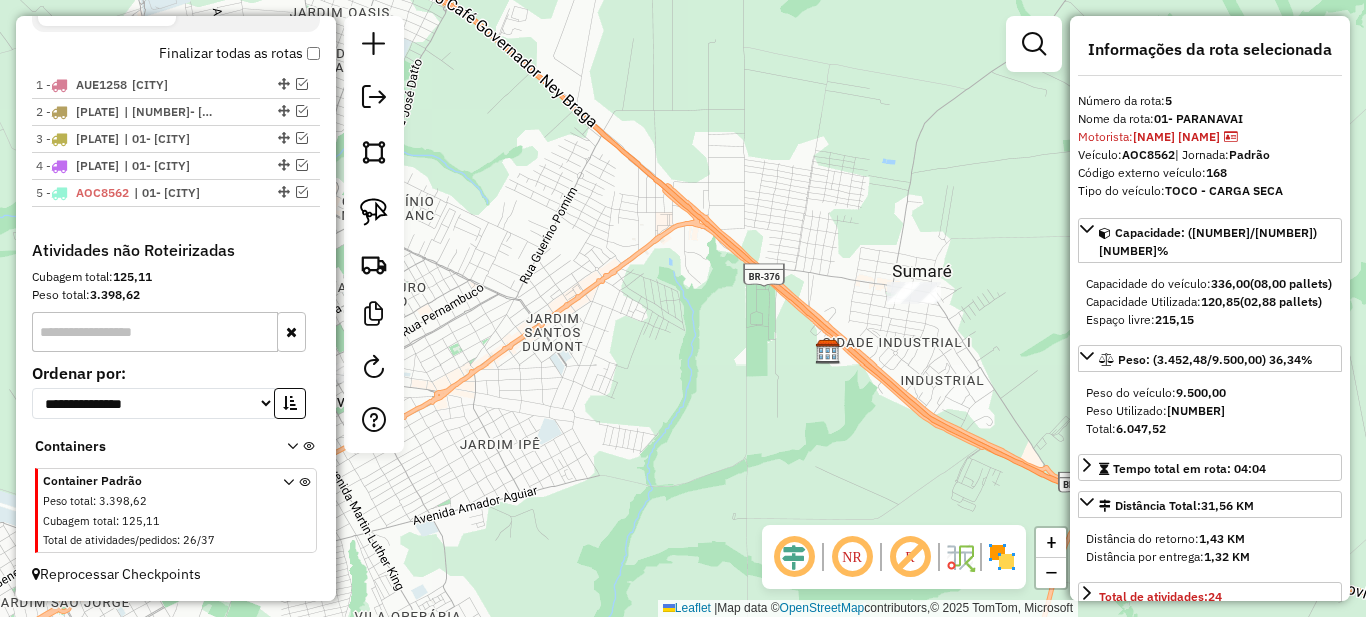 drag, startPoint x: 893, startPoint y: 208, endPoint x: 555, endPoint y: 273, distance: 344.19327 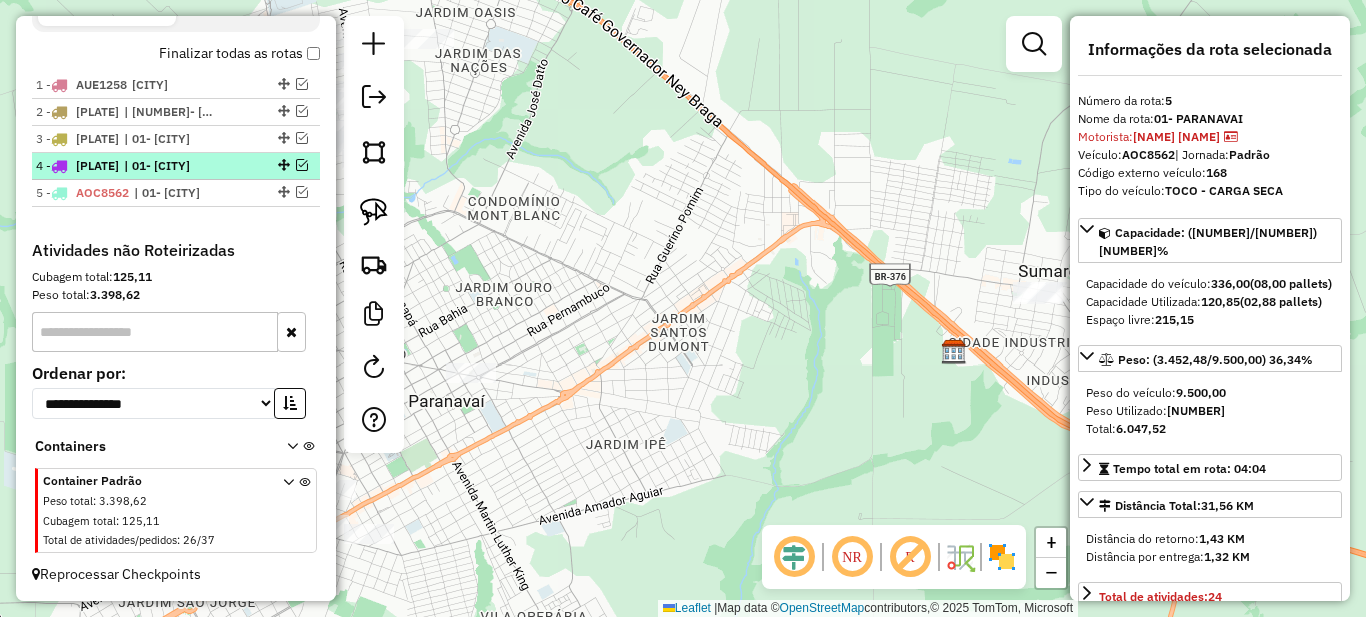 click at bounding box center [302, 165] 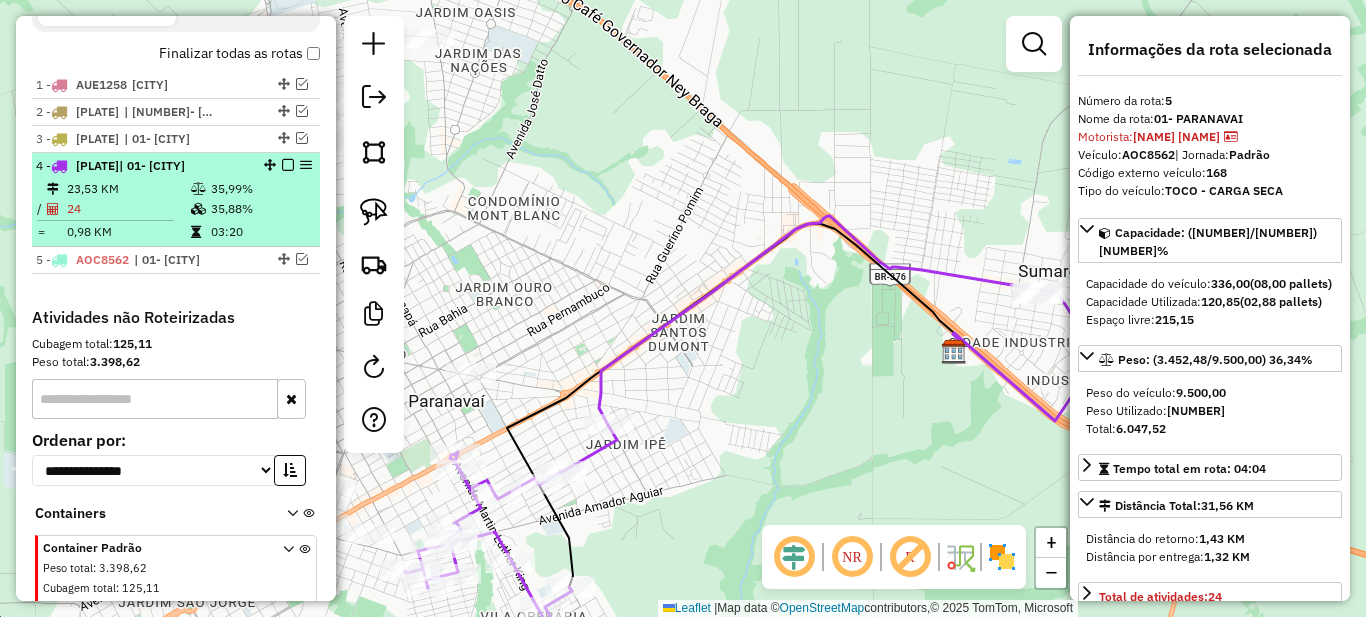 scroll, scrollTop: 810, scrollLeft: 0, axis: vertical 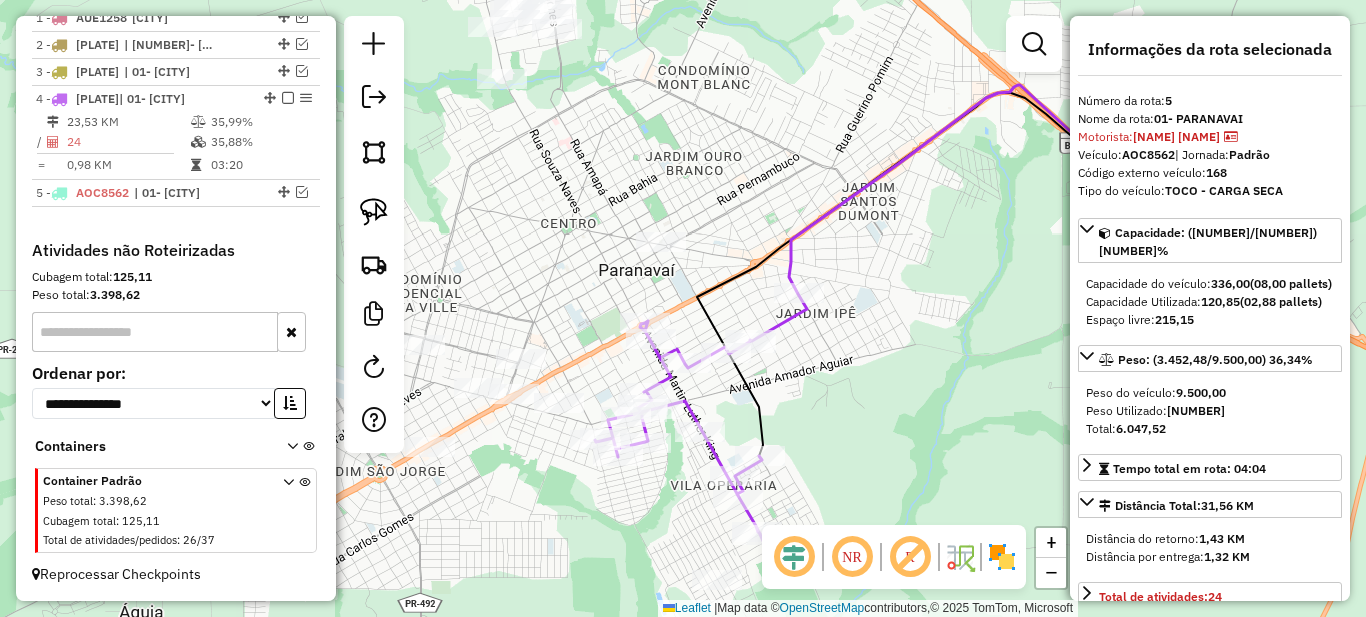 drag, startPoint x: 627, startPoint y: 266, endPoint x: 807, endPoint y: 149, distance: 214.68349 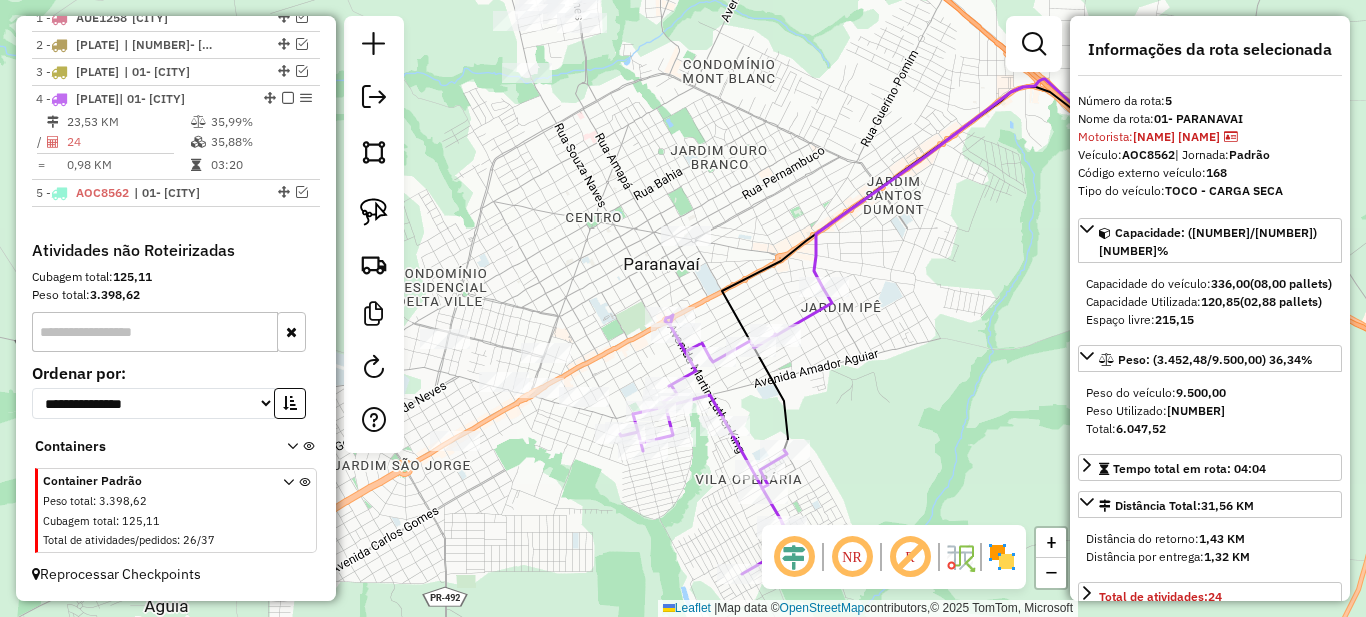 scroll, scrollTop: 100, scrollLeft: 0, axis: vertical 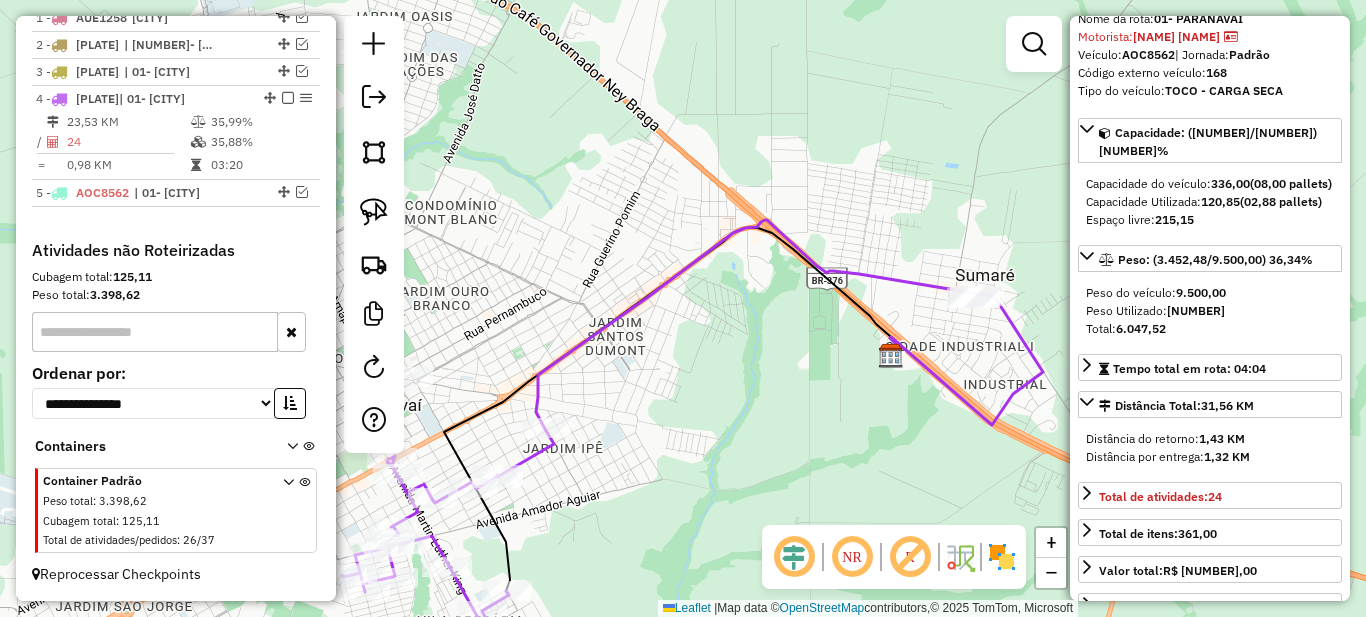 drag, startPoint x: 1056, startPoint y: 245, endPoint x: 767, endPoint y: 402, distance: 328.8921 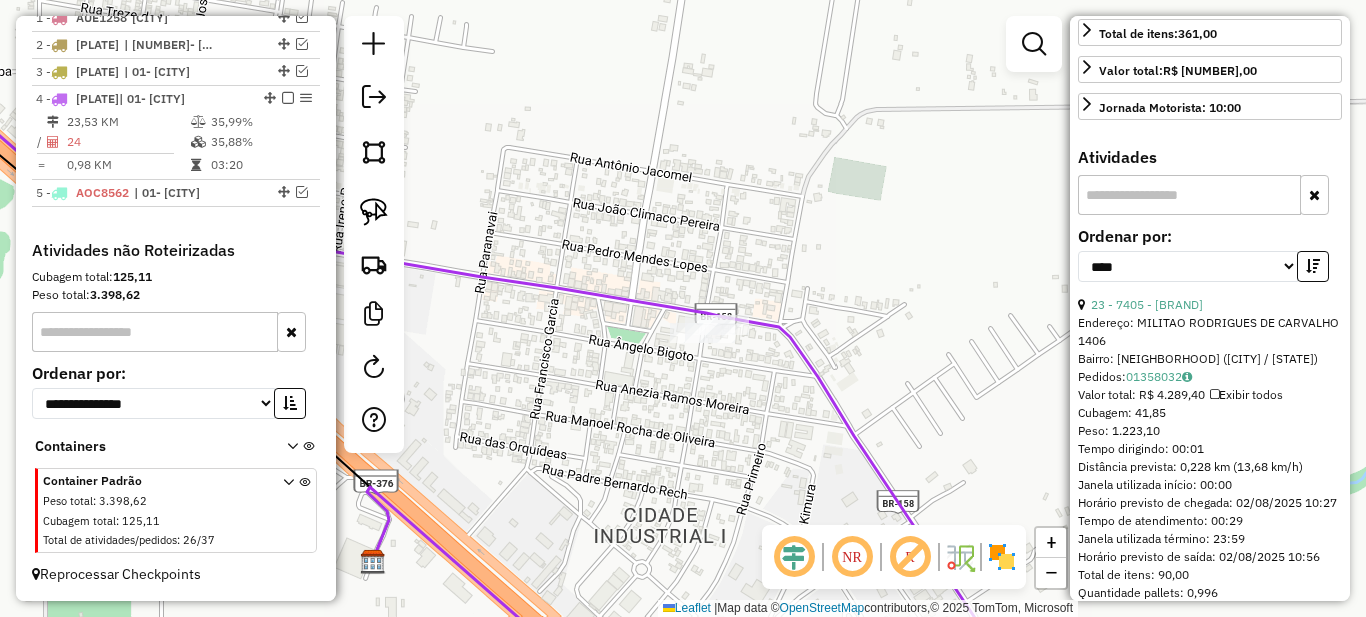 scroll, scrollTop: 700, scrollLeft: 0, axis: vertical 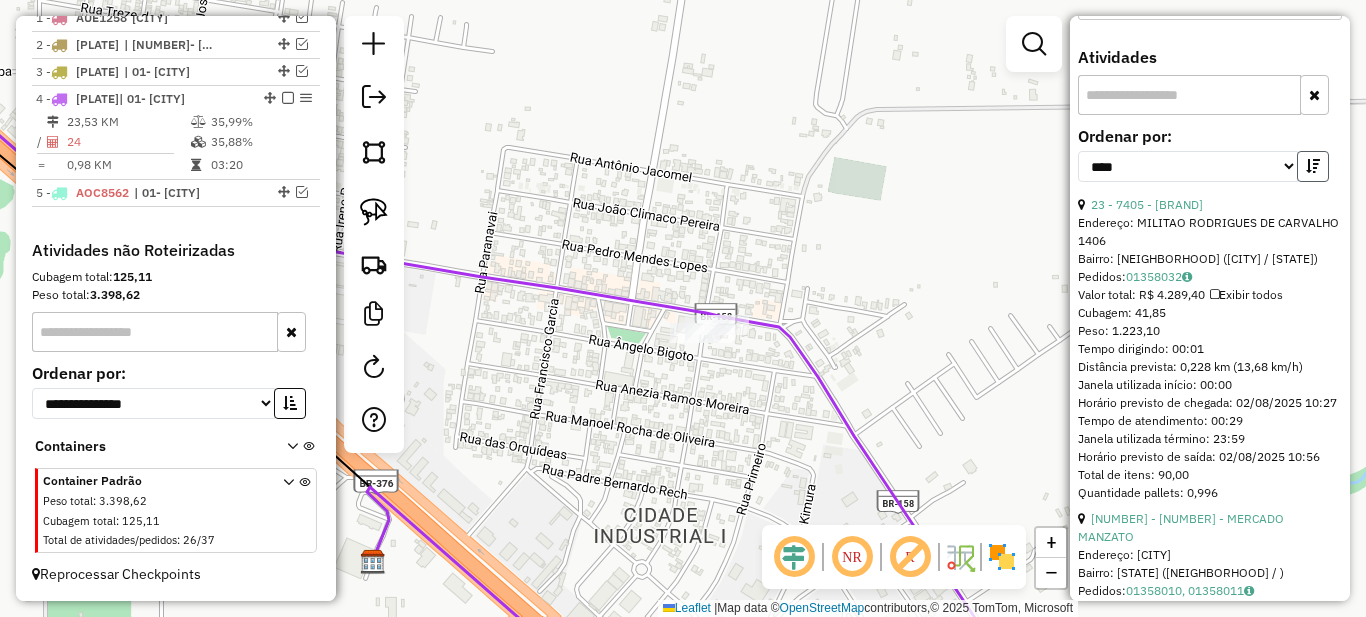 click at bounding box center [1313, 166] 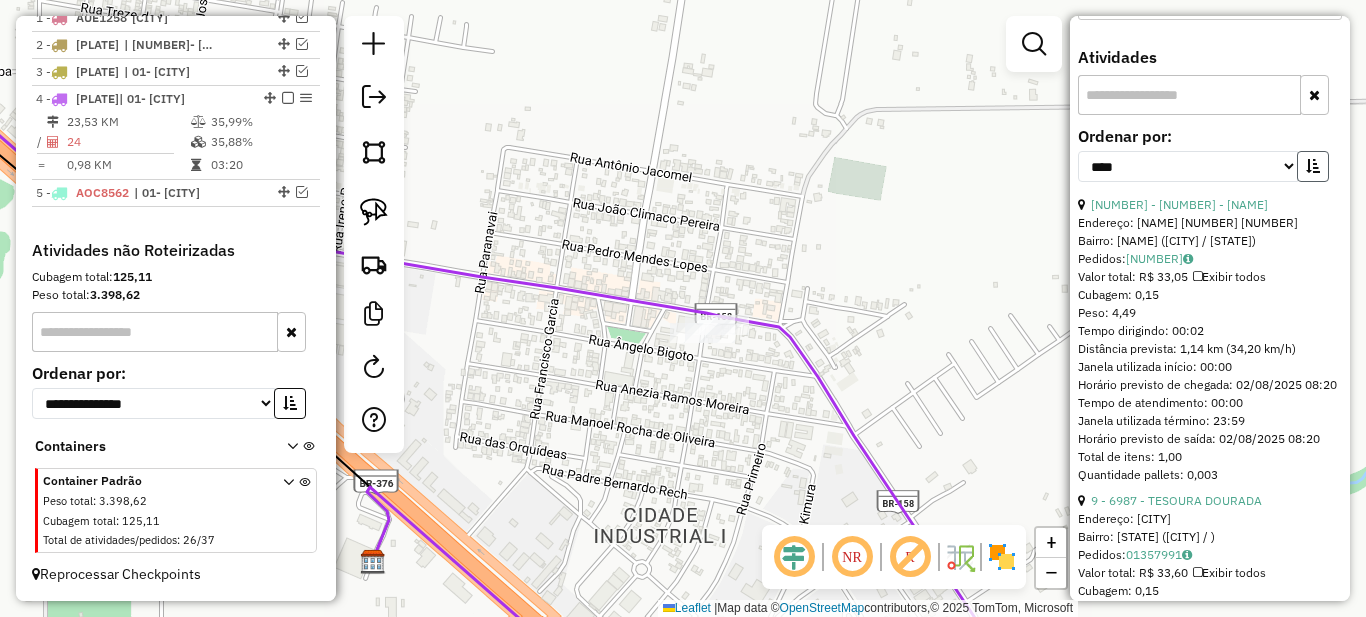 click at bounding box center [1313, 166] 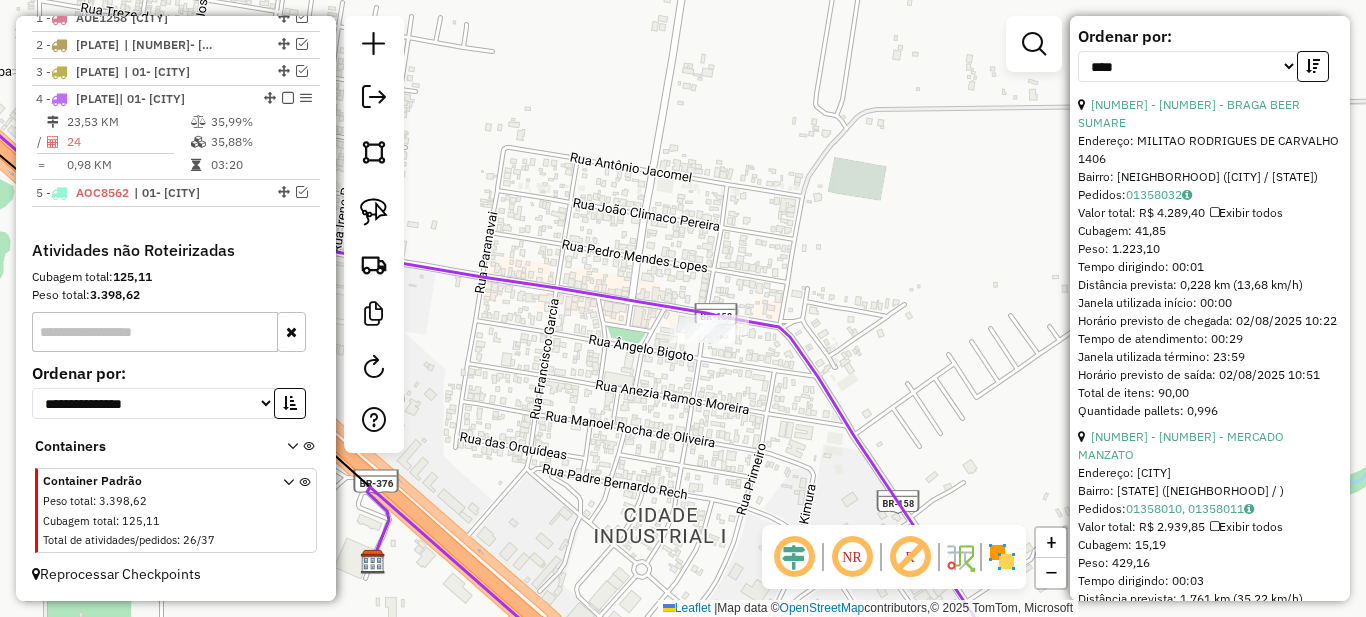scroll, scrollTop: 900, scrollLeft: 0, axis: vertical 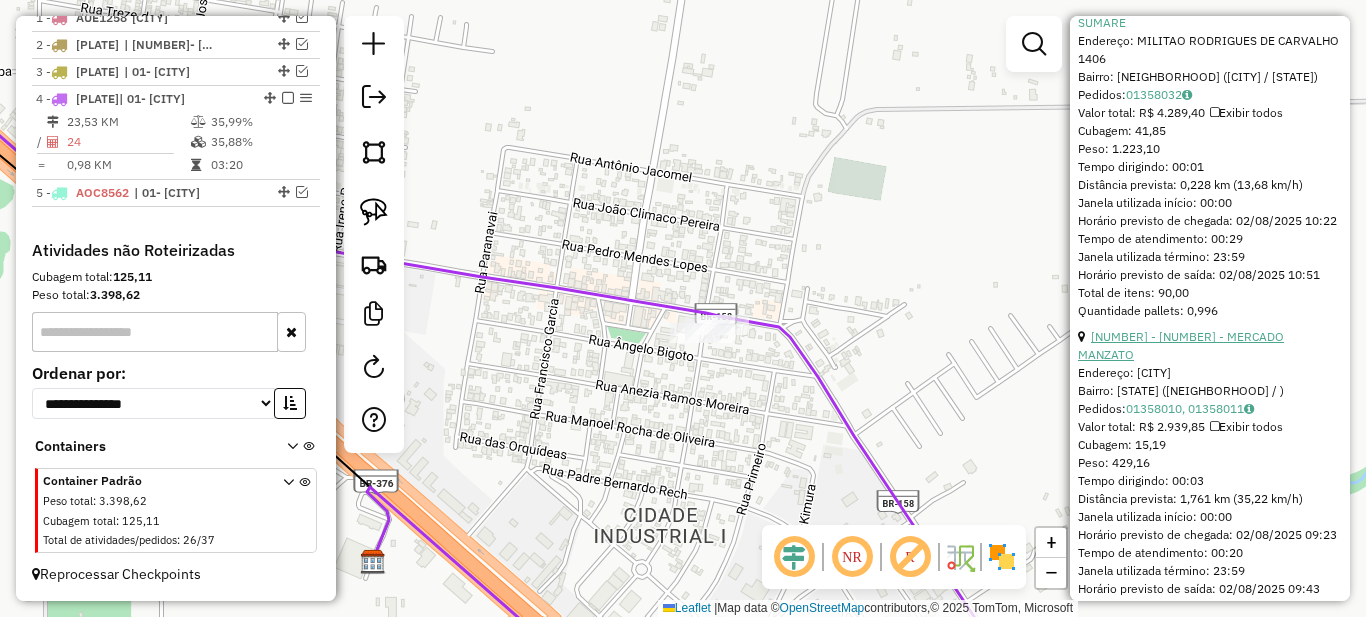 click on "[NUMBER] - [NUMBER] - MERCADO MANZATO" at bounding box center [1181, 345] 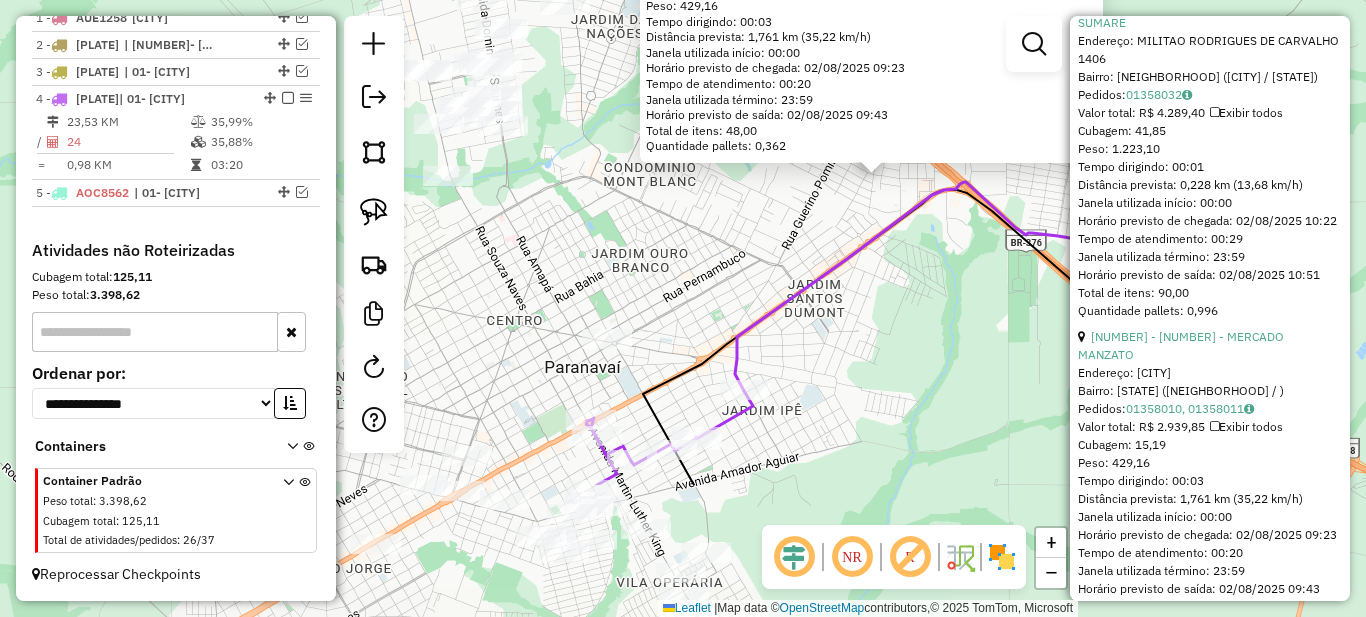 drag, startPoint x: 698, startPoint y: 484, endPoint x: 907, endPoint y: 281, distance: 291.3589 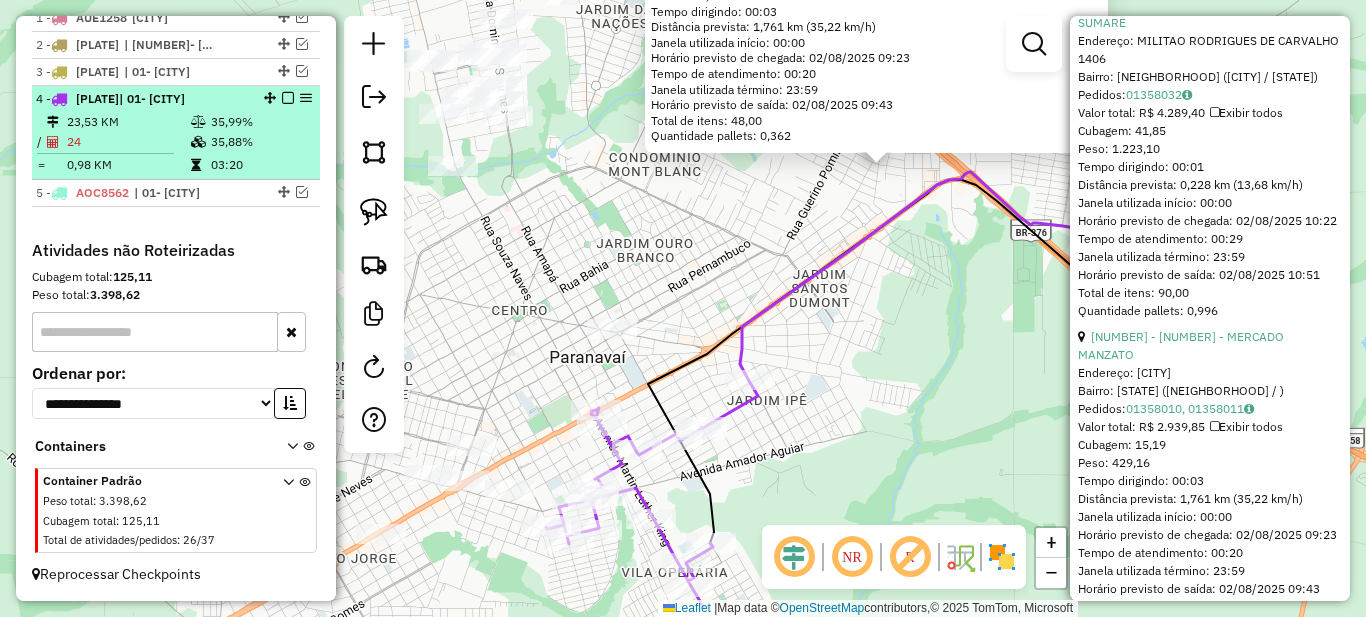 click at bounding box center (198, 142) 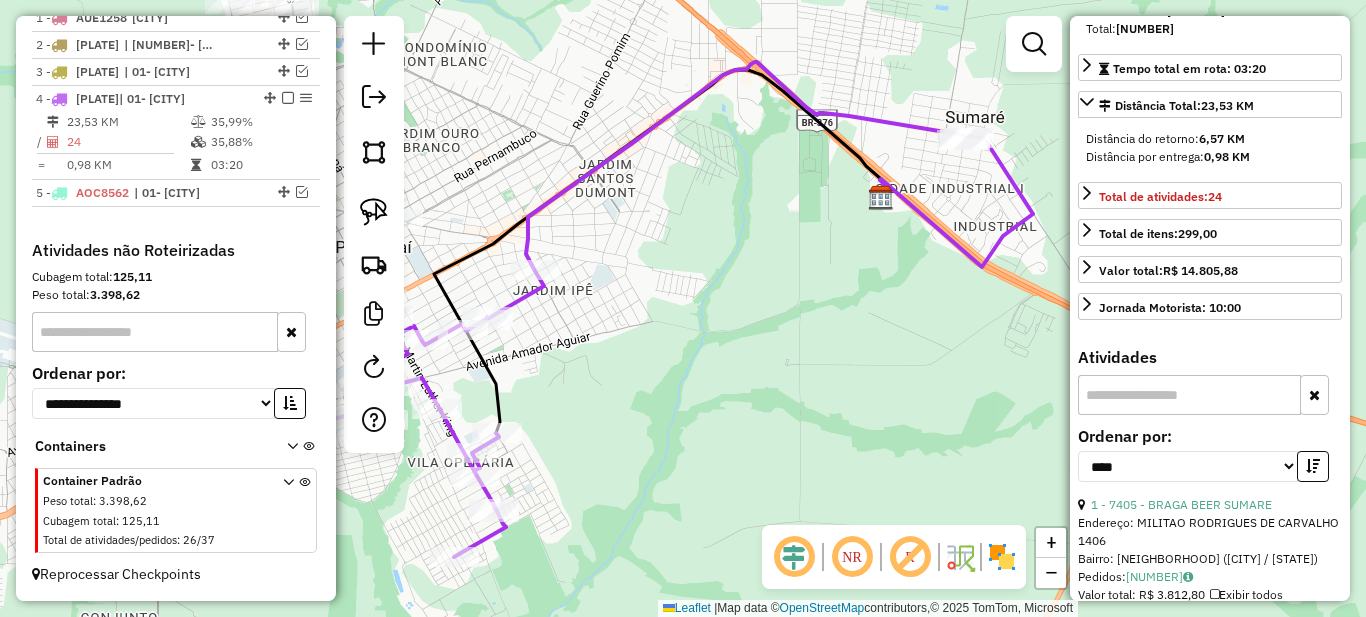 scroll, scrollTop: 600, scrollLeft: 0, axis: vertical 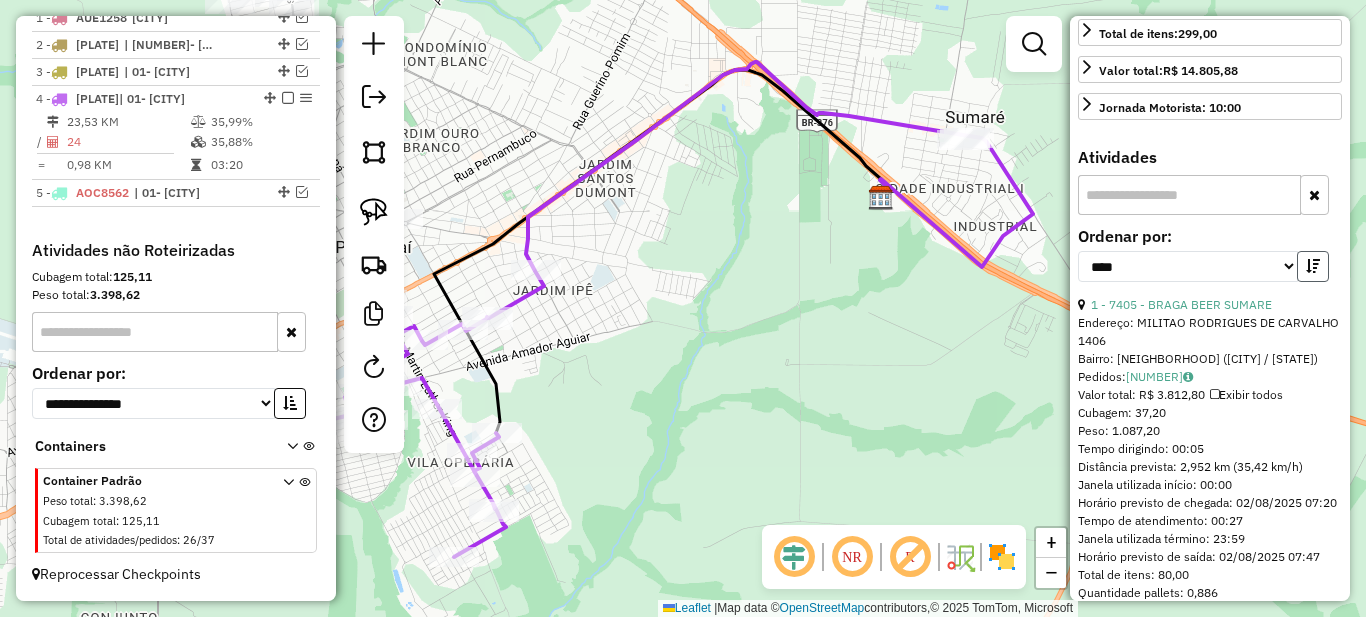 click at bounding box center [1313, 266] 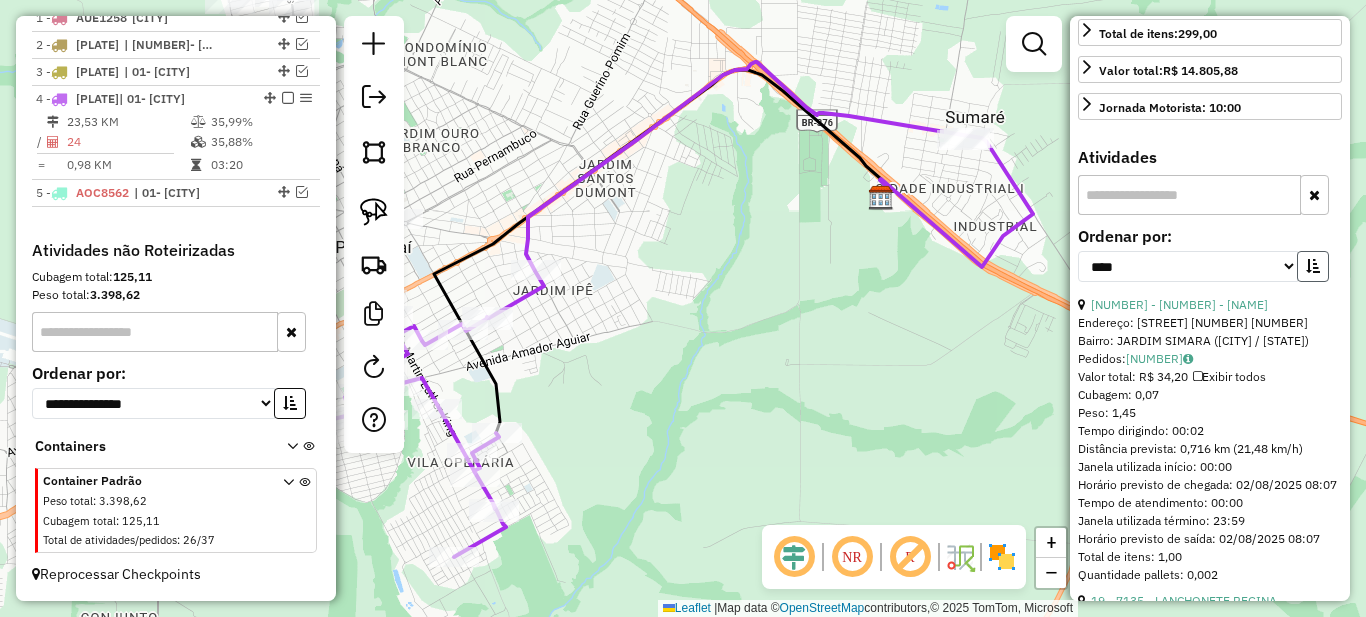click at bounding box center [1313, 266] 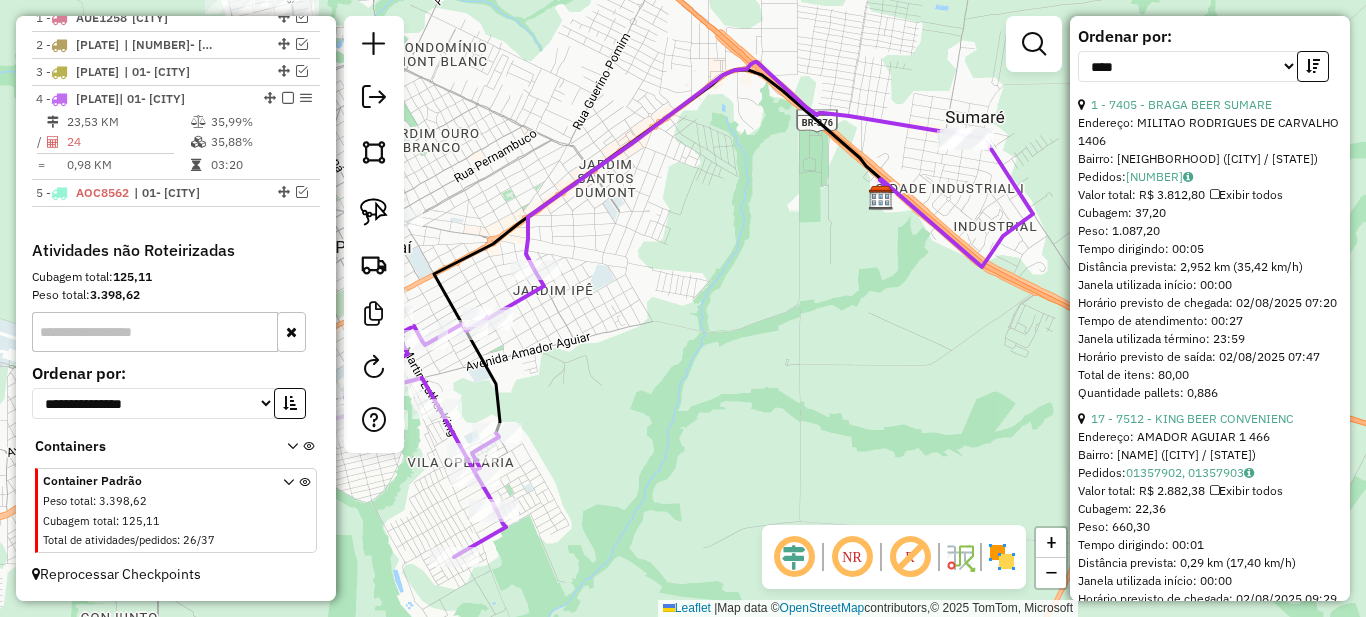 scroll, scrollTop: 900, scrollLeft: 0, axis: vertical 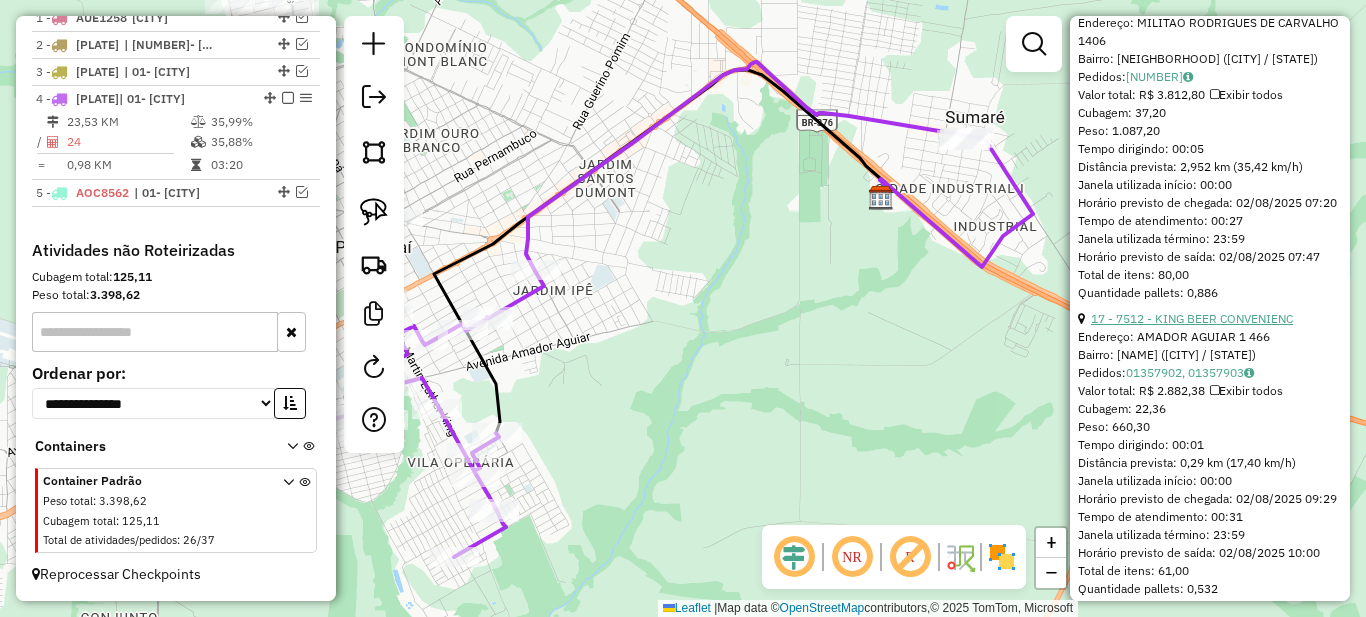 click on "17 - 7512 - KING BEER CONVENIENC" at bounding box center (1192, 318) 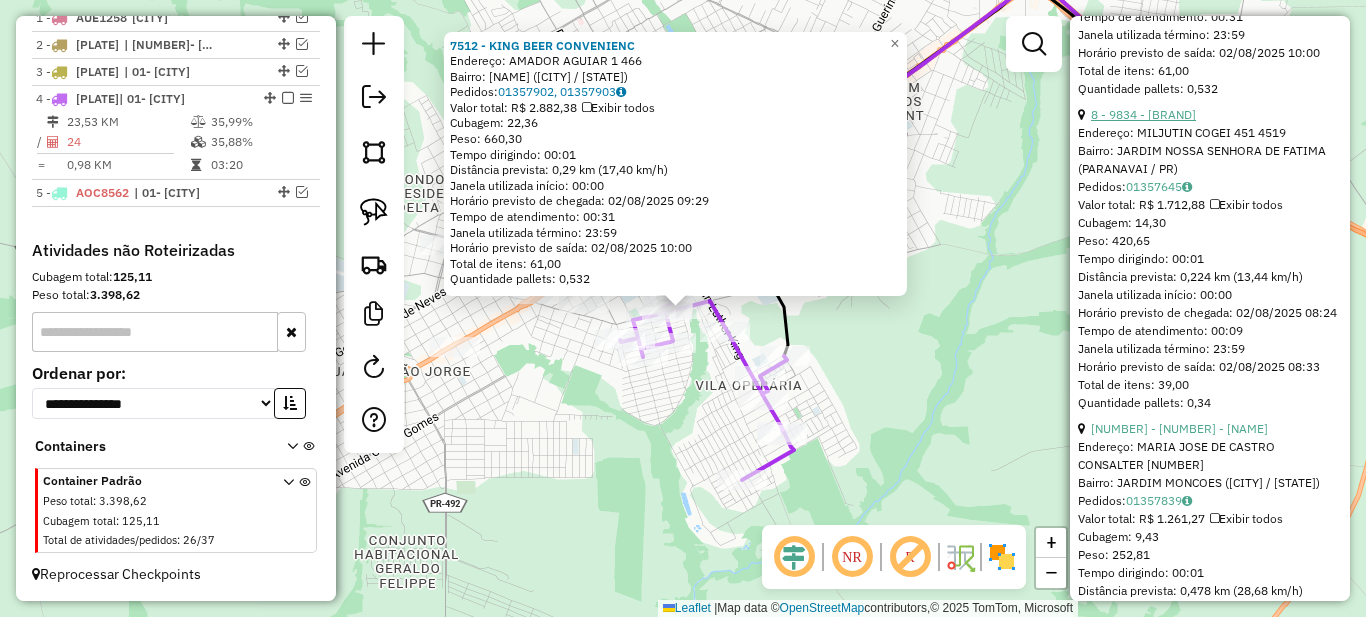 scroll, scrollTop: 1500, scrollLeft: 0, axis: vertical 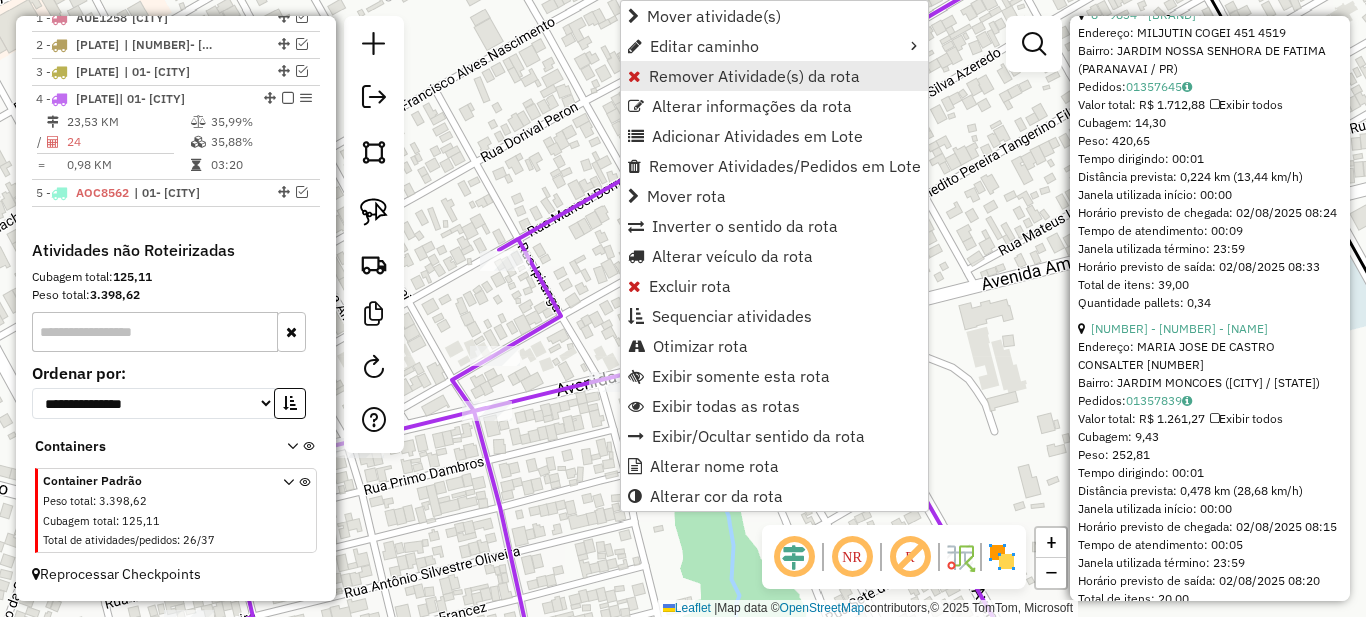 click on "Remover Atividade(s) da rota" at bounding box center [754, 76] 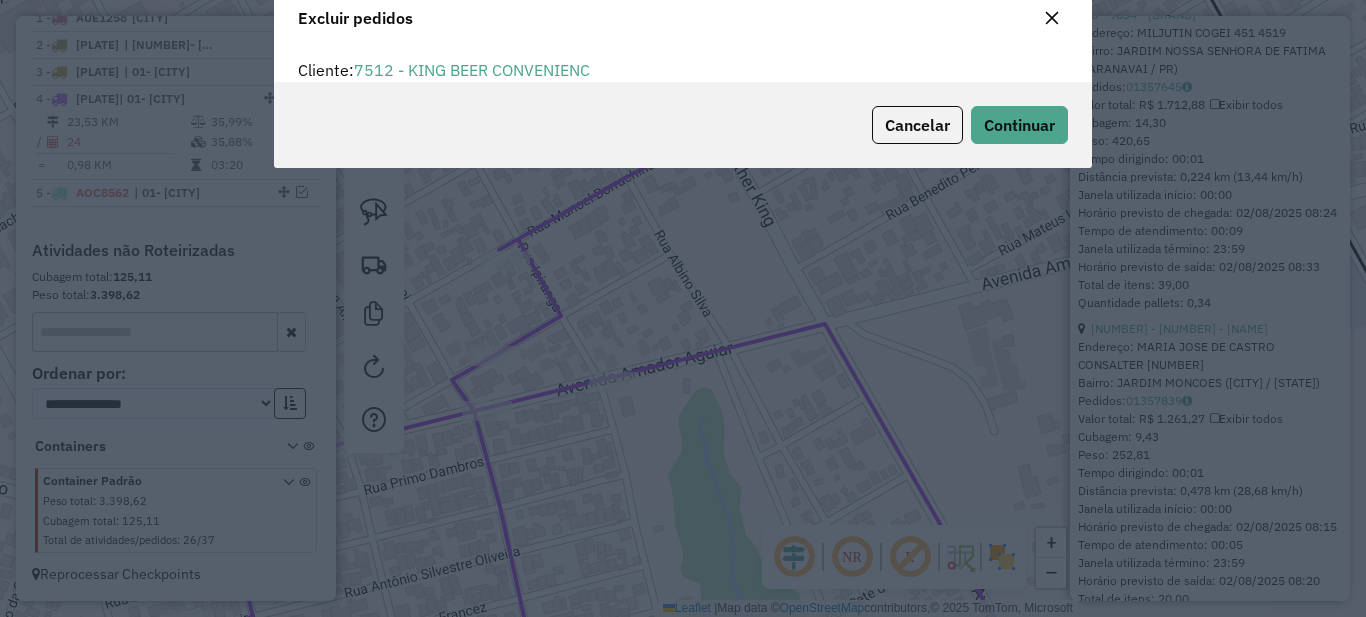scroll, scrollTop: 0, scrollLeft: 0, axis: both 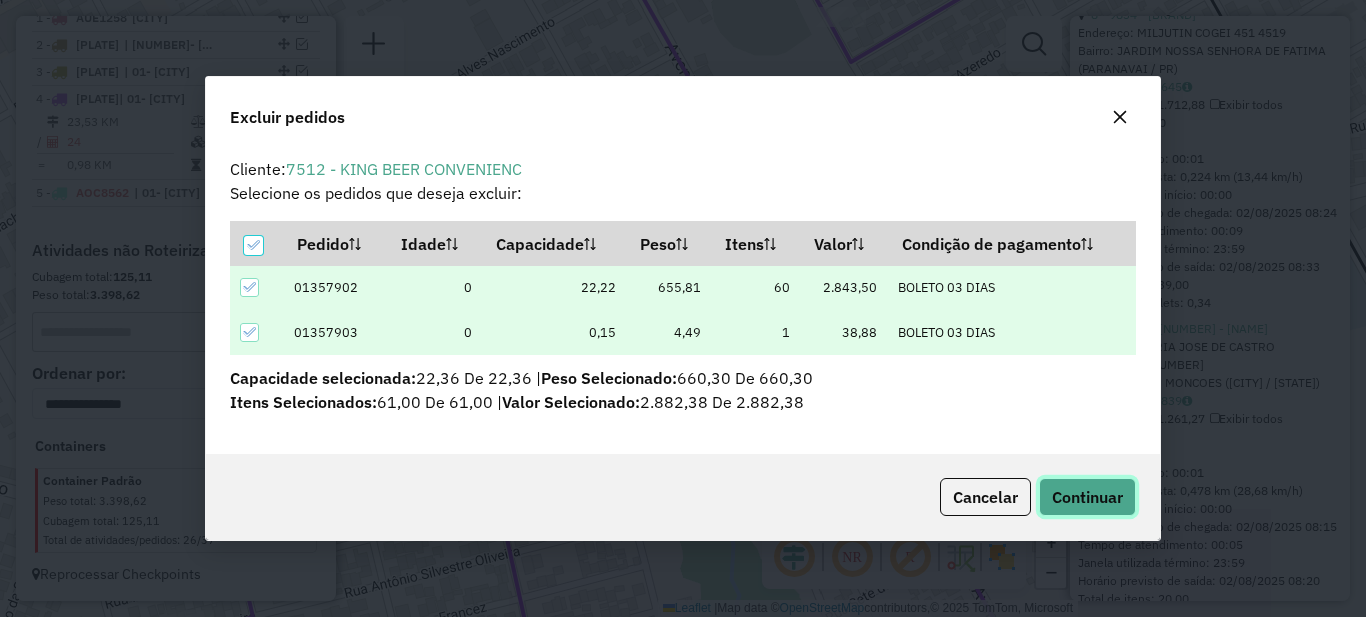 click on "Continuar" 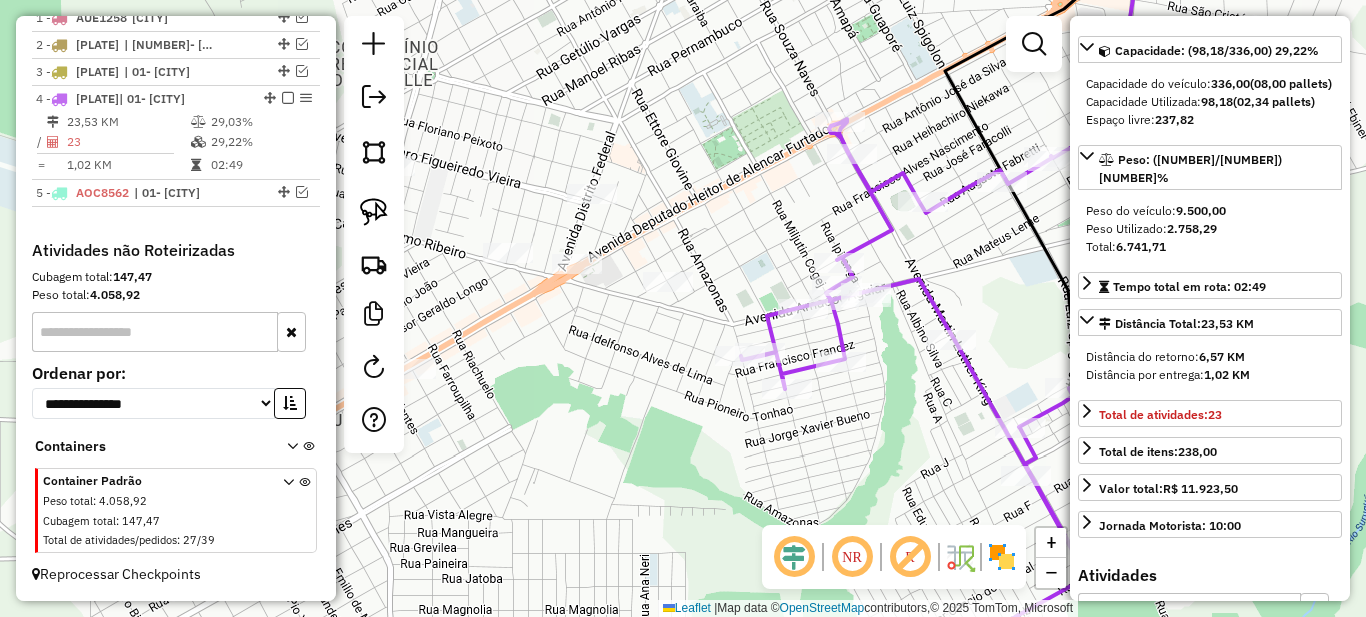 scroll, scrollTop: 0, scrollLeft: 0, axis: both 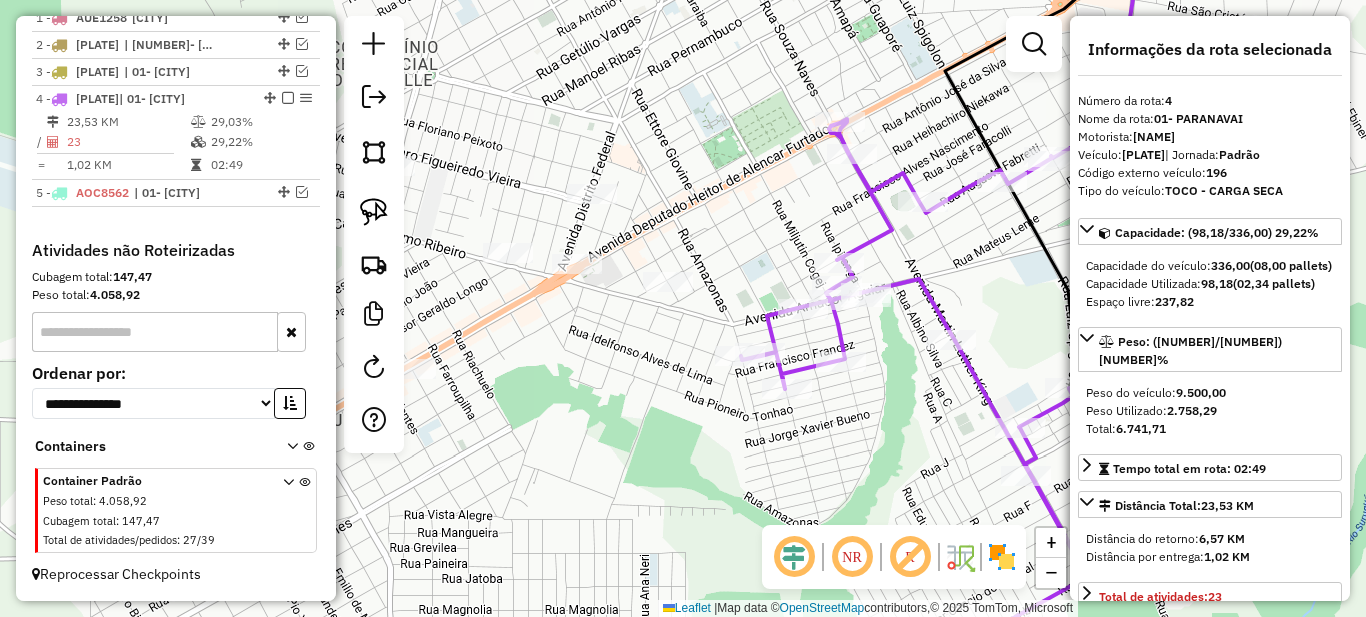 drag, startPoint x: 1017, startPoint y: 275, endPoint x: 542, endPoint y: 333, distance: 478.52795 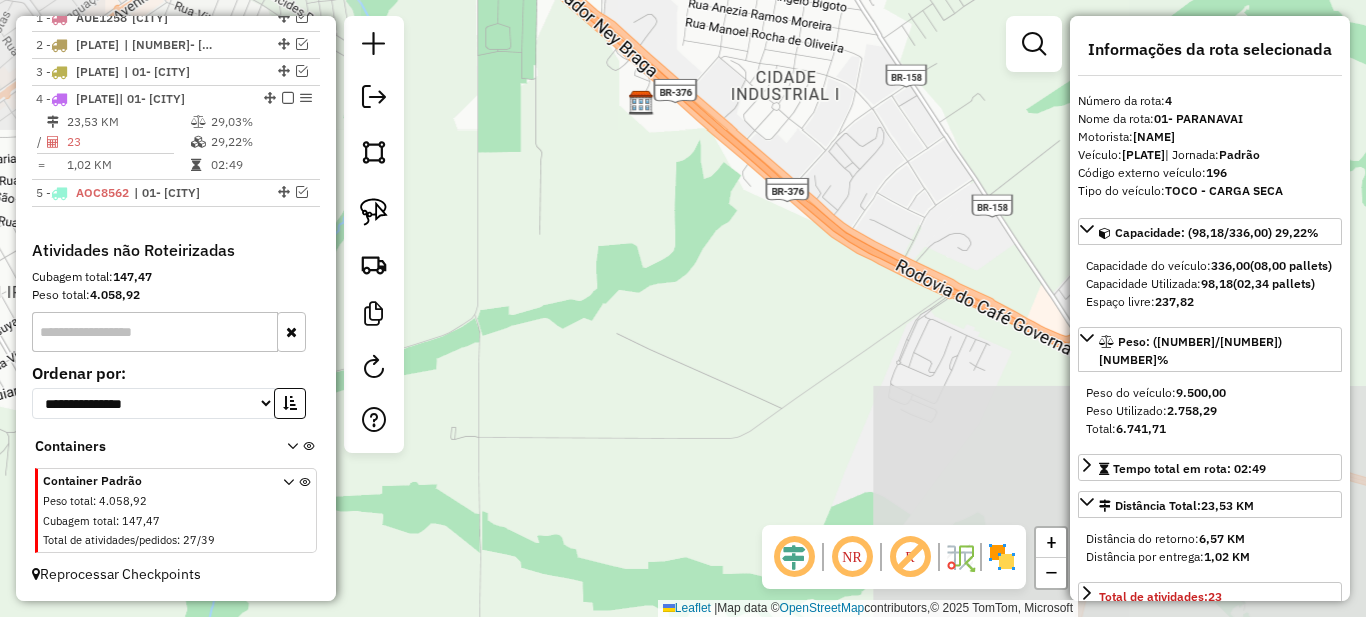 drag, startPoint x: 779, startPoint y: 248, endPoint x: 546, endPoint y: 462, distance: 316.36212 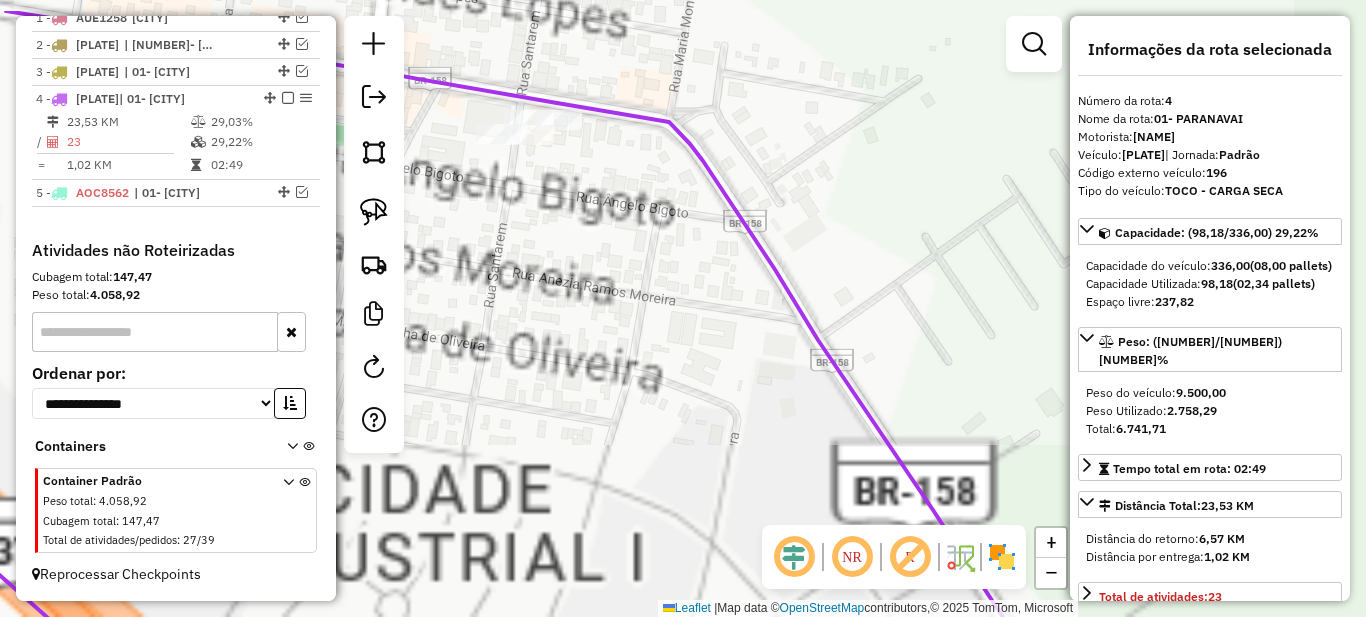 drag, startPoint x: 513, startPoint y: 223, endPoint x: 675, endPoint y: 490, distance: 312.30273 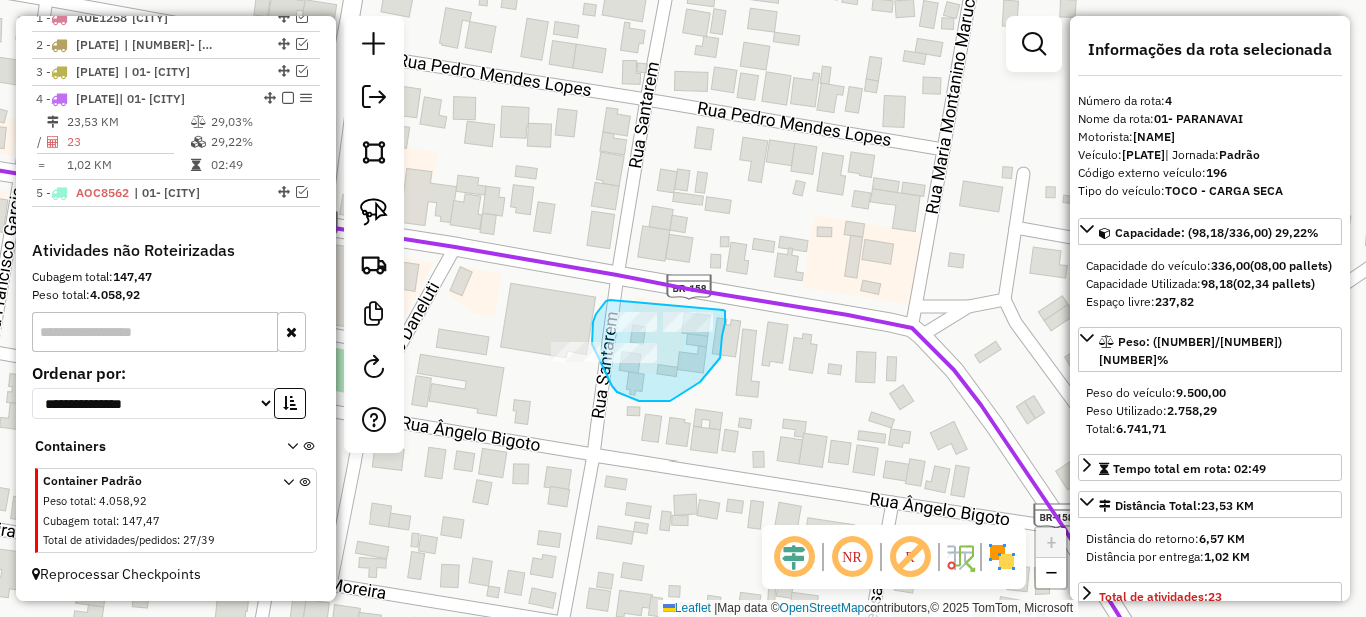 drag, startPoint x: 603, startPoint y: 304, endPoint x: 723, endPoint y: 310, distance: 120.14991 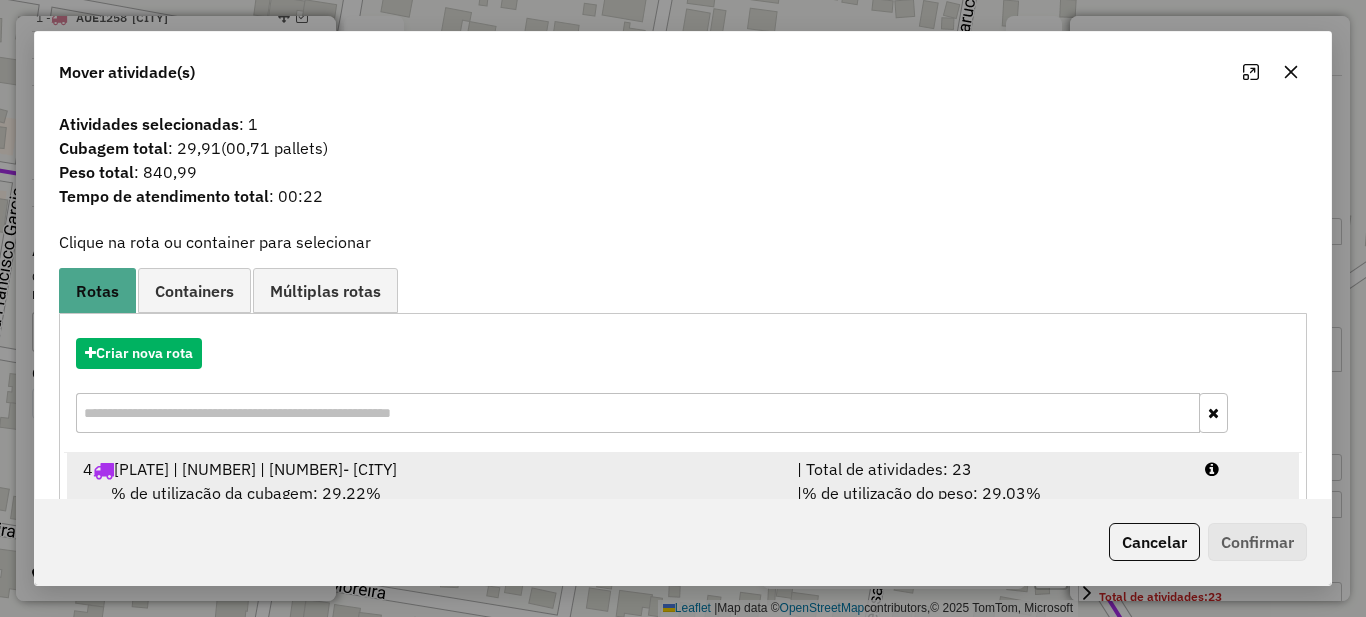 scroll, scrollTop: 70, scrollLeft: 0, axis: vertical 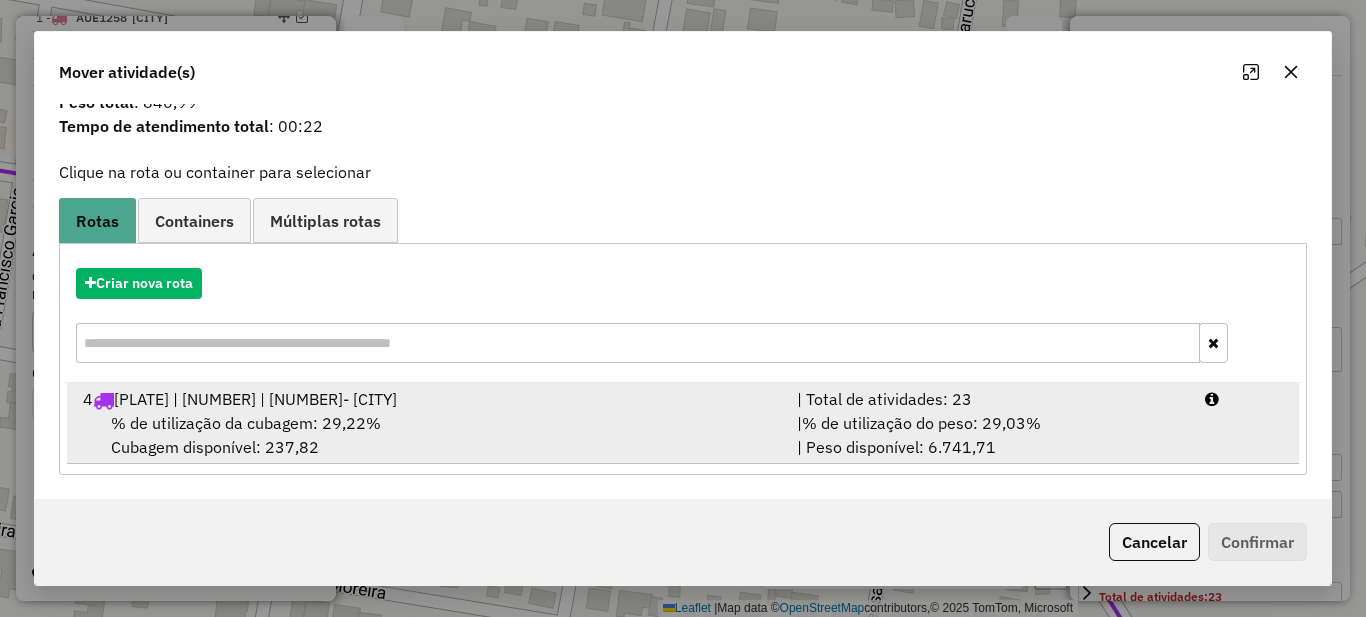 click on "| Total de atividades: 23" at bounding box center (989, 399) 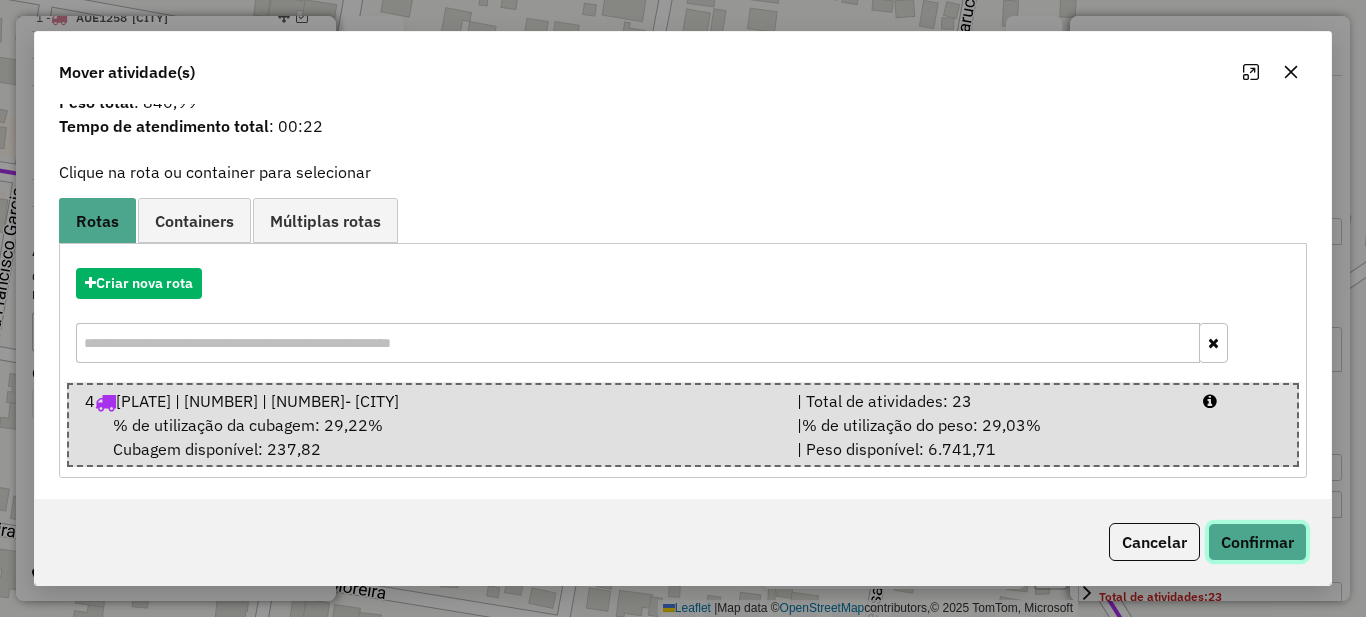 click on "Confirmar" 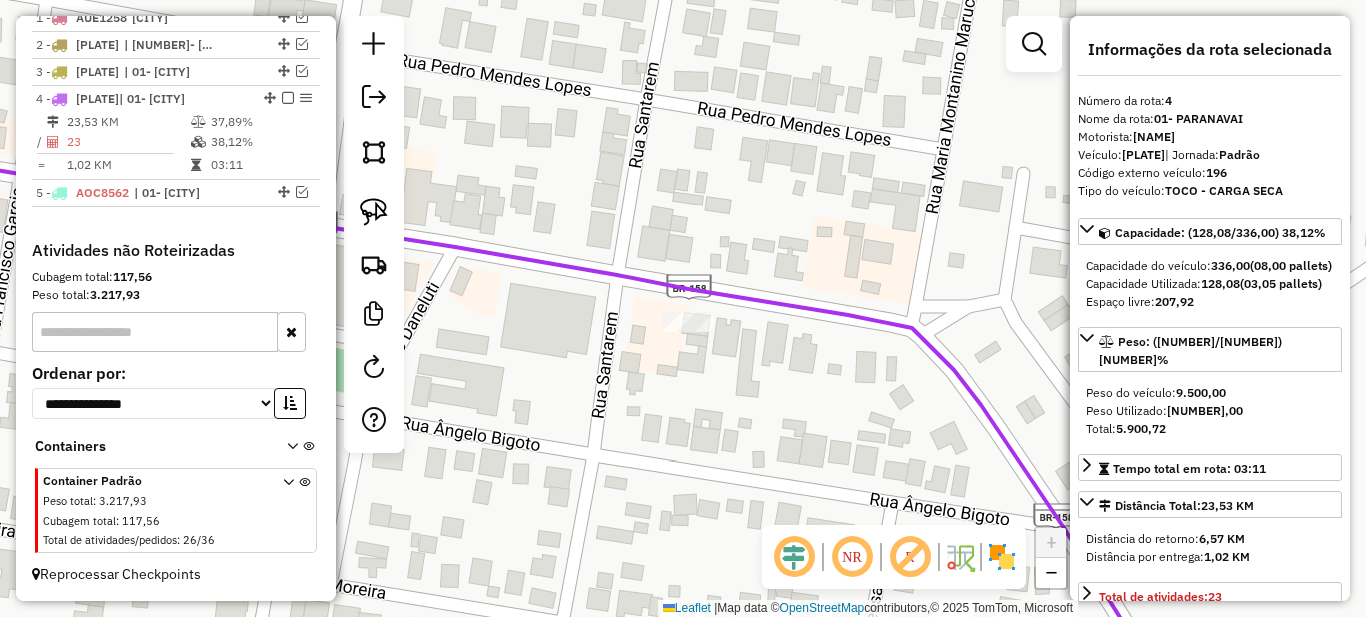 scroll, scrollTop: 0, scrollLeft: 0, axis: both 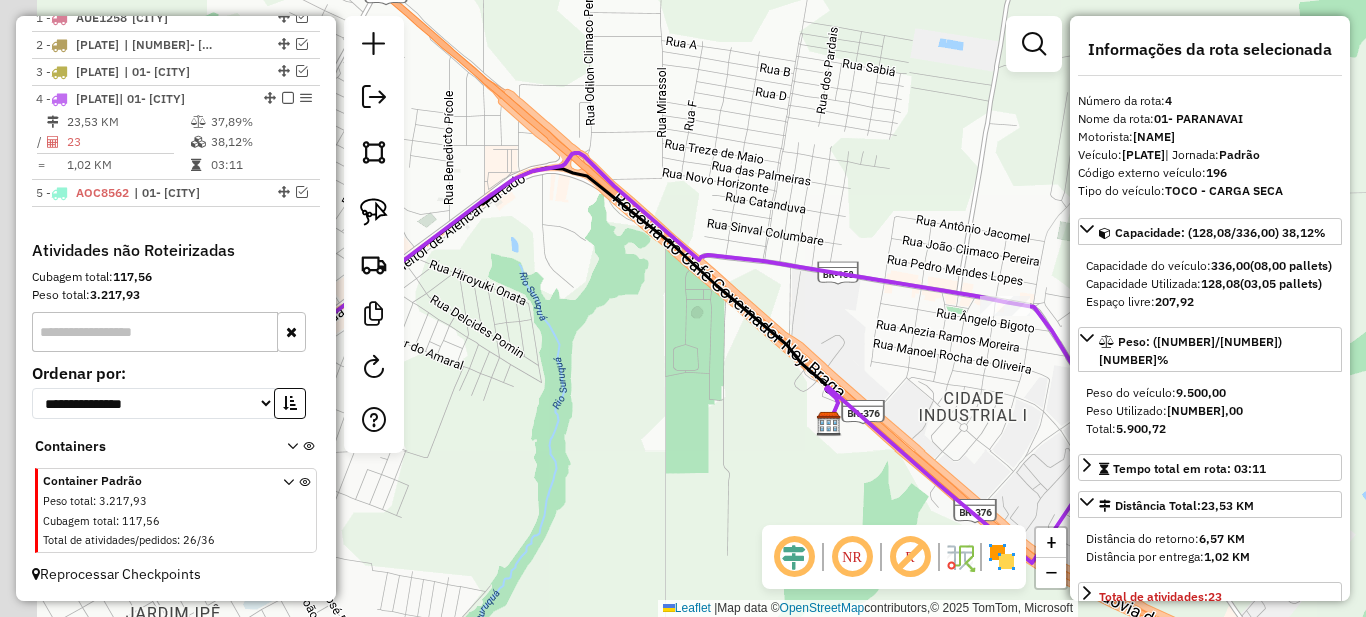 drag, startPoint x: 728, startPoint y: 430, endPoint x: 920, endPoint y: 354, distance: 206.49455 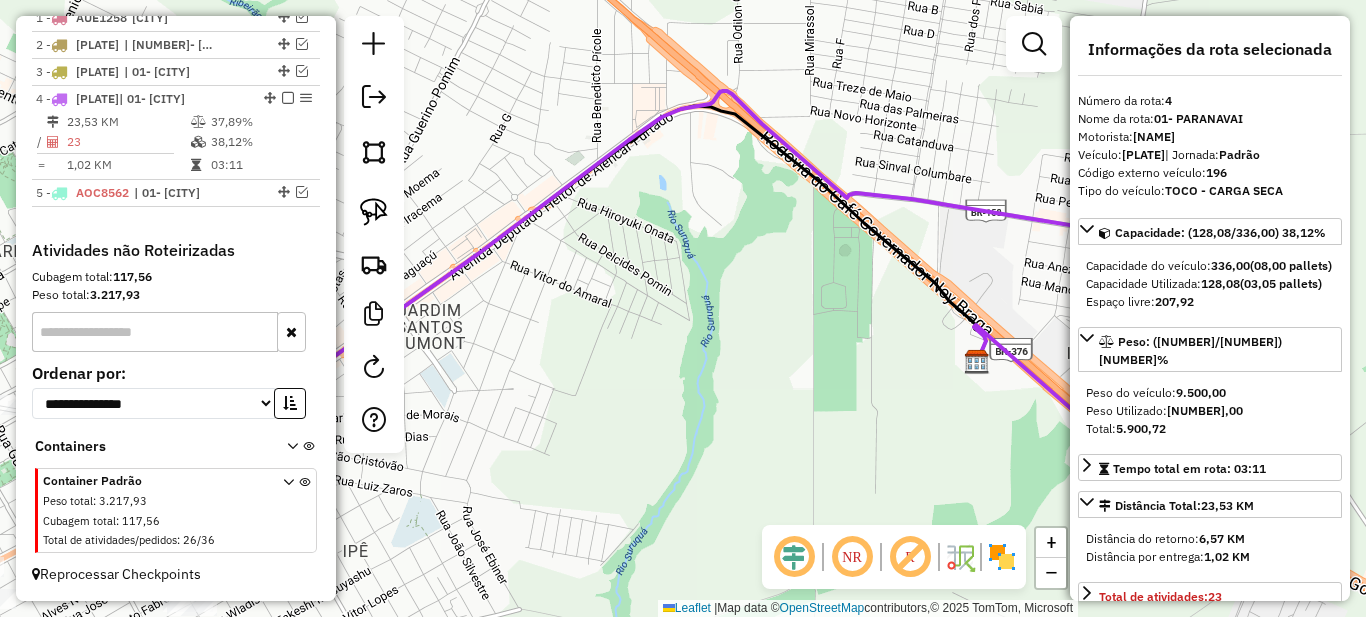 drag, startPoint x: 737, startPoint y: 408, endPoint x: 1046, endPoint y: 299, distance: 327.6614 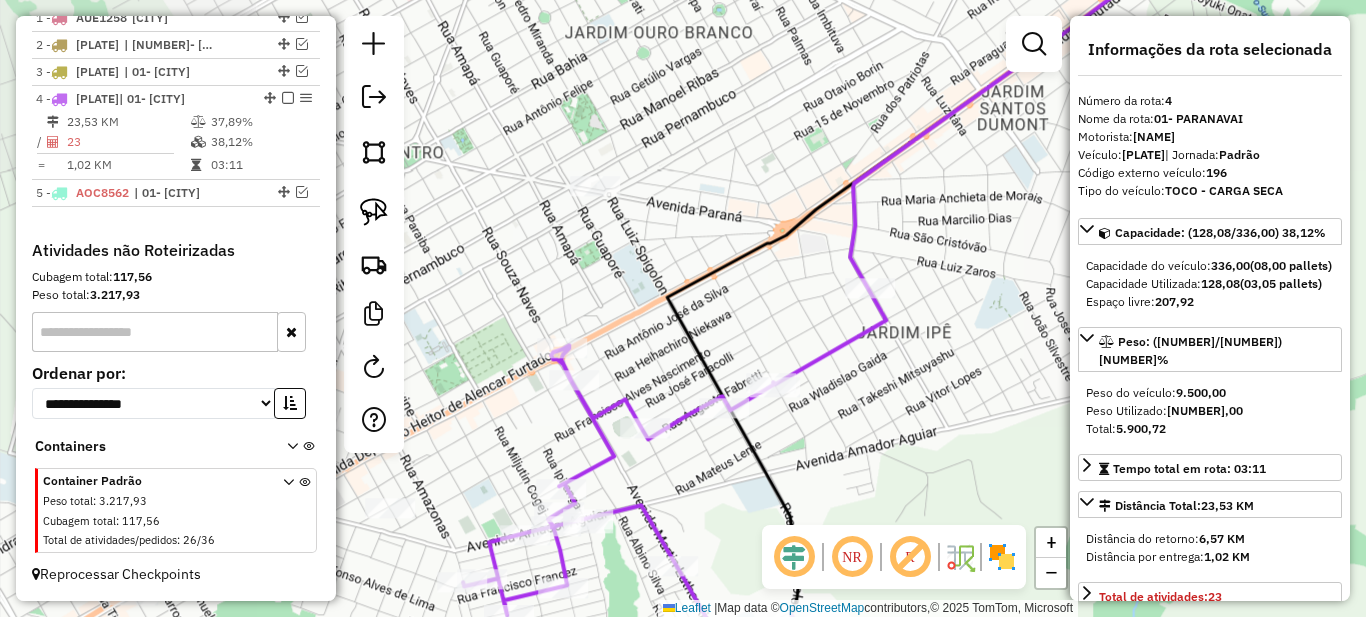 drag, startPoint x: 804, startPoint y: 403, endPoint x: 980, endPoint y: 334, distance: 189.04233 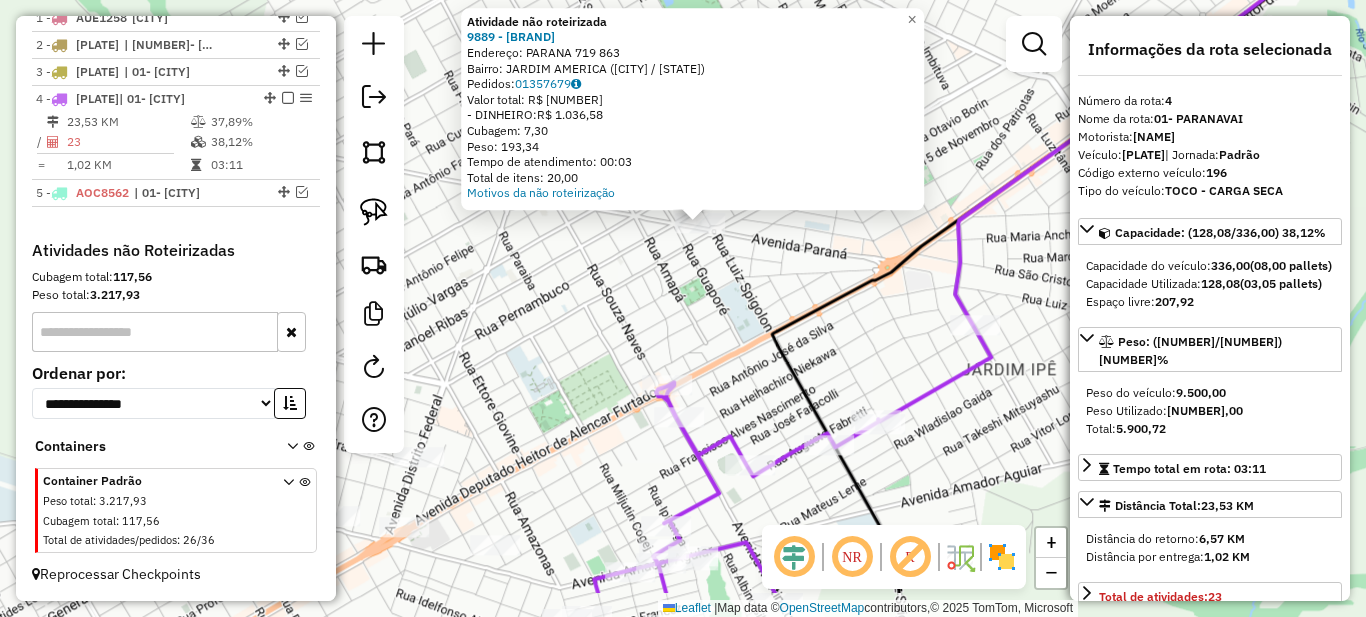 drag, startPoint x: 666, startPoint y: 380, endPoint x: 602, endPoint y: 256, distance: 139.54211 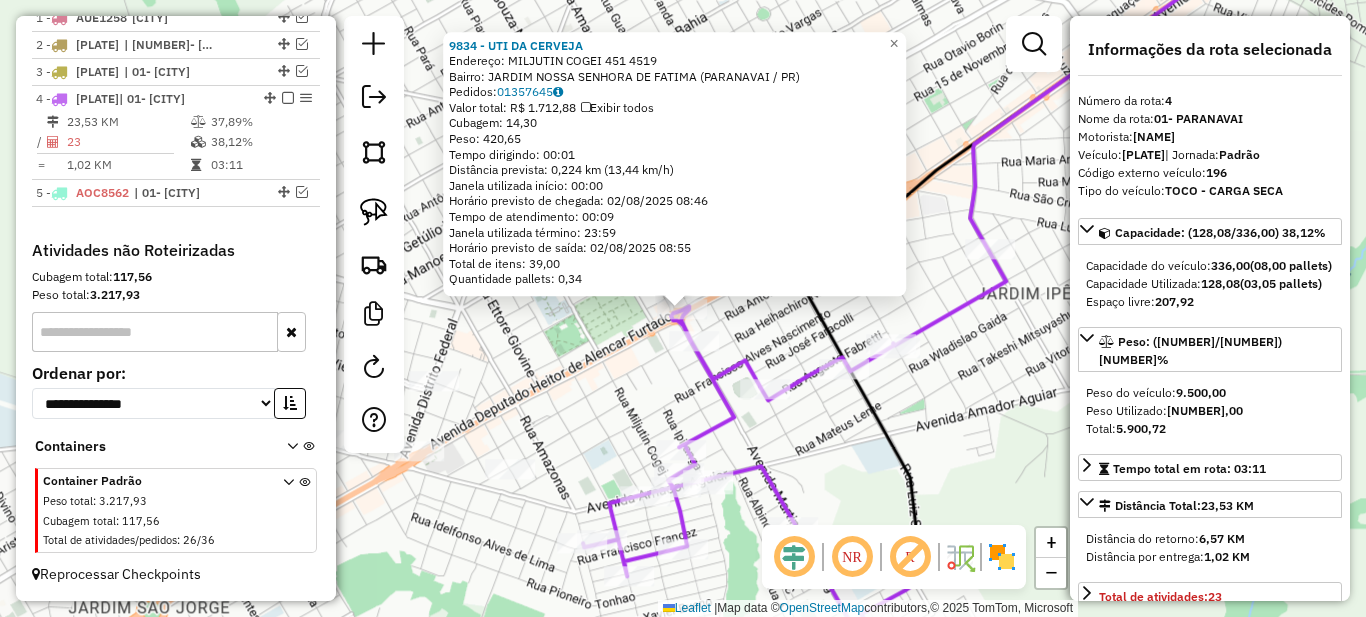 click on "[NUMBER] - UTI DA CERVEJA  Endereço:  MILJUTIN COGEI [NUMBER] [NUMBER]   Bairro: JARDIM NOSSA SENHORA DE FATIMA ([CITY] / [STATE])   Pedidos:  [NUMBER]   Valor total: R$ [NUMBER]   Exibir todos   Cubagem: [NUMBER]  Peso: [NUMBER]  Tempo dirigindo: [TIME]   Distância prevista: [NUMBER] km ([NUMBER] km/h)   Janela utilizada início: [TIME]   Horário previsto de chegada: [DATE] [TIME]   Tempo de atendimento: [TIME]   Janela utilizada término: [TIME]   Horário previsto de saída: [DATE] [TIME]   Total de itens: [NUMBER]   Quantidade pallets: [NUMBER]  × Janela de atendimento Grade de atendimento Capacidade Transportadoras Veículos Cliente Pedidos  Rotas Selecione os dias de semana para filtrar as janelas de atendimento  Seg   Ter   Qua   Qui   Sex   Sáb   Dom  Informe o período da janela de atendimento: De: Até:  Filtrar exatamente a janela do cliente  Considerar janela de atendimento padrão  Selecione os dias de semana para filtrar as grades de atendimento  Seg   Ter   Qua   Qui   Sex   Sáb   Dom   Peso mínimo:   Peso máximo:  +" 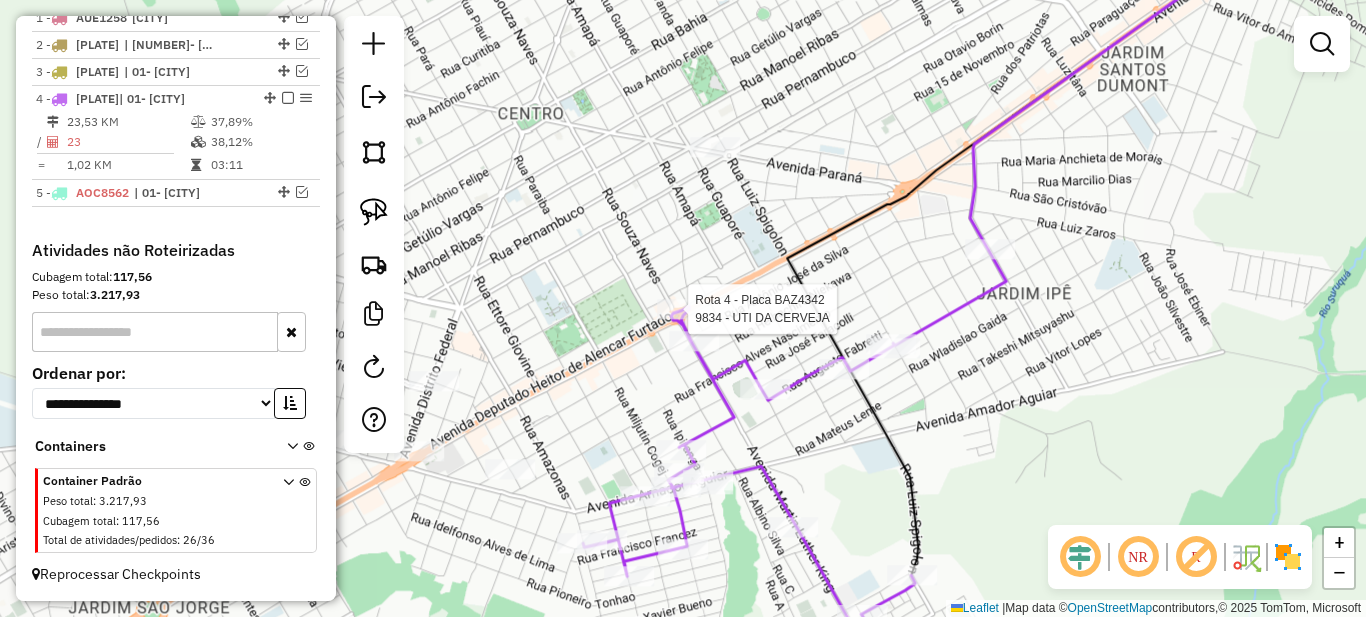 select on "*********" 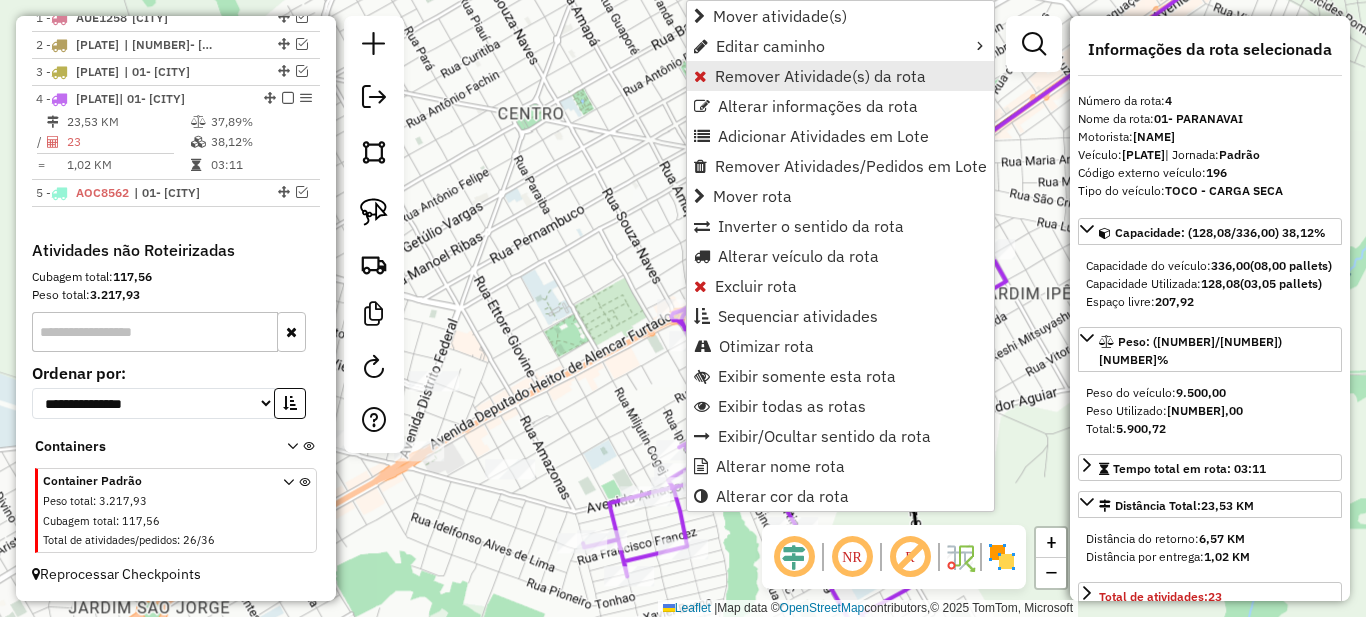 click on "Remover Atividade(s) da rota" at bounding box center (820, 76) 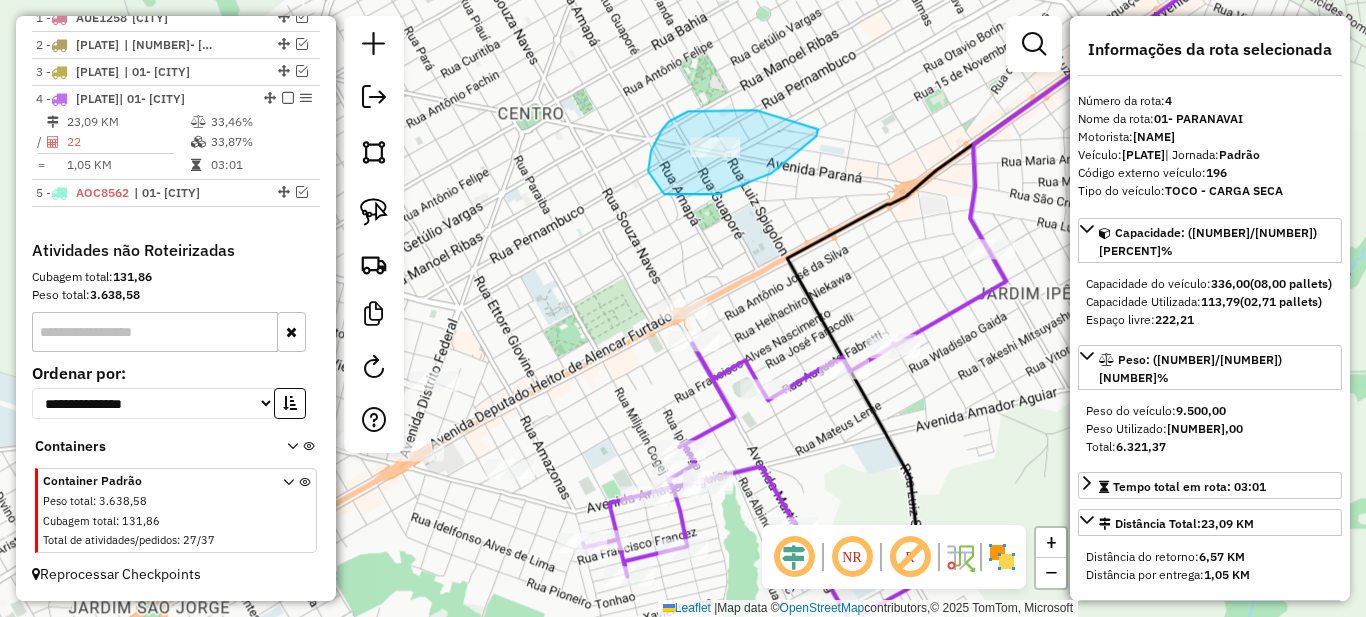 drag, startPoint x: 736, startPoint y: 110, endPoint x: 818, endPoint y: 129, distance: 84.17244 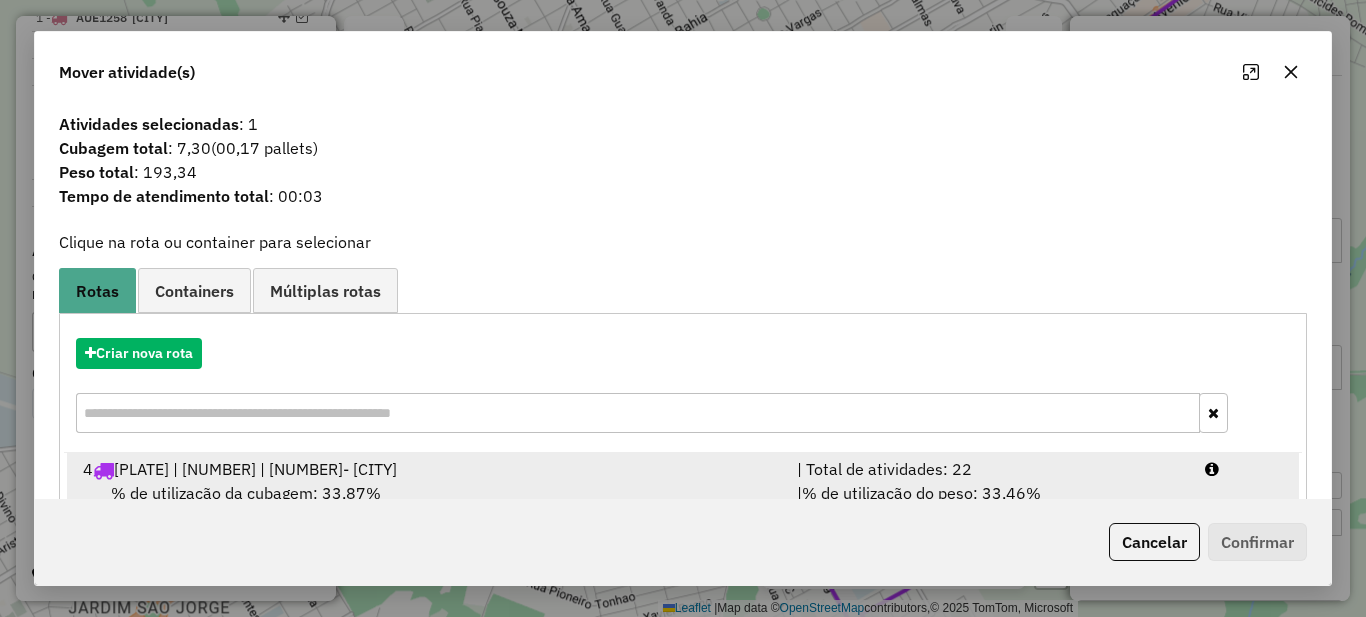 scroll, scrollTop: 70, scrollLeft: 0, axis: vertical 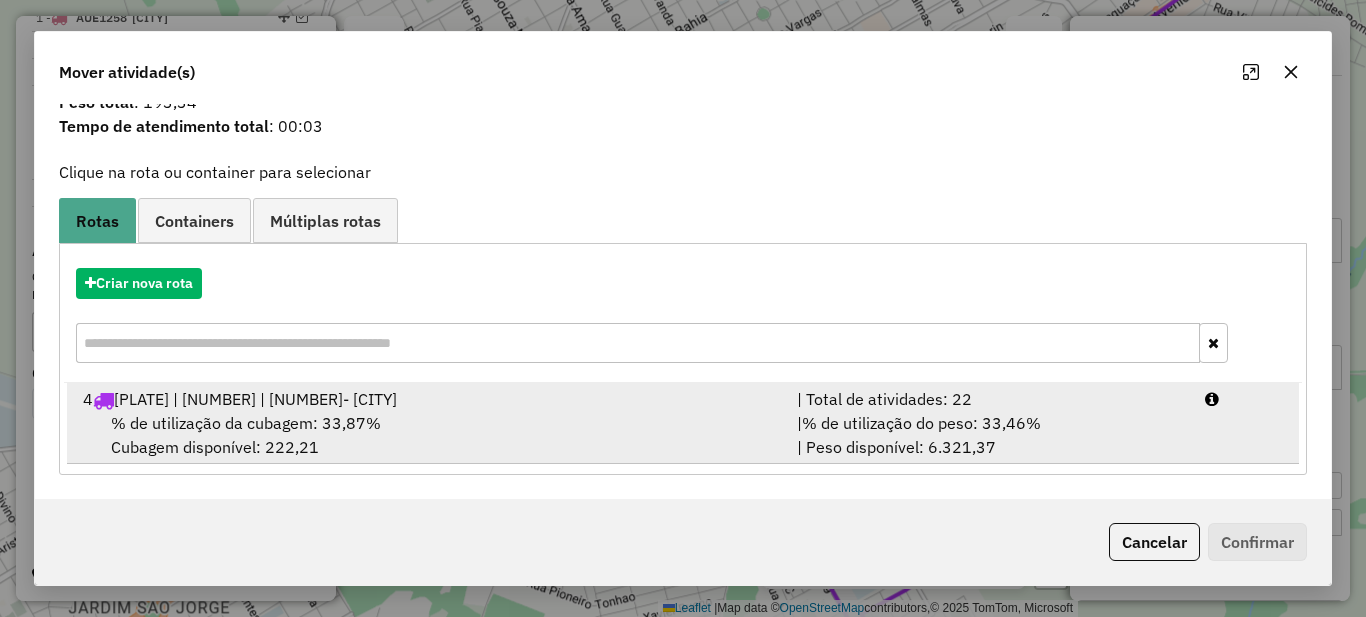 click on "% de utilização do peso: 33,46%" at bounding box center [921, 423] 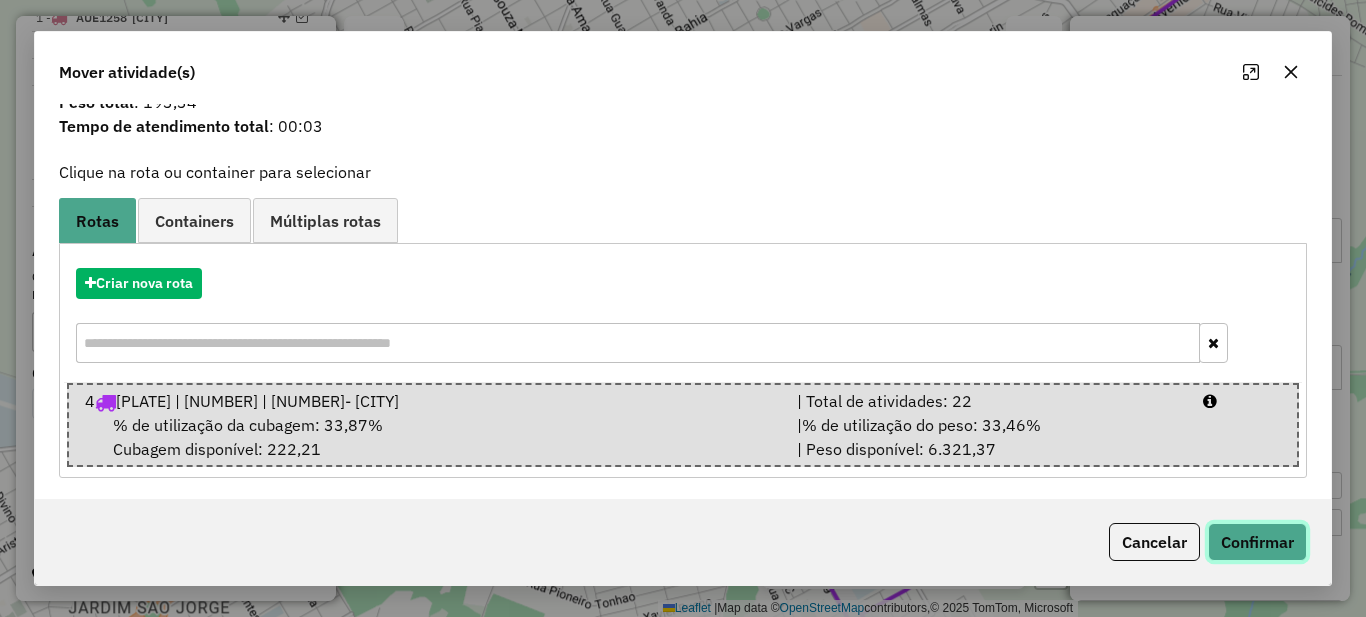 click on "Confirmar" 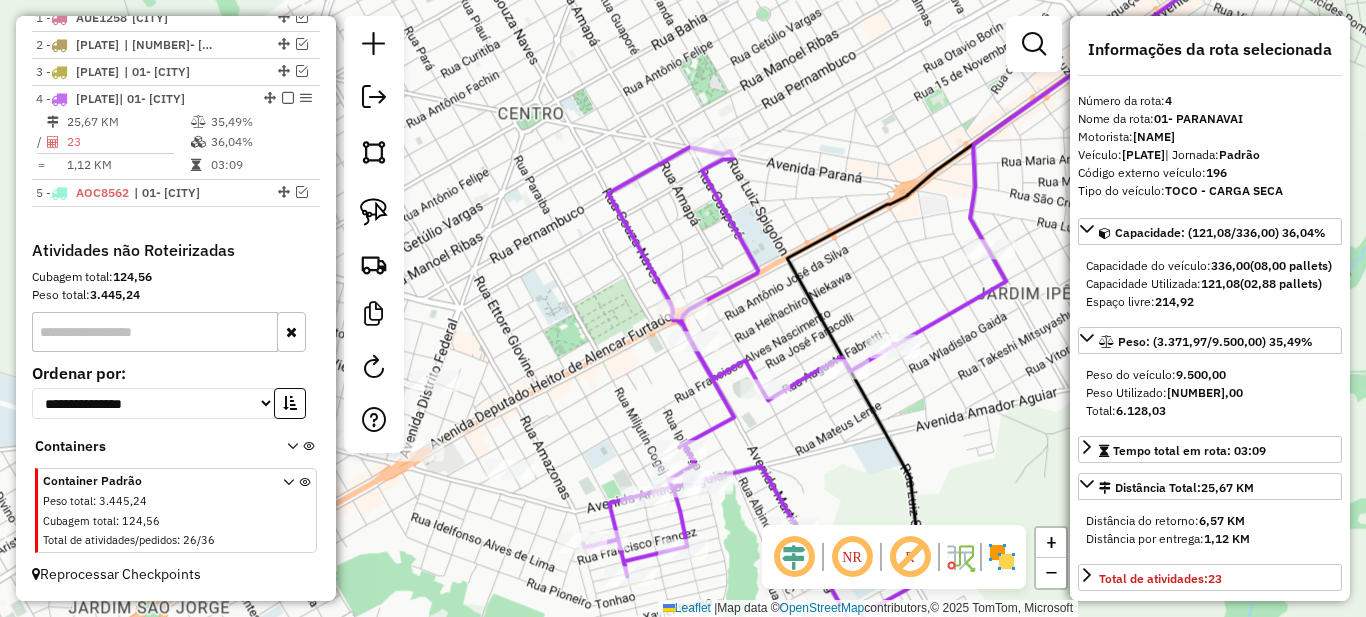 scroll, scrollTop: 0, scrollLeft: 0, axis: both 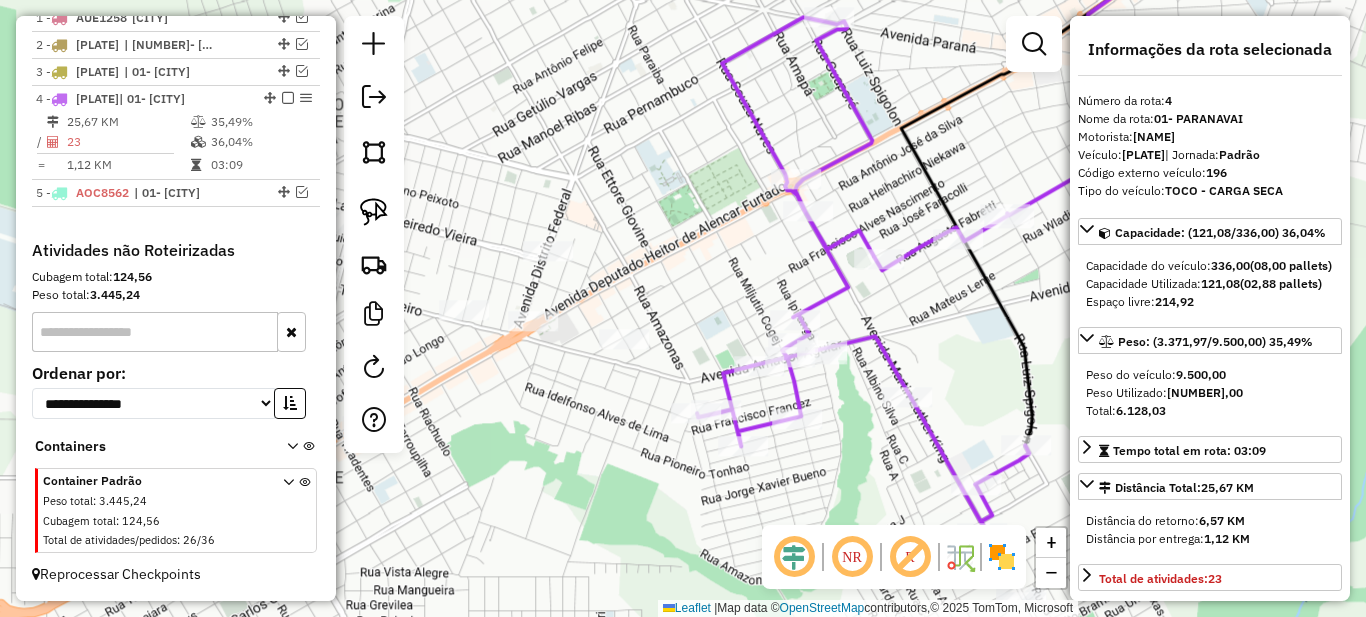 drag, startPoint x: 762, startPoint y: 338, endPoint x: 882, endPoint y: 234, distance: 158.79547 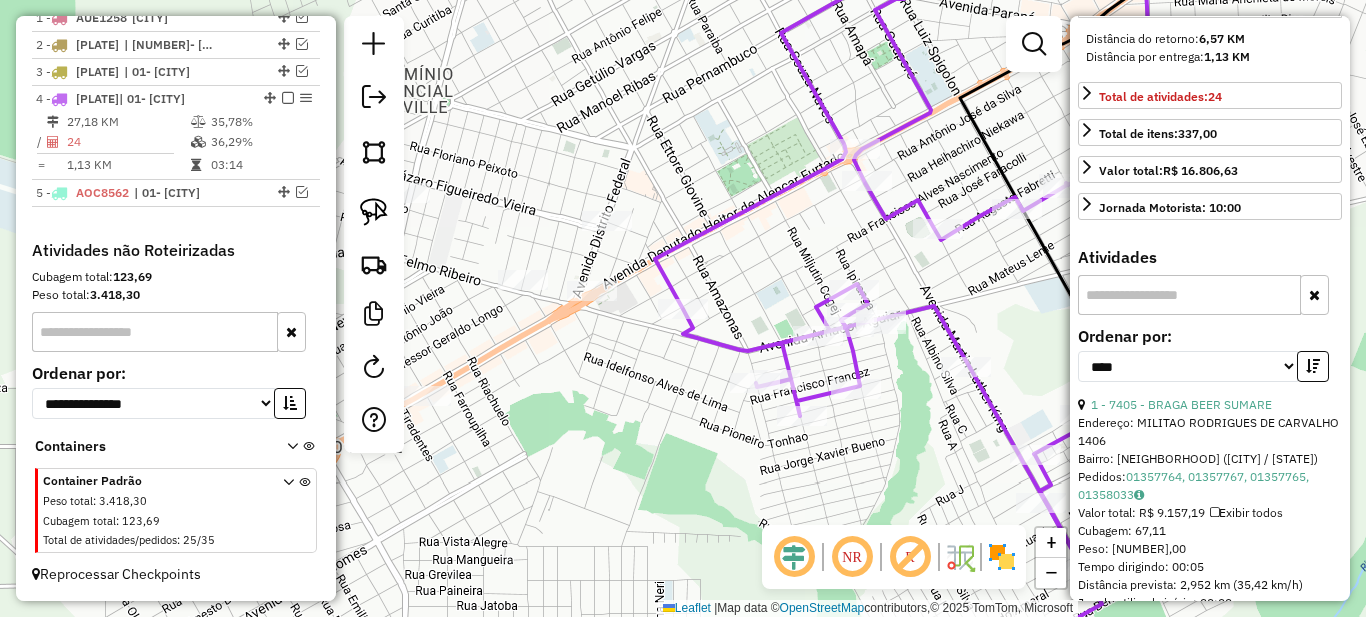 scroll, scrollTop: 0, scrollLeft: 0, axis: both 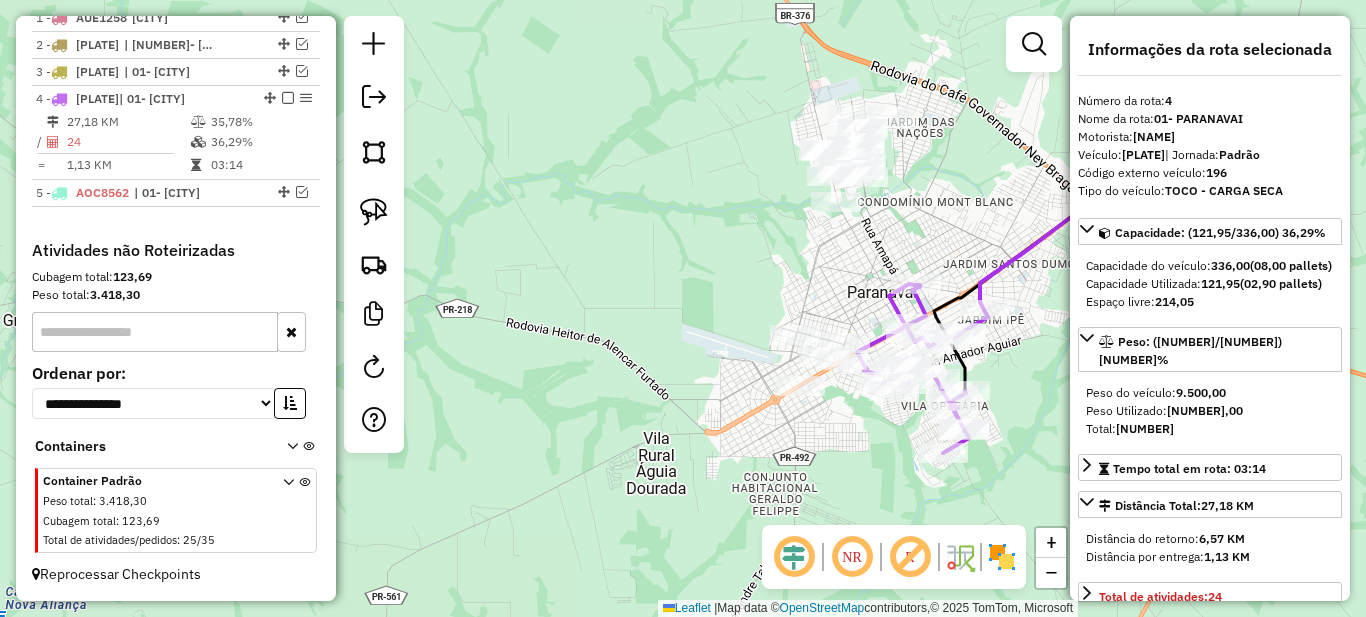 drag, startPoint x: 1011, startPoint y: 379, endPoint x: 829, endPoint y: 391, distance: 182.39517 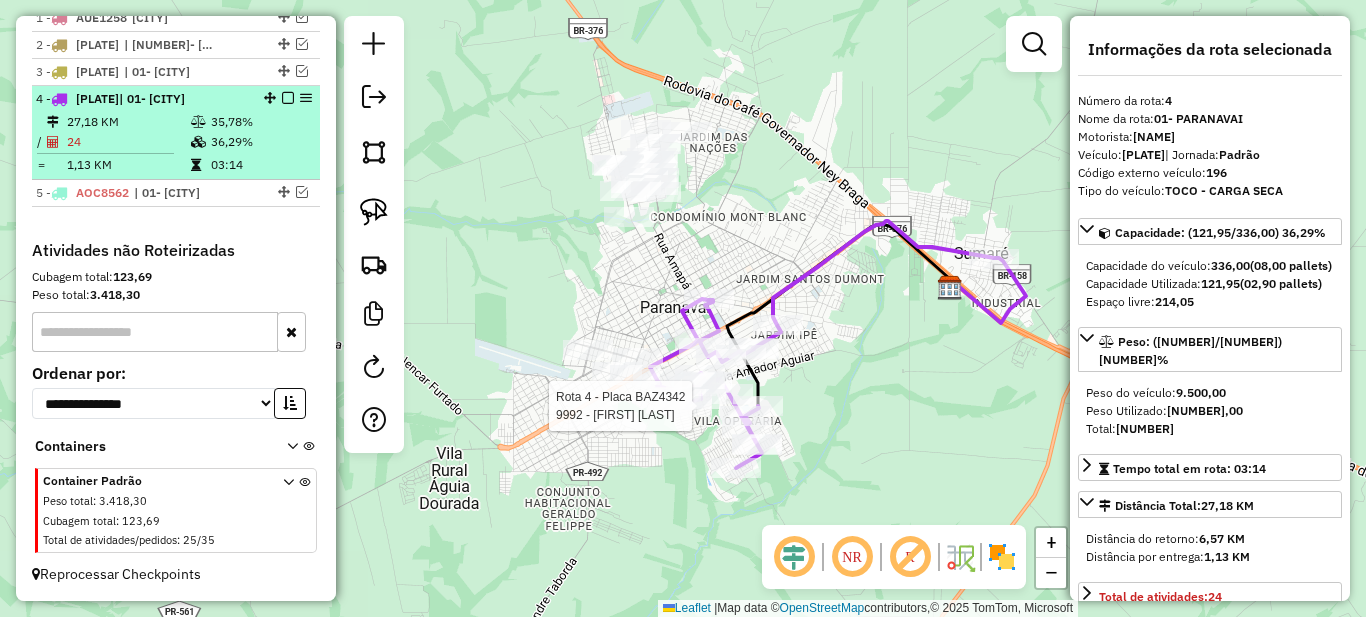 click at bounding box center [288, 98] 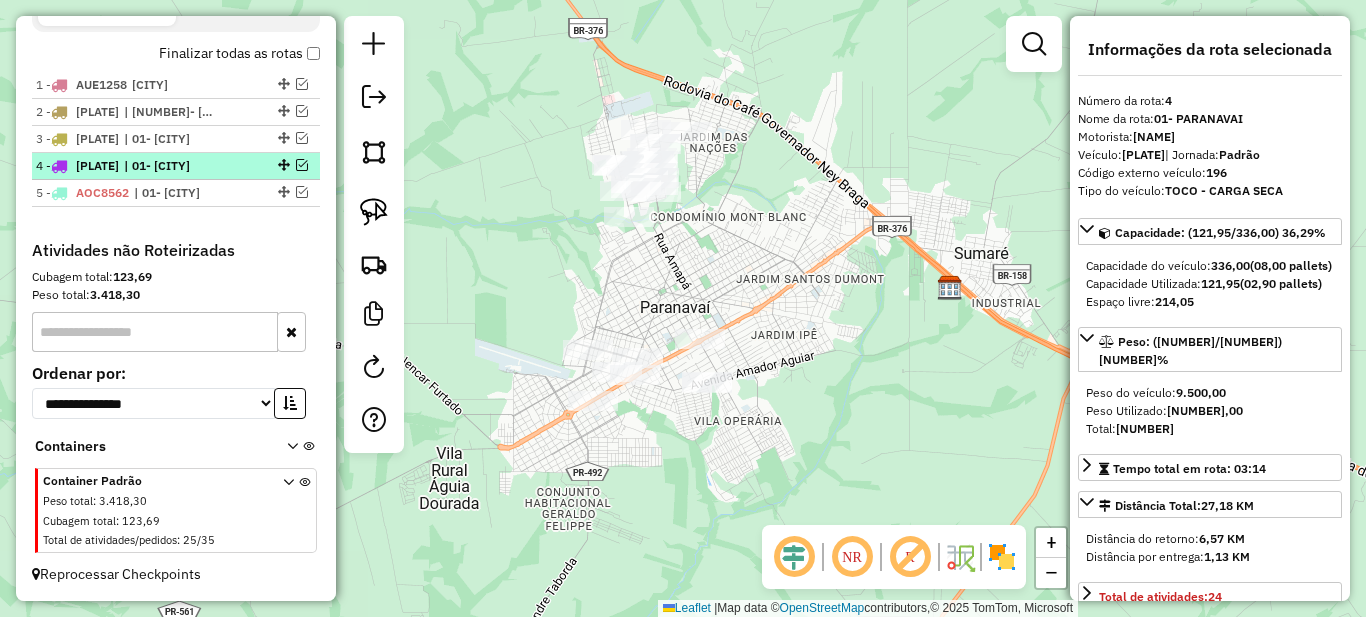 scroll, scrollTop: 743, scrollLeft: 0, axis: vertical 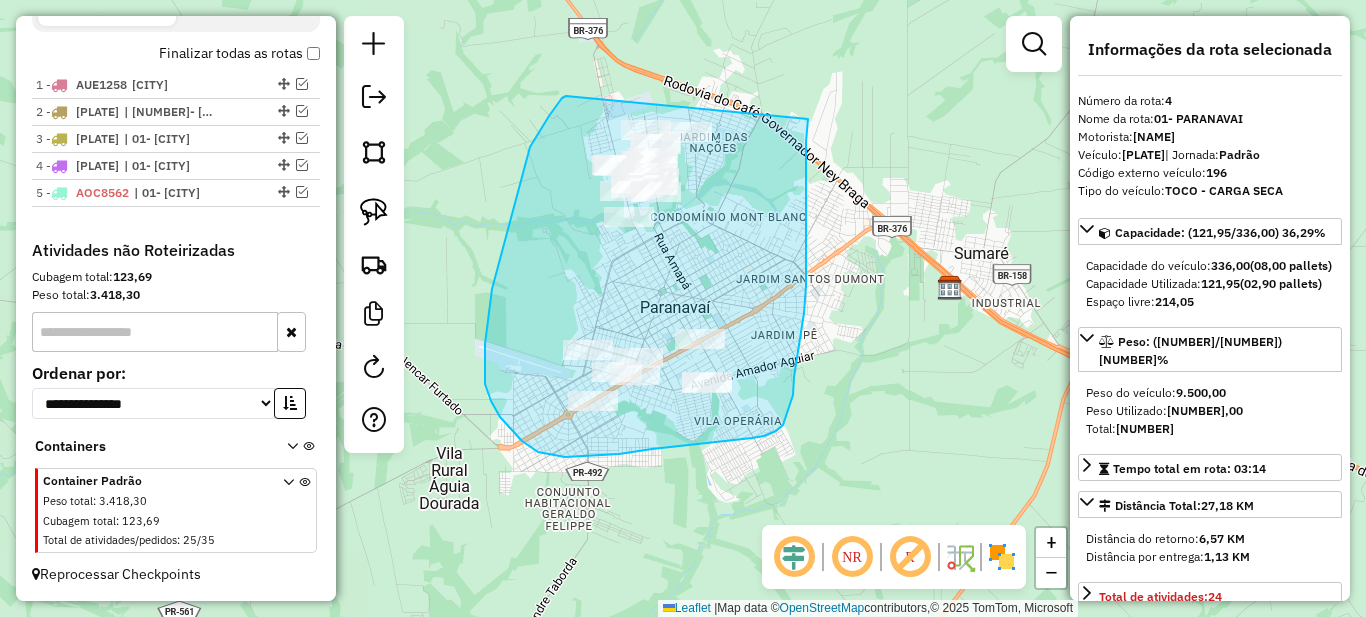 drag, startPoint x: 530, startPoint y: 147, endPoint x: 808, endPoint y: 119, distance: 279.40652 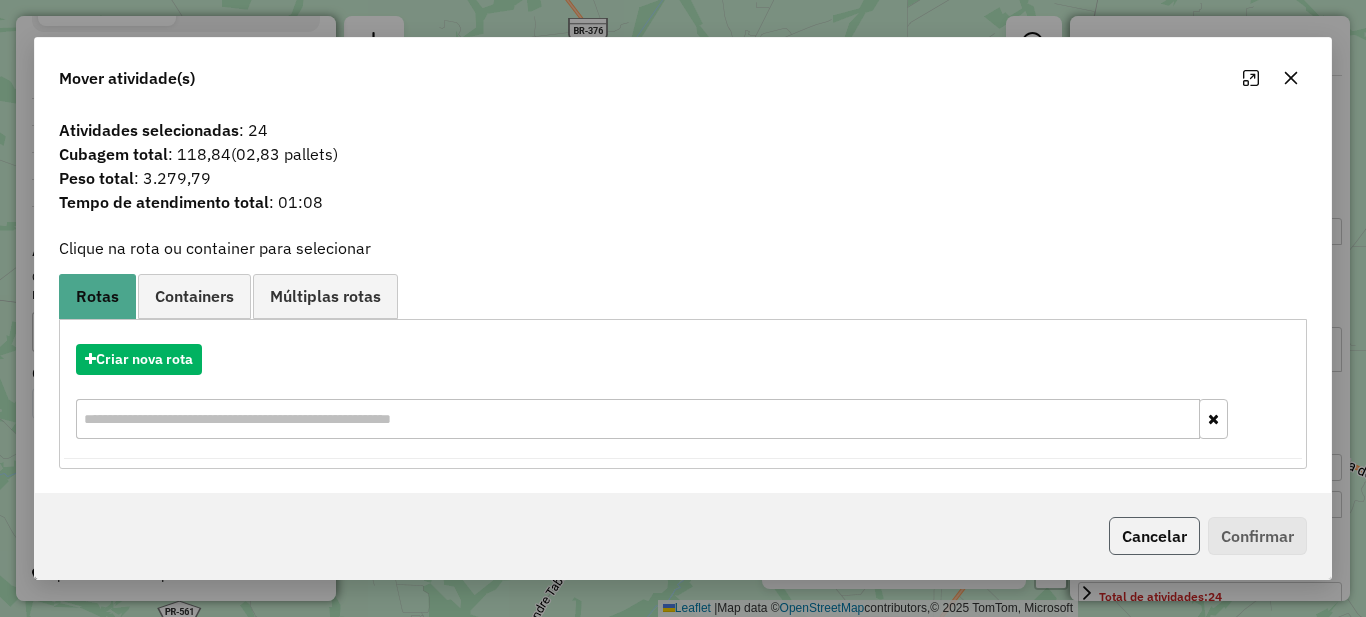 click on "Cancelar" 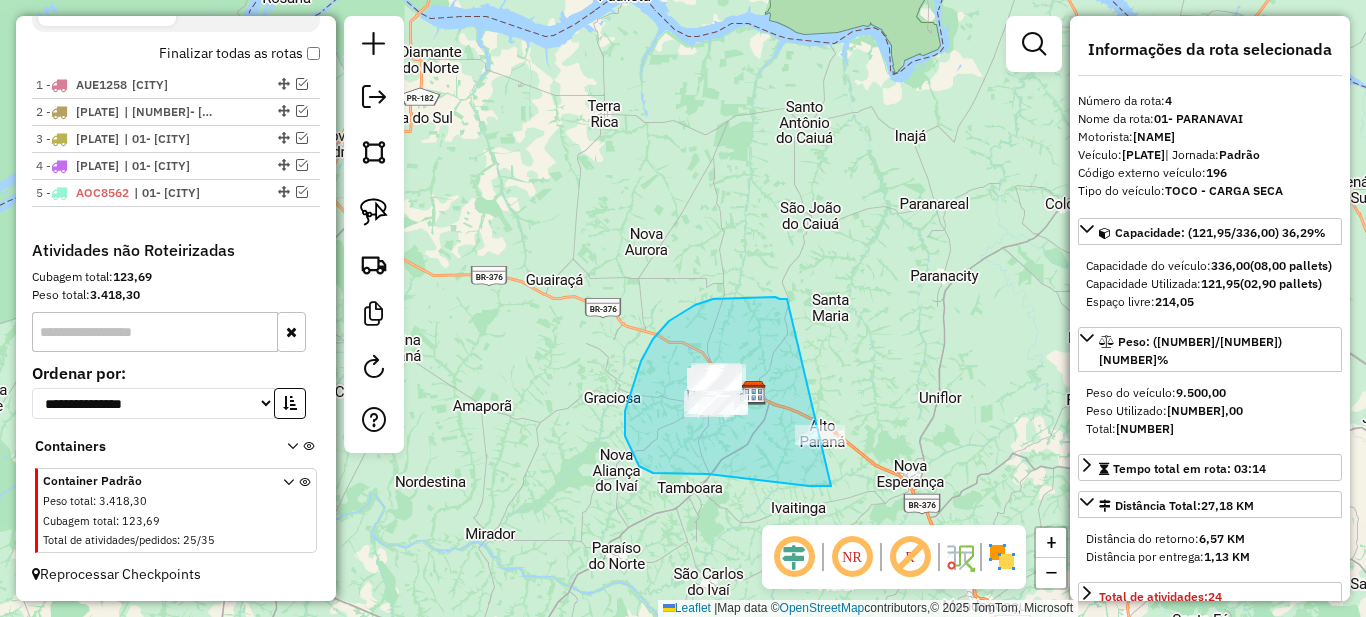 drag, startPoint x: 780, startPoint y: 299, endPoint x: 910, endPoint y: 406, distance: 168.37161 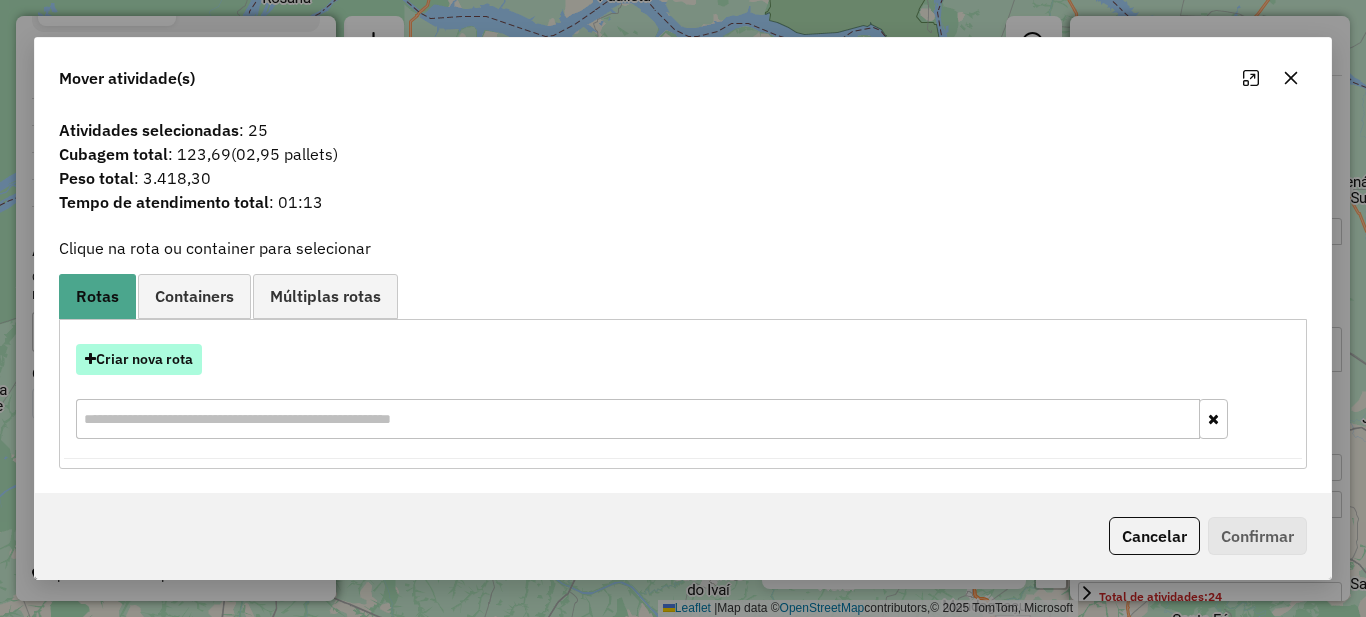 click on "Criar nova rota" at bounding box center [139, 359] 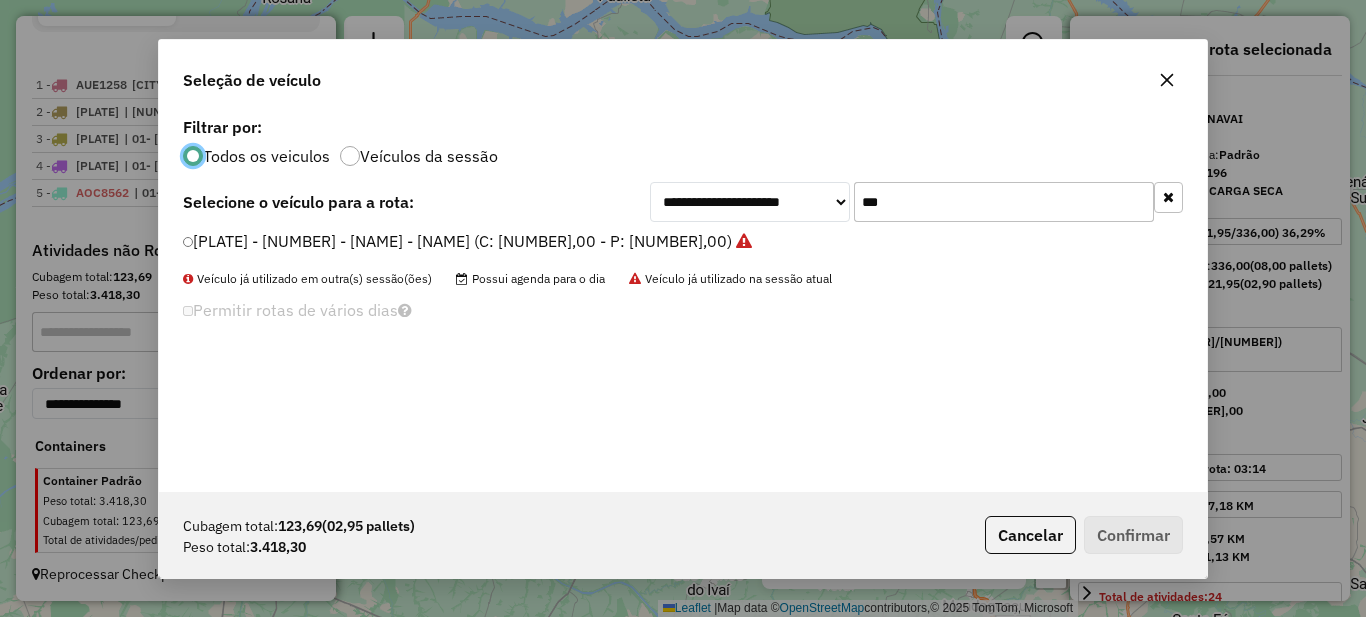 scroll, scrollTop: 11, scrollLeft: 6, axis: both 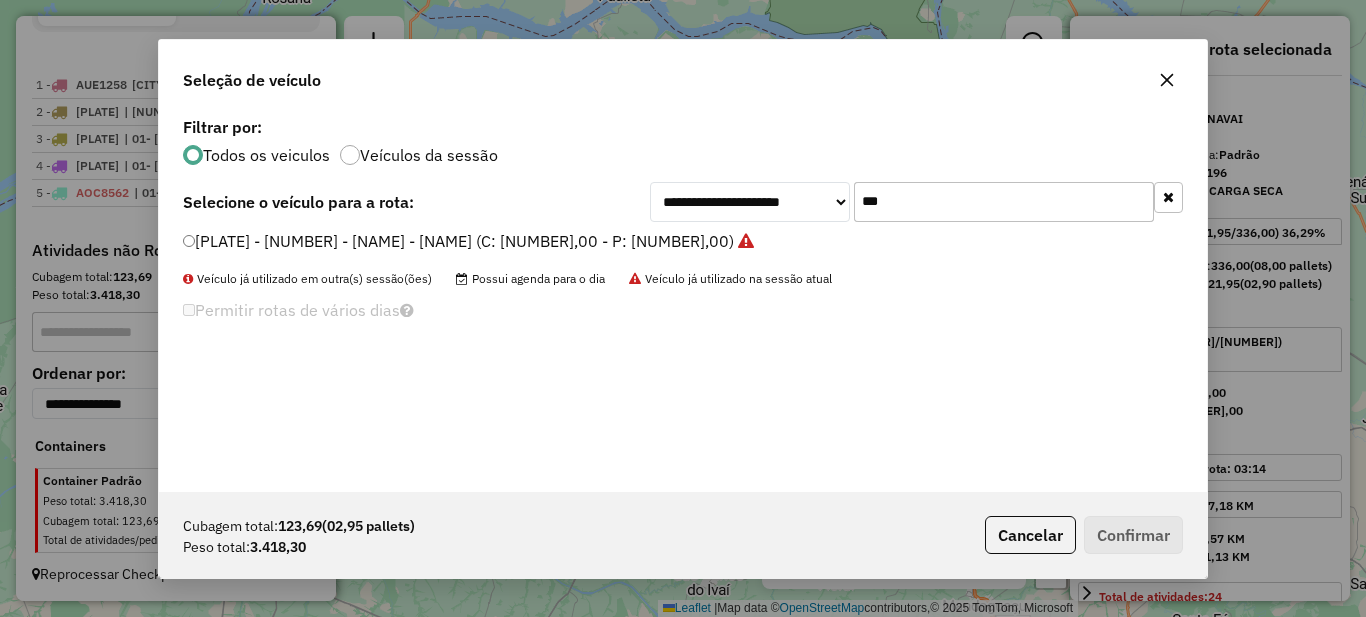 click on "***" 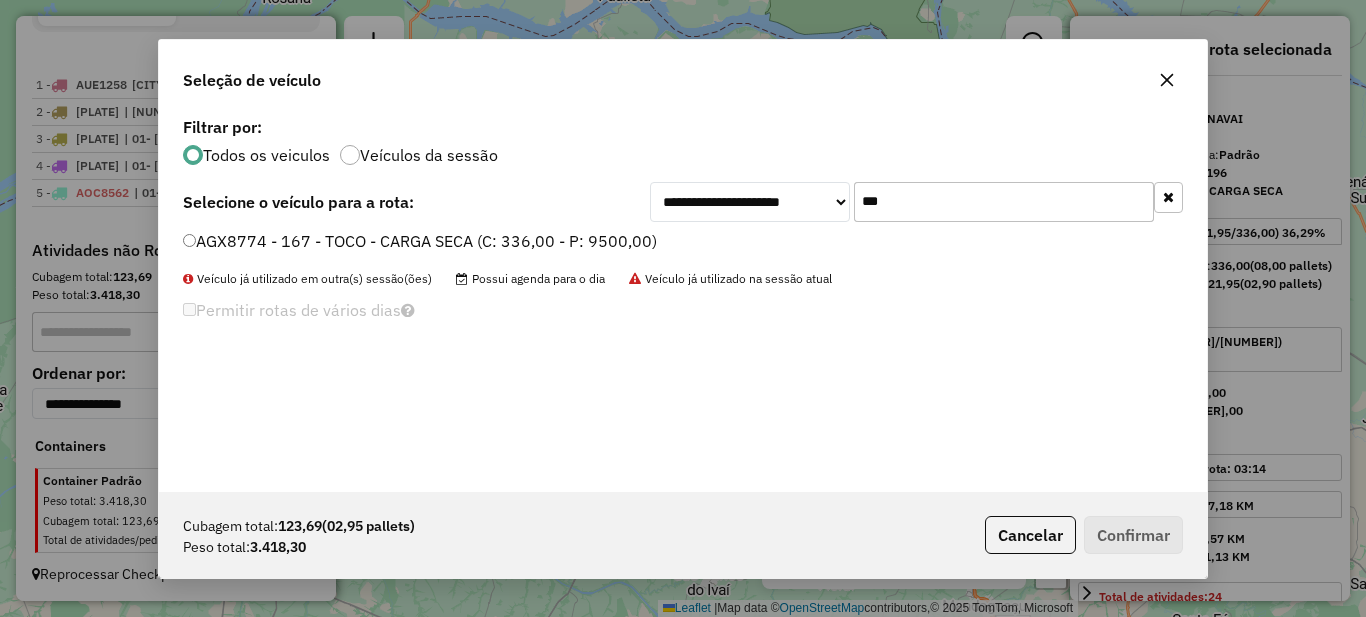 type on "***" 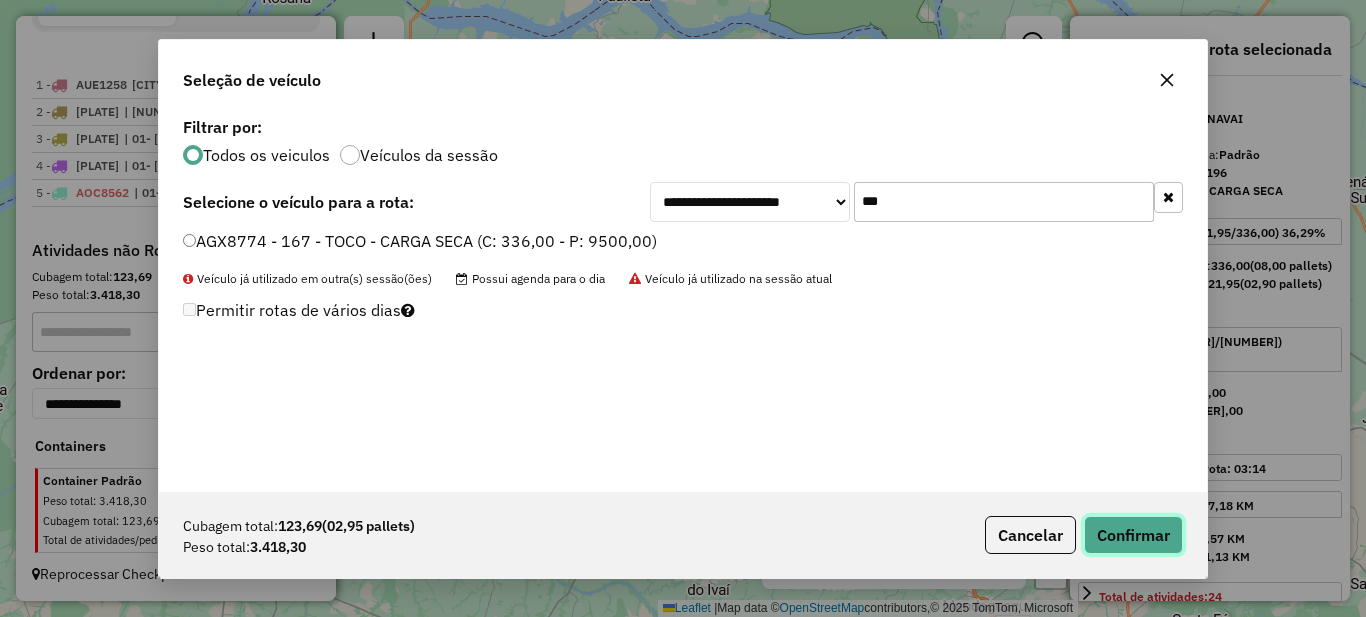 click on "Confirmar" 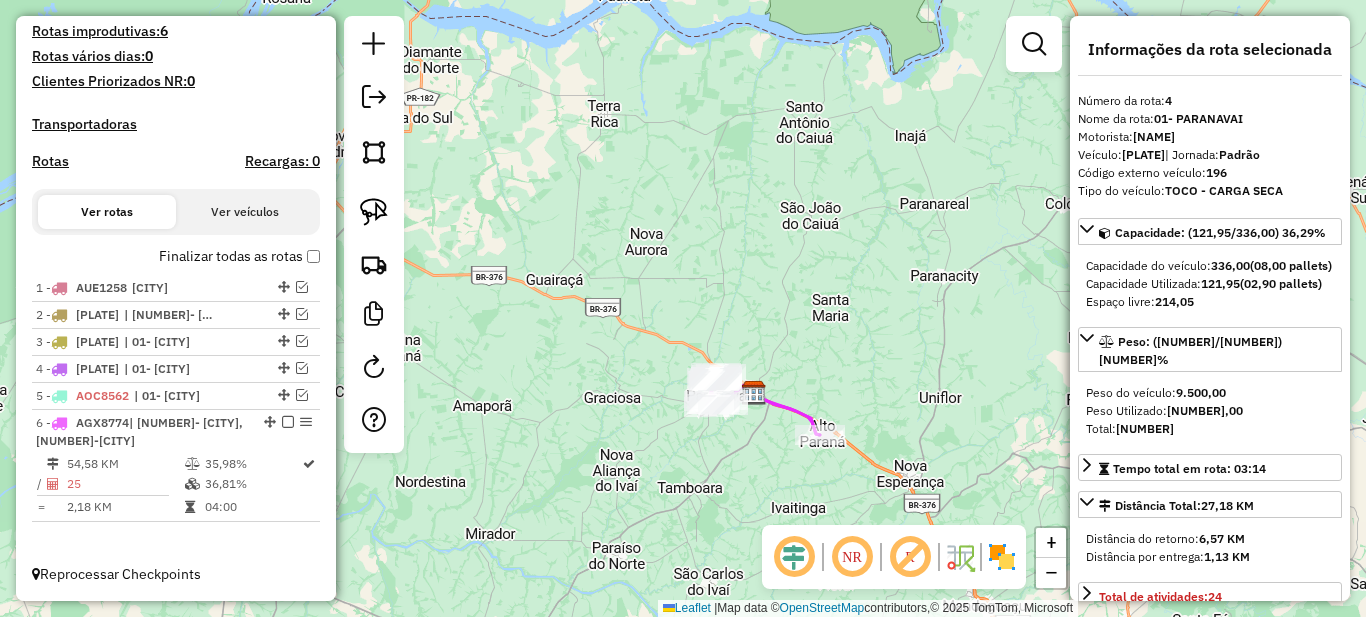 scroll, scrollTop: 540, scrollLeft: 0, axis: vertical 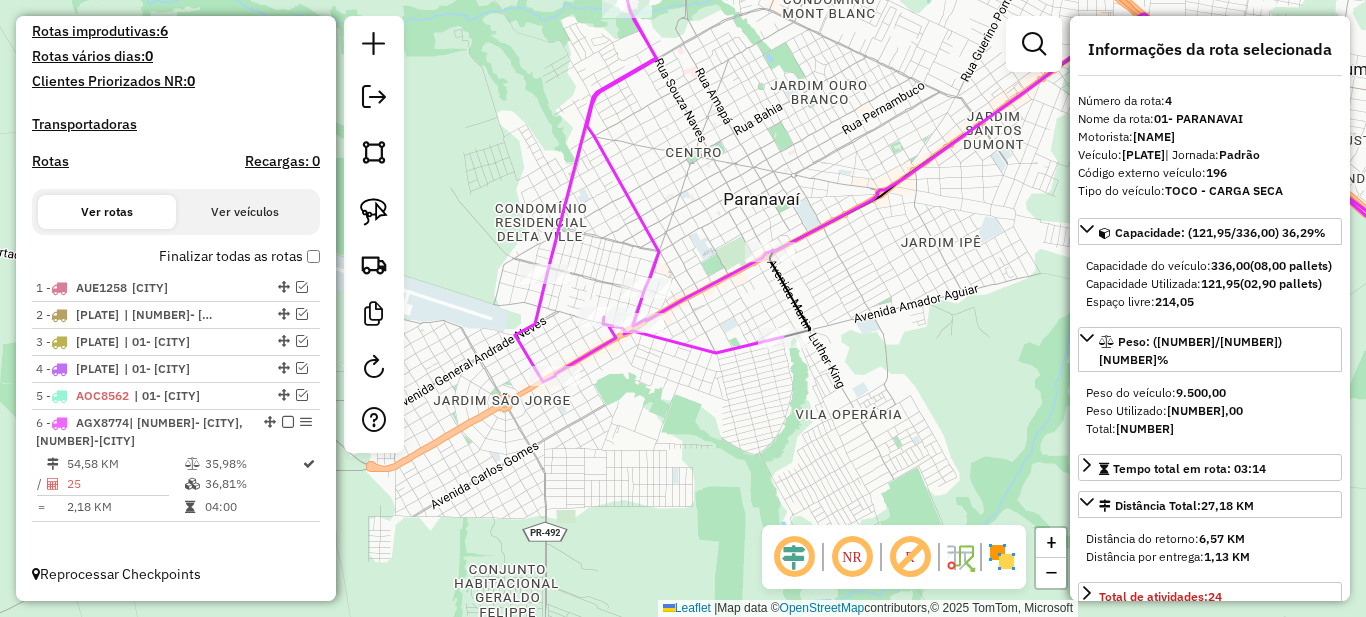 drag, startPoint x: 833, startPoint y: 227, endPoint x: 686, endPoint y: 243, distance: 147.86818 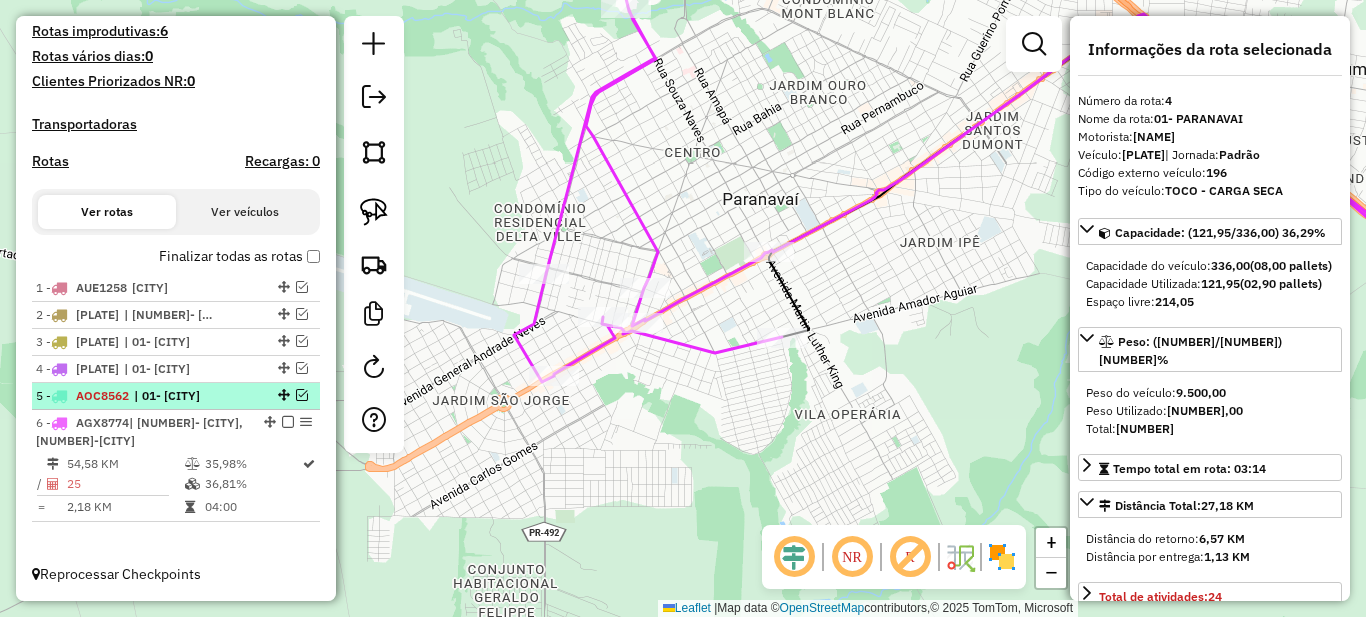 click on "5 -       AOC8562   | 01- [CITY]" at bounding box center (142, 396) 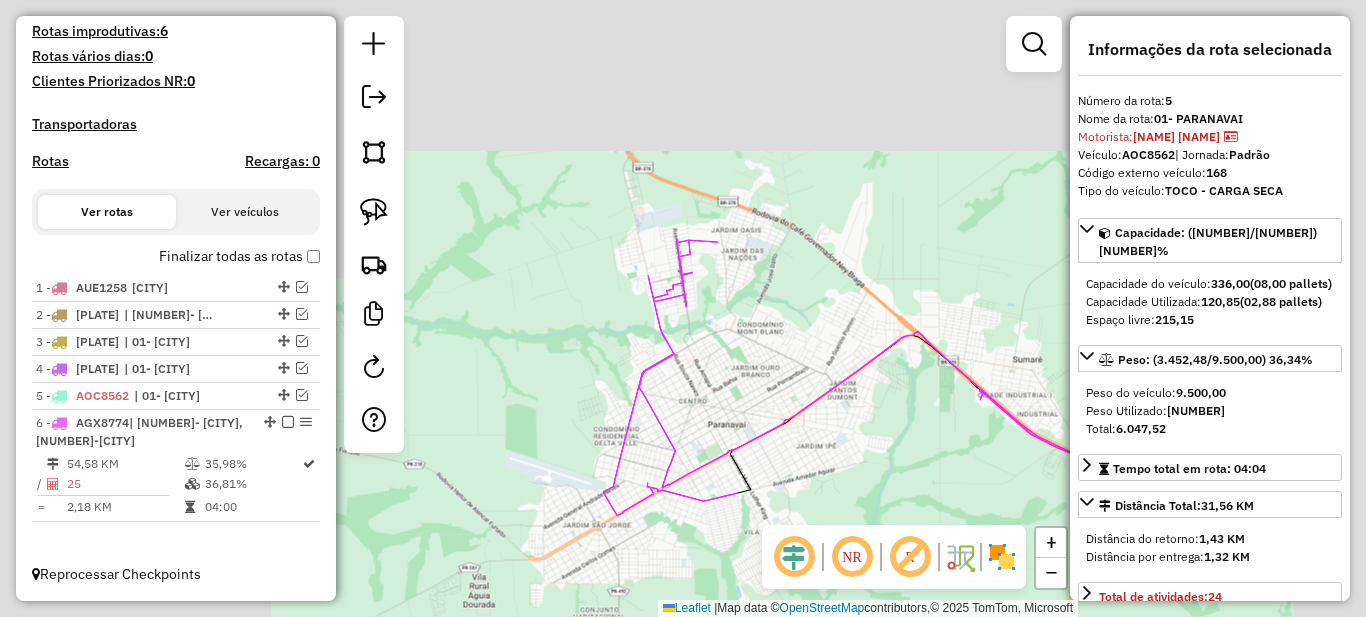 scroll, scrollTop: 100, scrollLeft: 0, axis: vertical 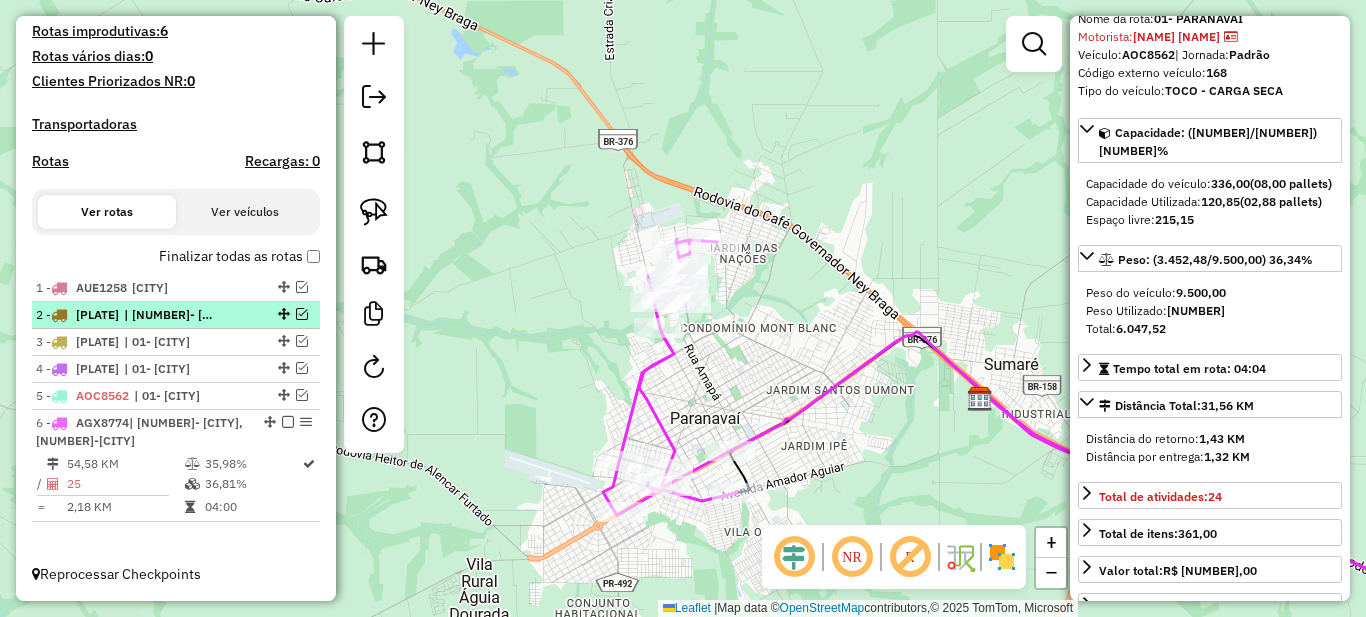 click on "| [NUMBER]- [CITY], [NUMBER]-[CITY]" at bounding box center [170, 315] 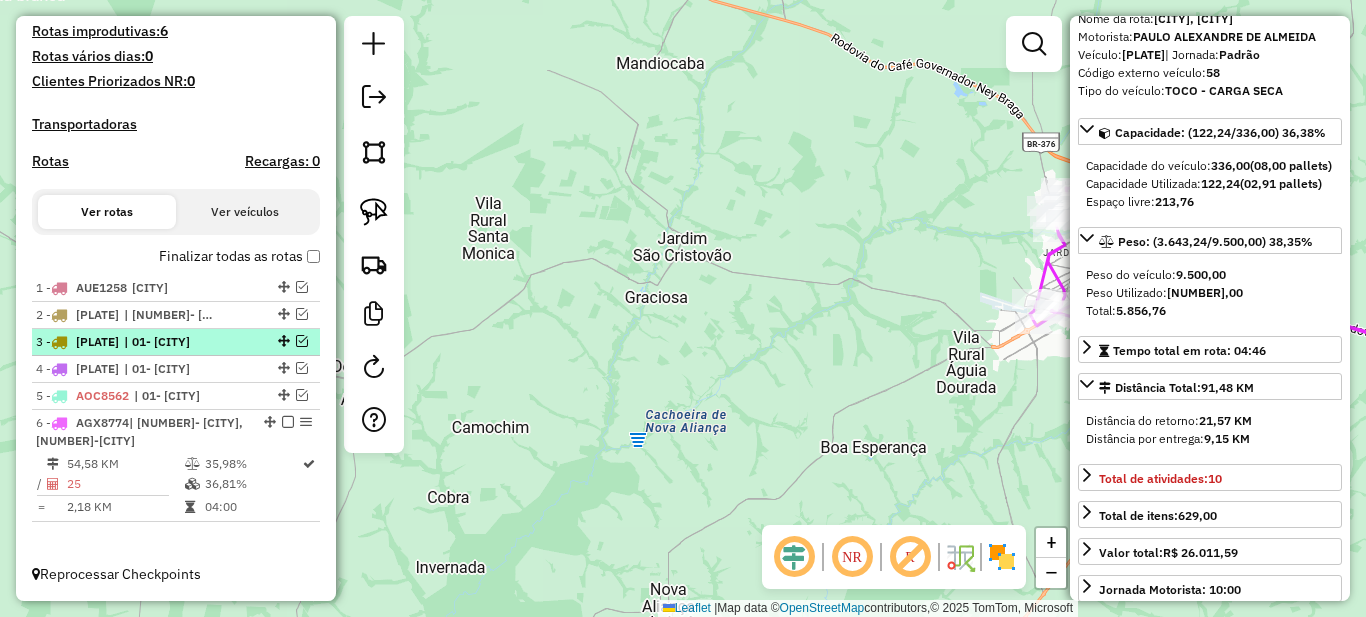 click on "| 01- [CITY]" at bounding box center (170, 342) 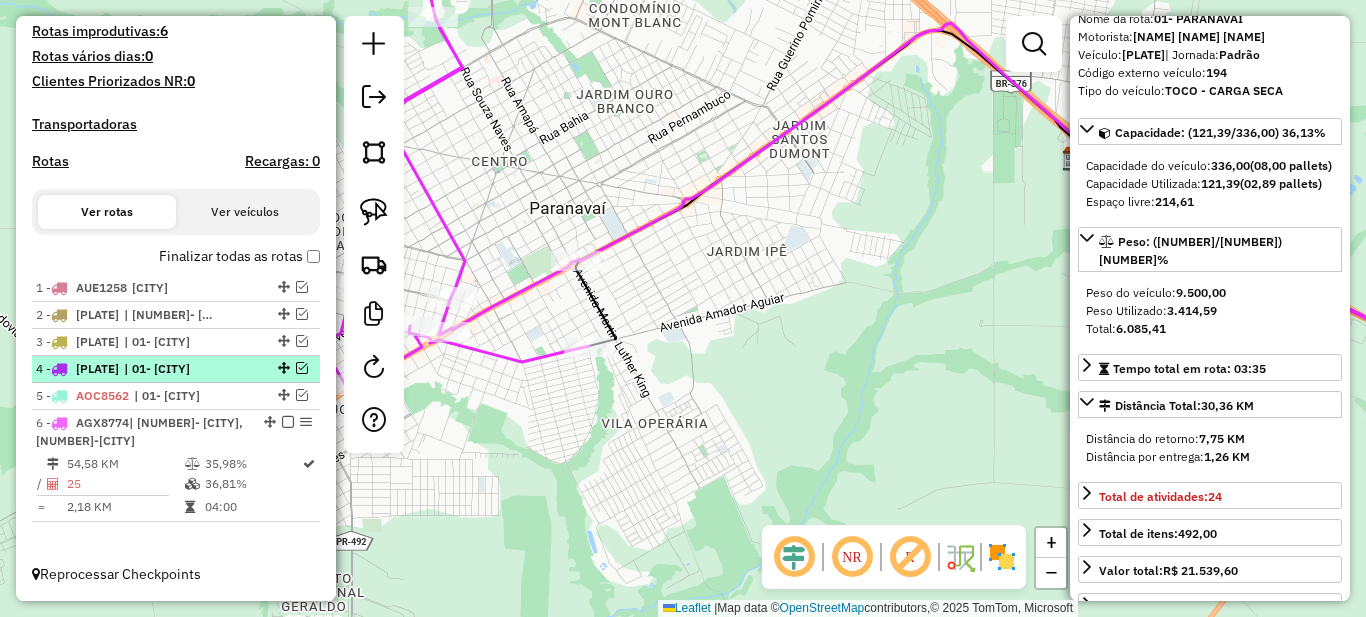 click on "| 01- [CITY]" at bounding box center (170, 369) 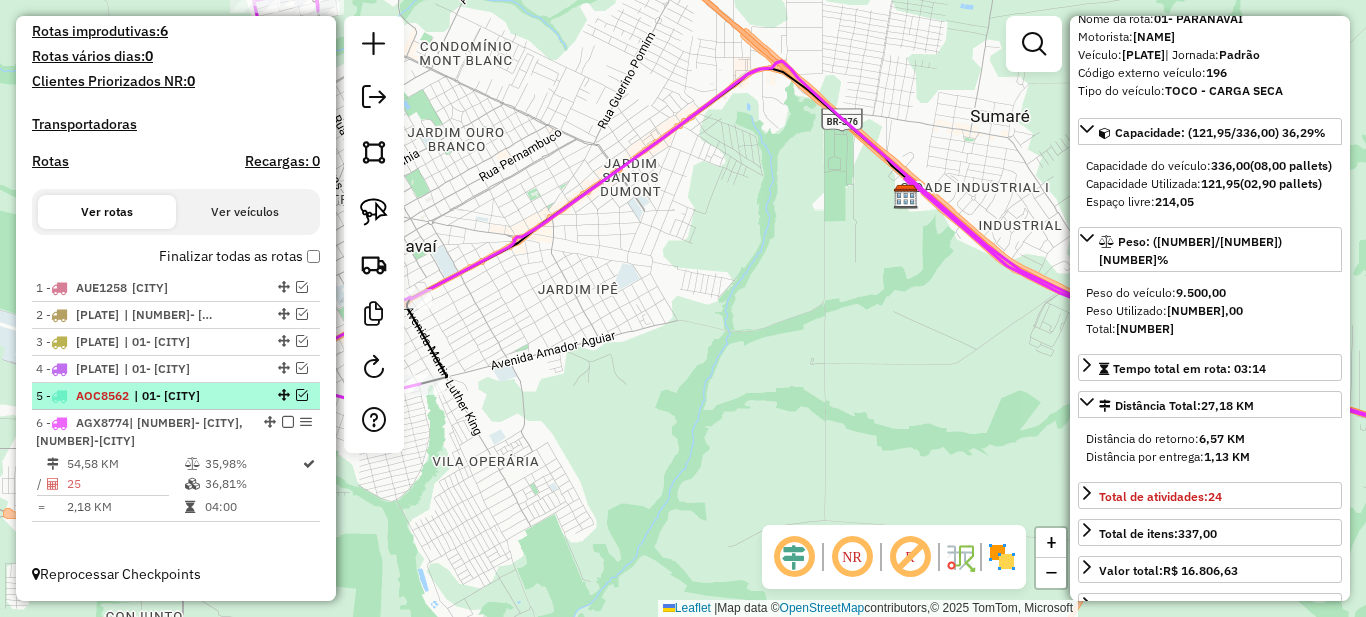 click on "| 01- [CITY]" at bounding box center [180, 396] 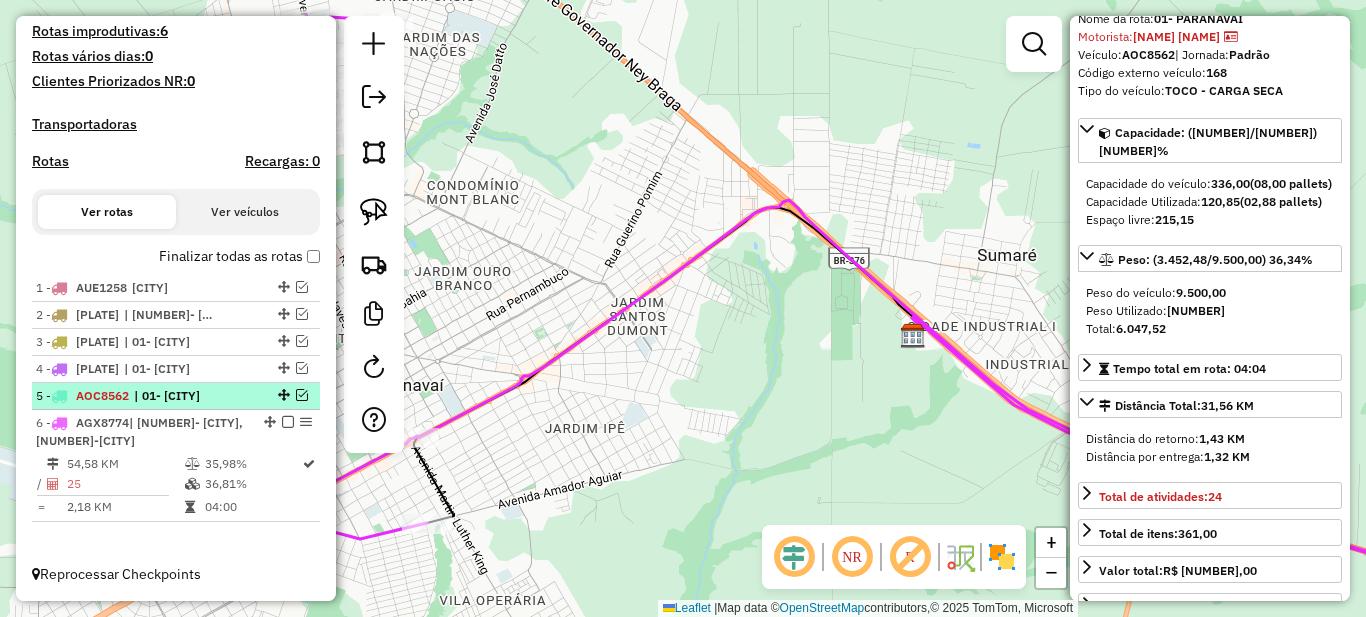 click on "5 -       AOC8562   | 01- [CITY]" at bounding box center [176, 396] 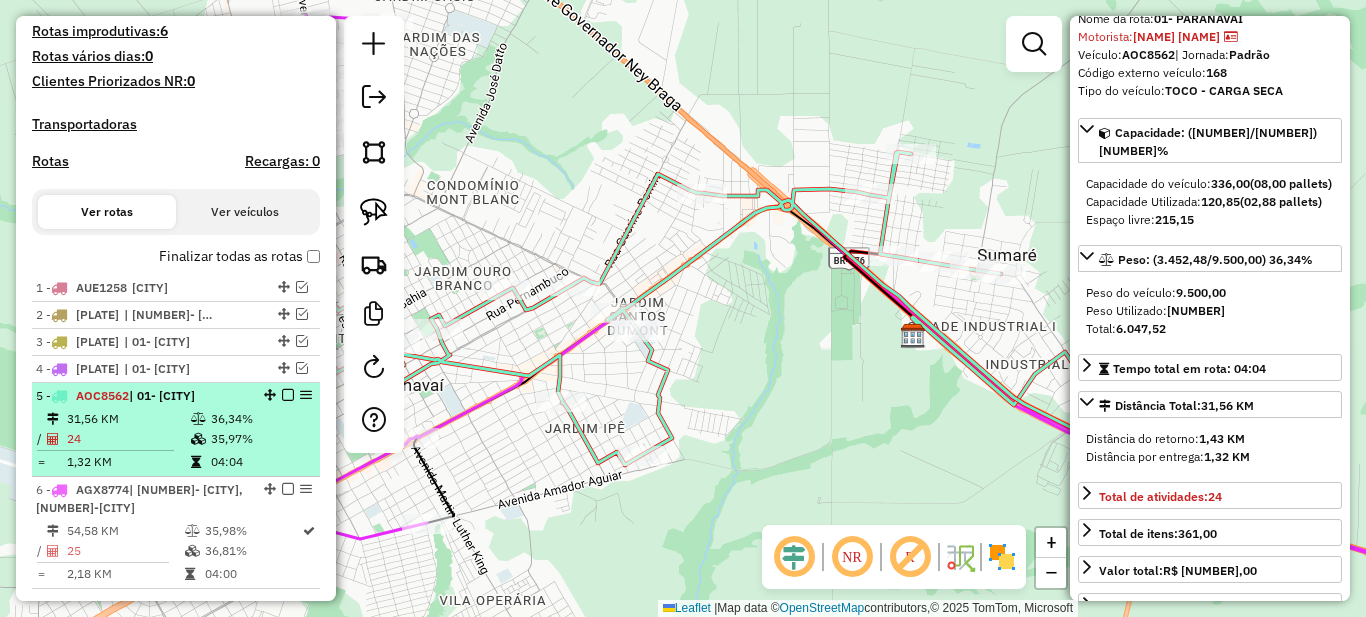 scroll, scrollTop: 607, scrollLeft: 0, axis: vertical 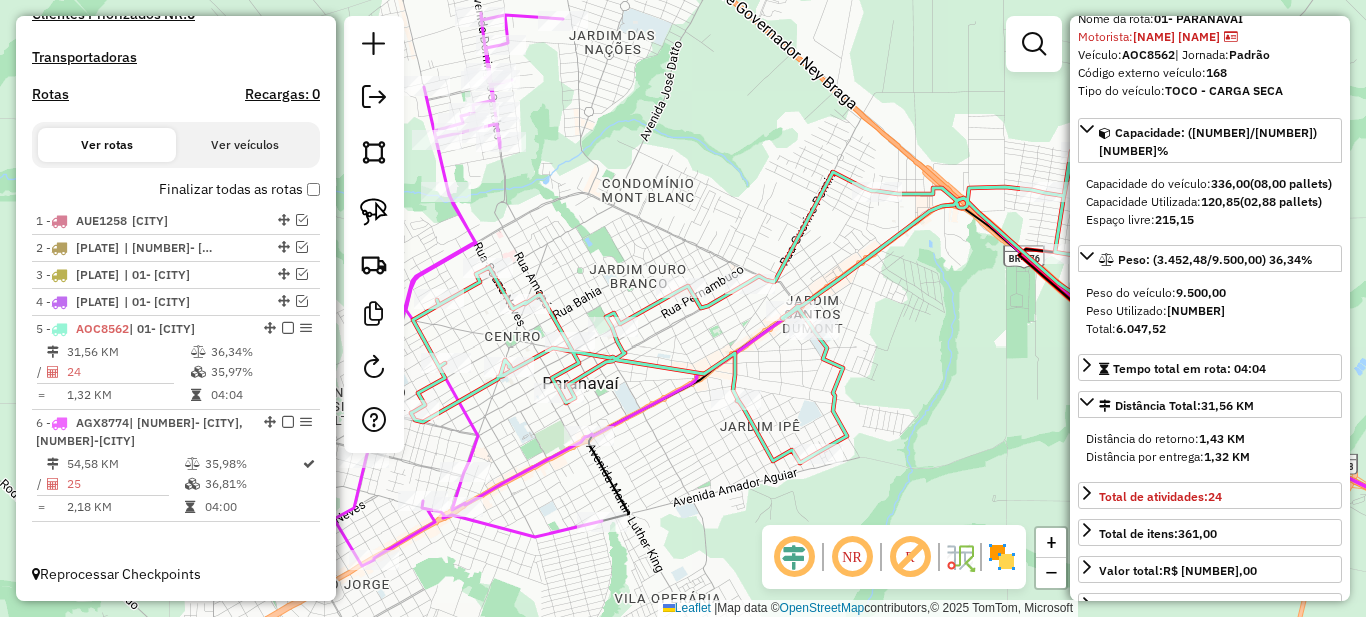 drag, startPoint x: 524, startPoint y: 405, endPoint x: 671, endPoint y: 404, distance: 147.0034 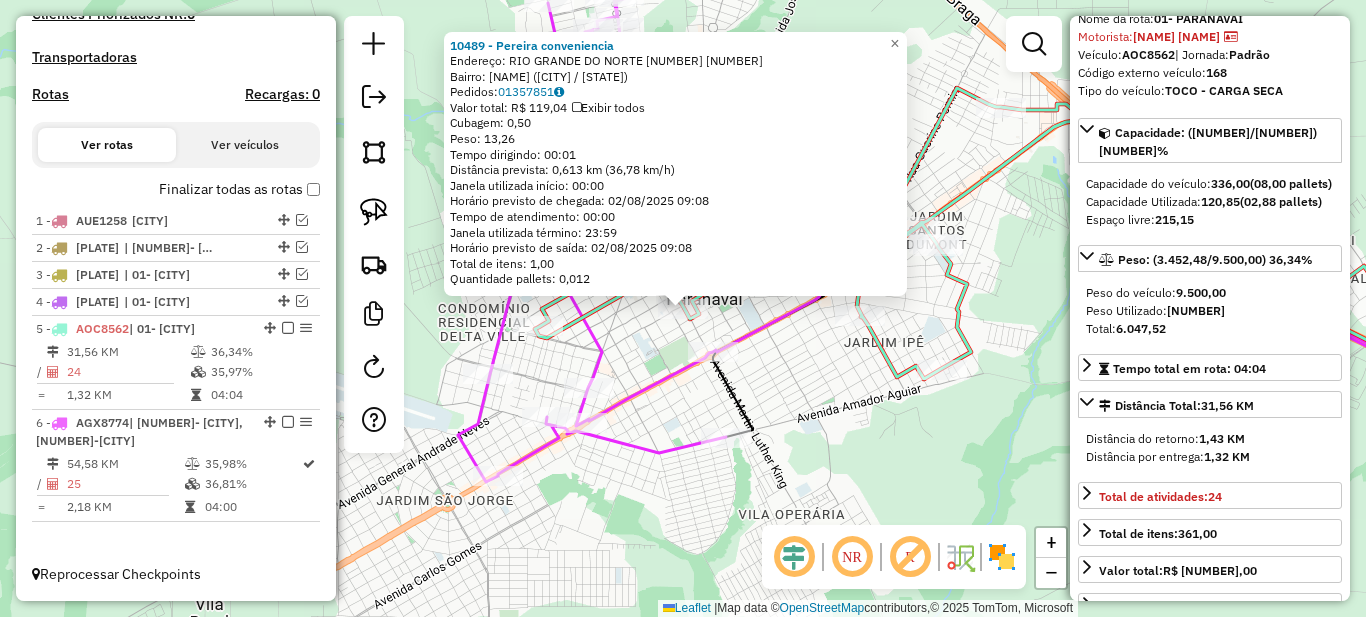 click on "10489 - [PERSON_NAME]  Endereço:  [STREET_NAME] [NUMBER] [NUMBER]   Bairro: [NEIGHBORHOOD] ([CITY] / [STATE])   Pedidos:  01357851   Valor total: R$ 119,04   Exibir todos   Cubagem: 0,50  Peso: 13,26  Tempo dirigindo: 00:01   Distância prevista: 0,613 km (36,78 km/h)   Janela utilizada início: 00:00   Horário previsto de chegada: 02/08/2025 09:08   Tempo de atendimento: 00:00   Janela utilizada término: 23:59   Horário previsto de saída: 02/08/2025 09:08   Total de itens: 1,00   Quantidade pallets: 0,012  × Janela de atendimento Grade de atendimento Capacidade Transportadoras Veículos Cliente Pedidos  Rotas Selecione os dias de semana para filtrar as janelas de atendimento  Seg   Ter   Qua   Qui   Sex   Sáb   Dom  Informe o período da janela de atendimento: De: Até:  Filtrar exatamente a janela do cliente  Considerar janela de atendimento padrão  Selecione os dias de semana para filtrar as grades de atendimento  Seg   Ter   Qua   Qui   Sex   Sáb   Dom   Clientes fora do dia de atendimento selecionado" 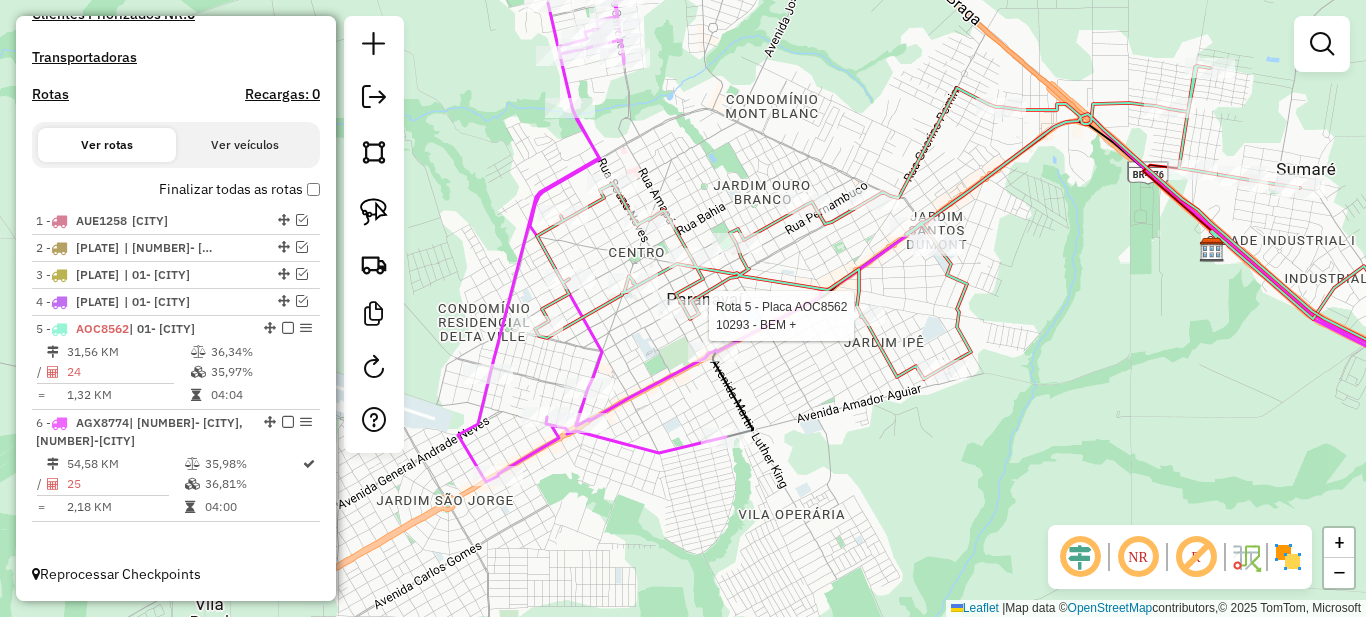 select on "*********" 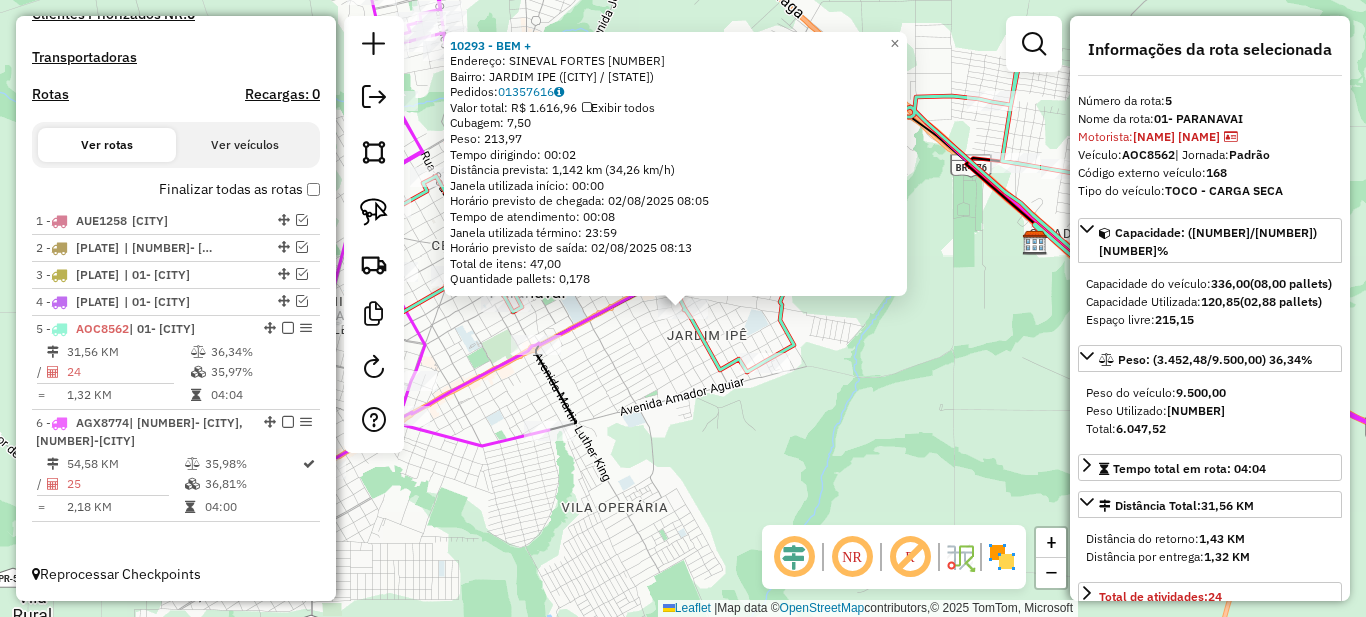 drag, startPoint x: 607, startPoint y: 356, endPoint x: 700, endPoint y: 425, distance: 115.80155 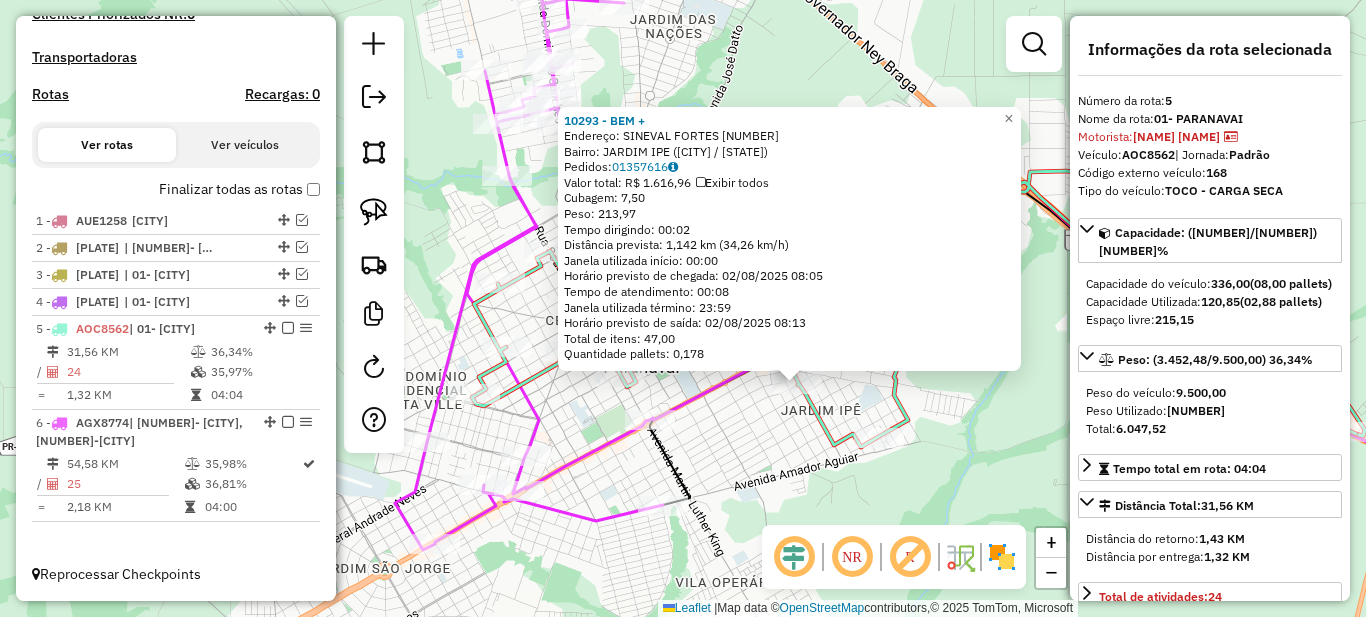 click on "10293 - [BUSINESS_NAME]  Endereço:  SINEVAL FORTES 120   Bairro: JARDIM IPE ([CITY] / [STATE])   Pedidos:  01357616   Valor total: R$ 1.616,96   Exibir todos   Cubagem: 7,50  Peso: 213,97  Tempo dirigindo: 00:02   Distância prevista: 1,142 km (34,26 km/h)   Janela utilizada início: 00:00   Horário previsto de chegada: 02/08/2025 08:05   Tempo de atendimento: 00:08   Janela utilizada término: 23:59   Horário previsto de saída: 02/08/2025 08:13   Total de itens: 47,00   Quantidade pallets: 0,178  × Janela de atendimento Grade de atendimento Capacidade Transportadoras Veículos Cliente Pedidos  Rotas Selecione os dias de semana para filtrar as janelas de atendimento  Seg   Ter   Qua   Qui   Sex   Sáb   Dom  Informe o período da janela de atendimento: De: Até:  Filtrar exatamente a janela do cliente  Considerar janela de atendimento padrão  Selecione os dias de semana para filtrar as grades de atendimento  Seg   Ter   Qua   Qui   Sex   Sáb   Dom   Considerar clientes sem dia de atendimento cadastrado  De:   De:" 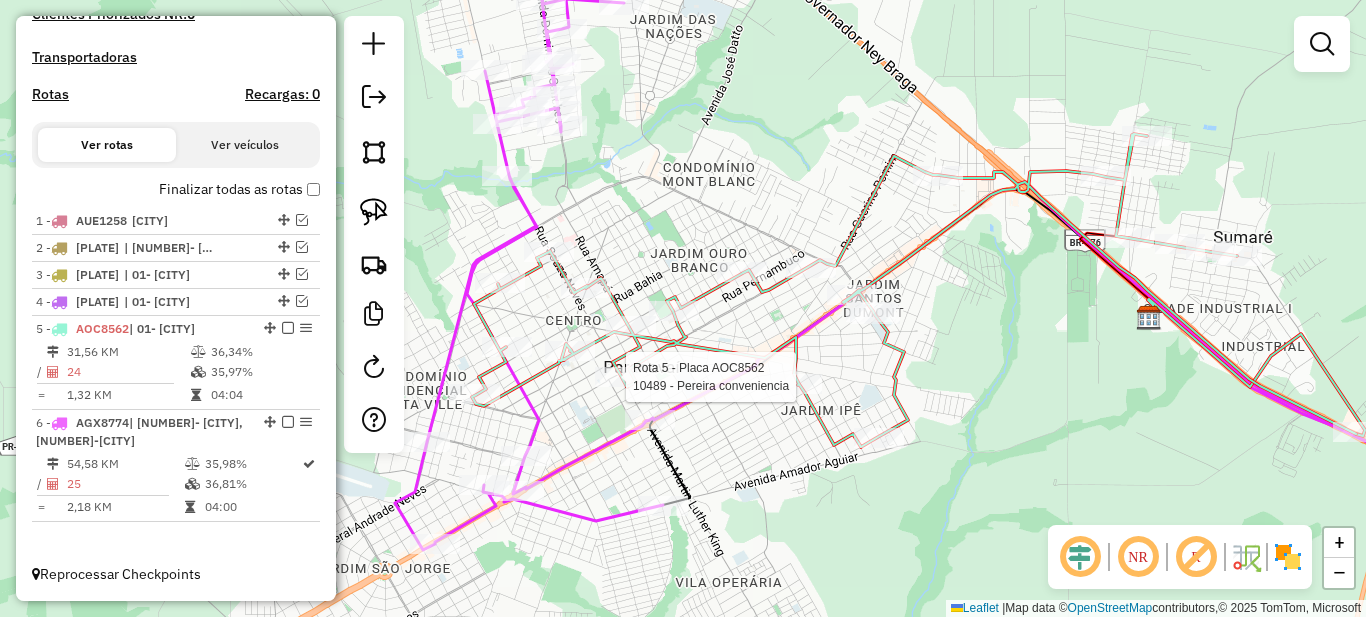 select on "*********" 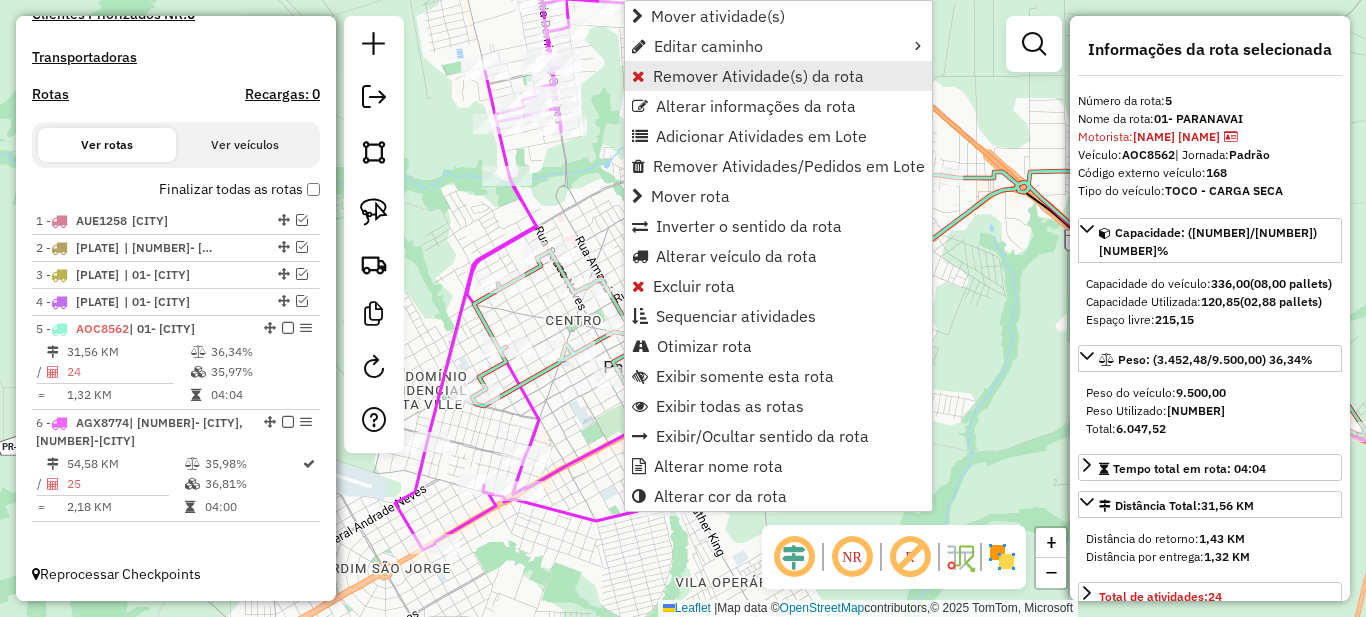 click on "Remover Atividade(s) da rota" at bounding box center [758, 76] 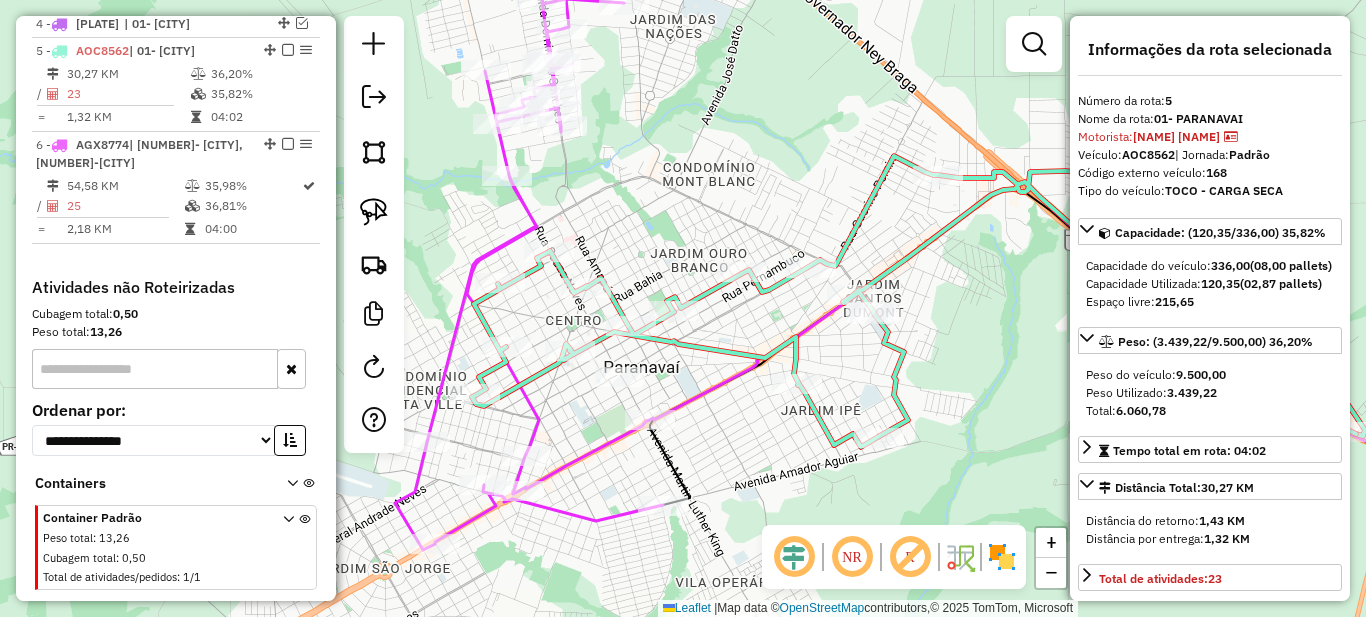 scroll, scrollTop: 907, scrollLeft: 0, axis: vertical 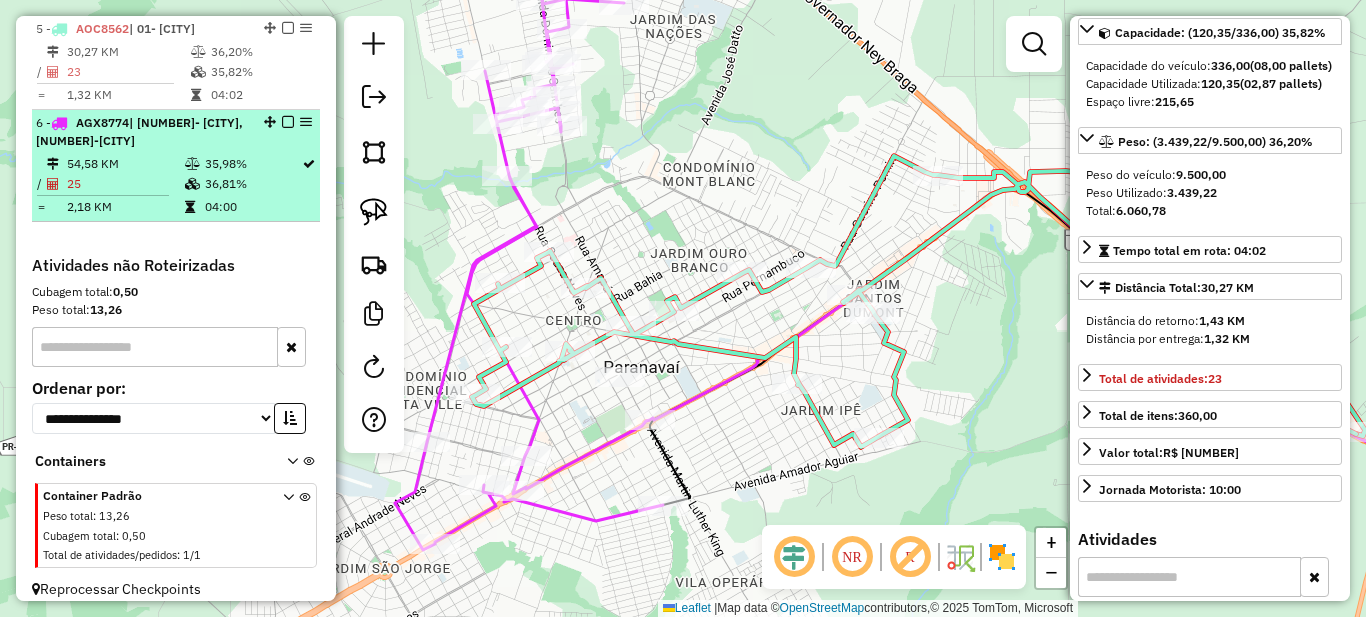 click on "[NUMBER] -      [PLATE]   | [NUMBER]- [CITY], [NUMBER]-[CITY]" at bounding box center (142, 132) 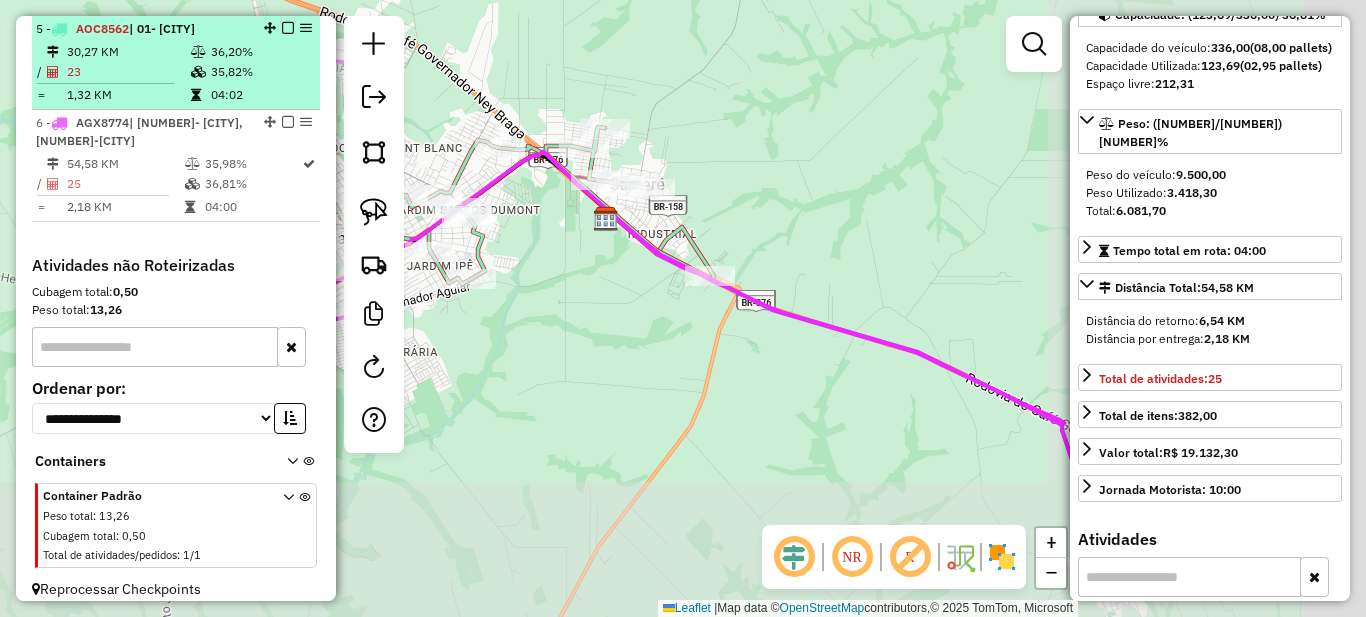 click on "35,82%" at bounding box center [260, 72] 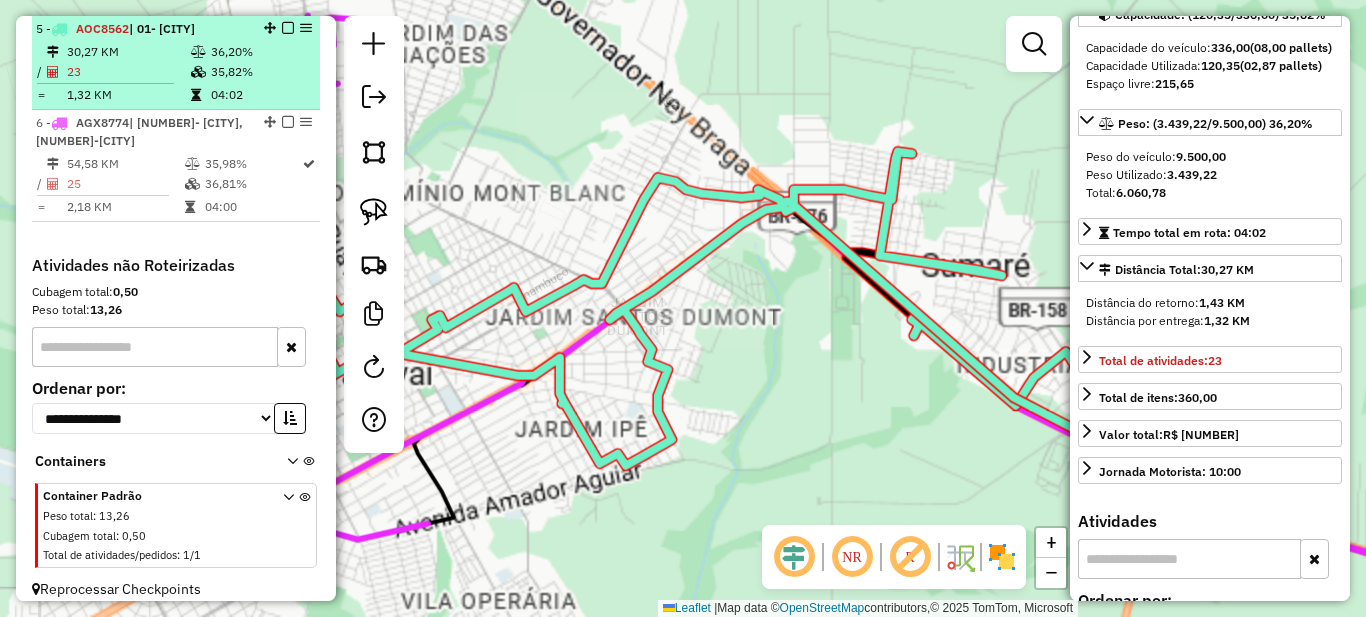 scroll, scrollTop: 200, scrollLeft: 0, axis: vertical 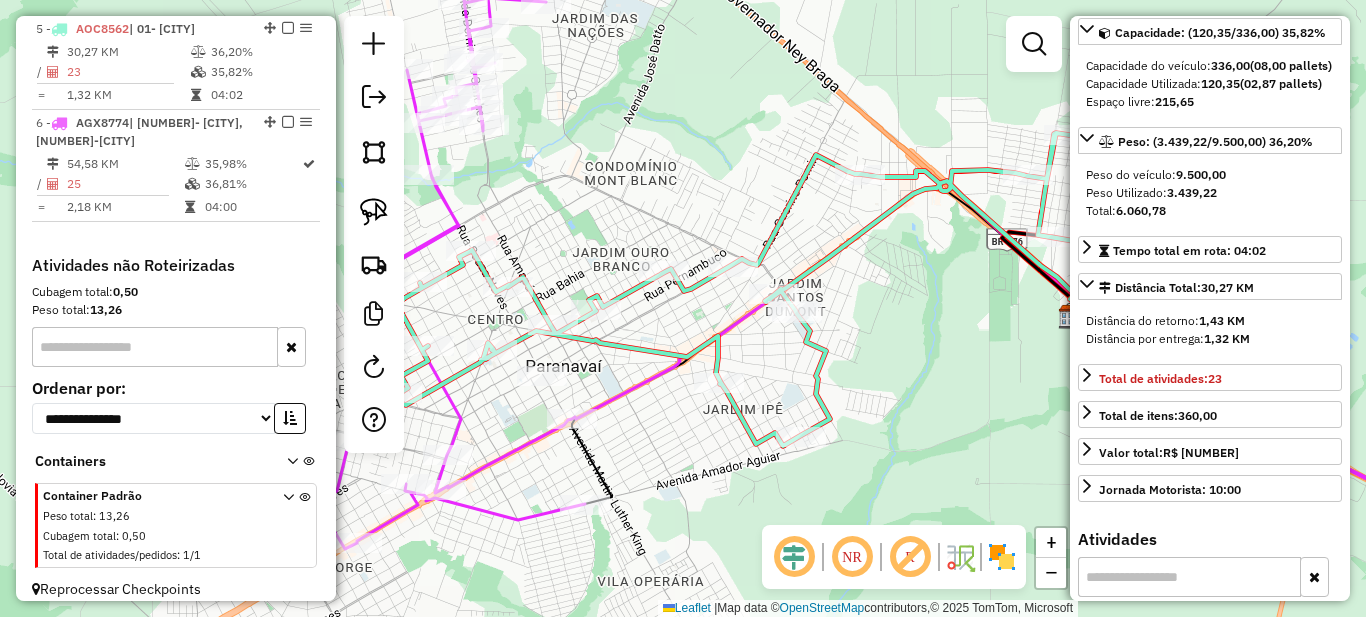drag, startPoint x: 864, startPoint y: 344, endPoint x: 982, endPoint y: 330, distance: 118.82761 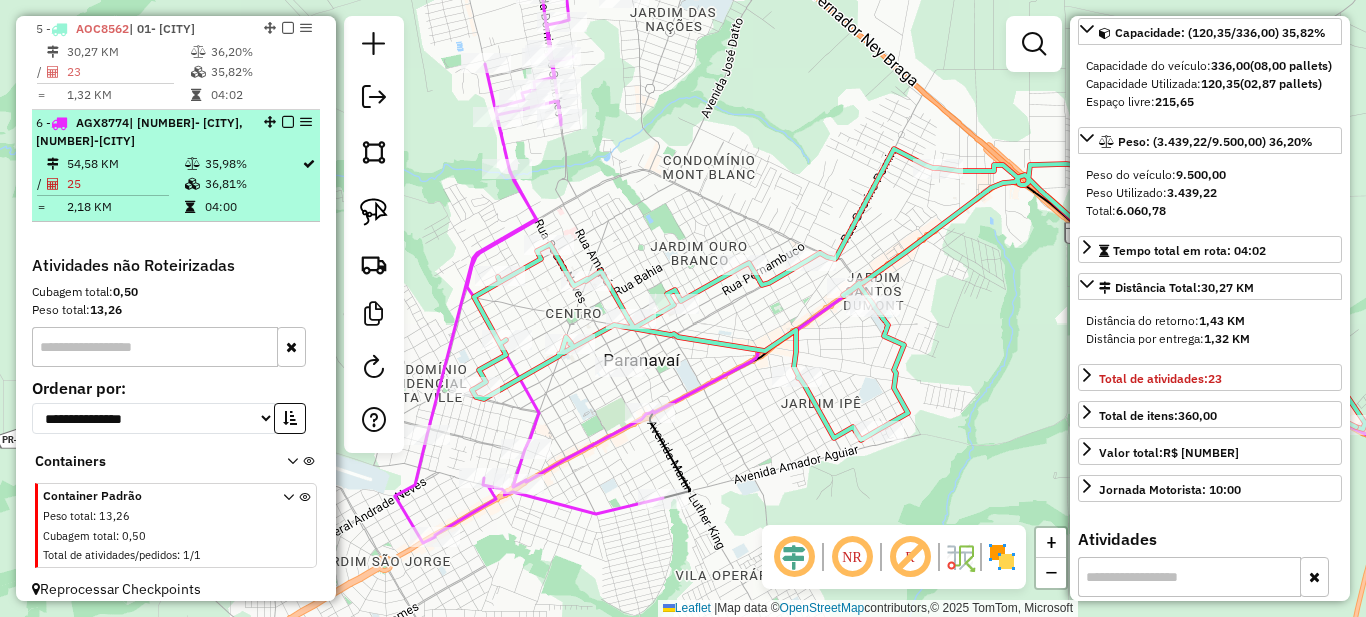 click on "AGX8774   | [NUMBER]-PARANAVAI, [NUMBER]-ALTO PARANA  [NUMBER] KM   [PERCENT]%  /  [NUMBER]   [PERCENT]%     =  [NUMBER] KM   [TIME]" at bounding box center [176, 166] 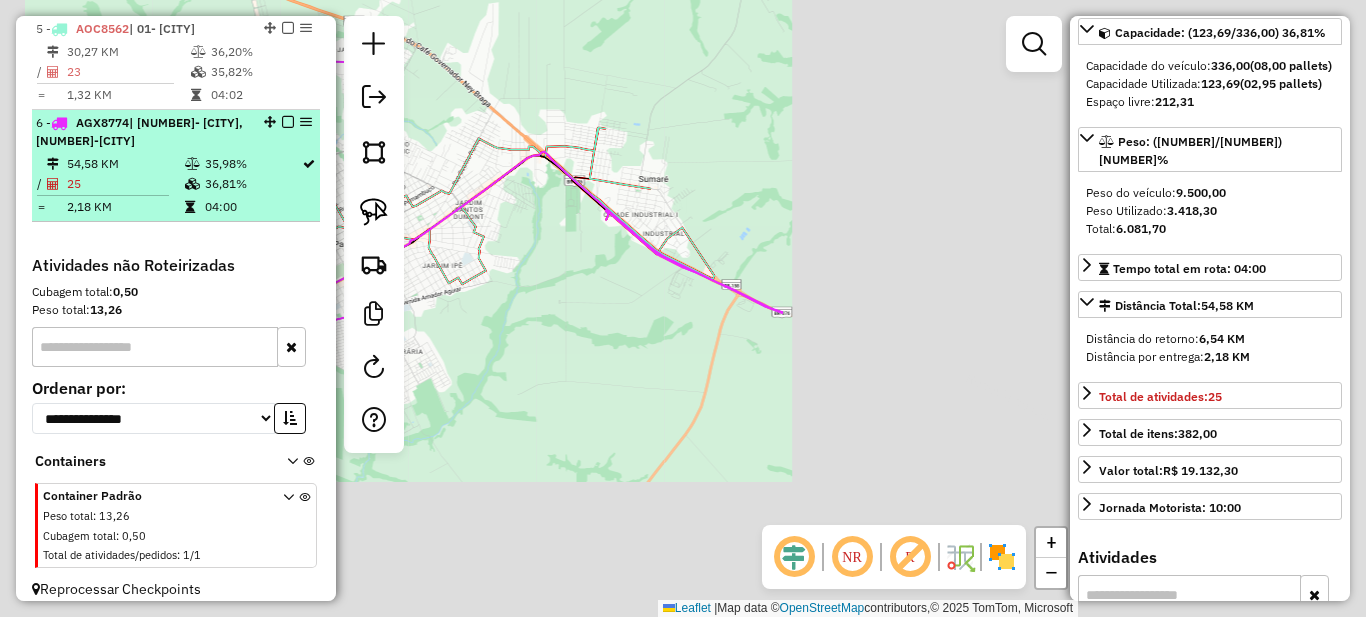 scroll, scrollTop: 218, scrollLeft: 0, axis: vertical 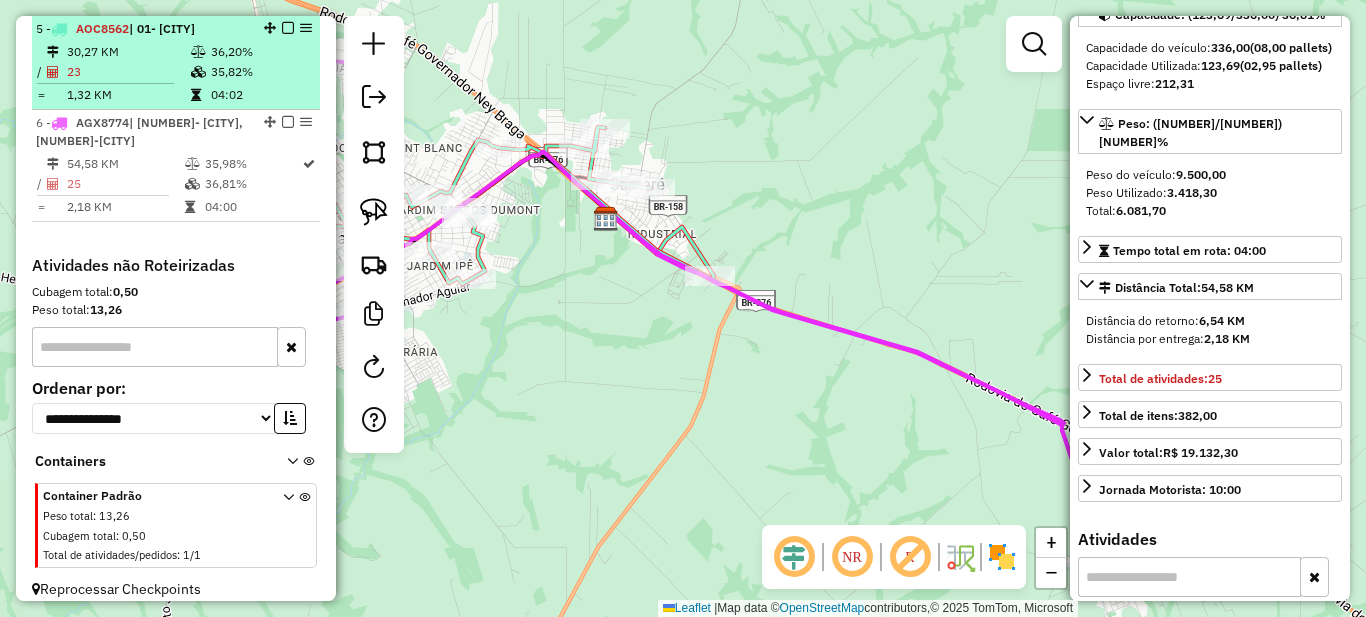 click on "35,82%" at bounding box center (260, 72) 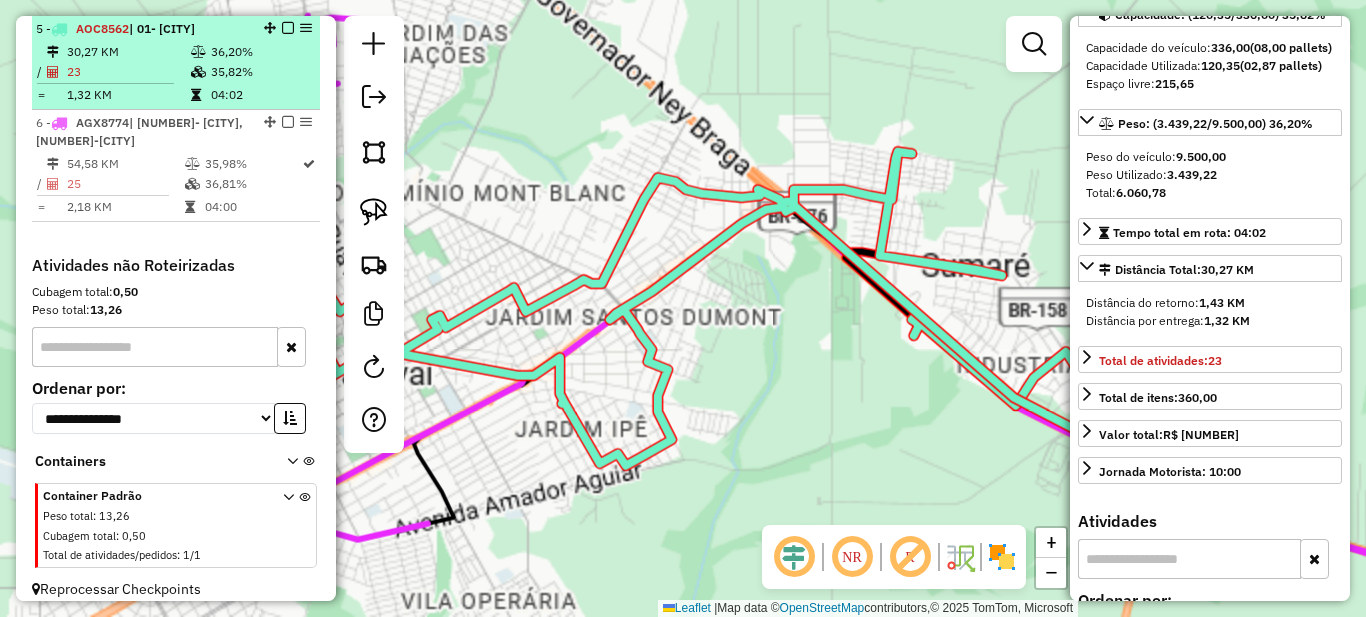 scroll, scrollTop: 200, scrollLeft: 0, axis: vertical 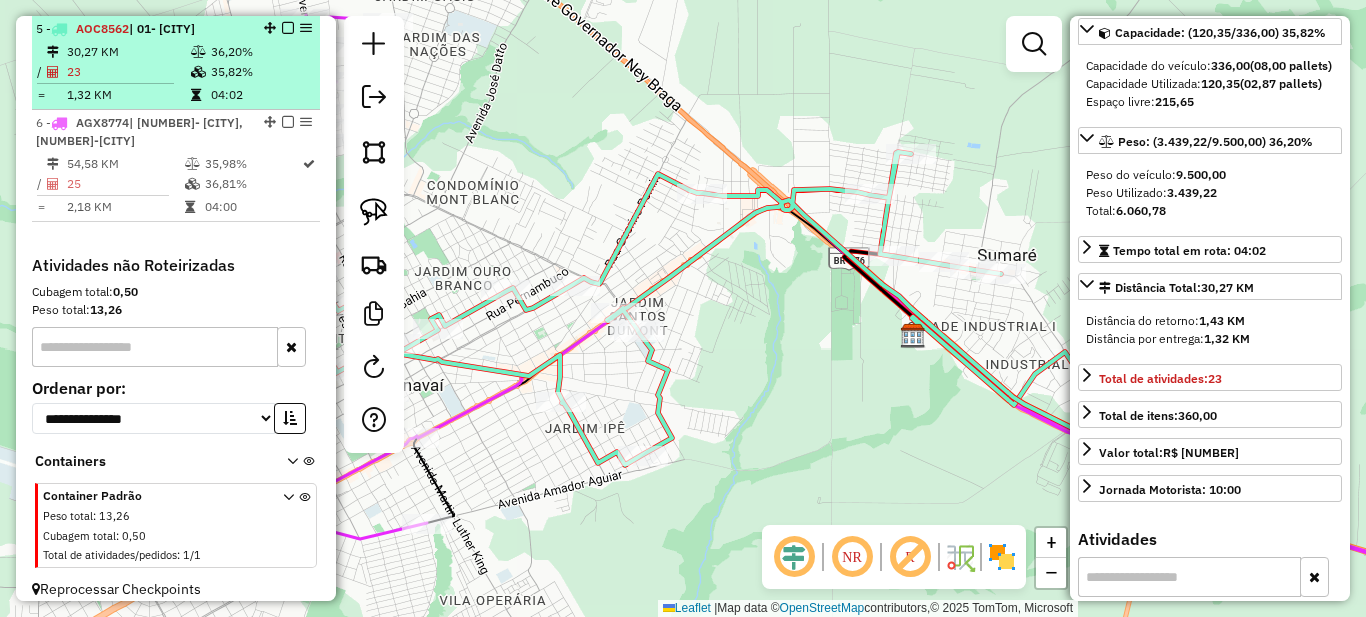 click at bounding box center [288, 28] 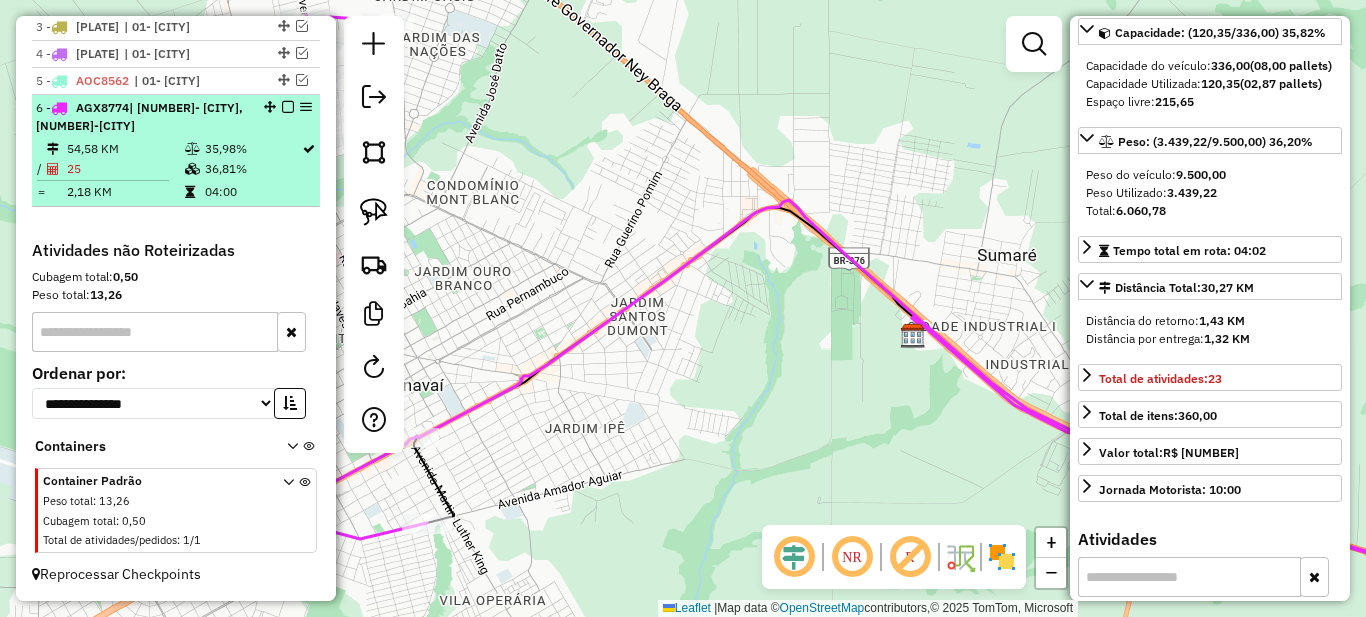 click on "AGX8774   | [NUMBER]-PARANAVAI, [NUMBER]-ALTO PARANA  [NUMBER] KM   [PERCENT]%  /  [NUMBER]   [PERCENT]%     =  [NUMBER] KM   [TIME]" at bounding box center [176, 151] 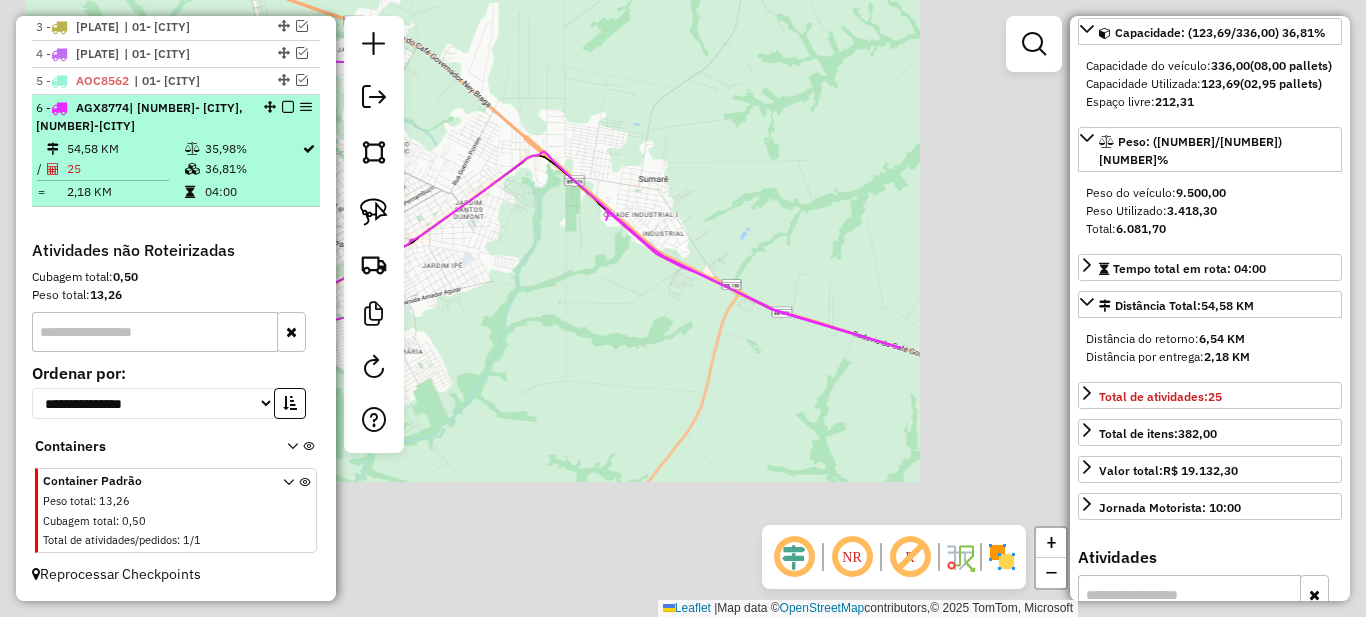 scroll, scrollTop: 218, scrollLeft: 0, axis: vertical 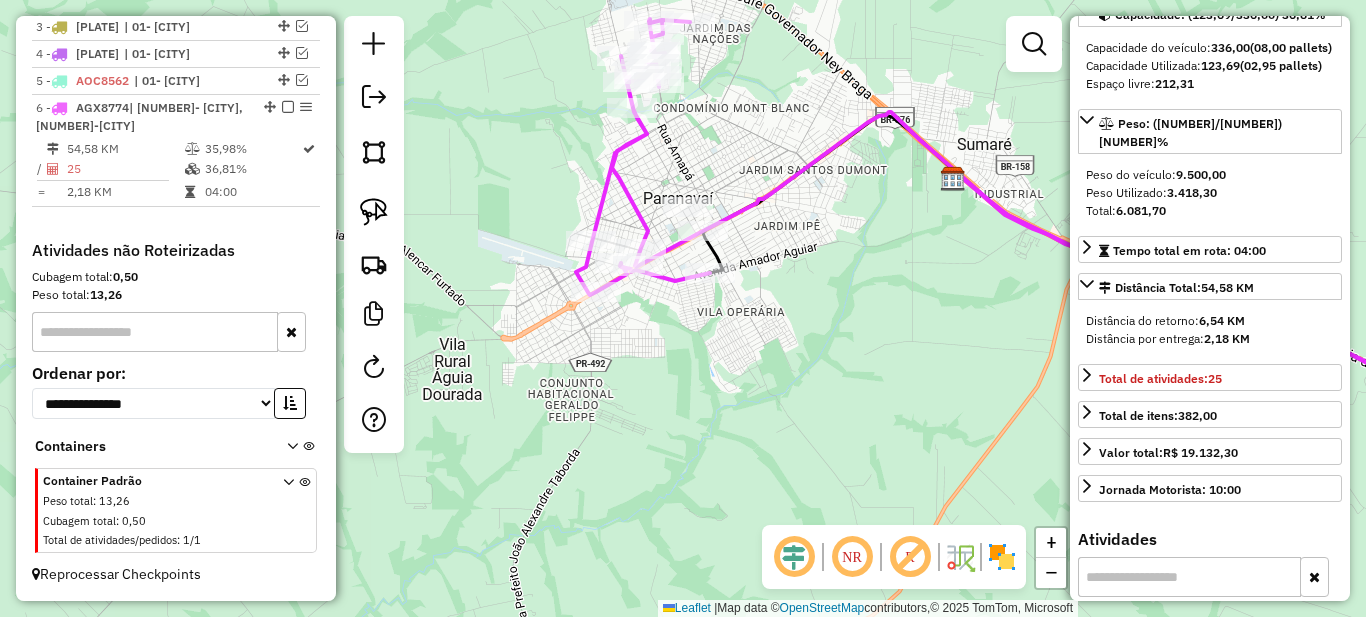 drag, startPoint x: 552, startPoint y: 296, endPoint x: 899, endPoint y: 256, distance: 349.29788 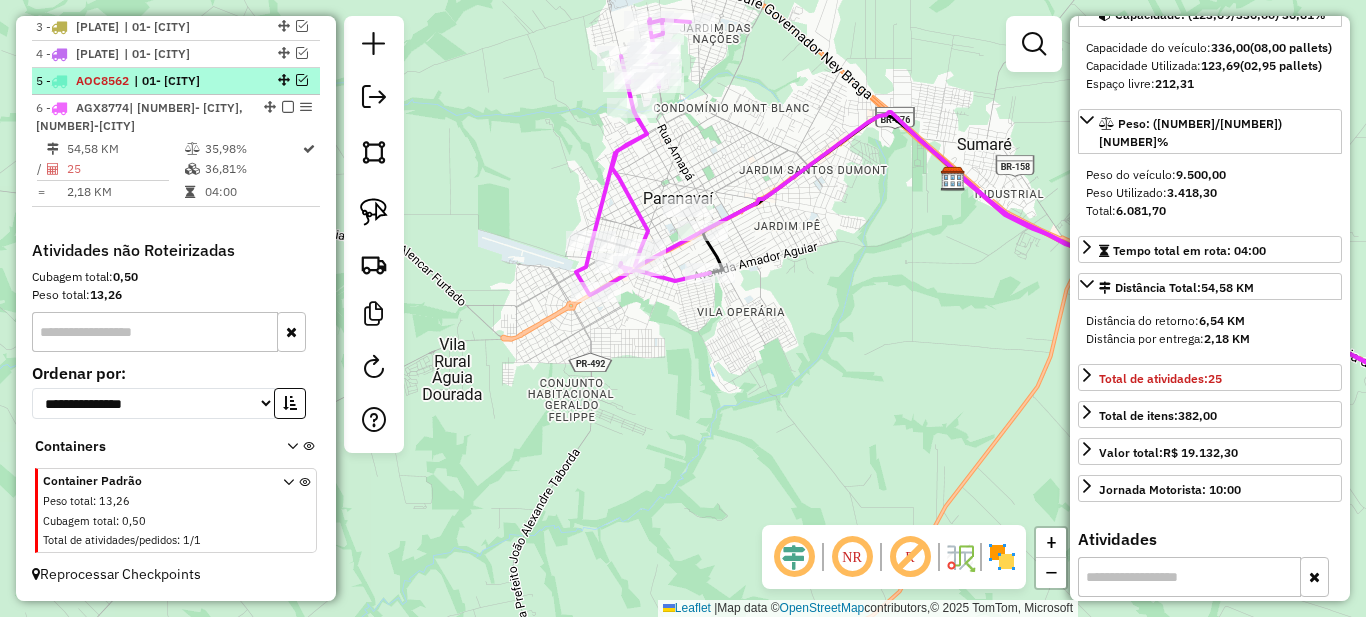 click at bounding box center (282, 80) 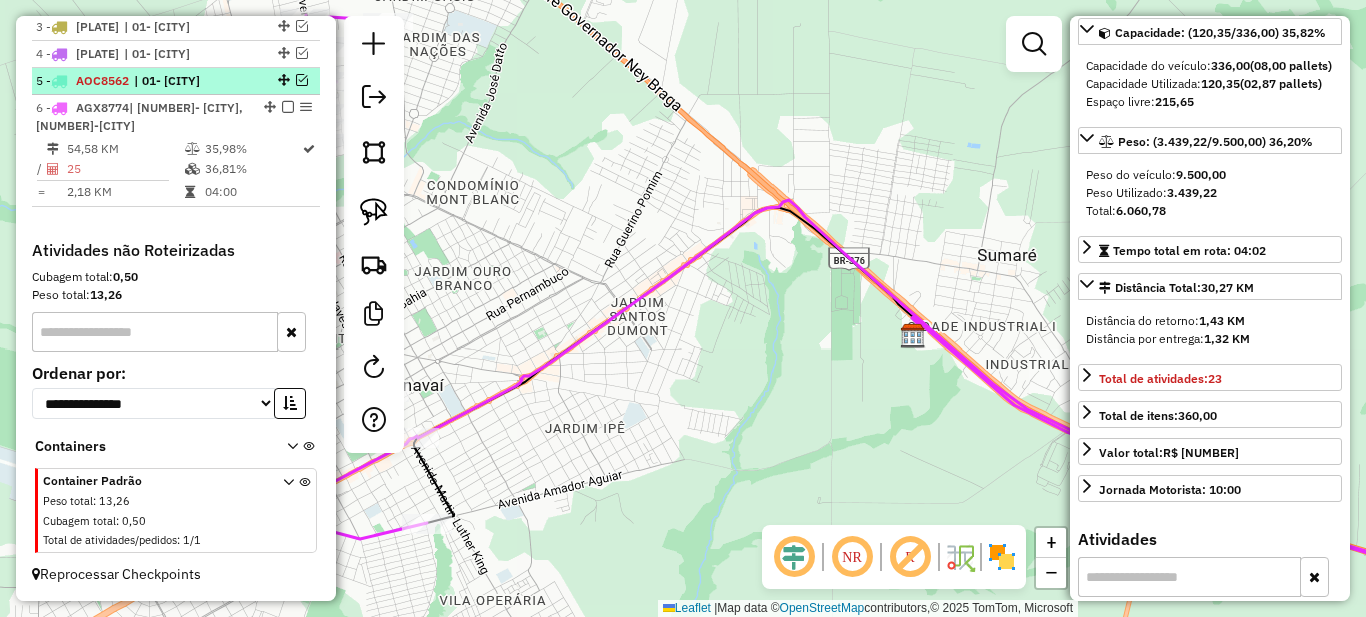 click at bounding box center (302, 80) 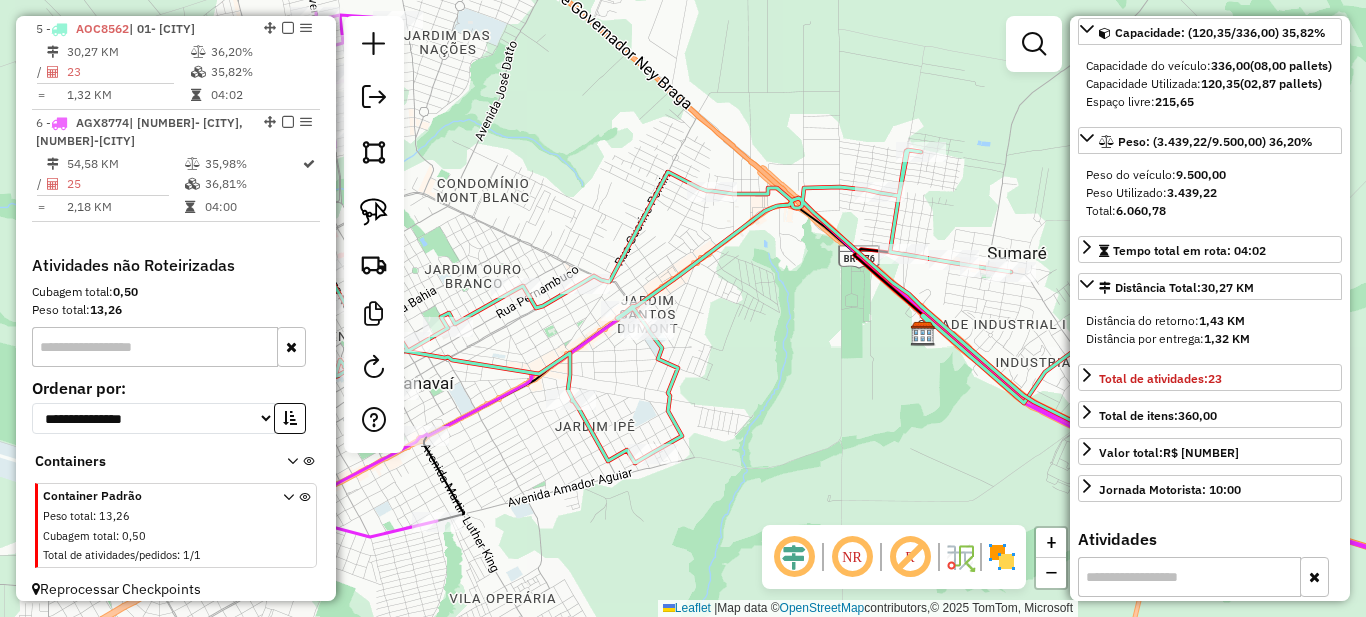 drag, startPoint x: 738, startPoint y: 392, endPoint x: 892, endPoint y: 328, distance: 166.7693 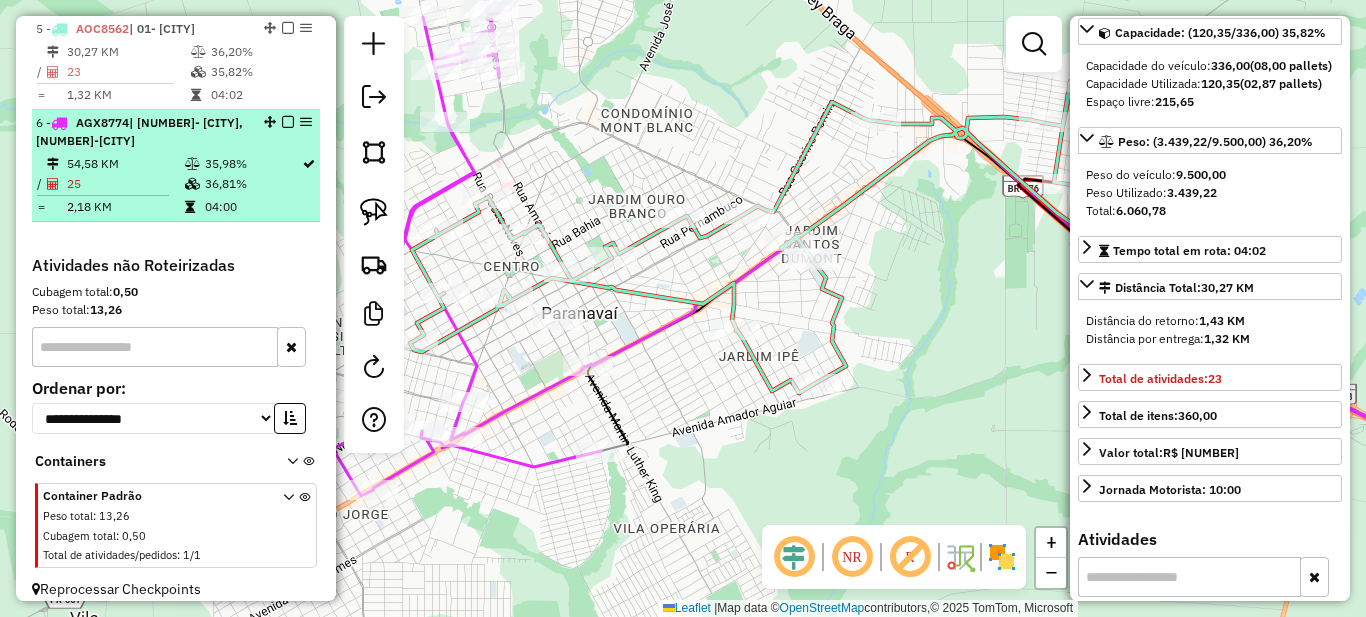 click at bounding box center [288, 122] 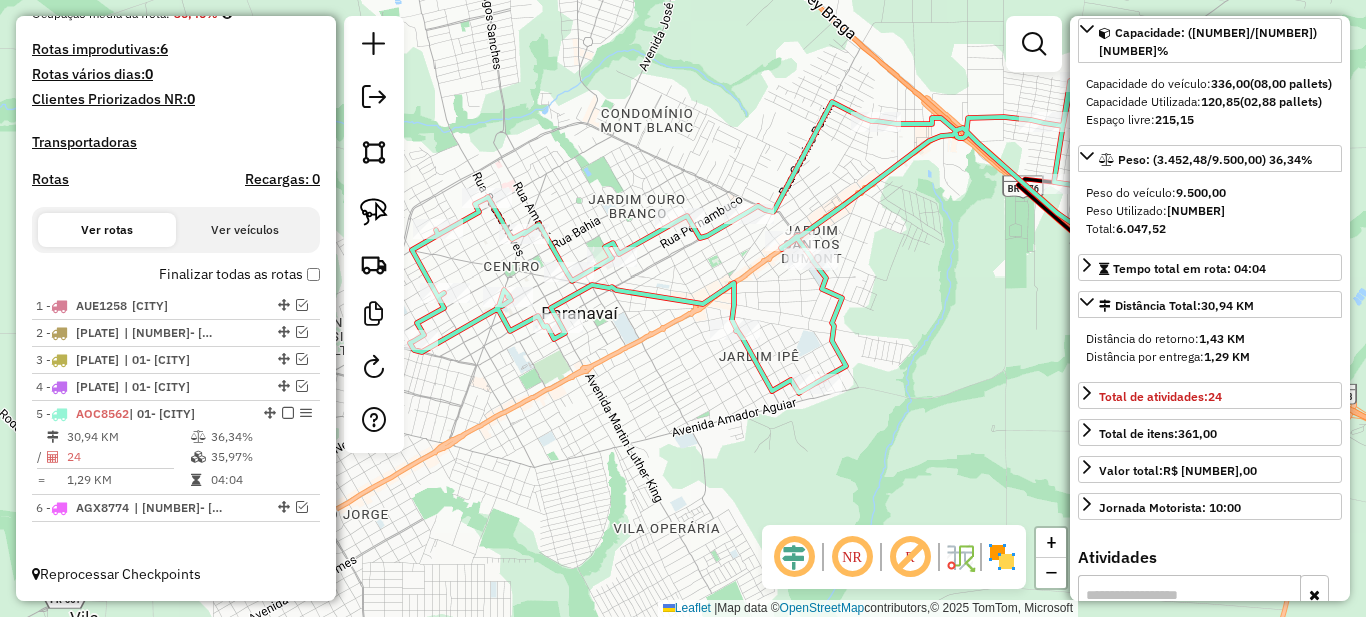 scroll, scrollTop: 522, scrollLeft: 0, axis: vertical 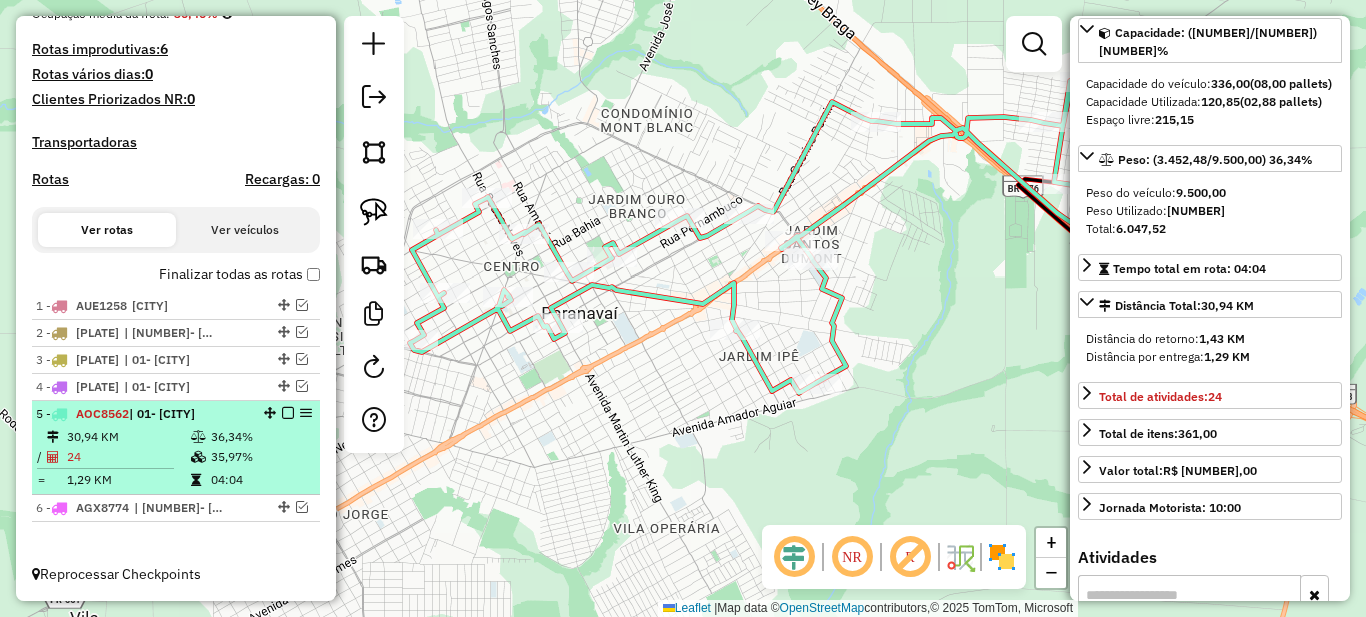 click at bounding box center [288, 413] 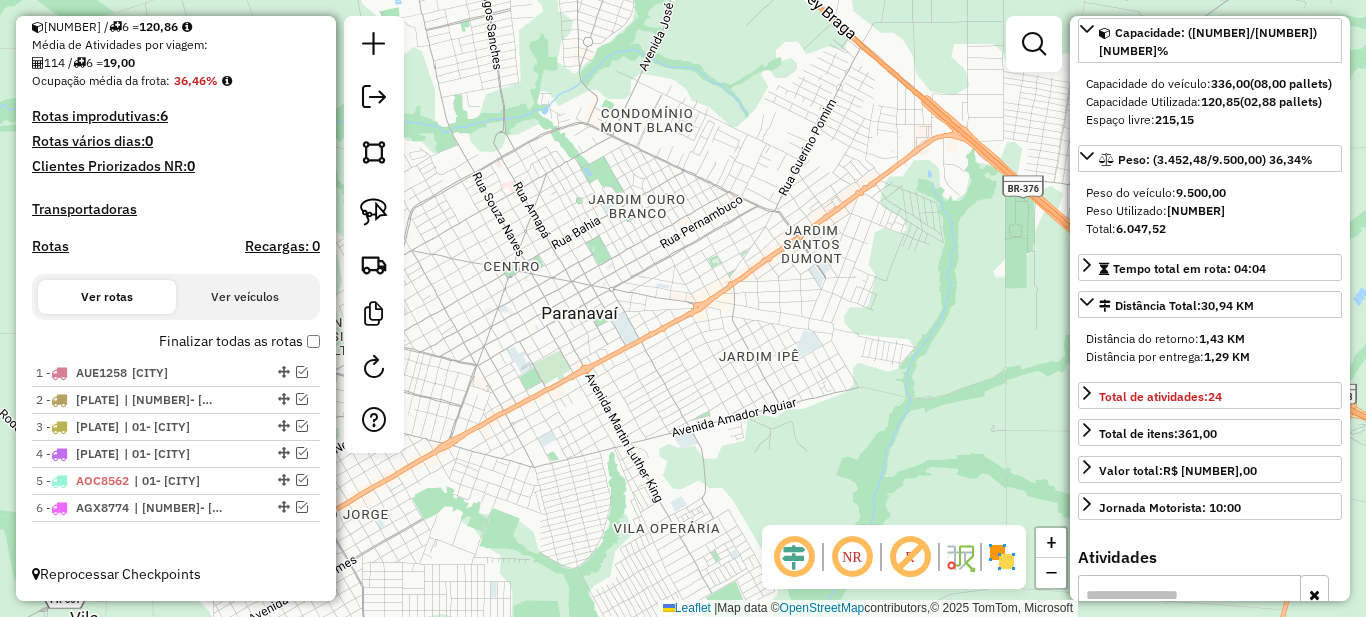 scroll, scrollTop: 455, scrollLeft: 0, axis: vertical 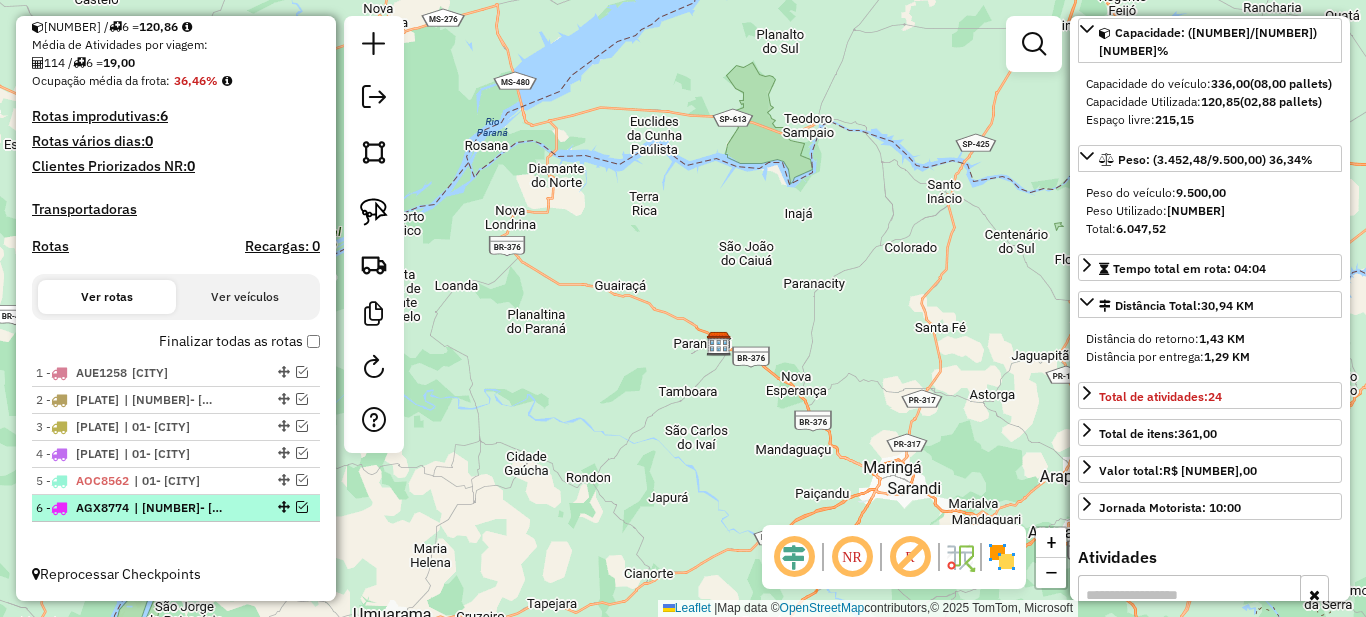 click on "[NUMBER] -      [PLATE]   | [NUMBER]- [CITY], [NUMBER]-[CITY]" at bounding box center [142, 508] 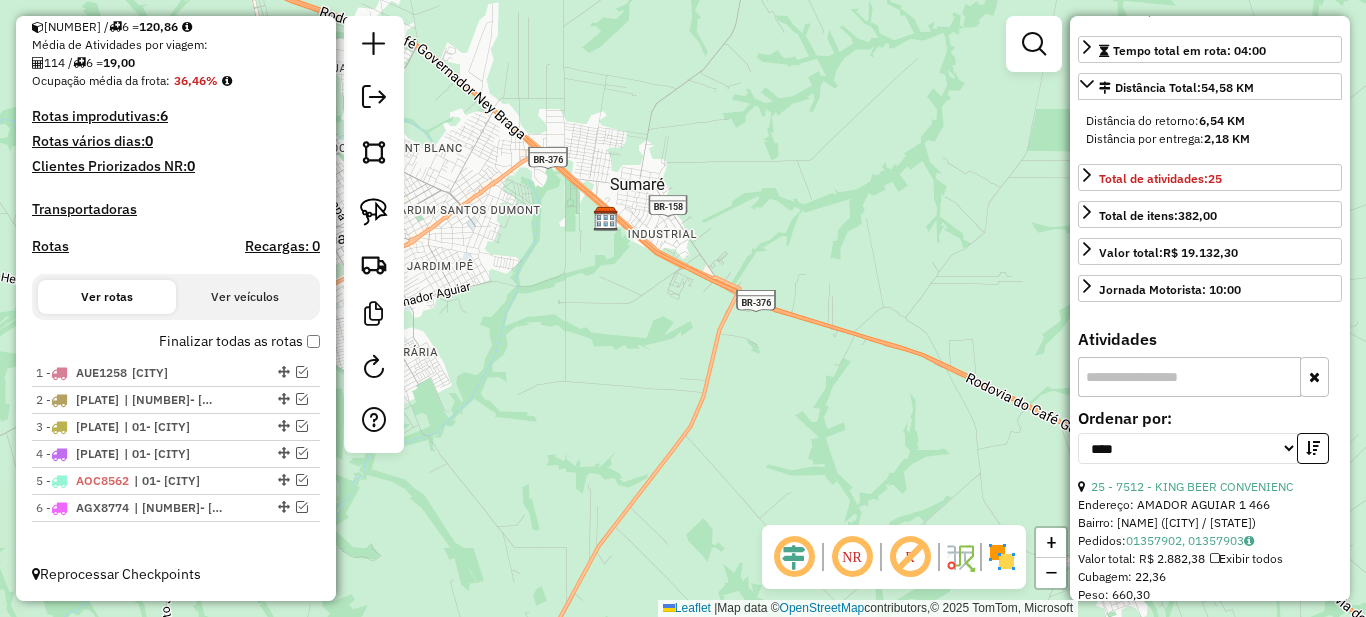 scroll, scrollTop: 118, scrollLeft: 0, axis: vertical 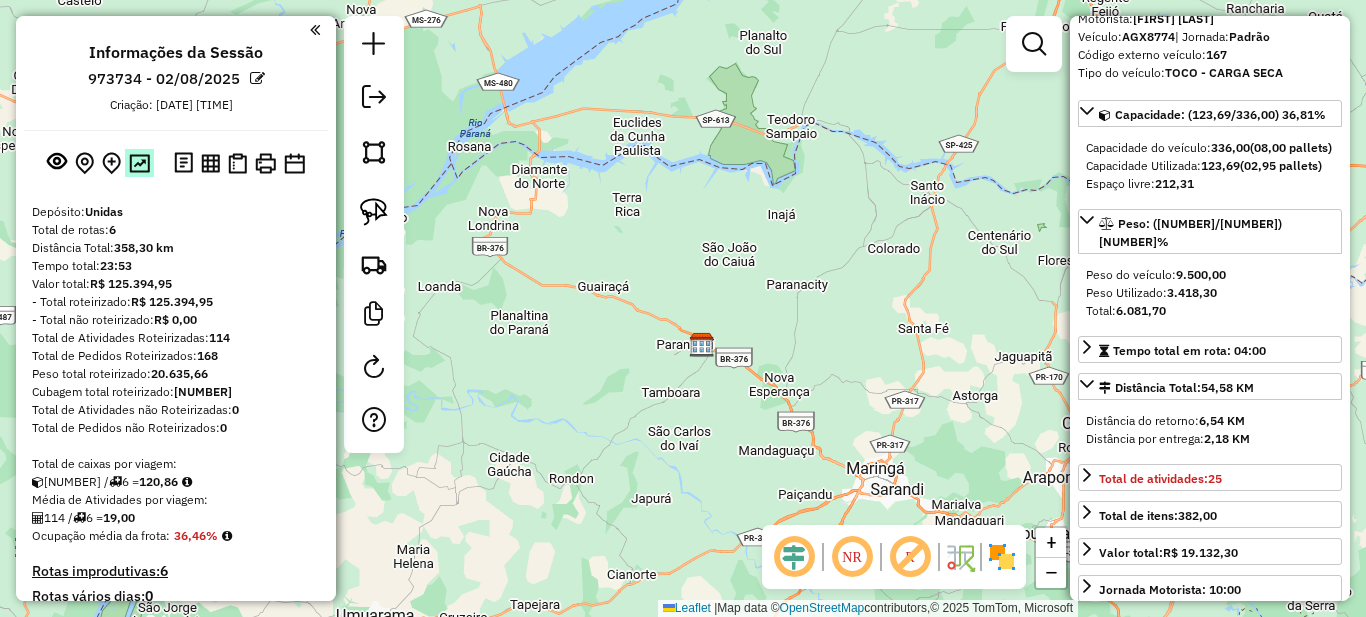 click at bounding box center [139, 163] 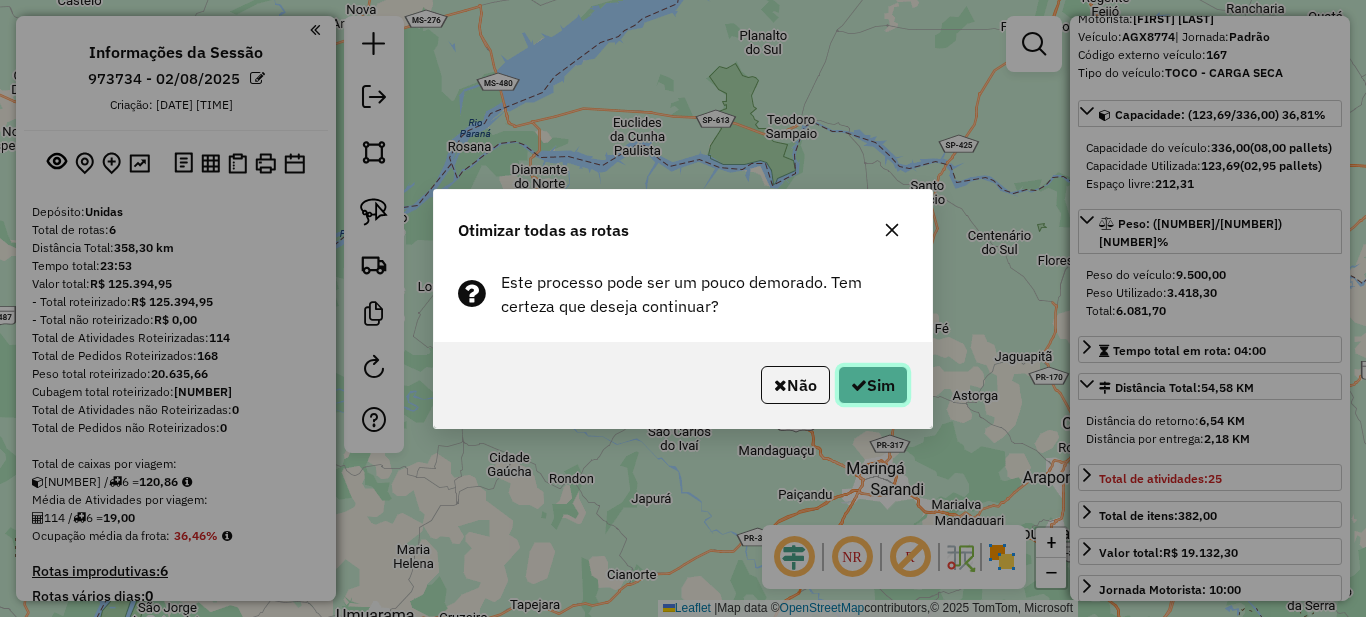 click on "Sim" 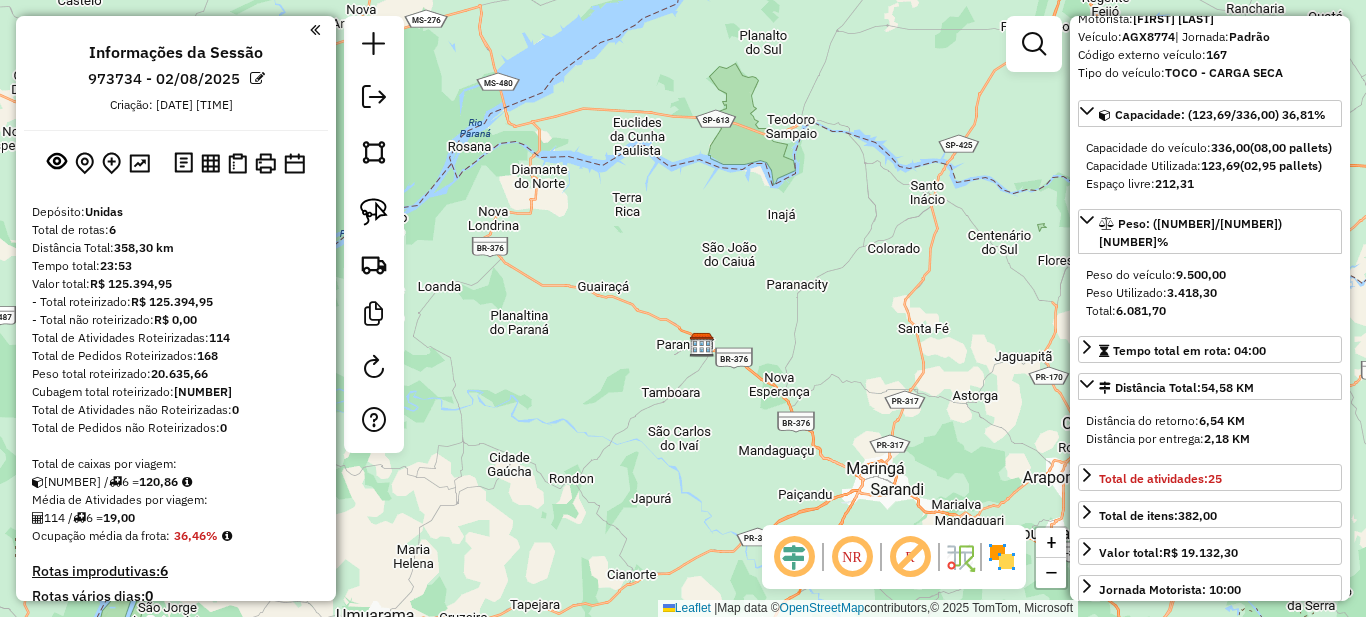 scroll, scrollTop: 455, scrollLeft: 0, axis: vertical 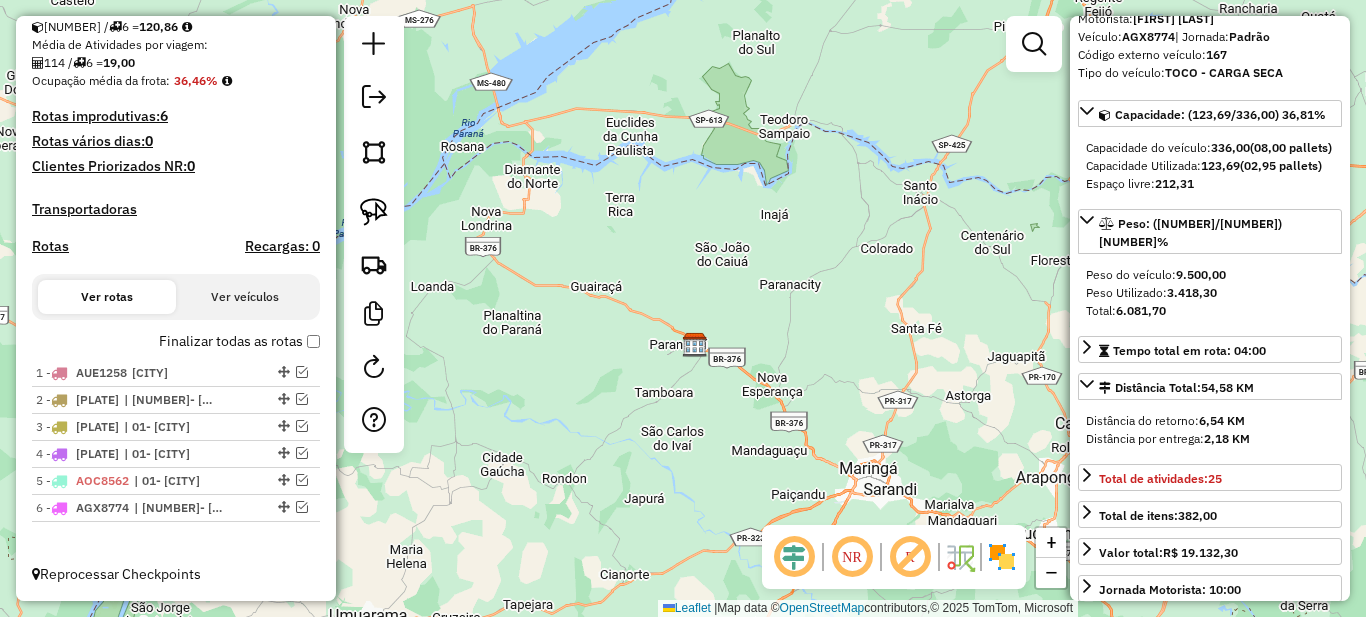 drag, startPoint x: 684, startPoint y: 362, endPoint x: 636, endPoint y: 361, distance: 48.010414 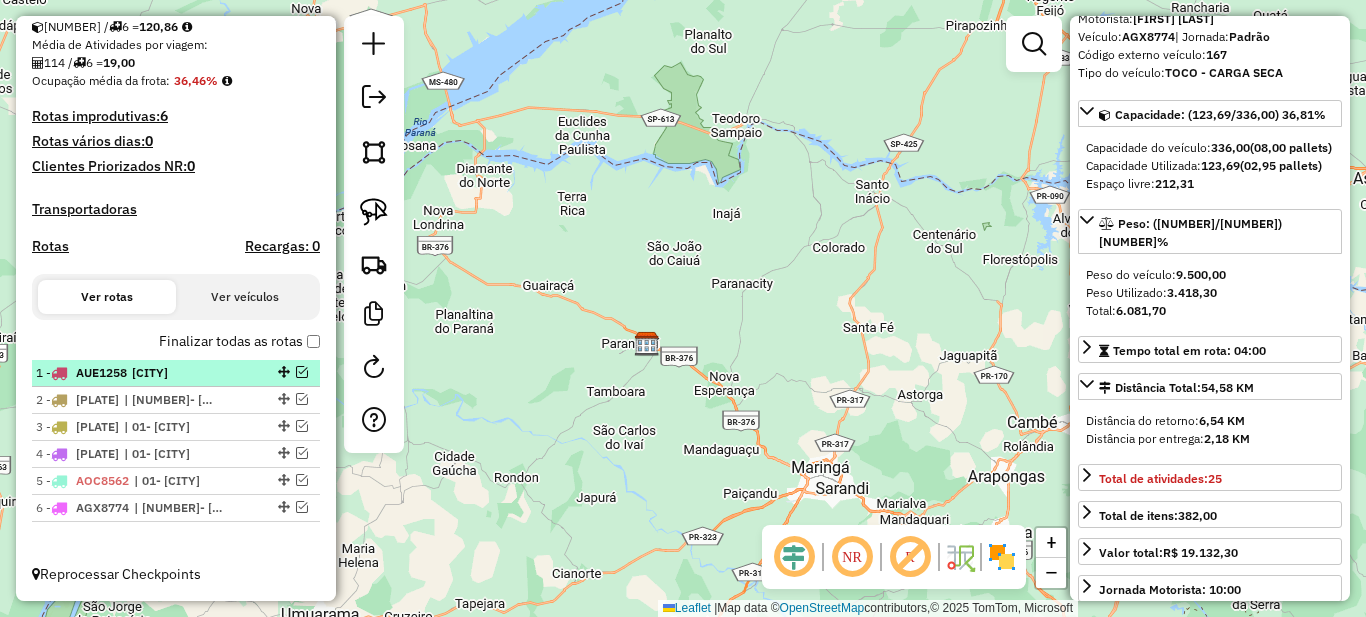 click on "[CITY]" at bounding box center [178, 373] 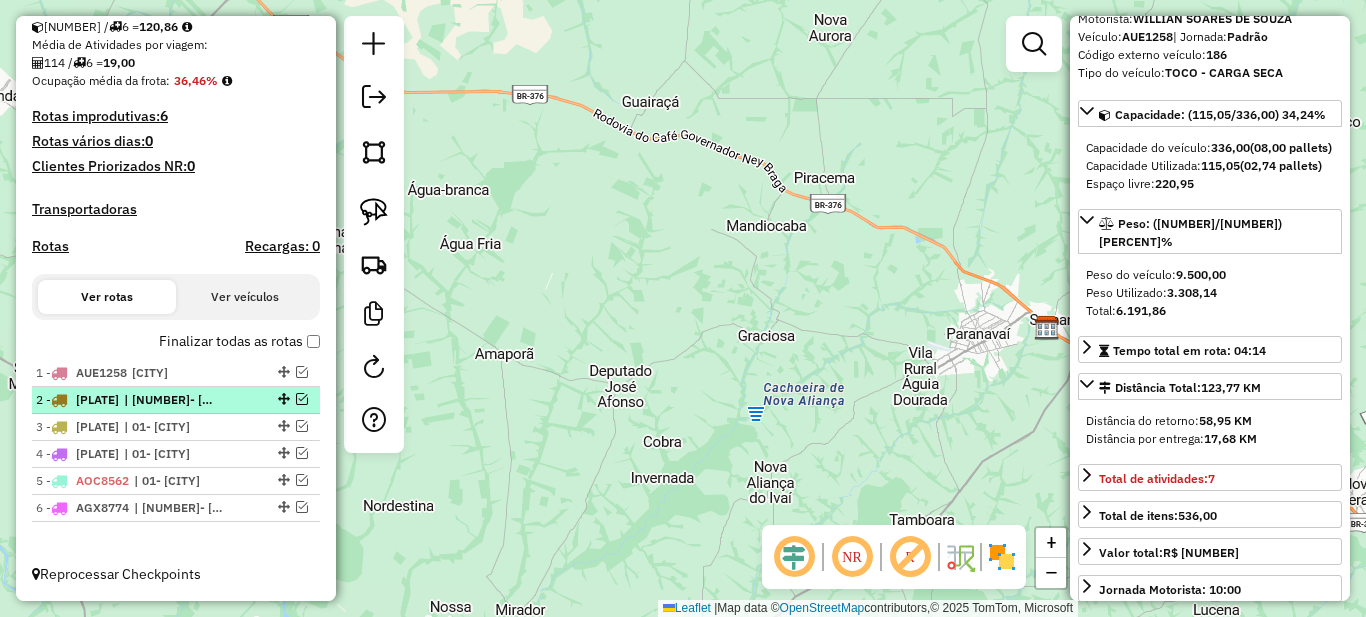 click on "| [NUMBER]- [CITY], [NUMBER]-[CITY]" at bounding box center [170, 400] 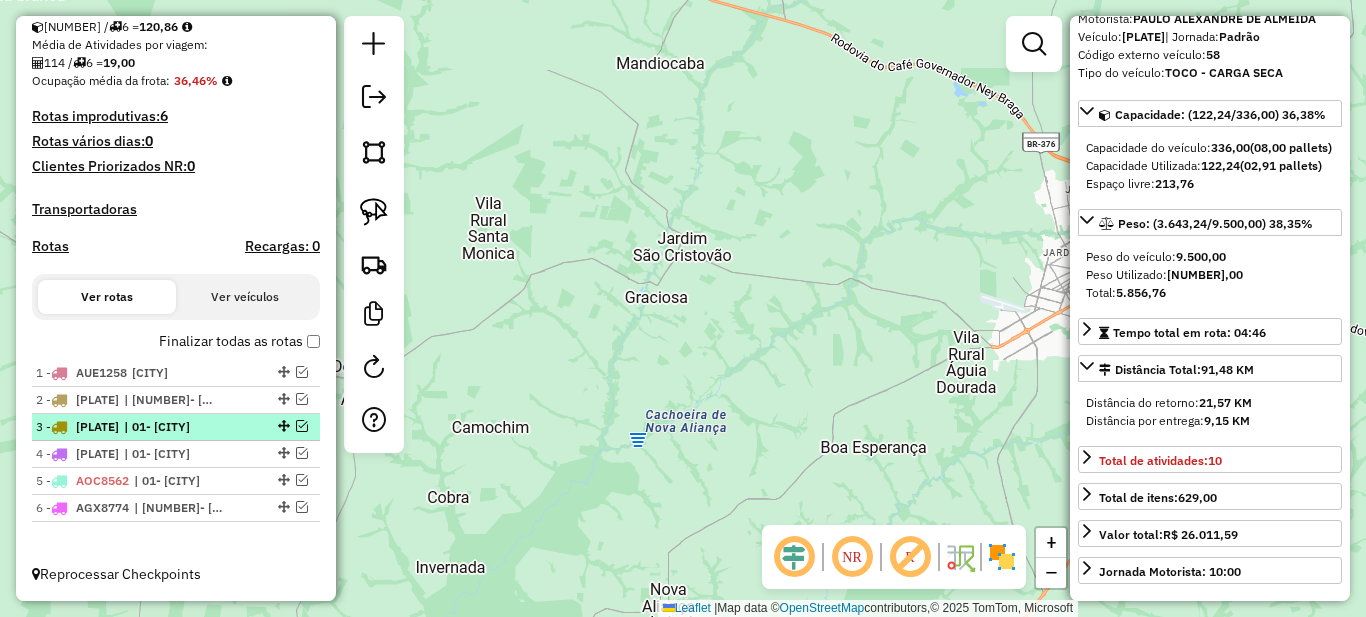 click on "| 01- [CITY]" at bounding box center (170, 427) 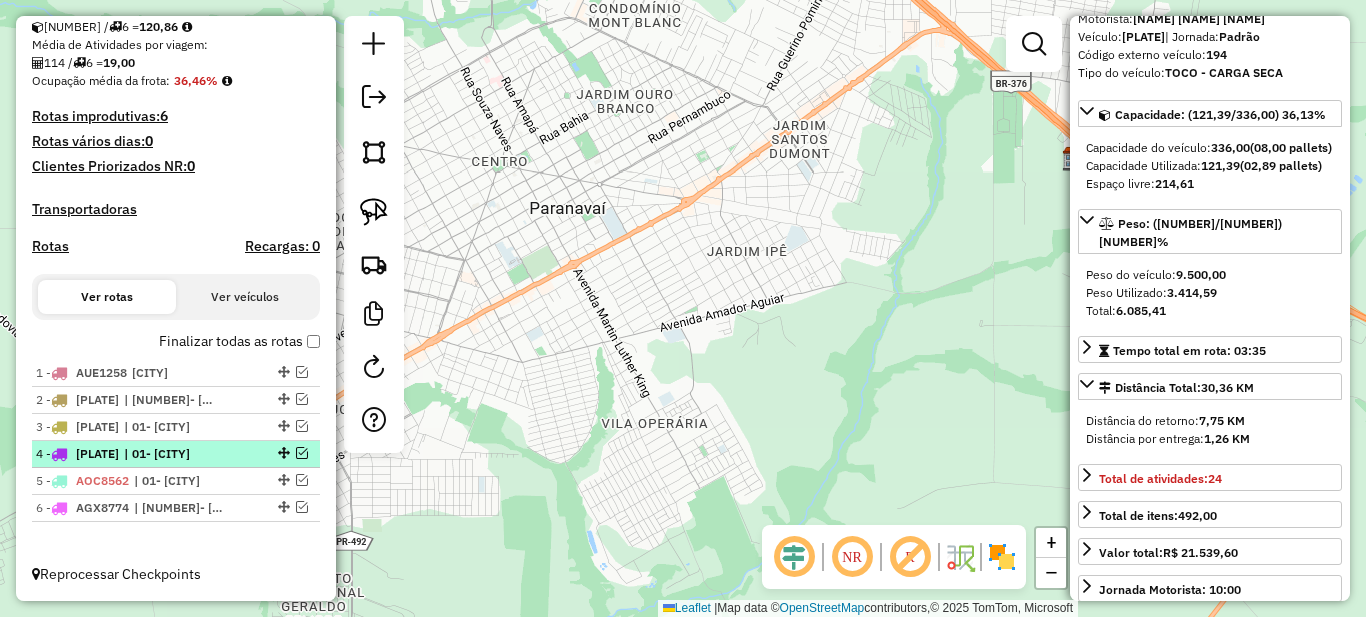 click on "| 01- [CITY]" at bounding box center (170, 454) 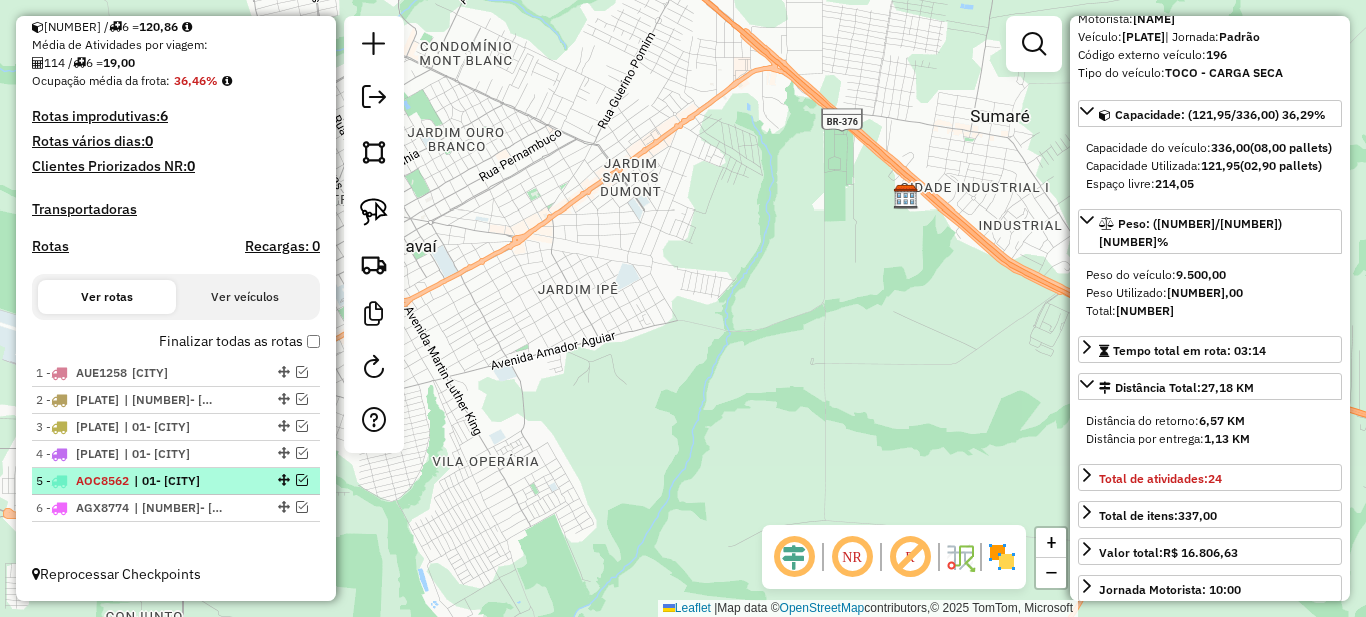 click on "| 01- [CITY]" at bounding box center [180, 481] 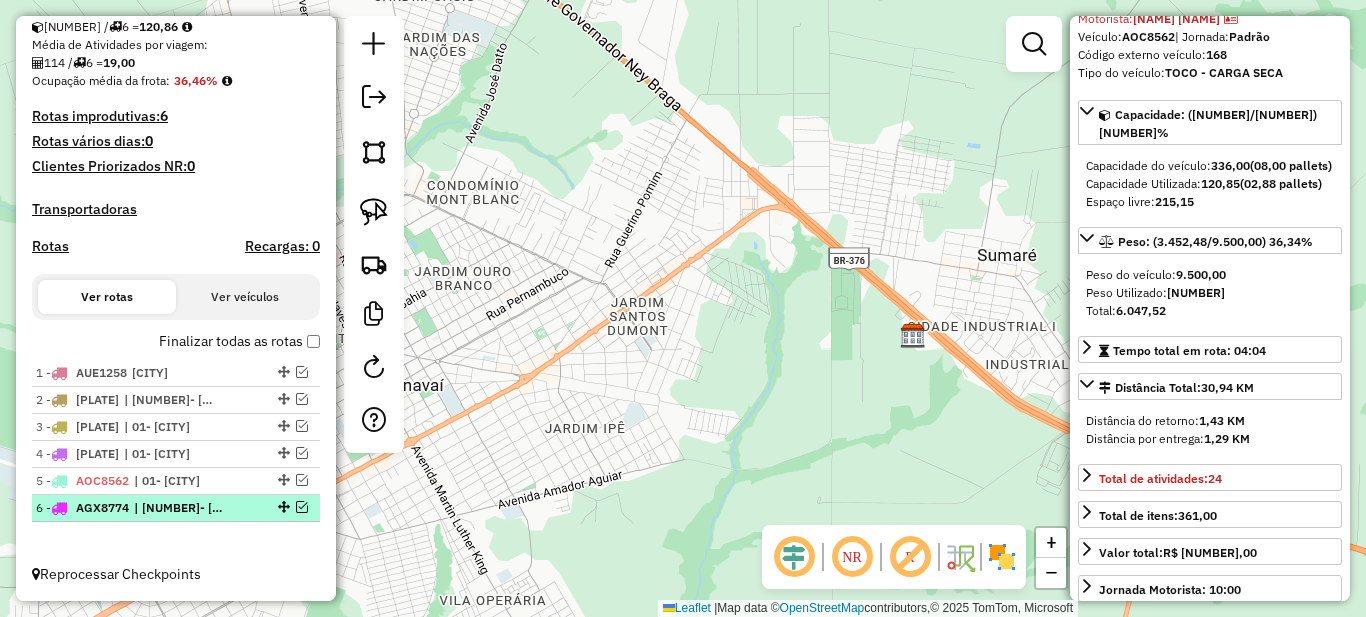 click on "| [NUMBER]- [CITY], [NUMBER]-[CITY]" at bounding box center (180, 508) 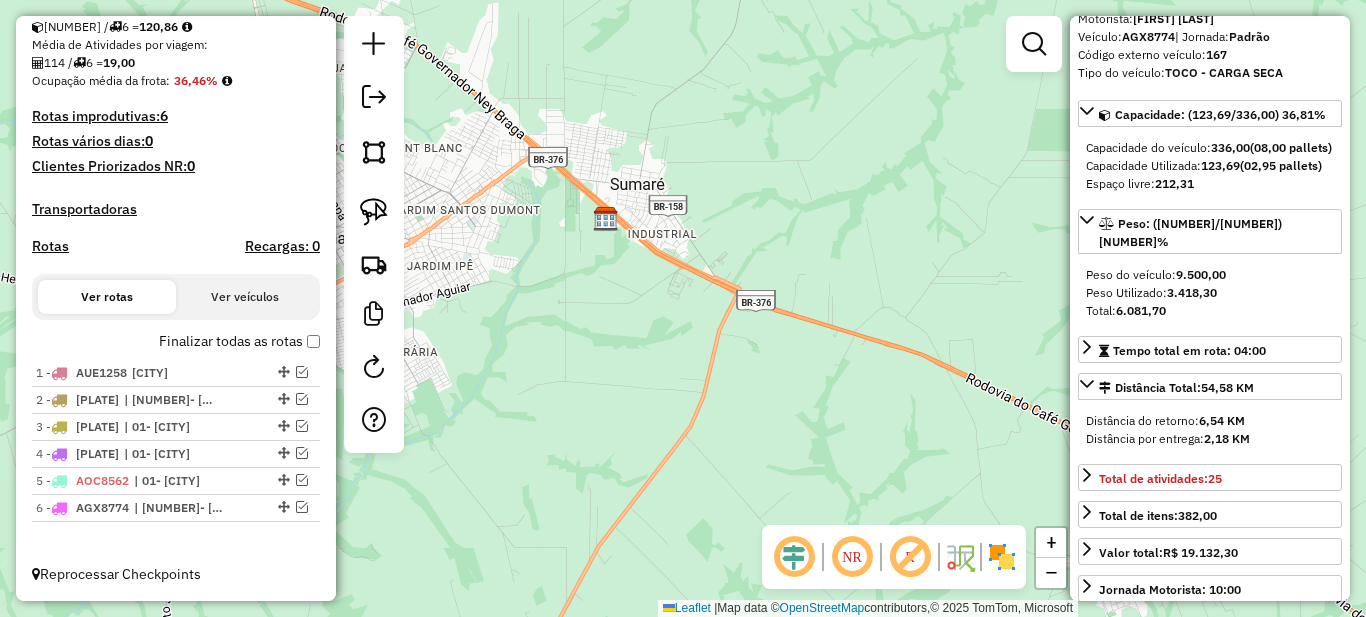 scroll, scrollTop: 0, scrollLeft: 0, axis: both 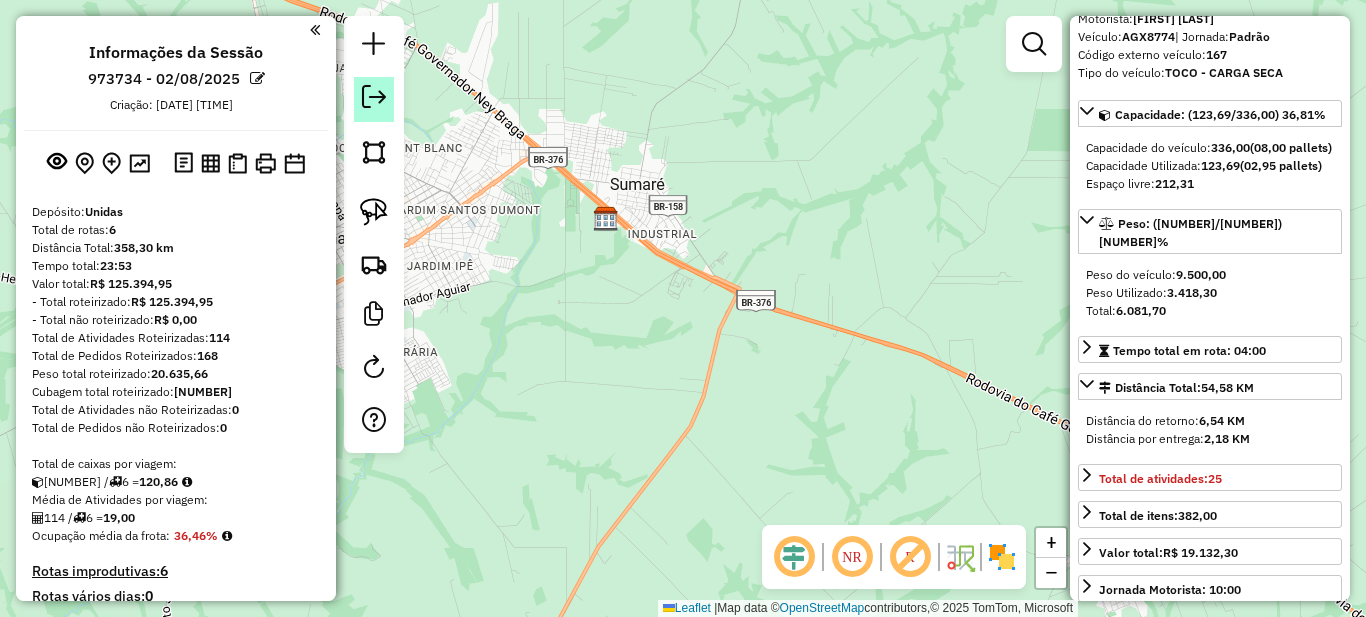 click 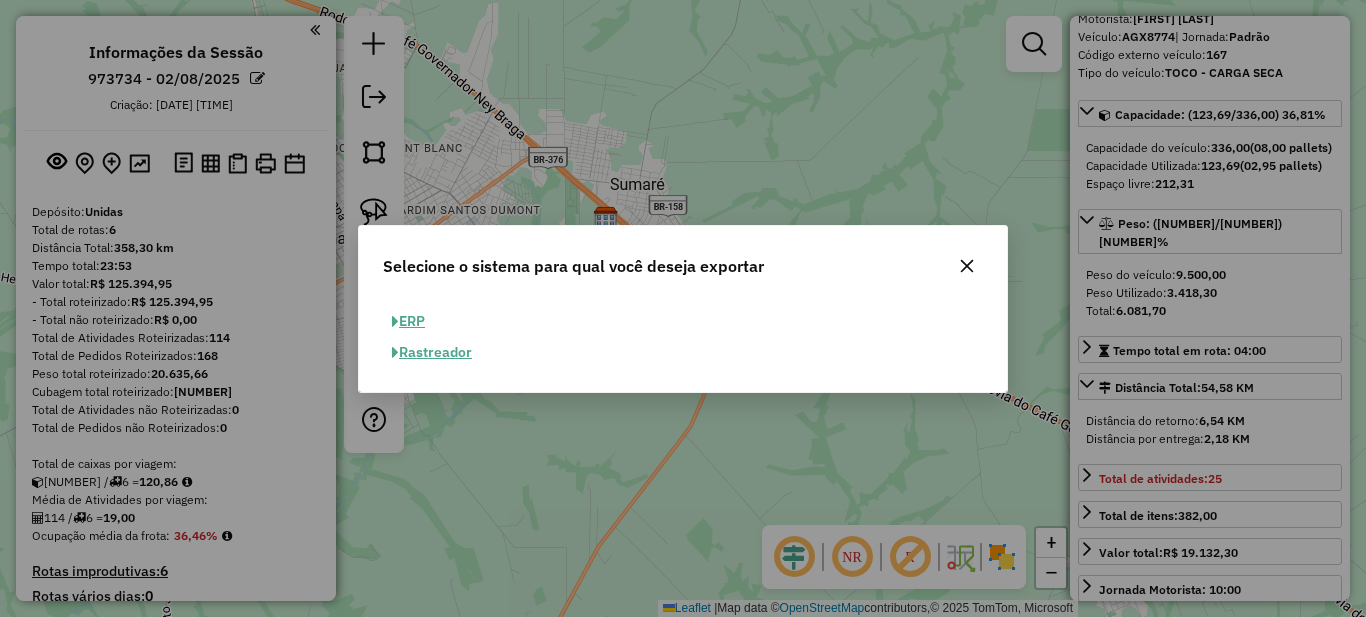 click on "ERP" 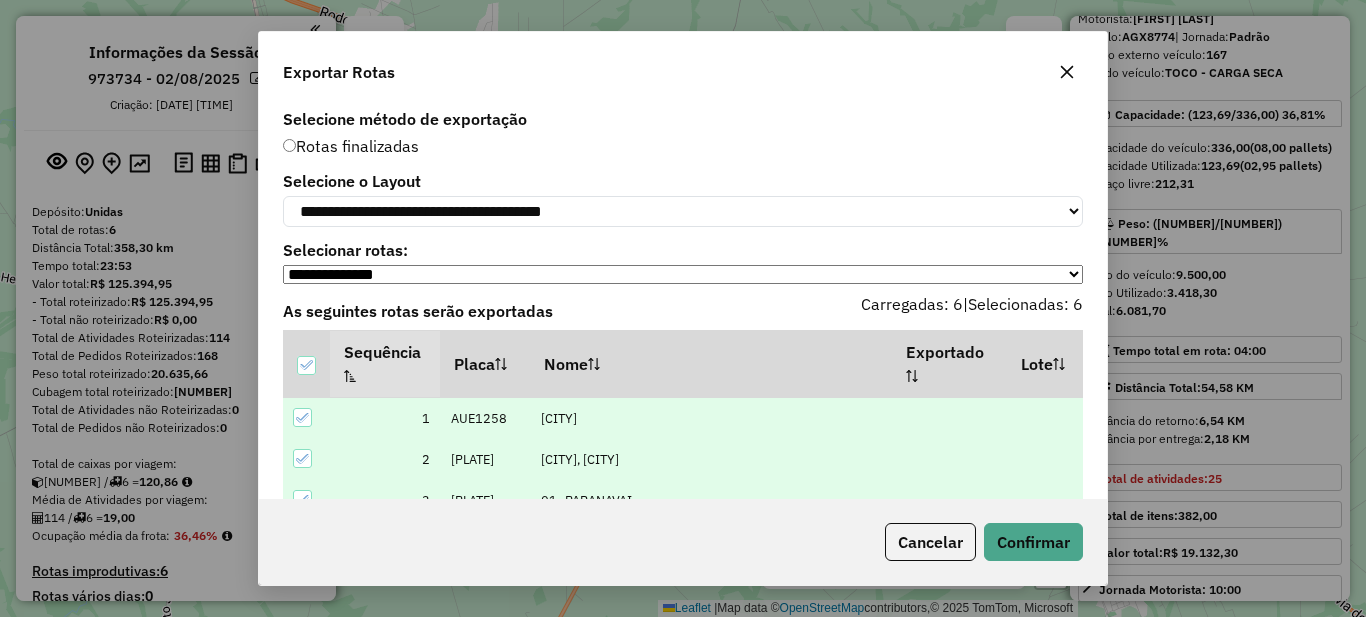 scroll, scrollTop: 144, scrollLeft: 0, axis: vertical 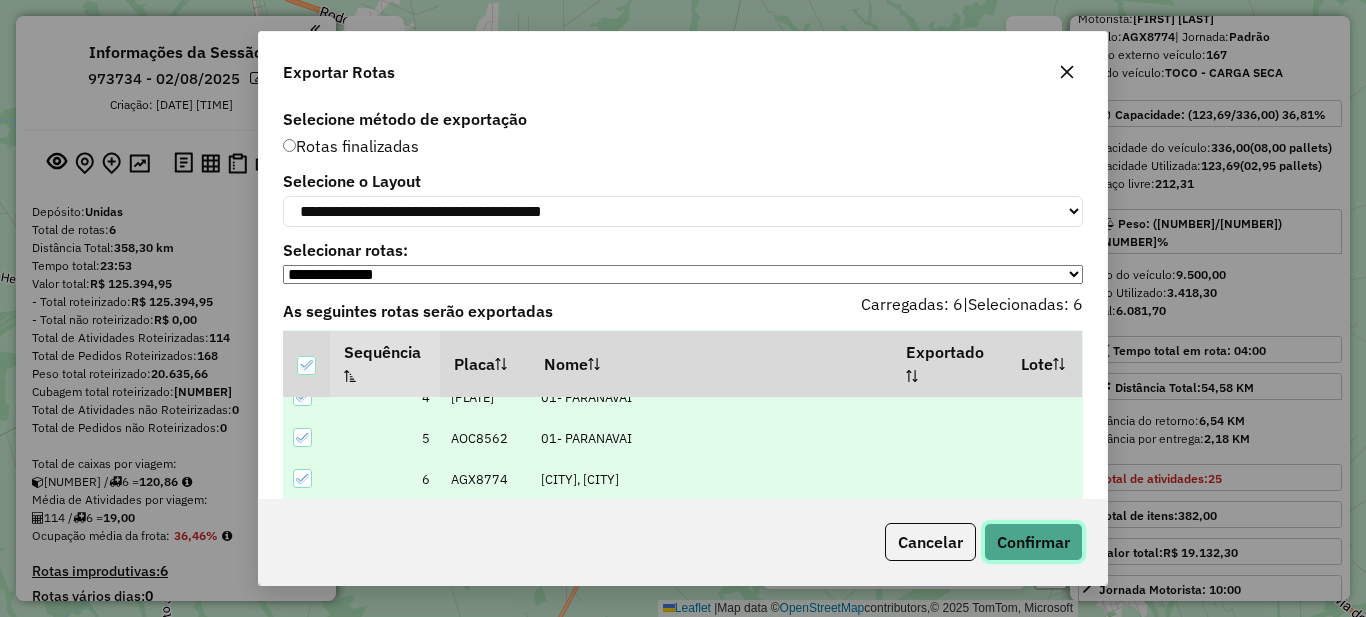click on "Confirmar" 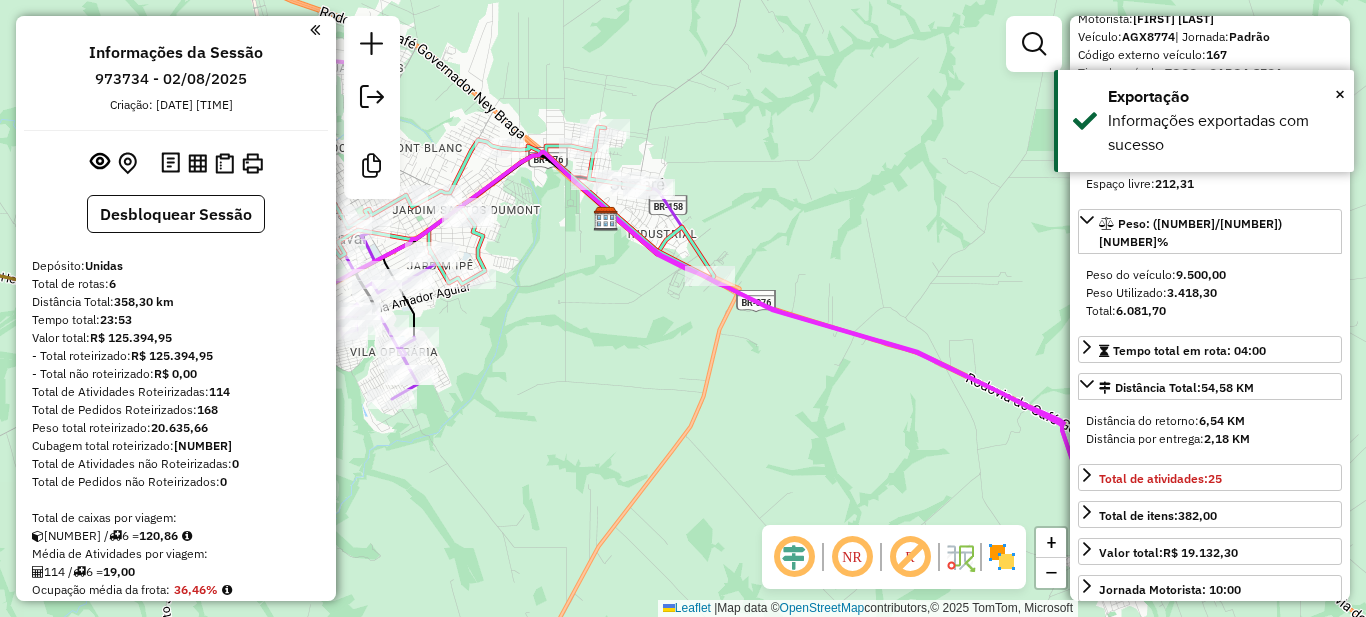 scroll, scrollTop: 880, scrollLeft: 0, axis: vertical 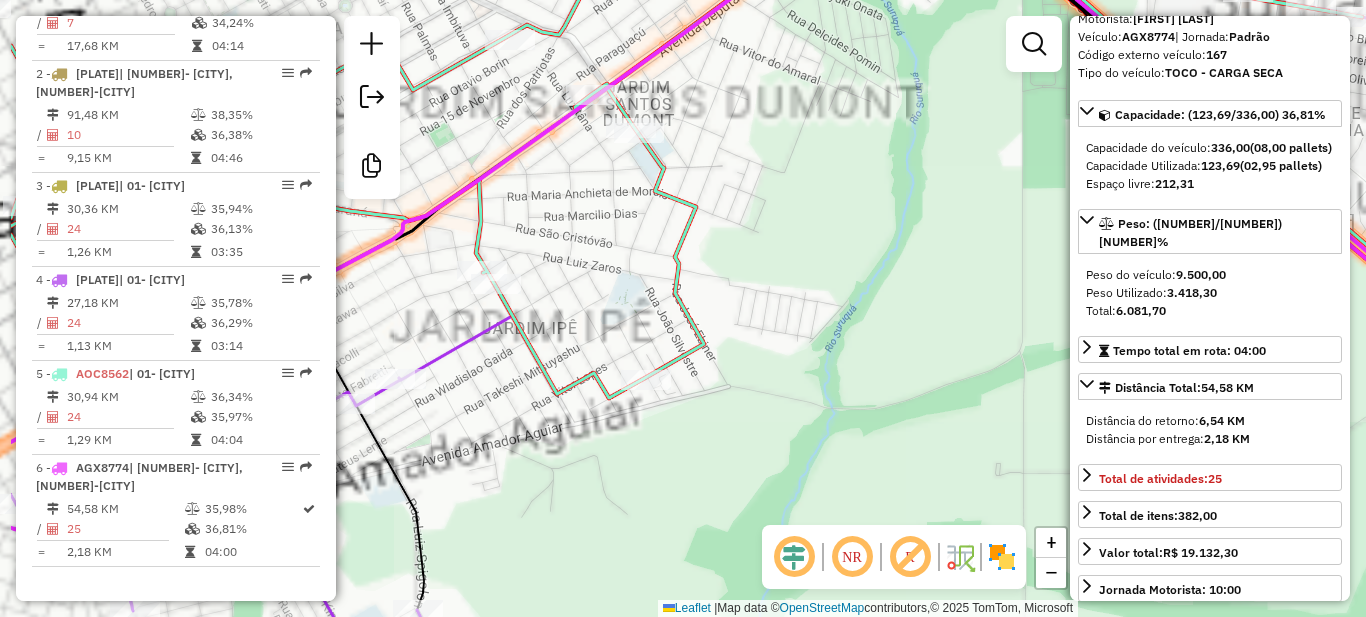 drag, startPoint x: 534, startPoint y: 426, endPoint x: 741, endPoint y: 398, distance: 208.88513 